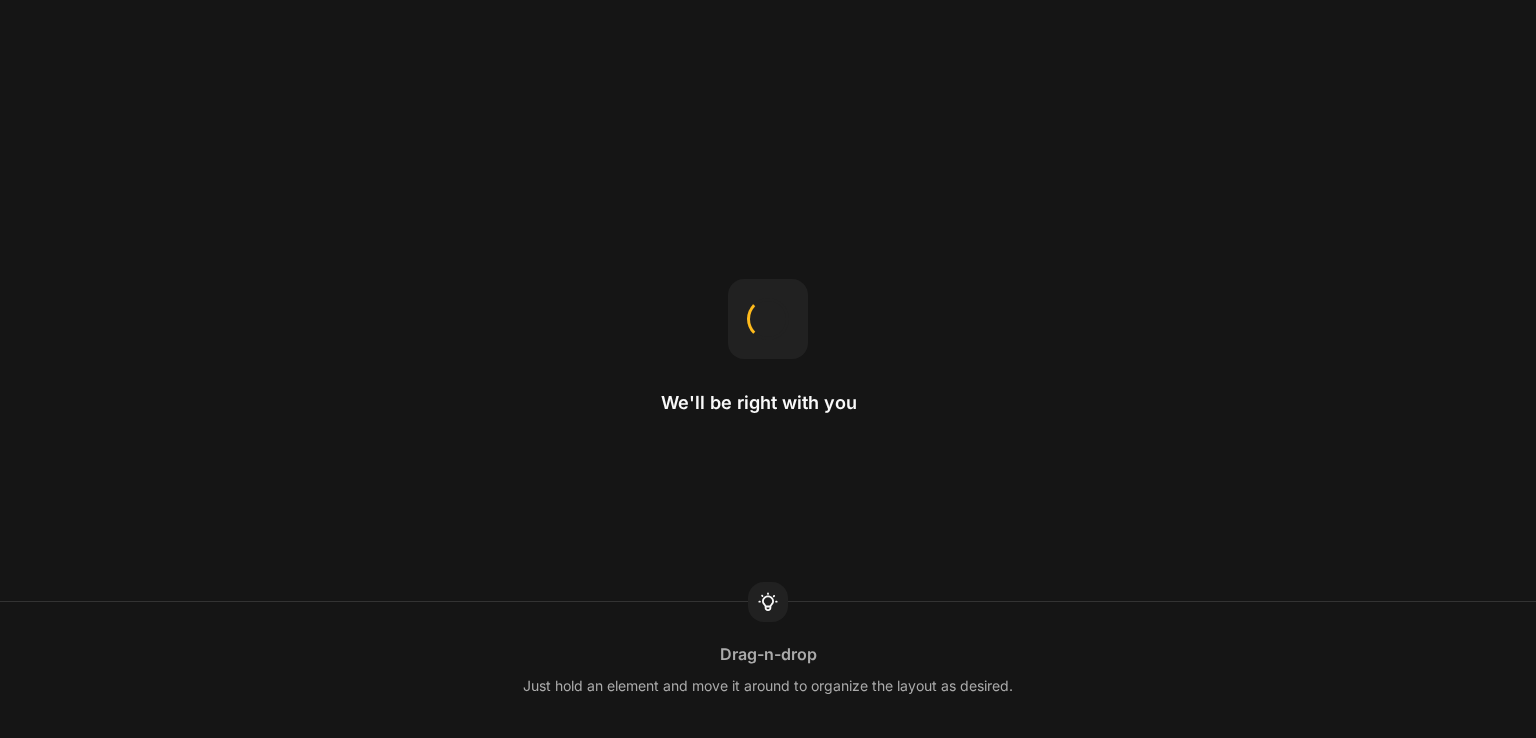scroll, scrollTop: 0, scrollLeft: 0, axis: both 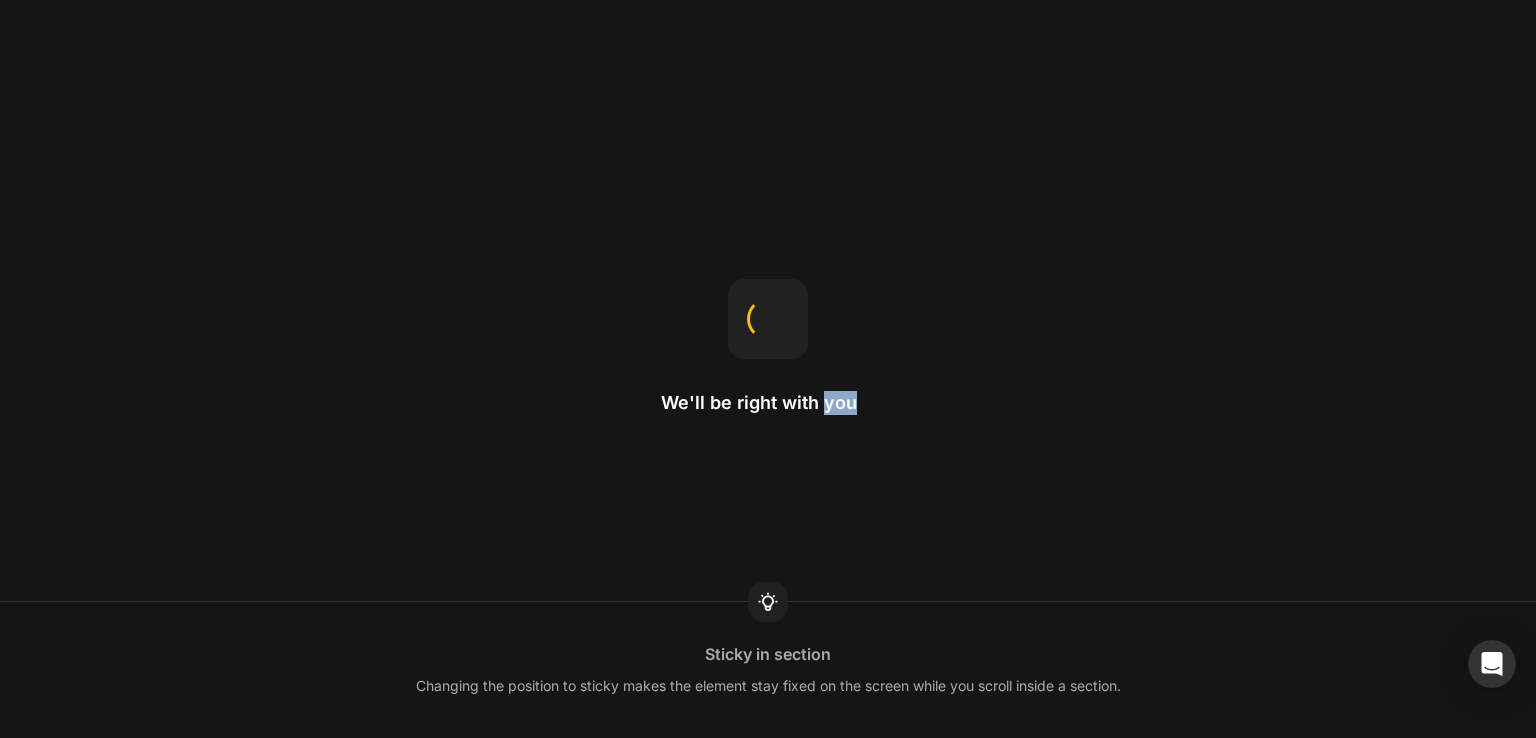 click on "We'll be right with you" at bounding box center [768, 369] 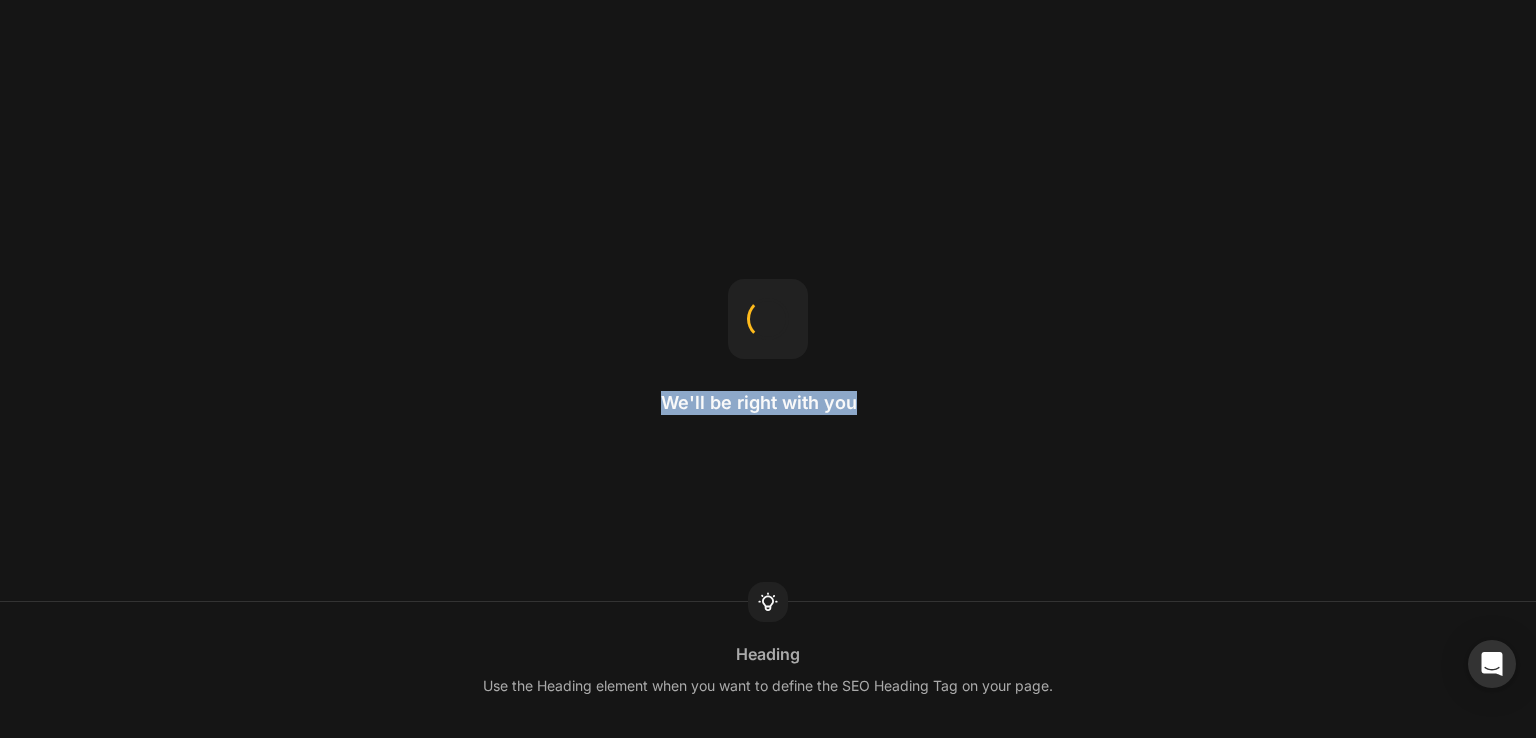 click on "We'll be right with you" at bounding box center (768, 369) 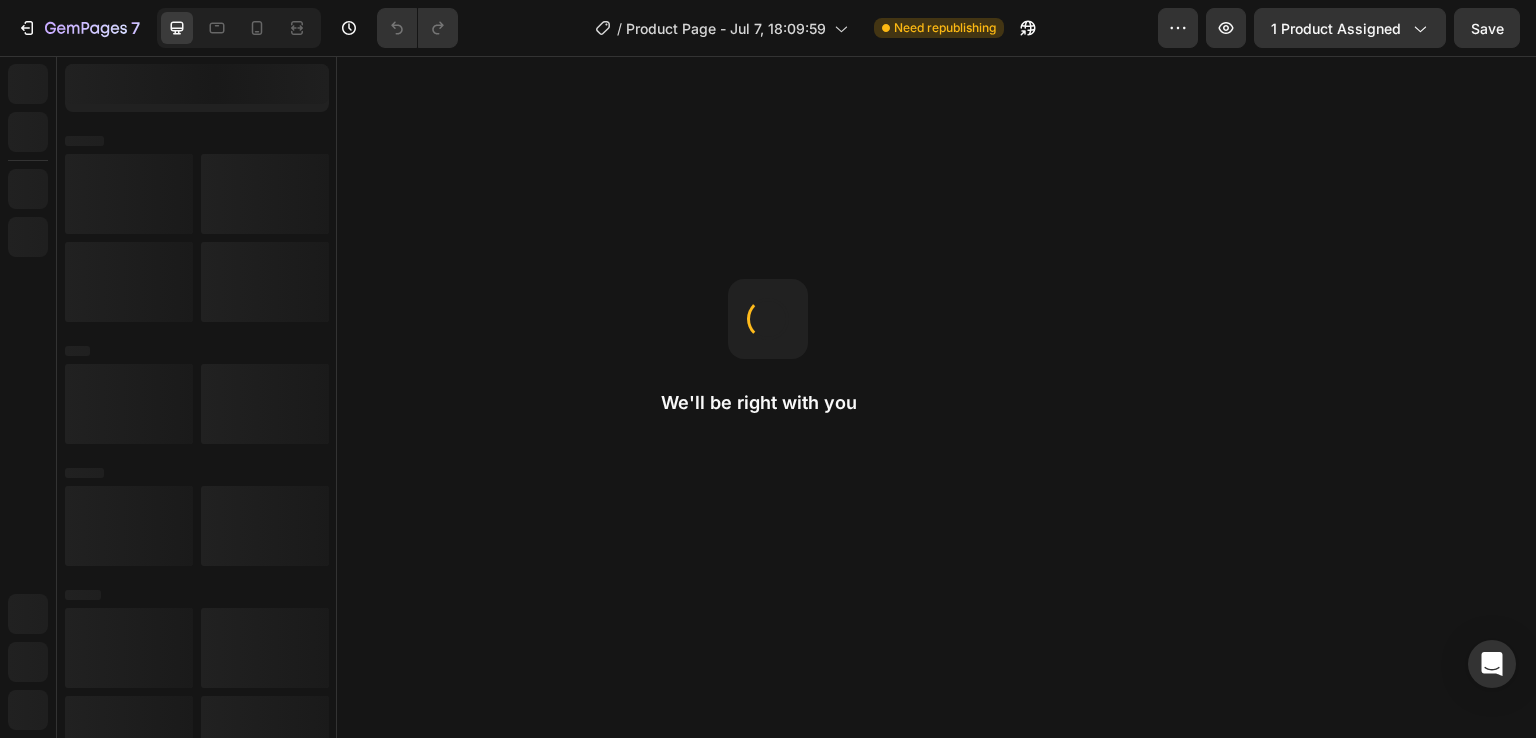 click on "7 / Product Page - Jul 7, 18:09:59 Need republishing Preview 1 product assigned Save We'll be right with you Replace home page After publishing the home template, select 'Replace current home page' to make it live on your store." at bounding box center [768, 369] 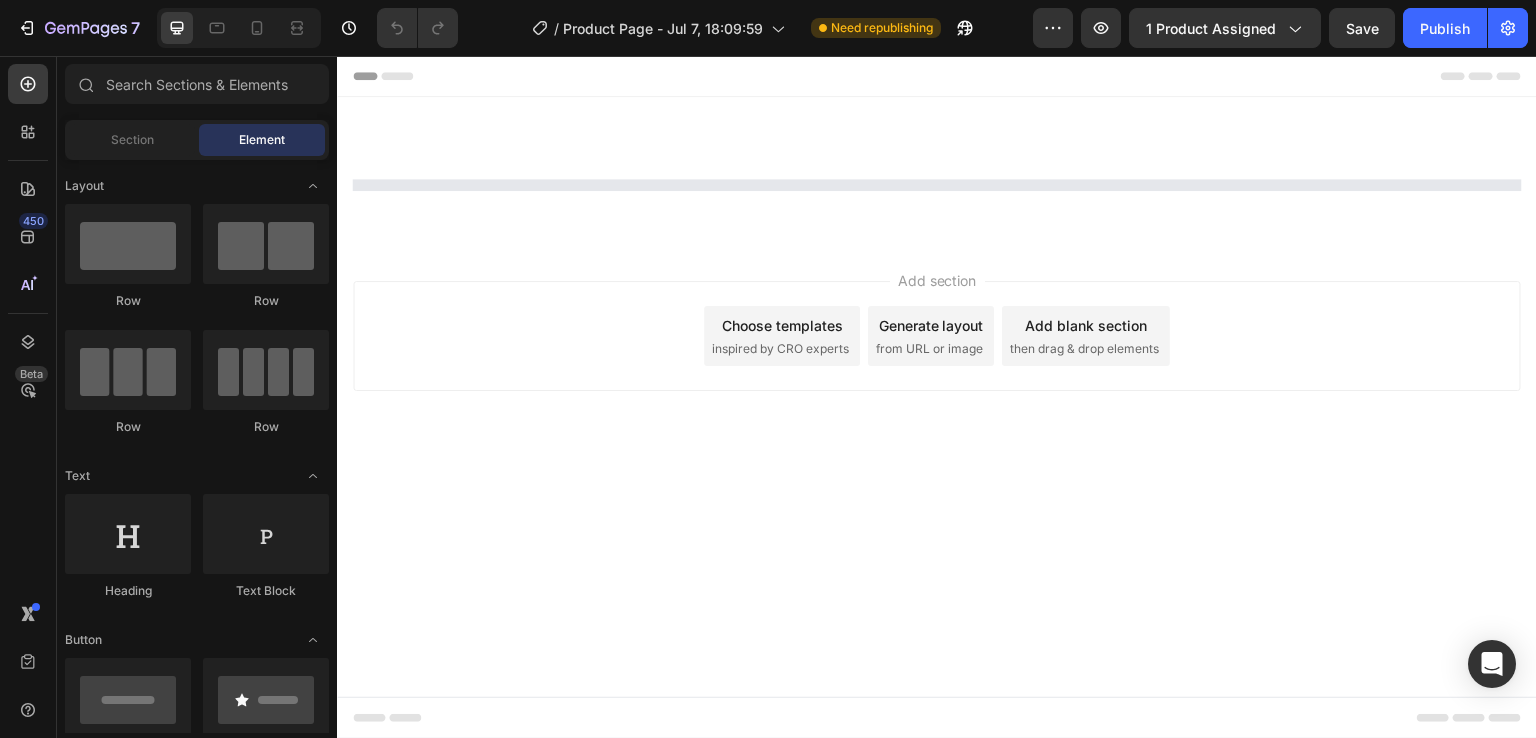 scroll, scrollTop: 0, scrollLeft: 0, axis: both 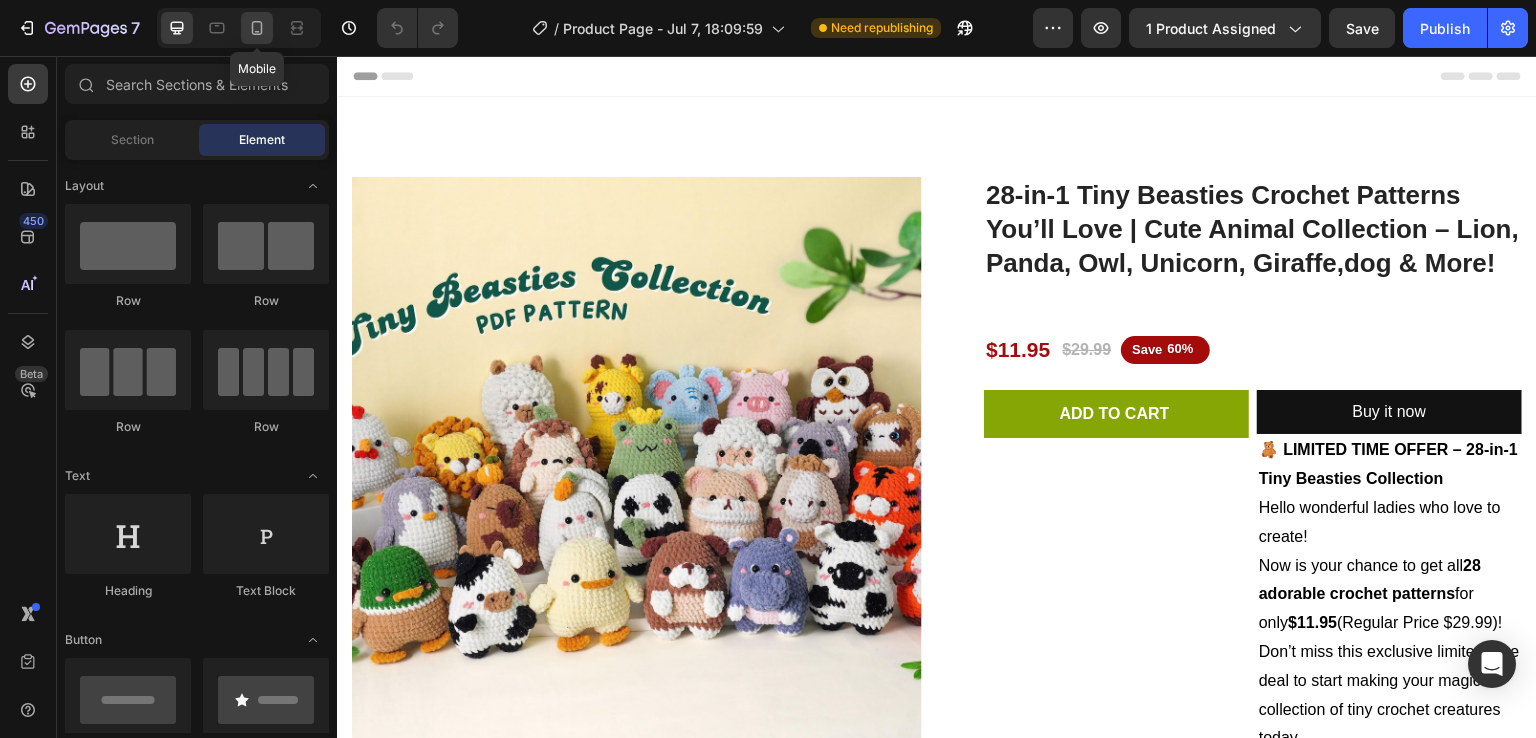 click 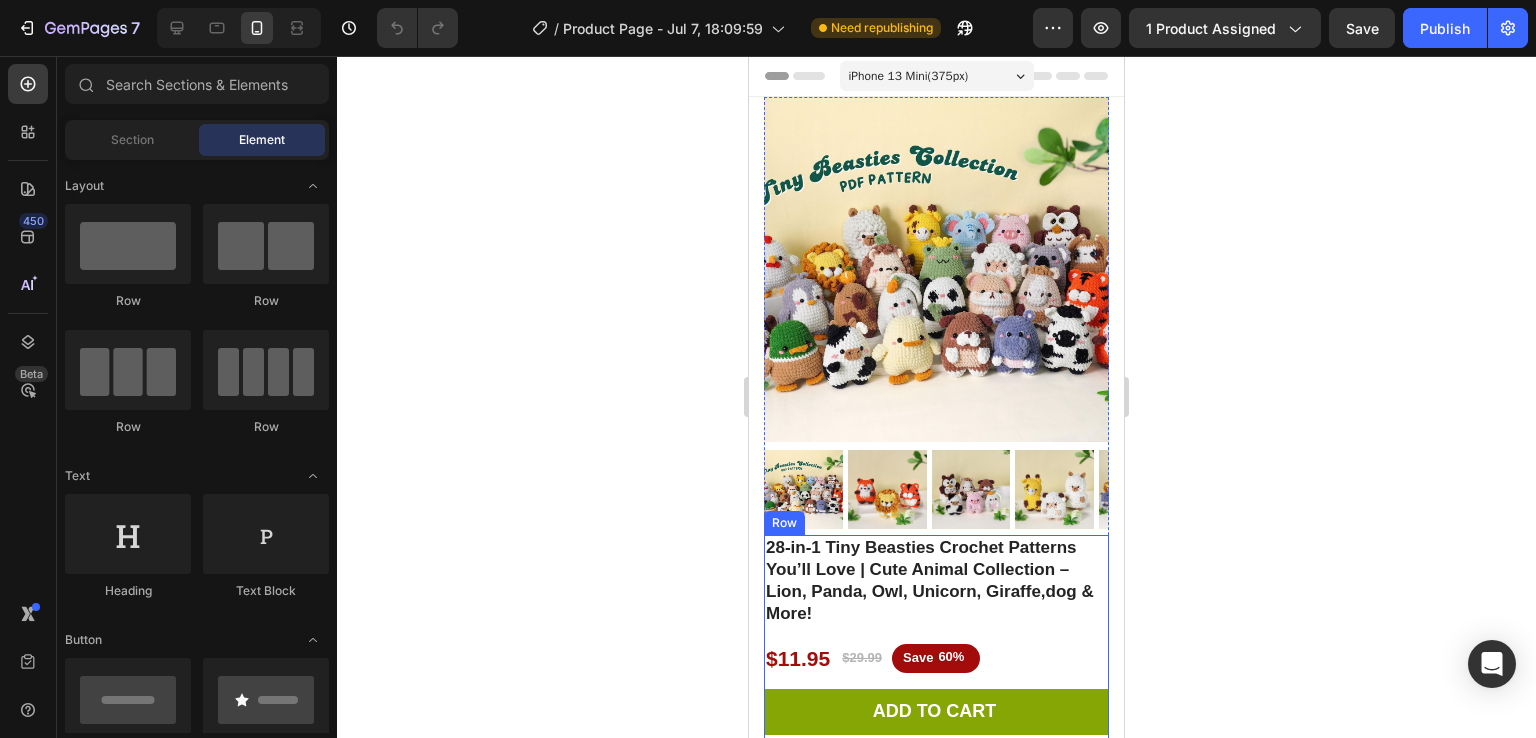scroll, scrollTop: 408, scrollLeft: 0, axis: vertical 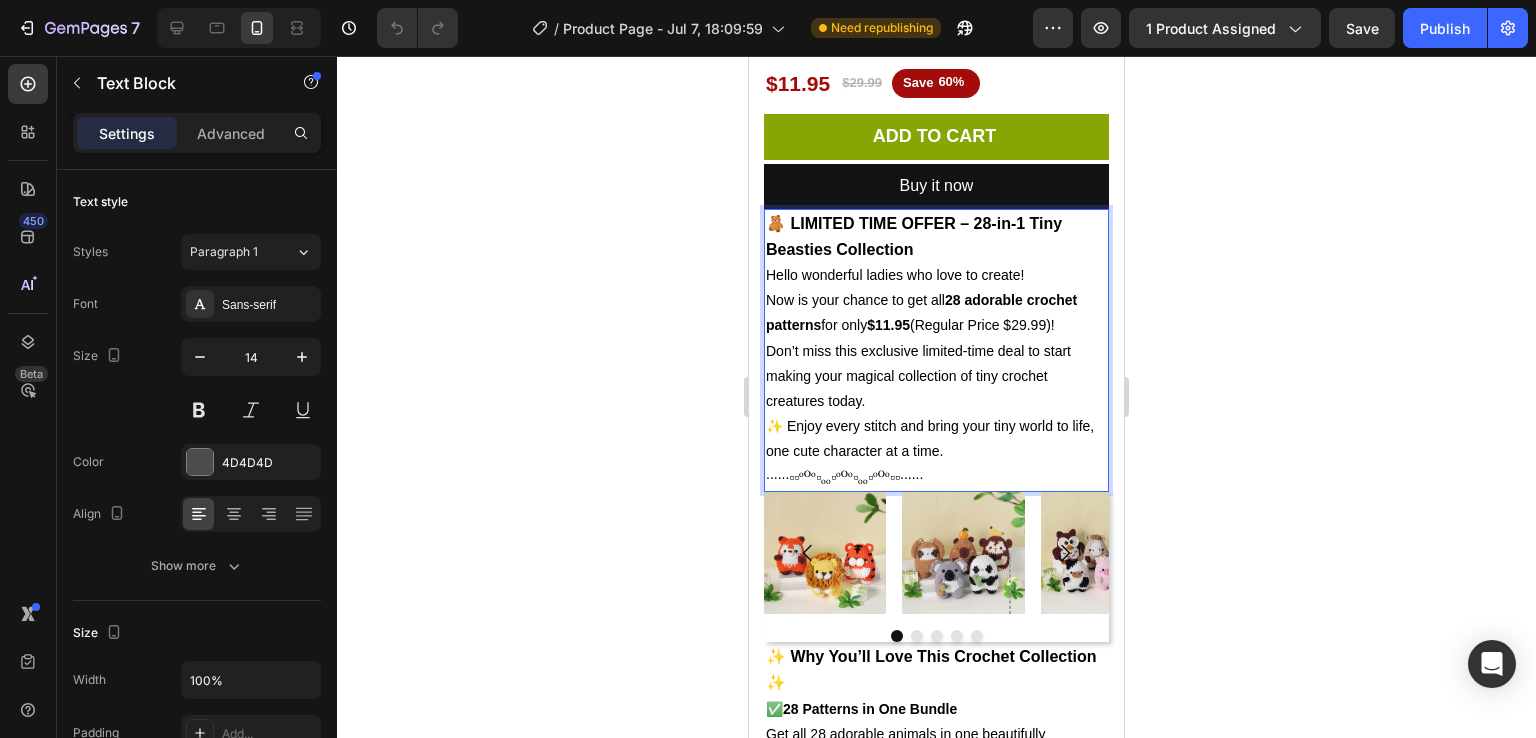 click on "🧸 LIMITED TIME OFFER – 28-in-1 Tiny Beasties Collection" at bounding box center [914, 236] 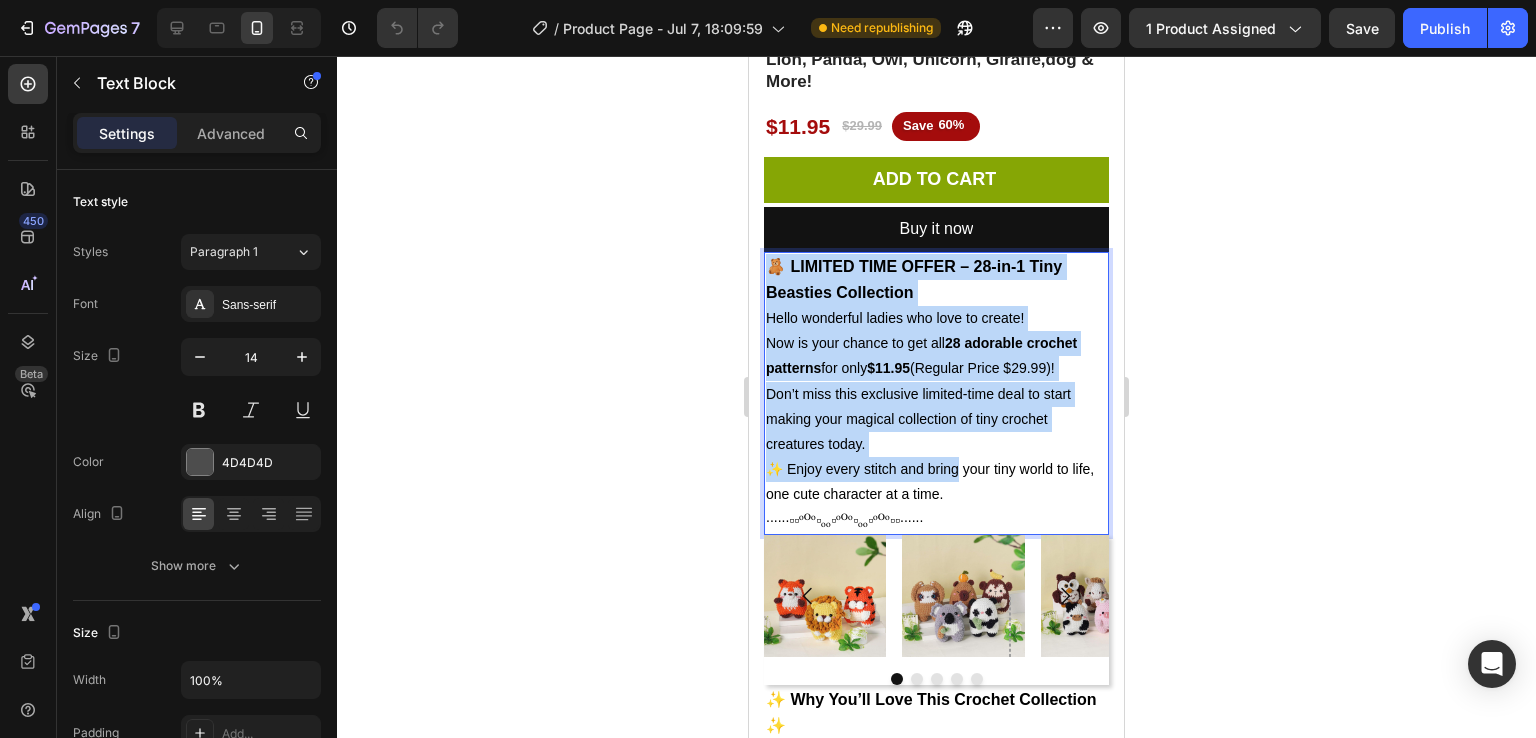 scroll, scrollTop: 532, scrollLeft: 0, axis: vertical 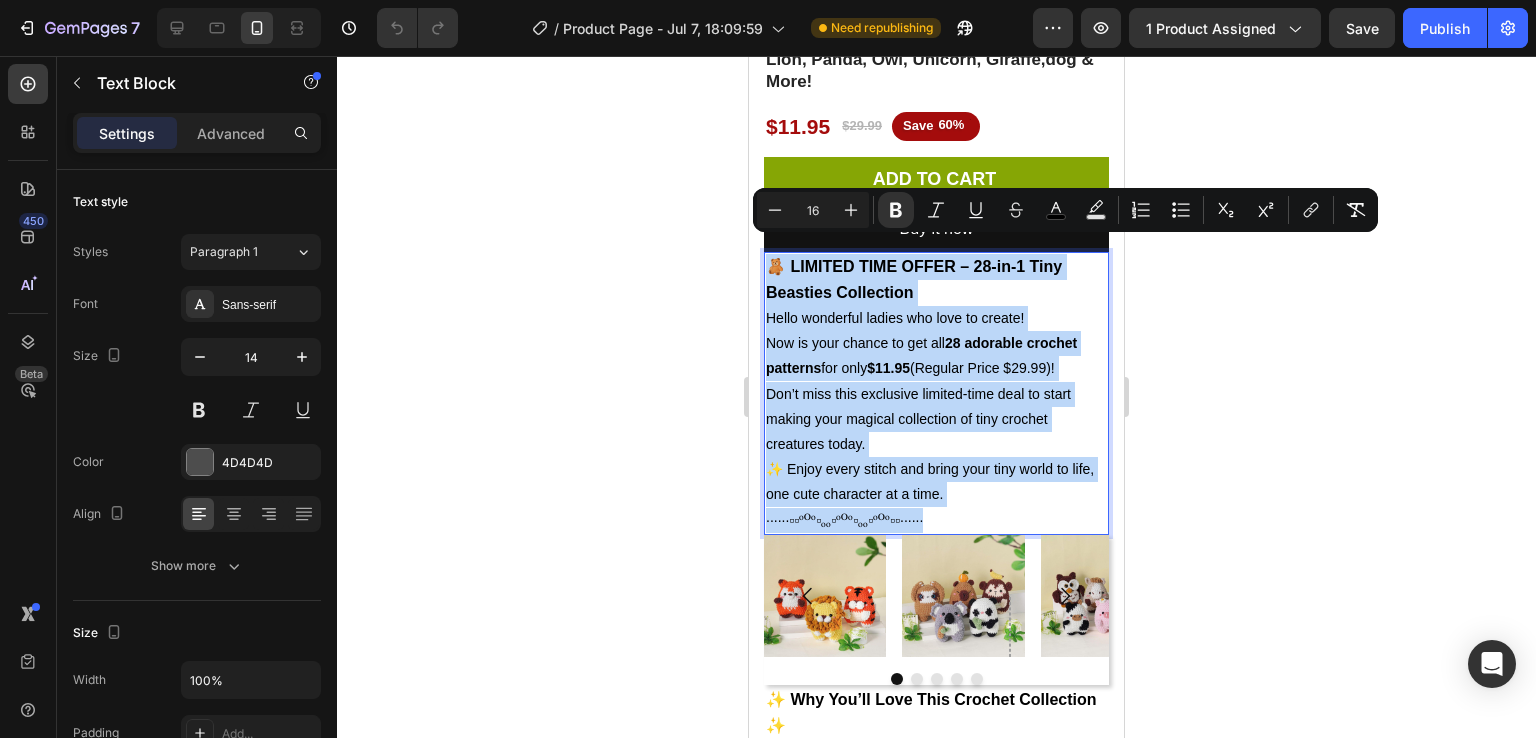 drag, startPoint x: 771, startPoint y: 204, endPoint x: 933, endPoint y: 501, distance: 338.30902 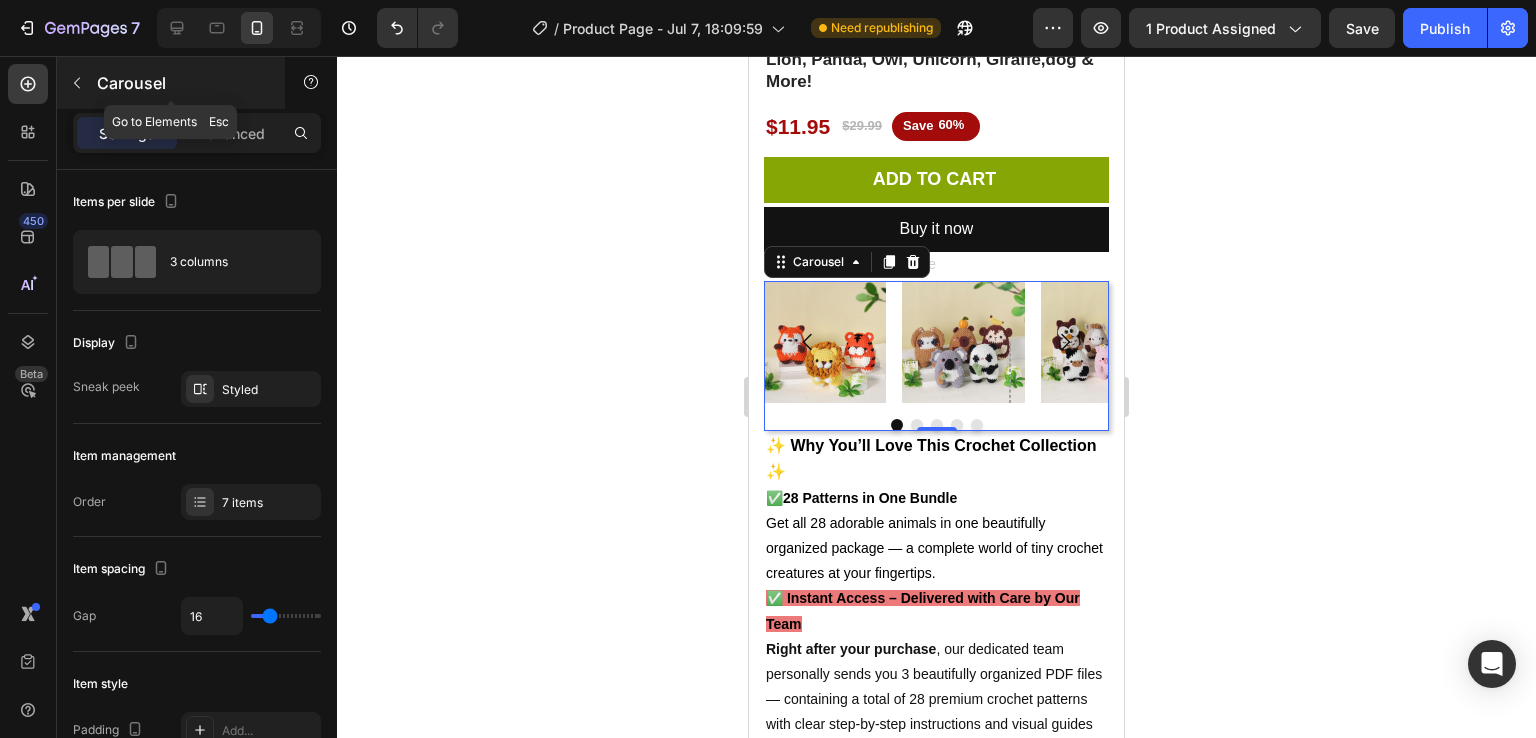 click 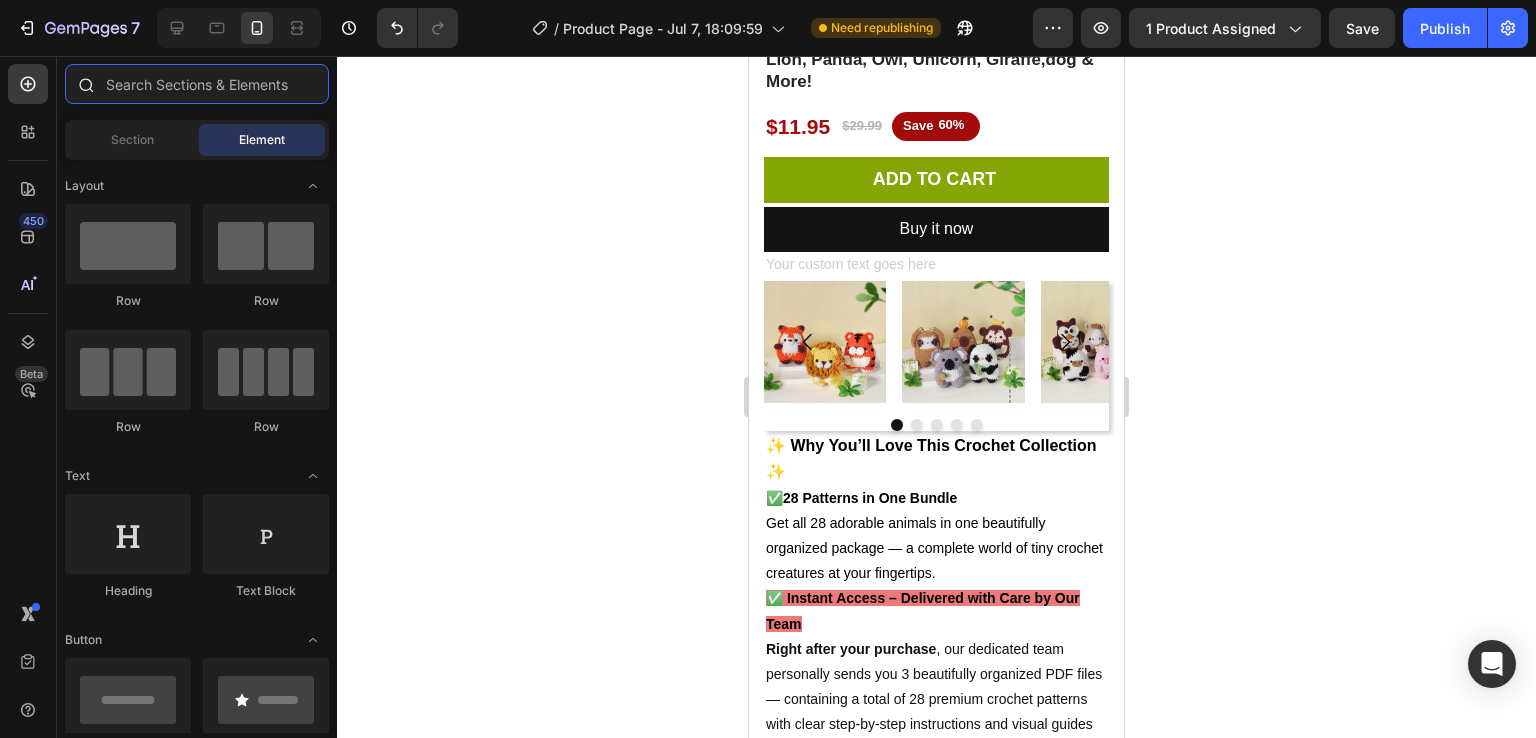 click at bounding box center (197, 84) 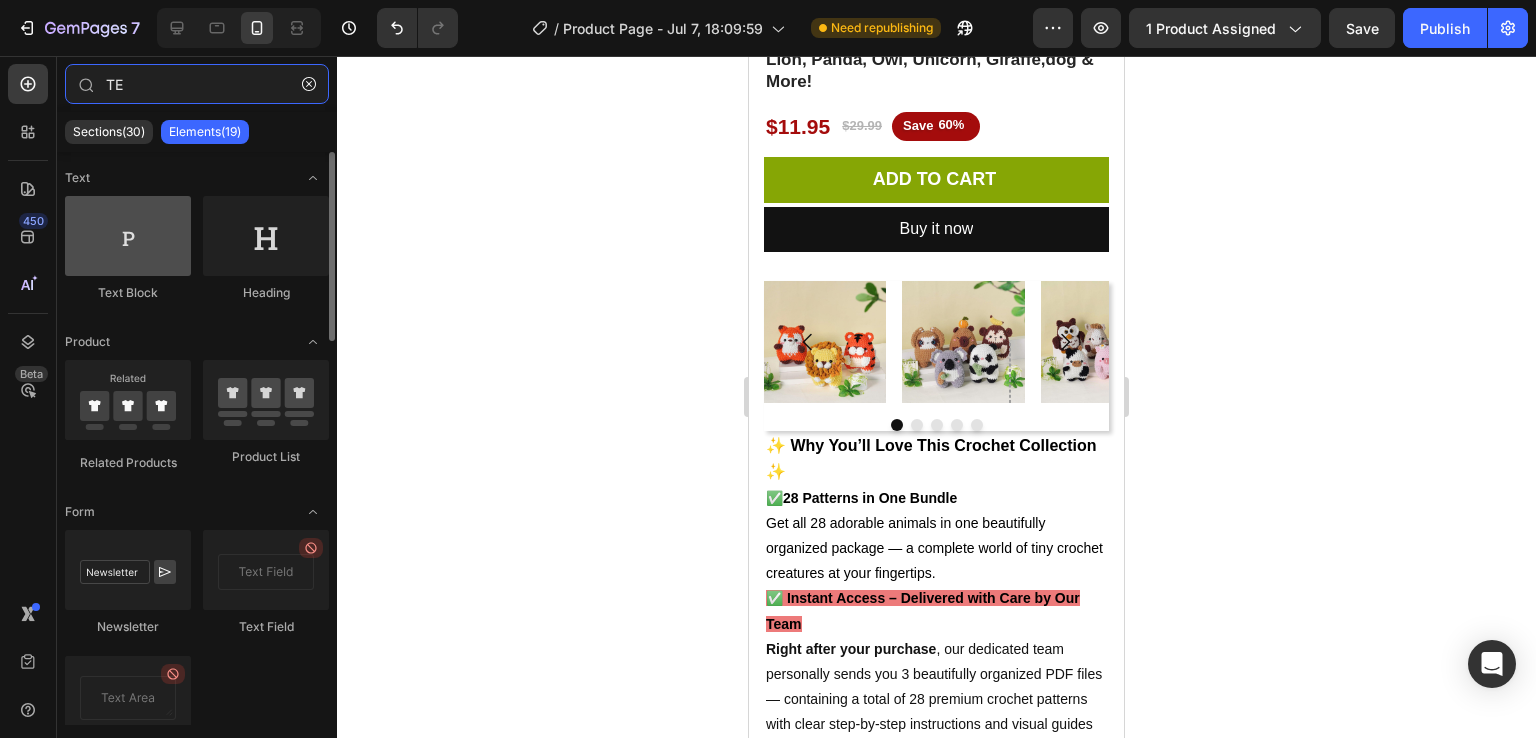 type on "TE" 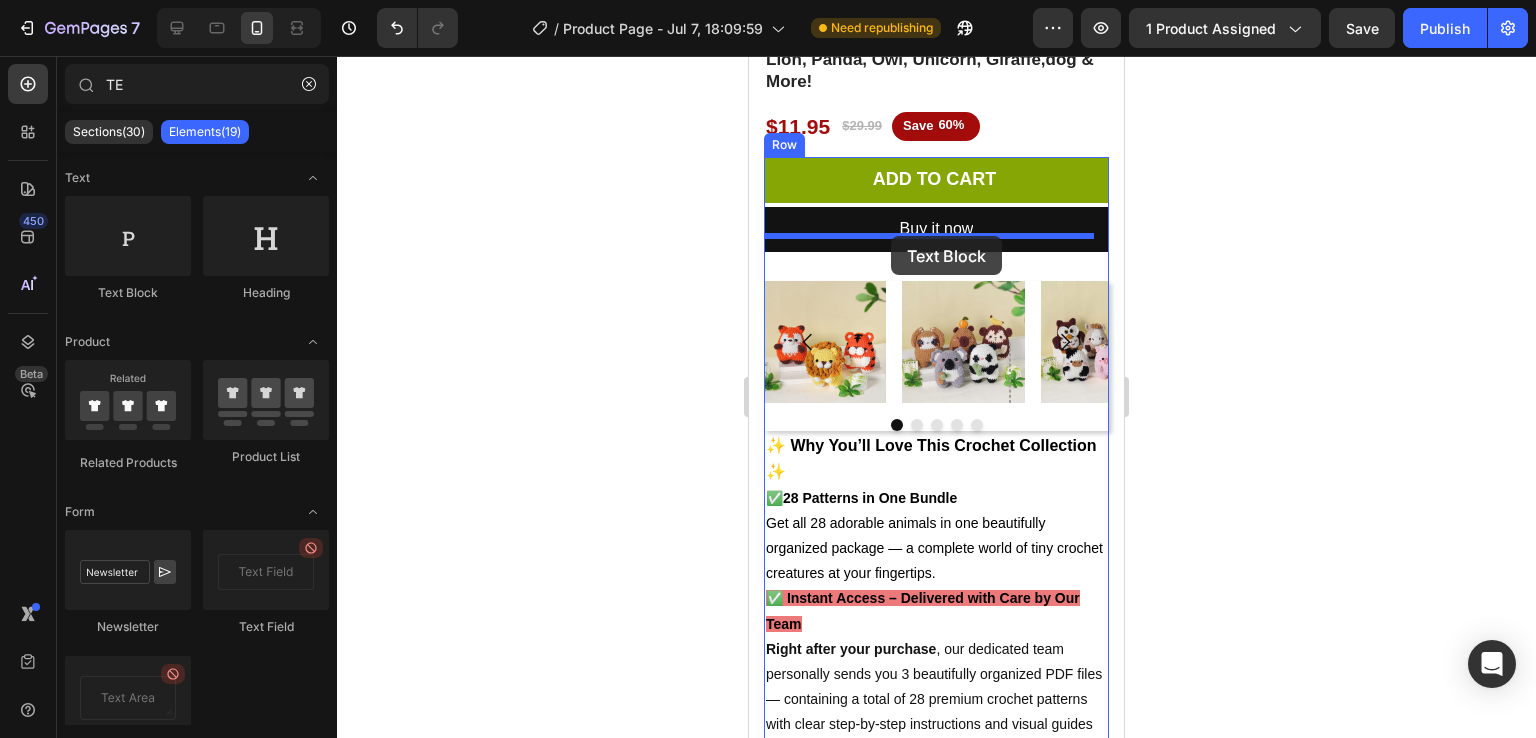 drag, startPoint x: 881, startPoint y: 307, endPoint x: 891, endPoint y: 236, distance: 71.70077 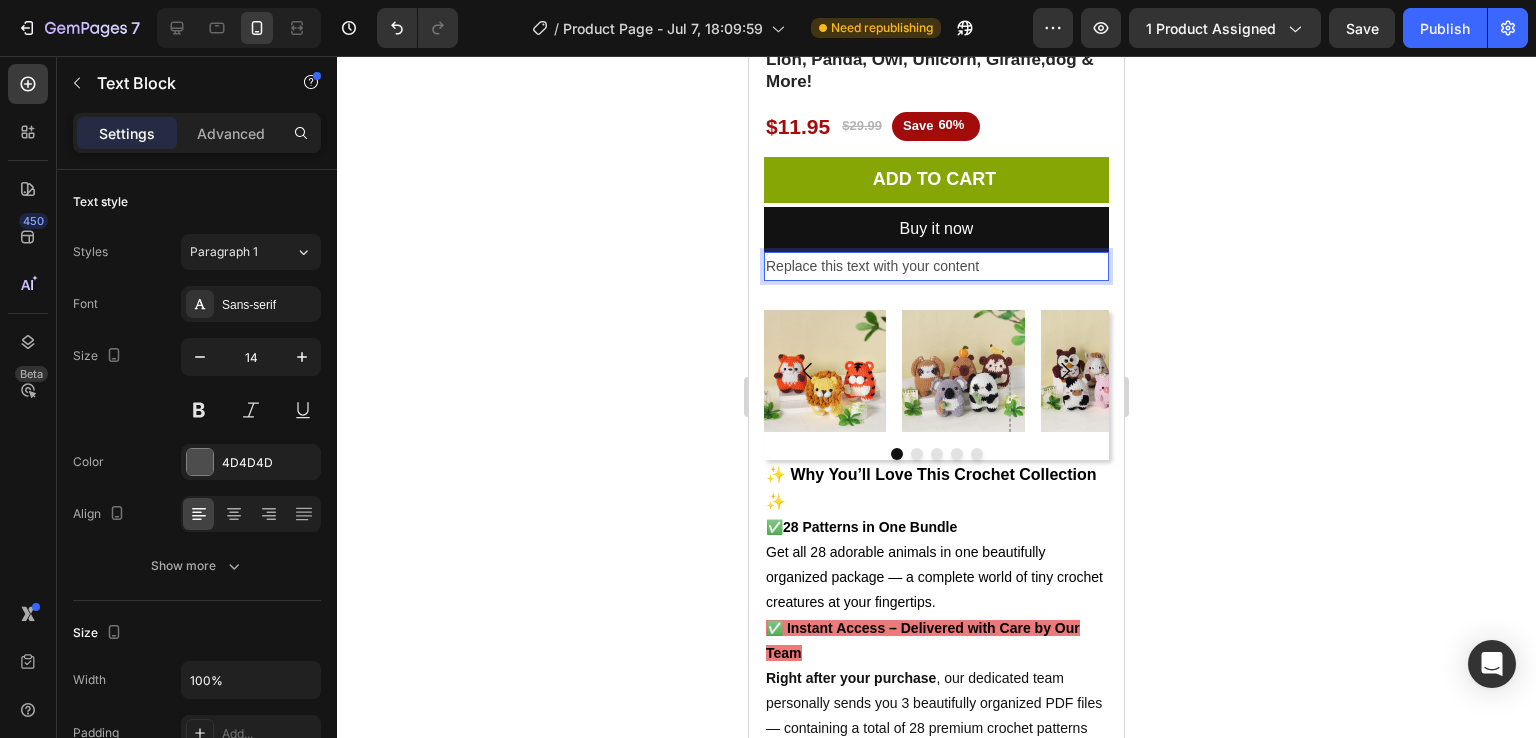 click on "Replace this text with your content" at bounding box center (936, 266) 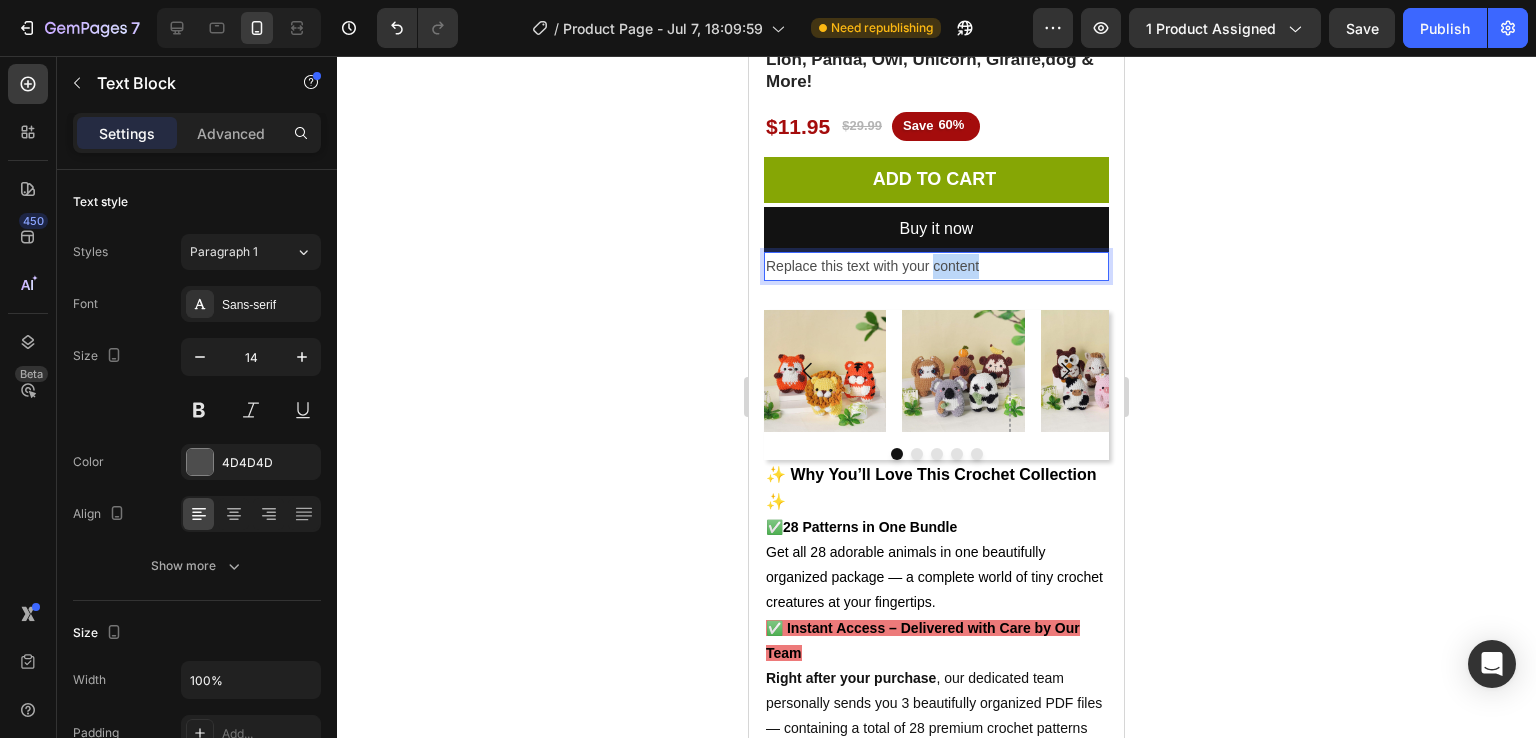 click on "Replace this text with your content" at bounding box center (936, 266) 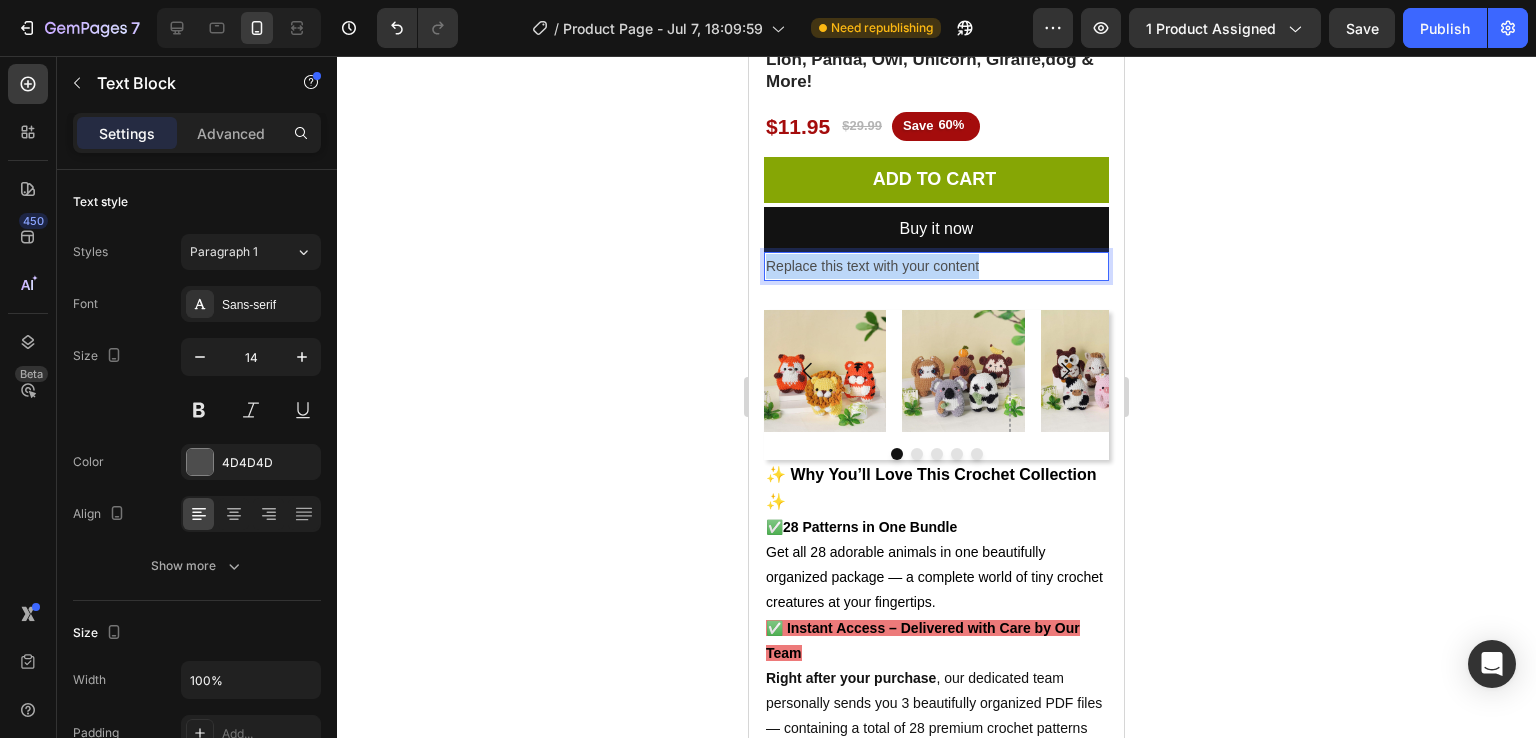 click on "Replace this text with your content" at bounding box center [936, 266] 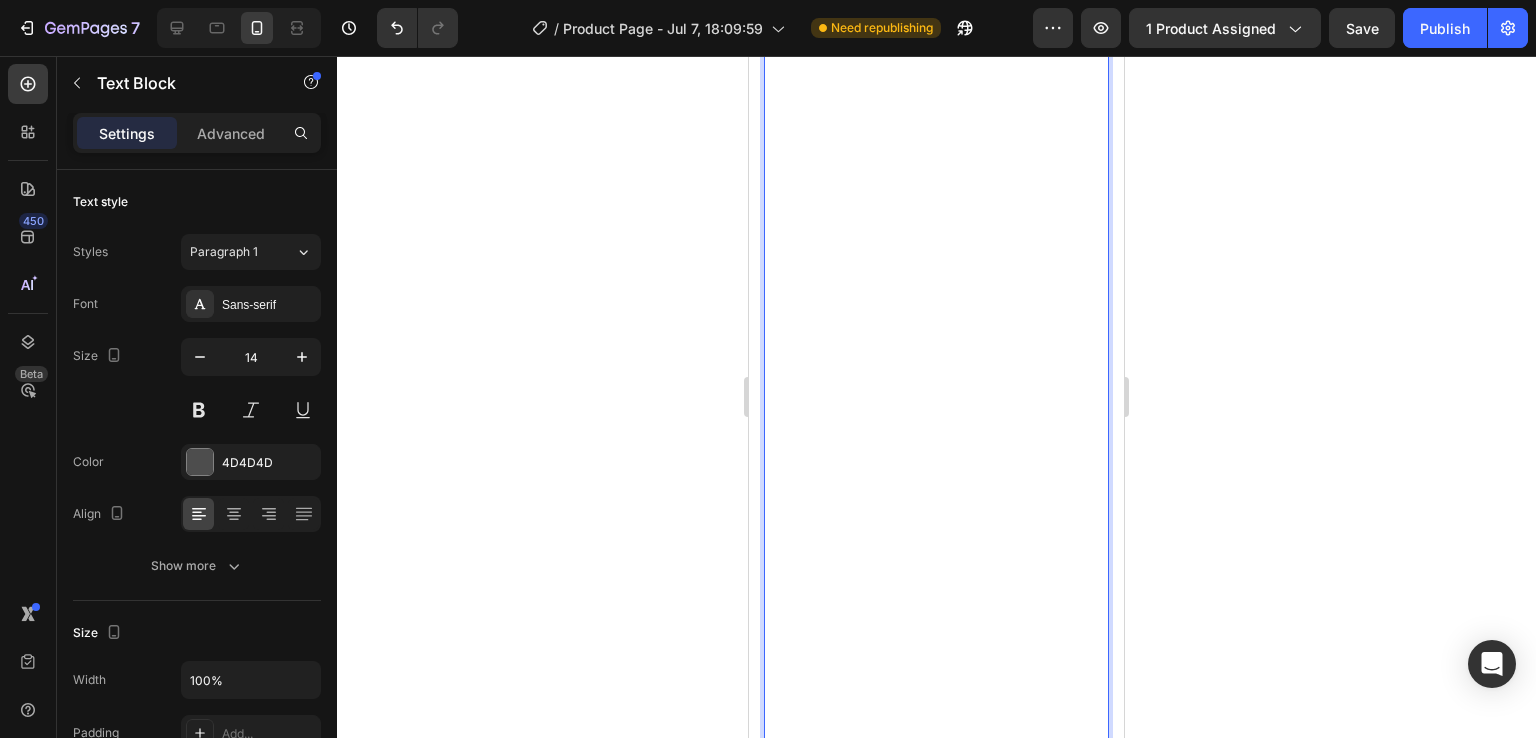 scroll, scrollTop: 1347, scrollLeft: 0, axis: vertical 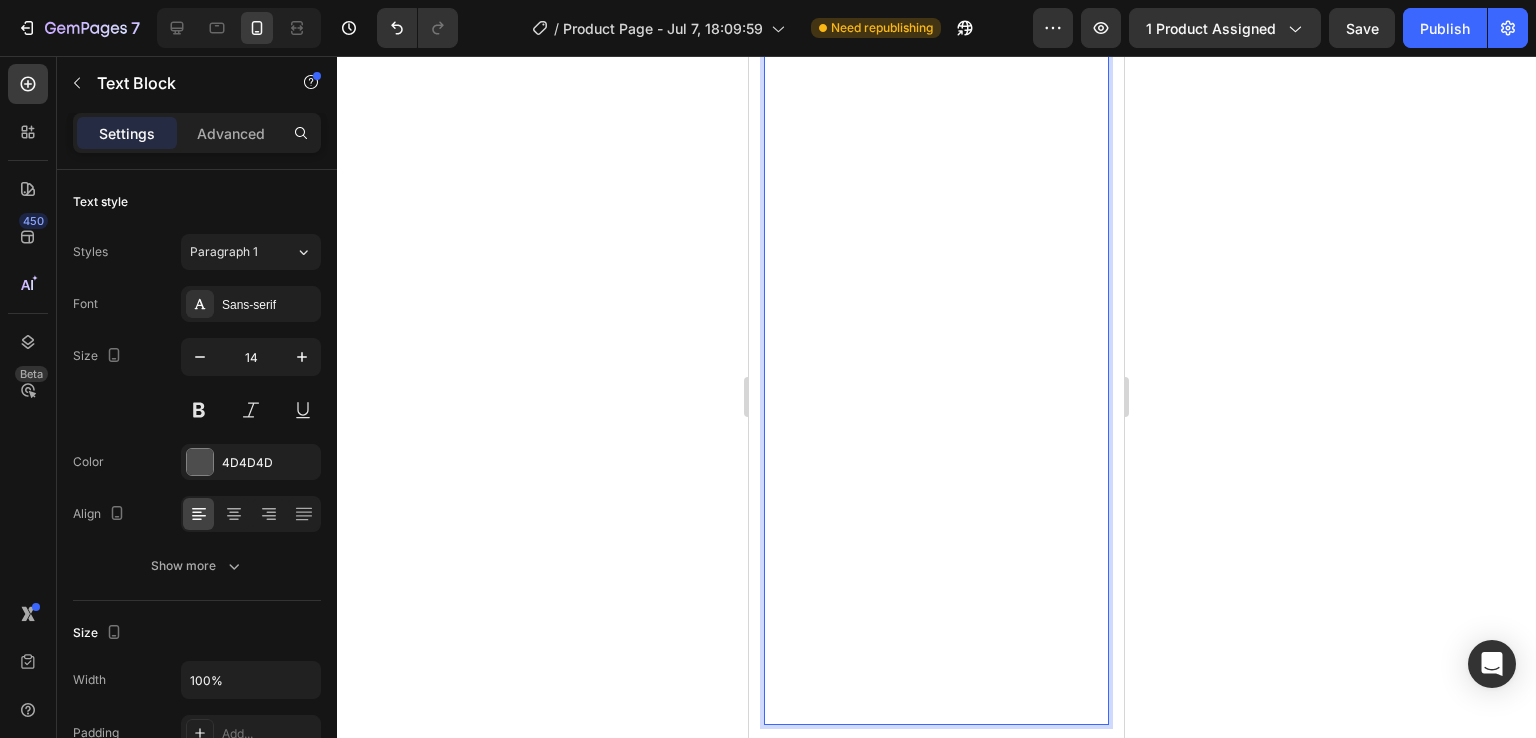 click at bounding box center (936, 81) 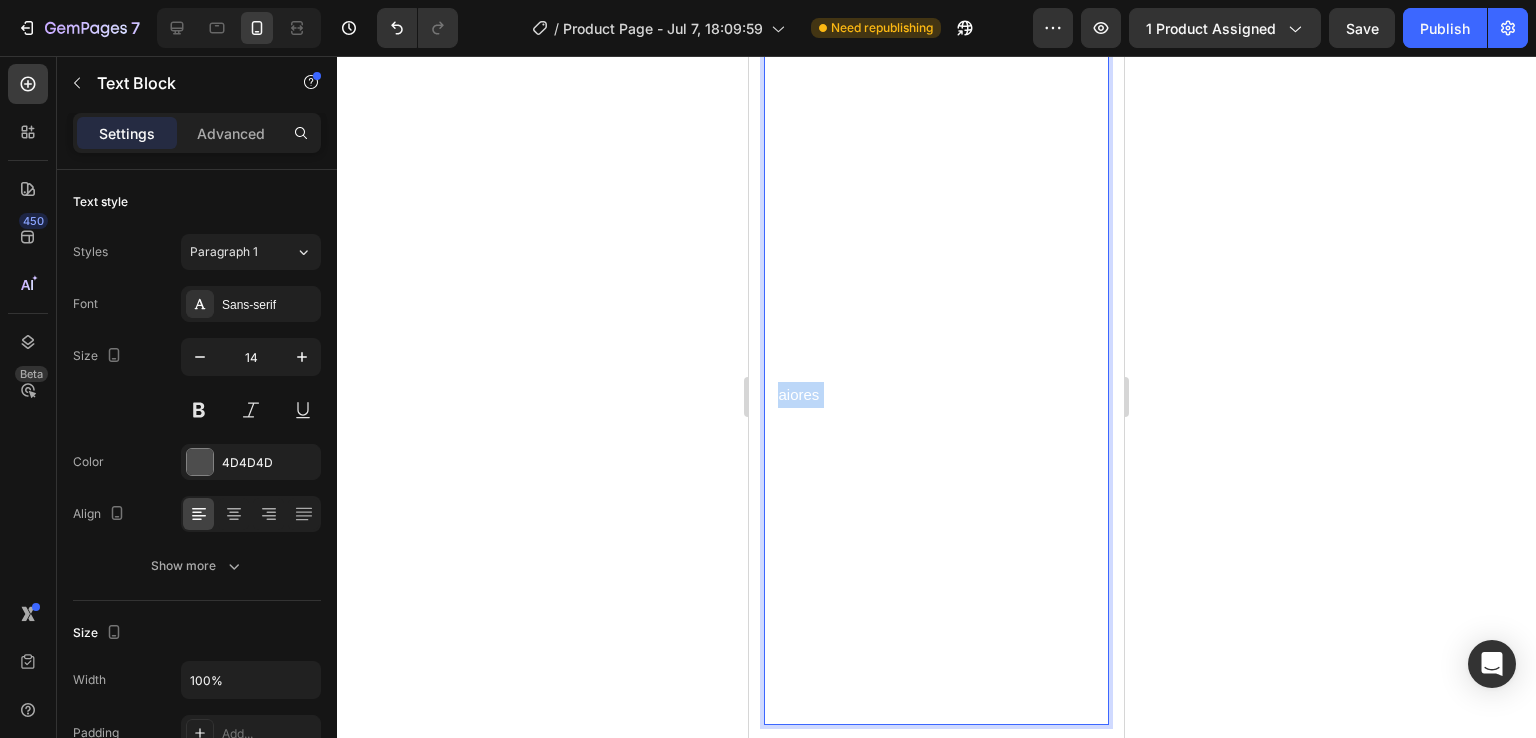 click at bounding box center (936, 81) 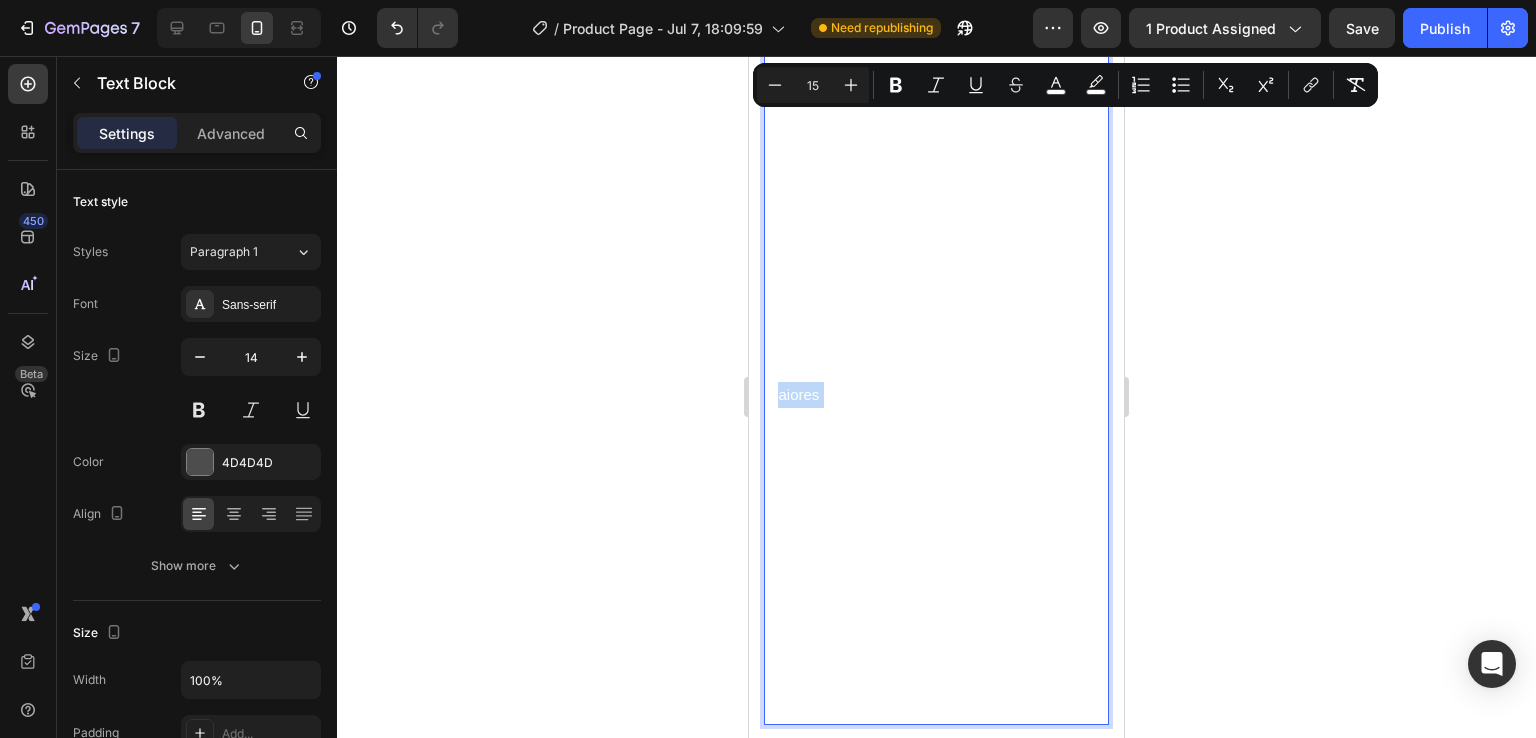 click at bounding box center [936, 81] 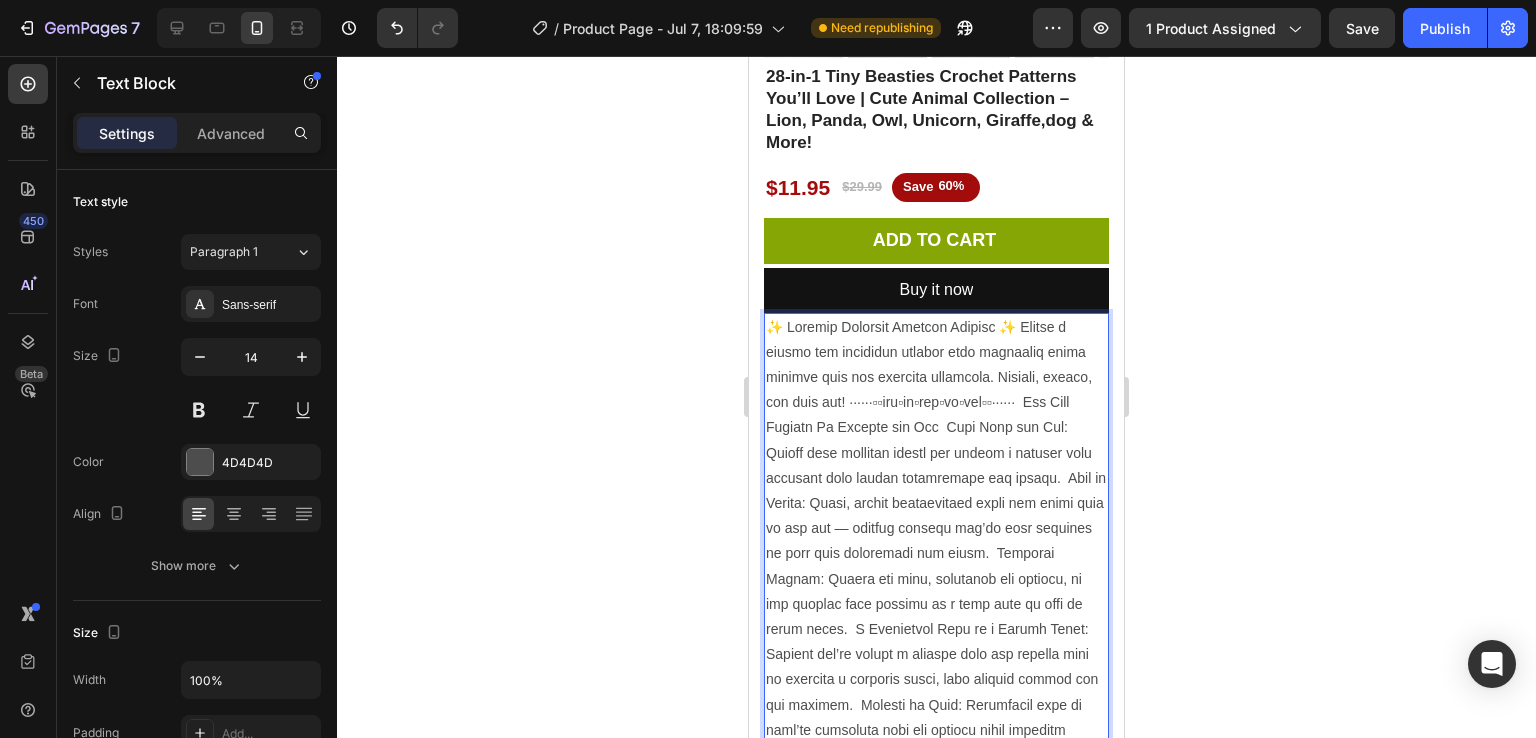 scroll, scrollTop: 467, scrollLeft: 0, axis: vertical 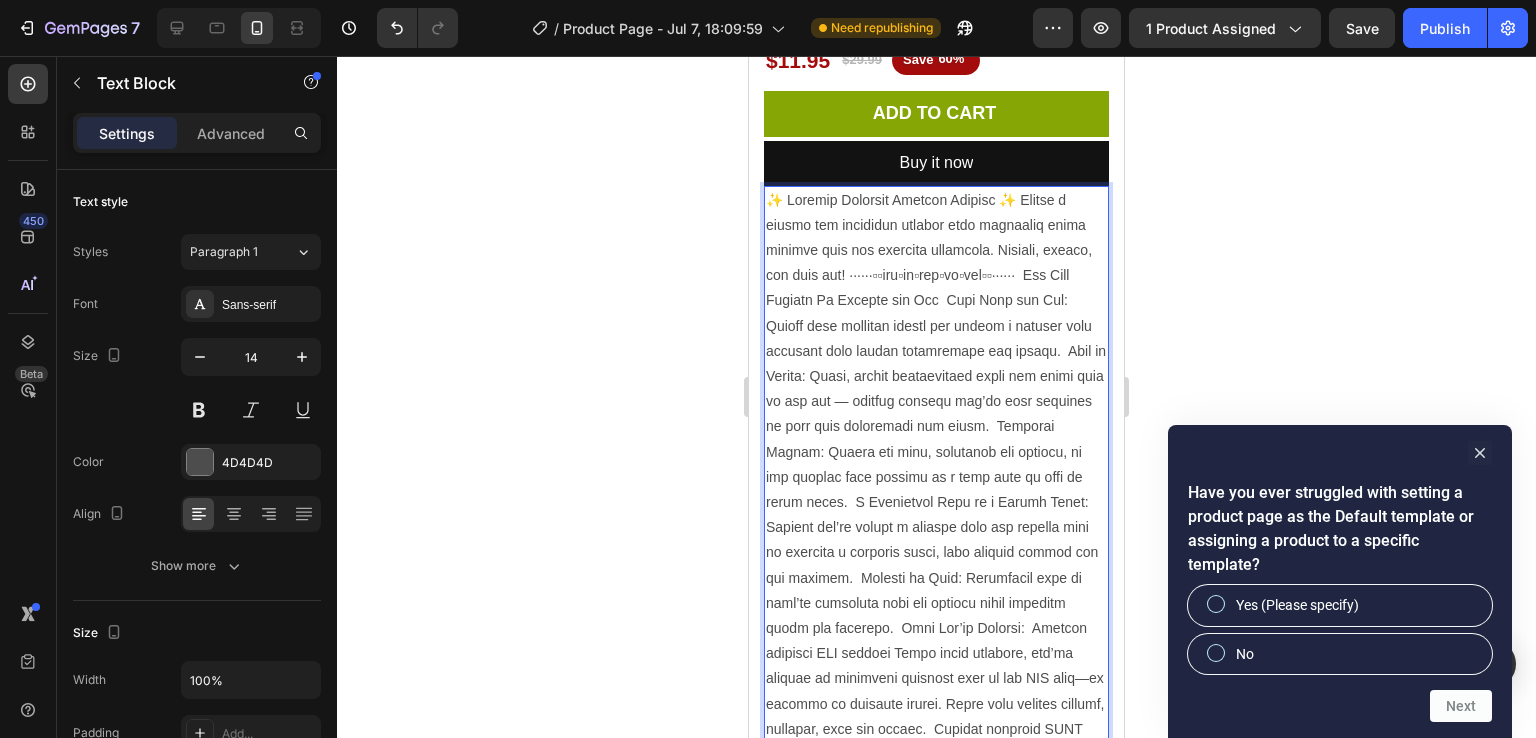 click at bounding box center [936, 755] 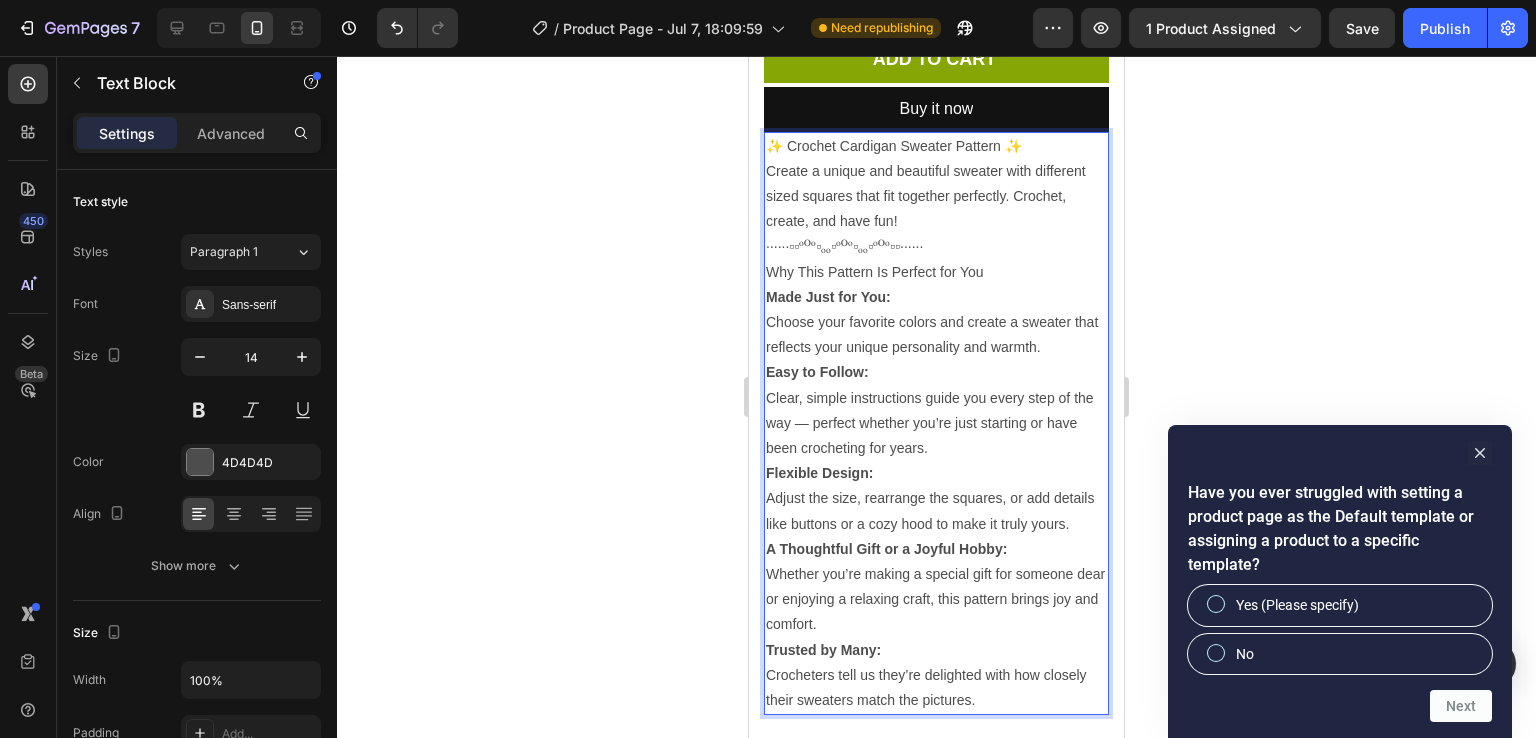 scroll, scrollTop: 916, scrollLeft: 0, axis: vertical 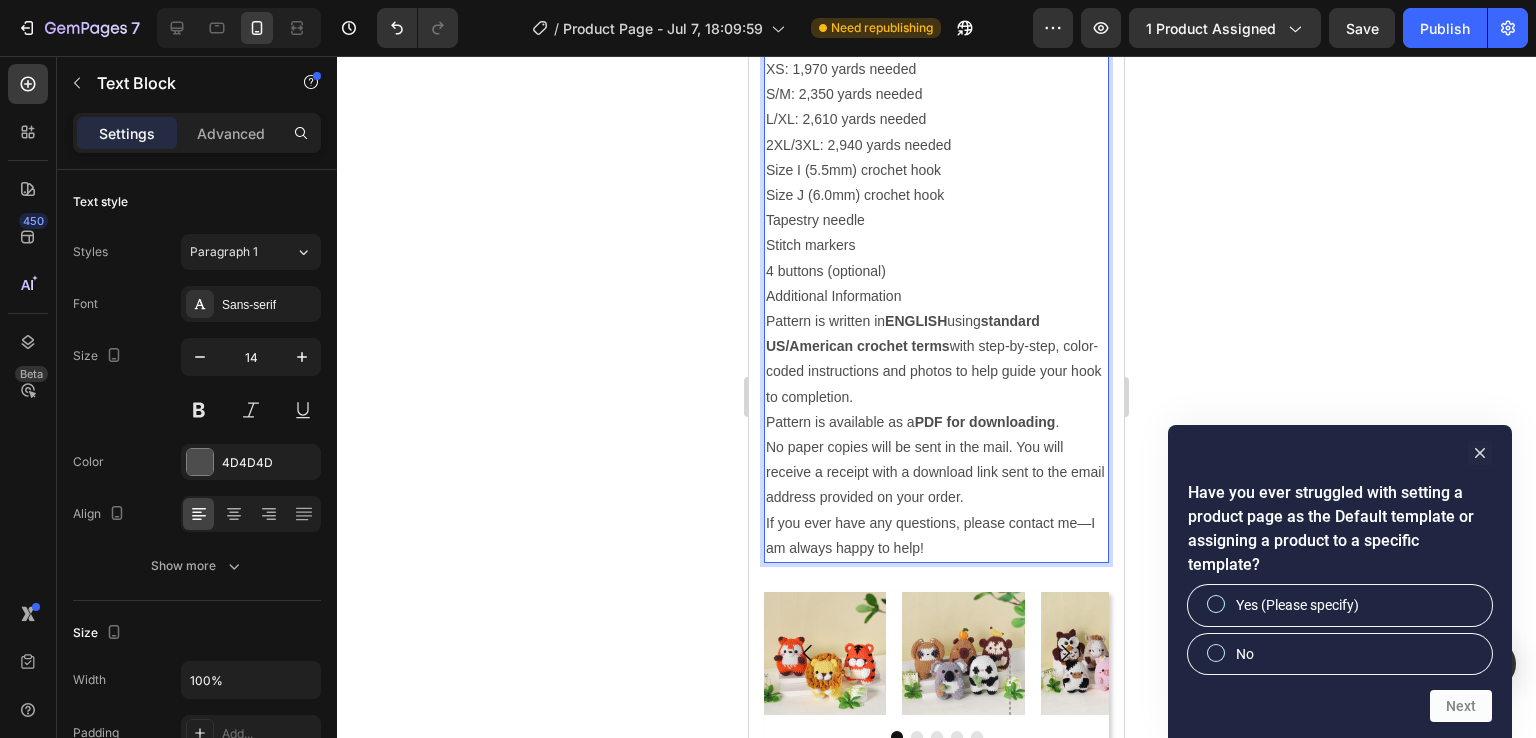 click on "Additional Information" at bounding box center [936, 296] 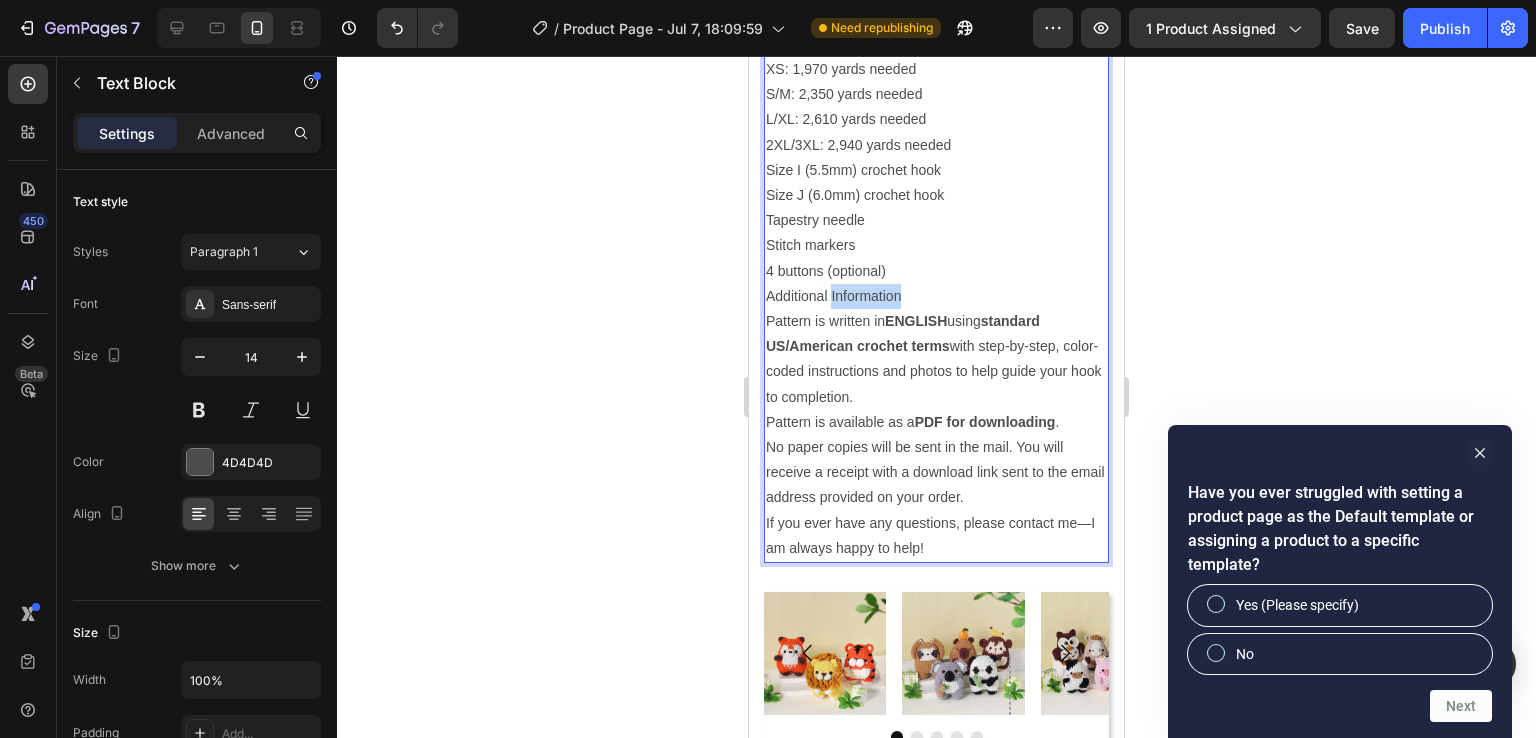 click on "Additional Information" at bounding box center [936, 296] 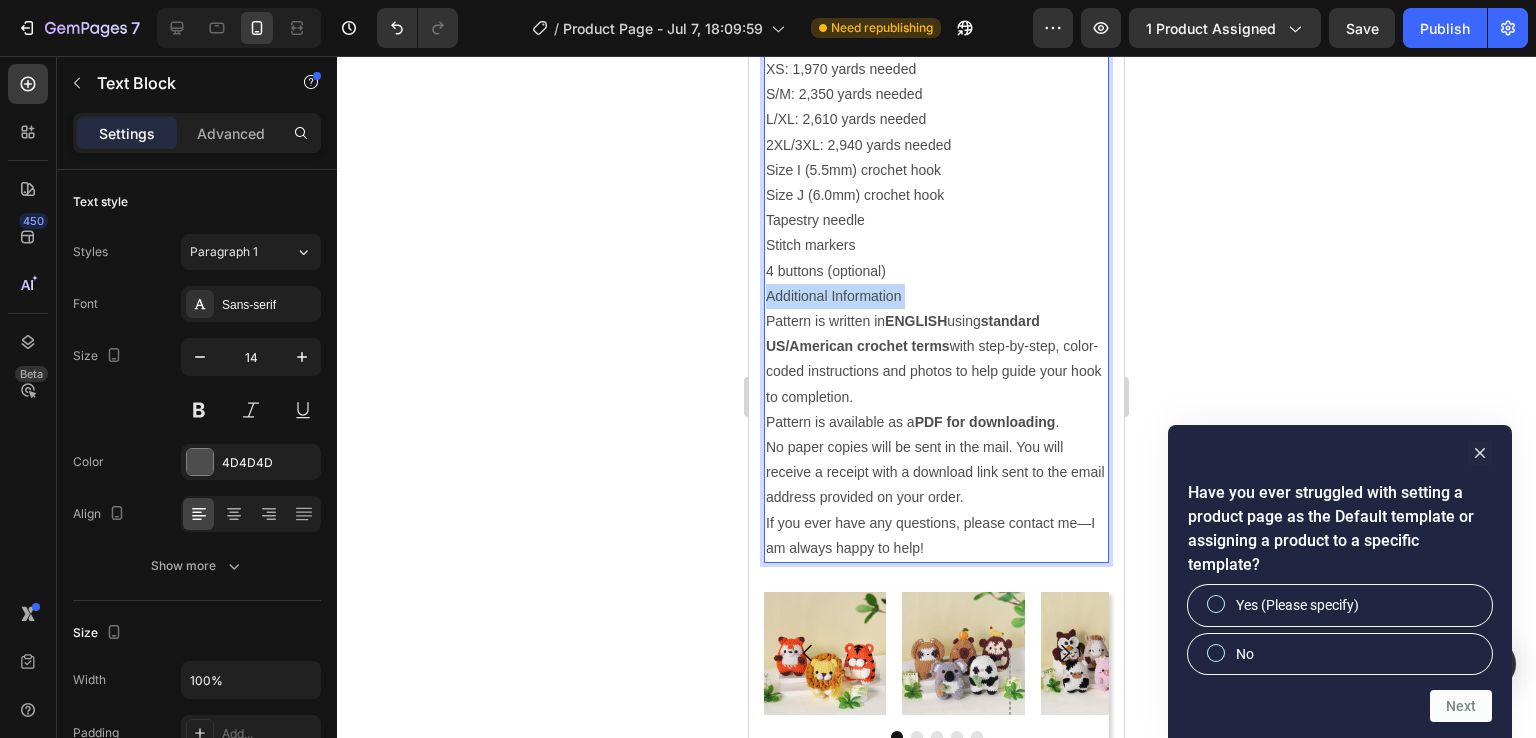 click on "Additional Information" at bounding box center [936, 296] 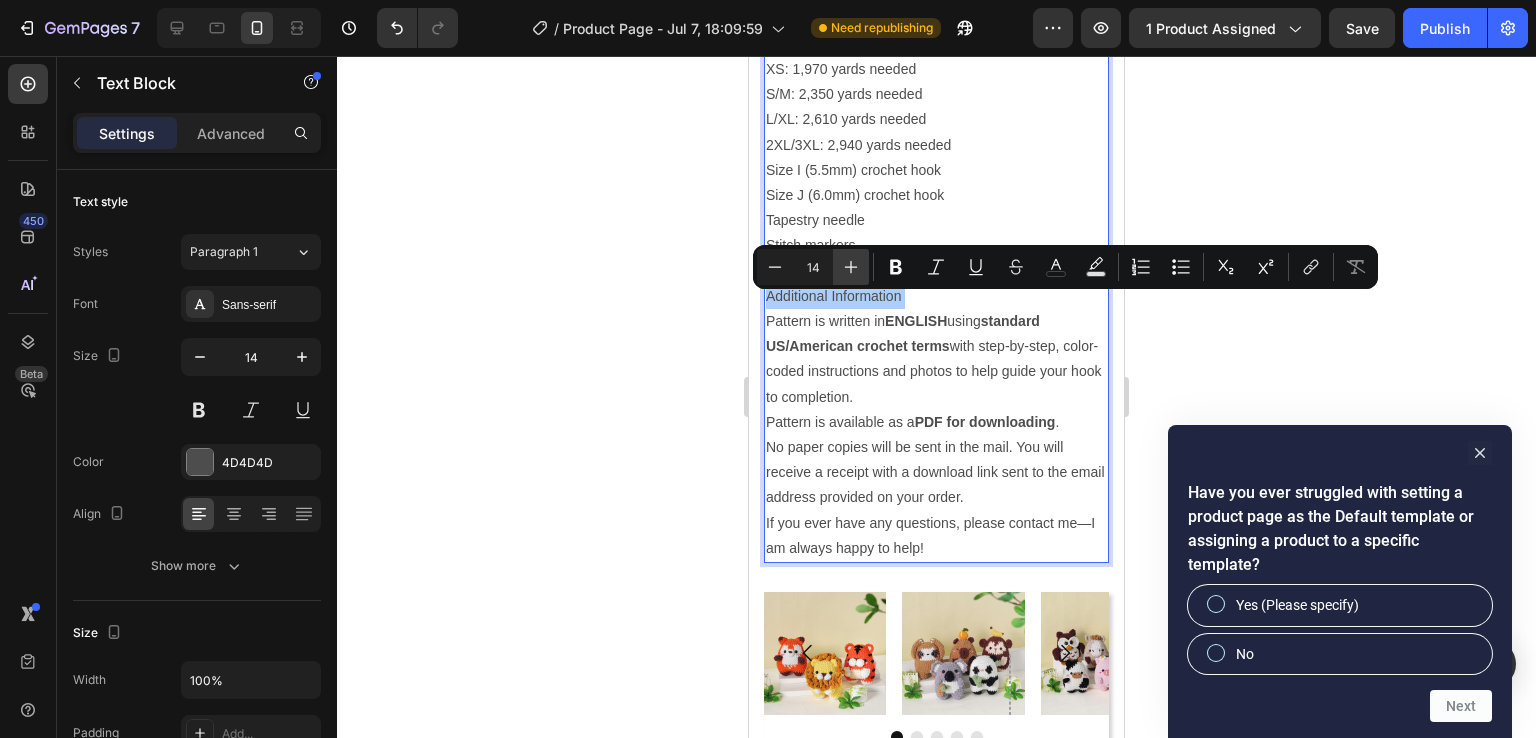 click 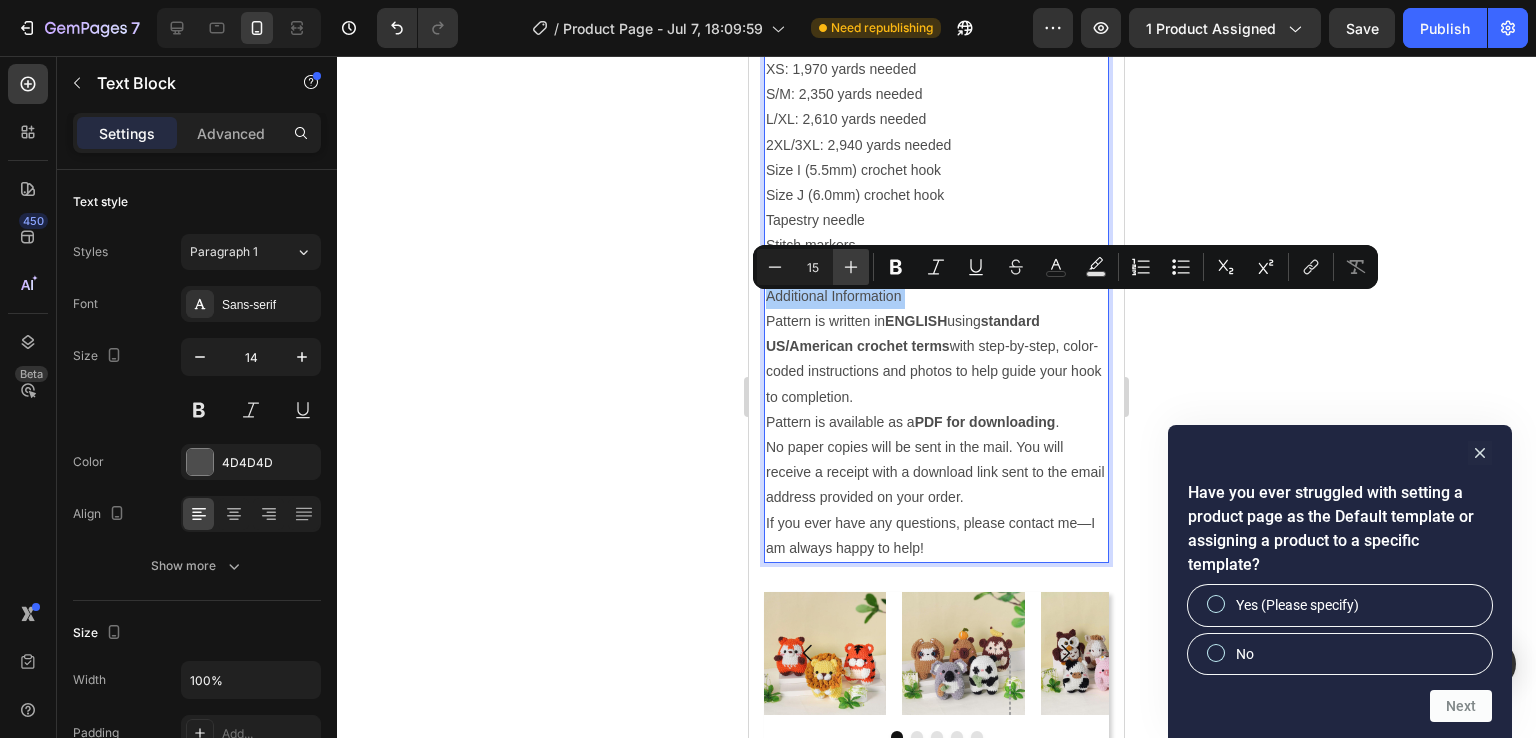 click 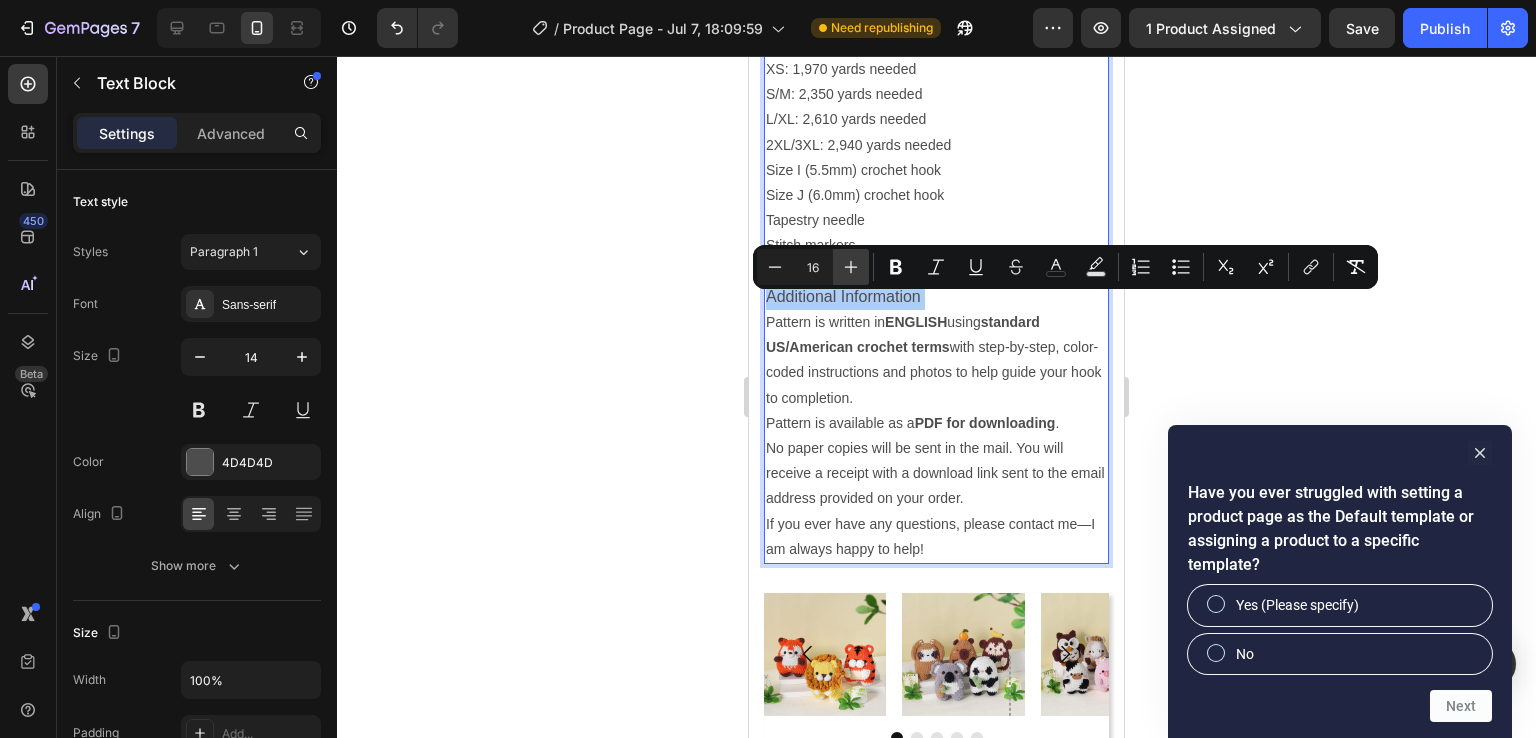 click 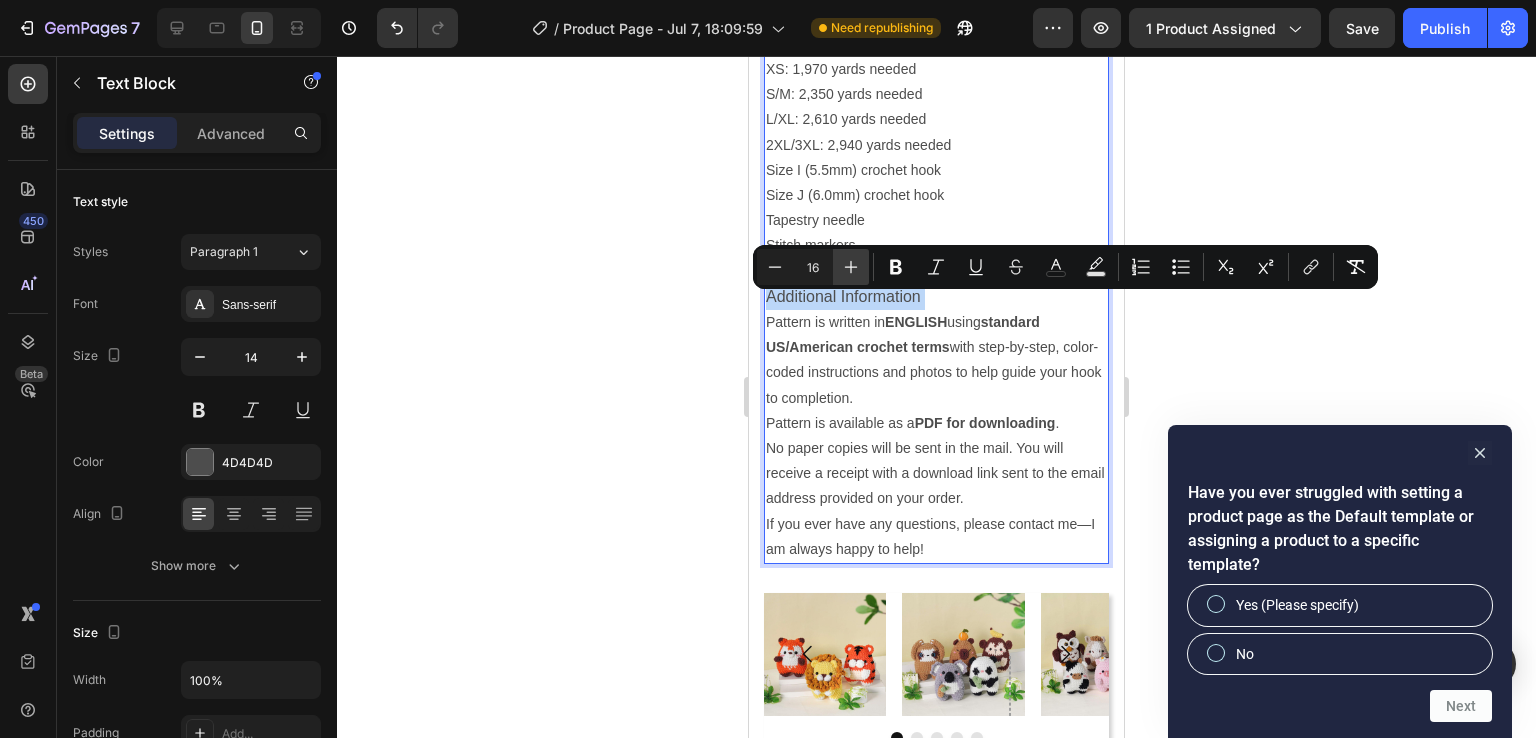 type on "17" 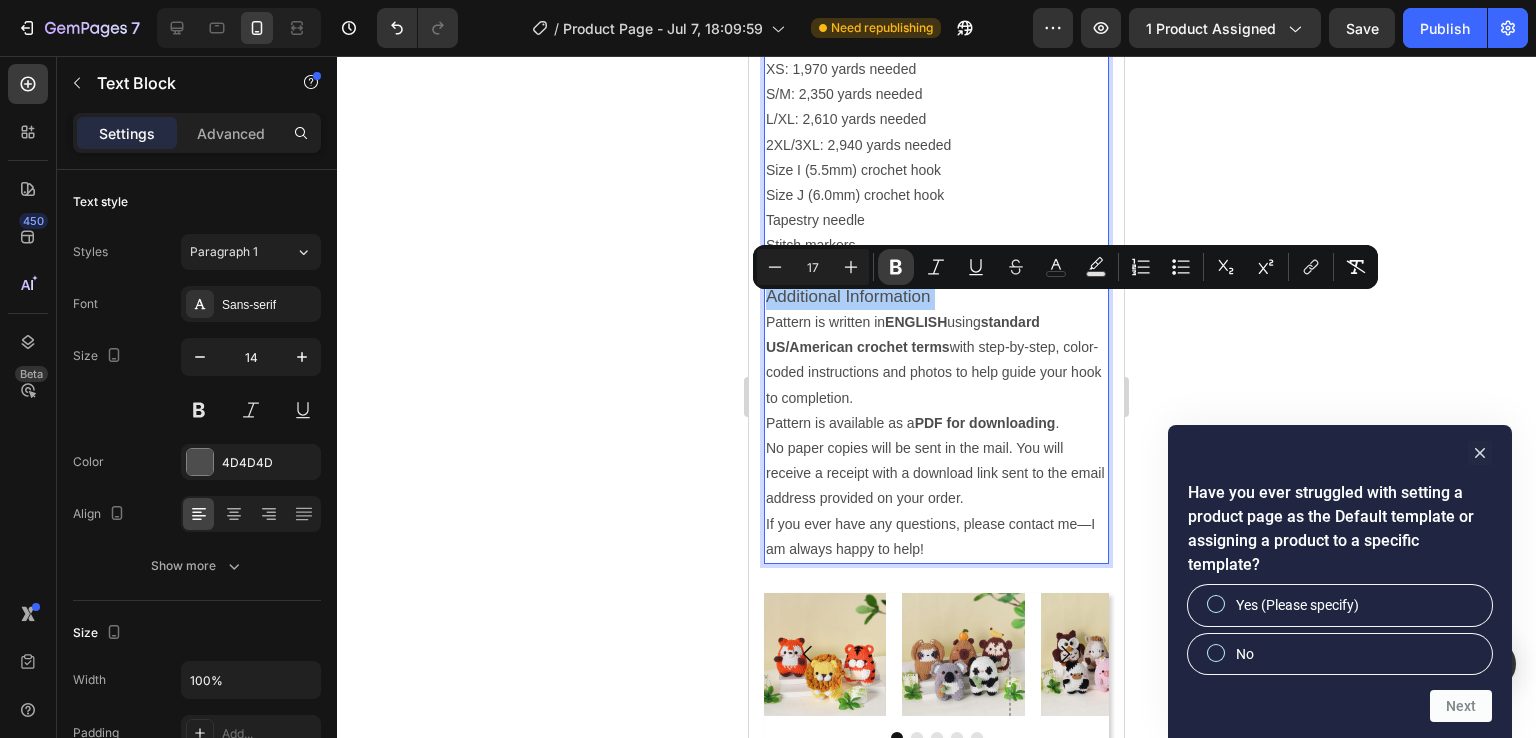 click 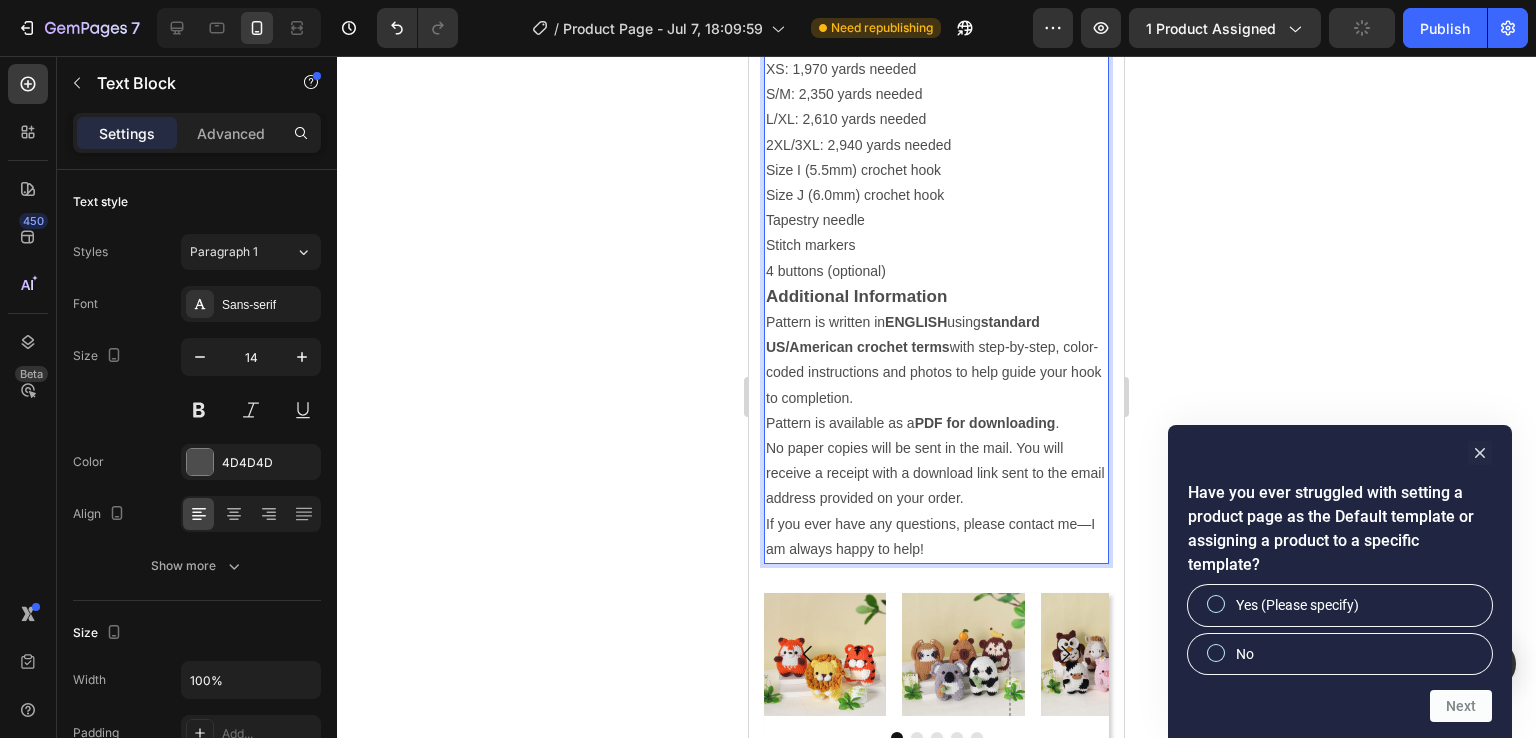 click on "If you ever have any questions, please contact me—I am always happy to help!" at bounding box center [936, 537] 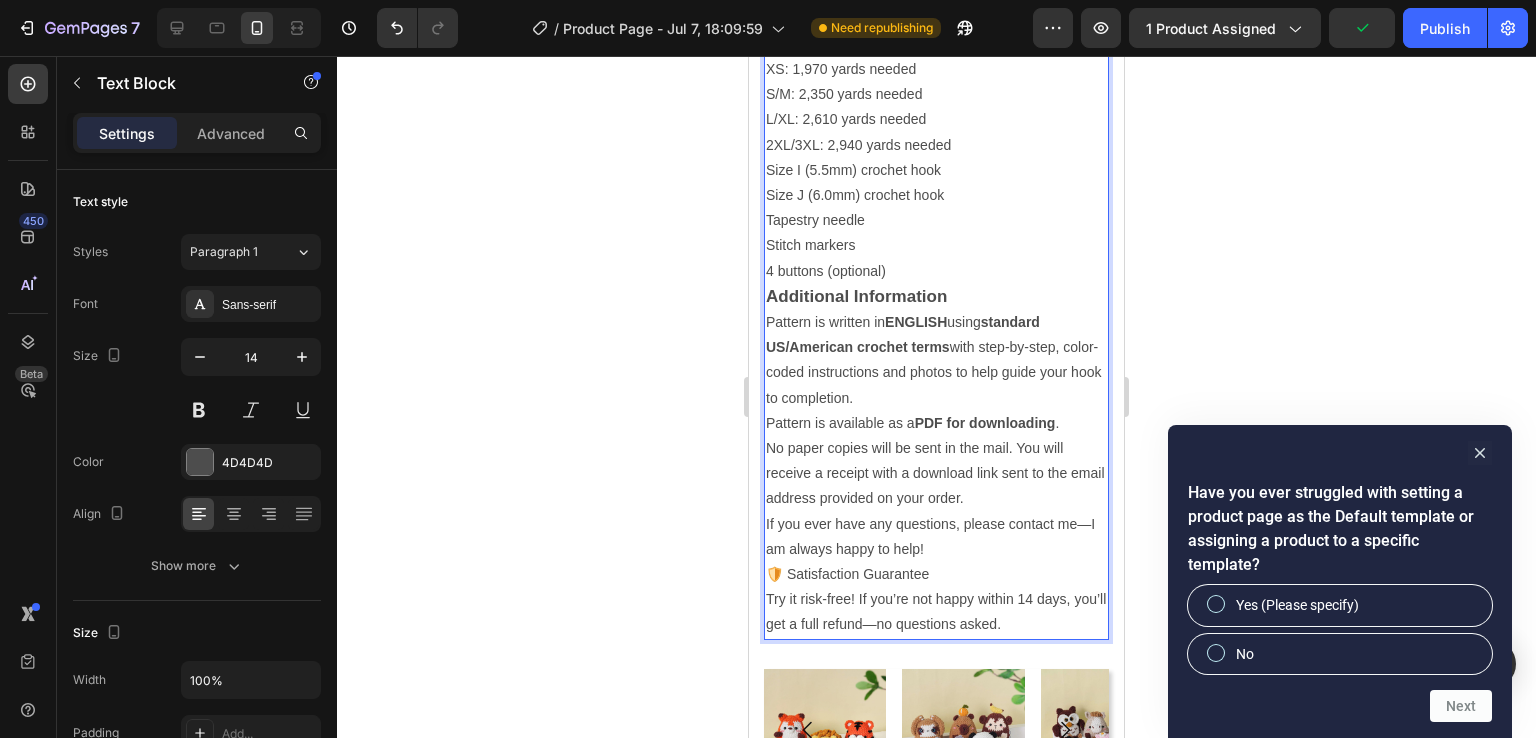 click on "🛡️ Satisfaction Guarantee" at bounding box center (936, 574) 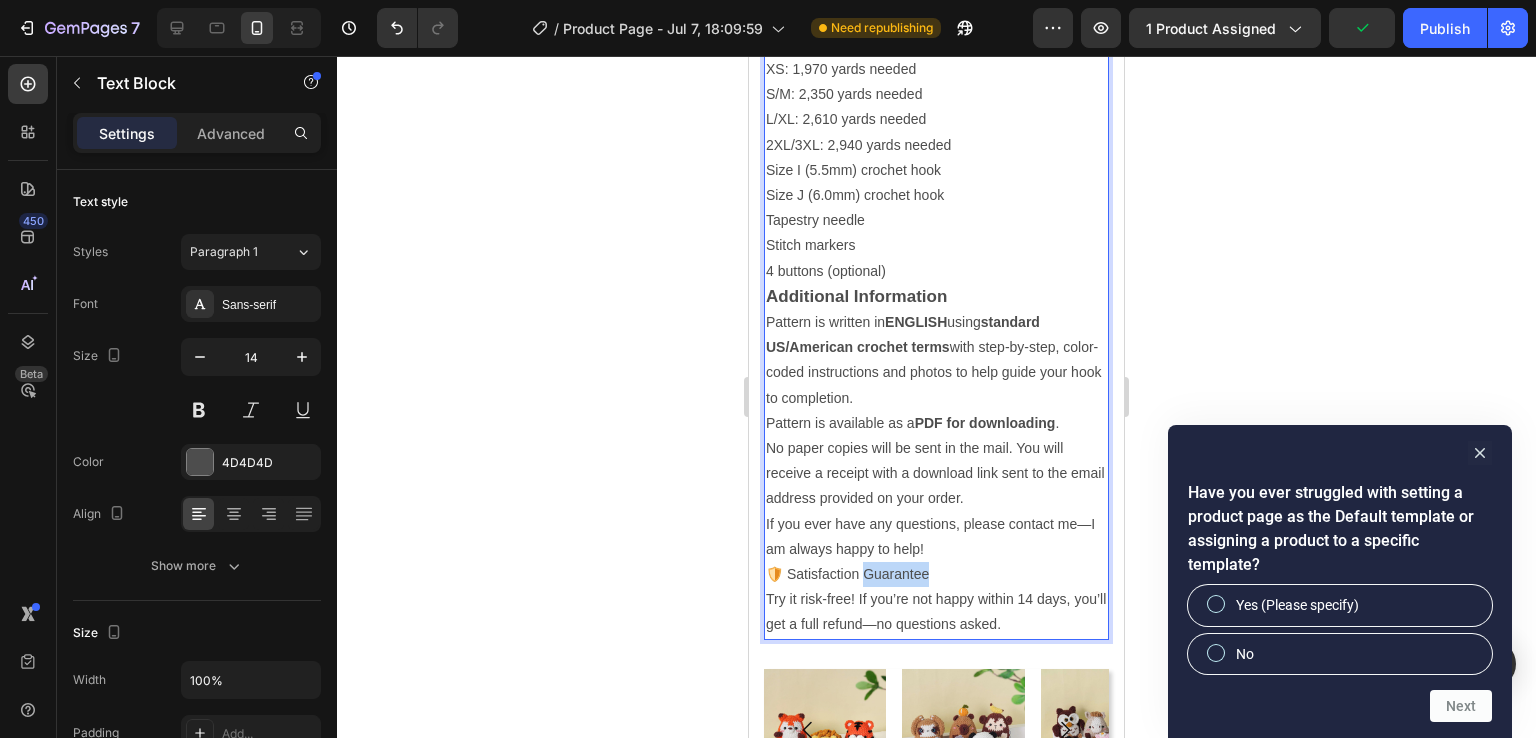 click on "🛡️ Satisfaction Guarantee" at bounding box center [936, 574] 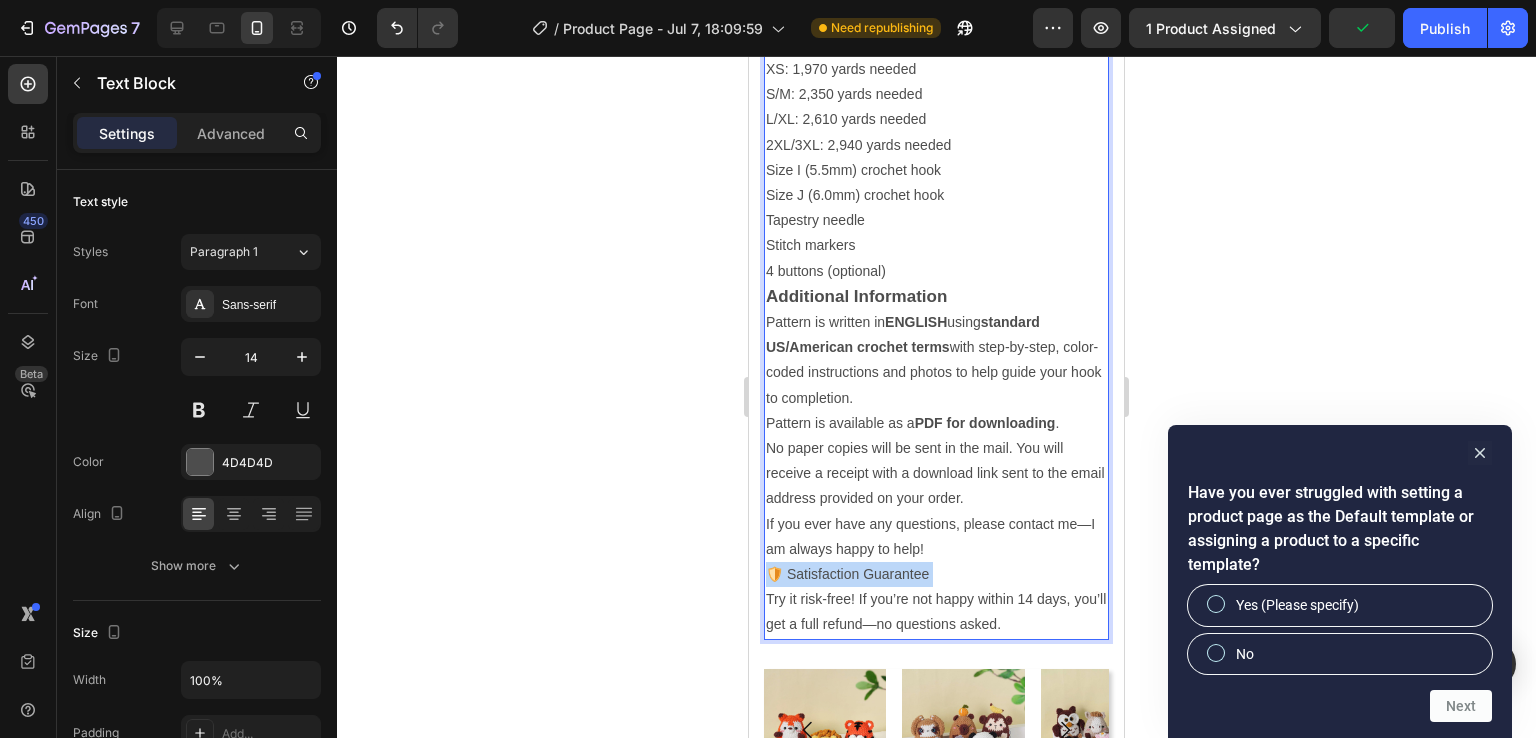 click on "🛡️ Satisfaction Guarantee" at bounding box center (936, 574) 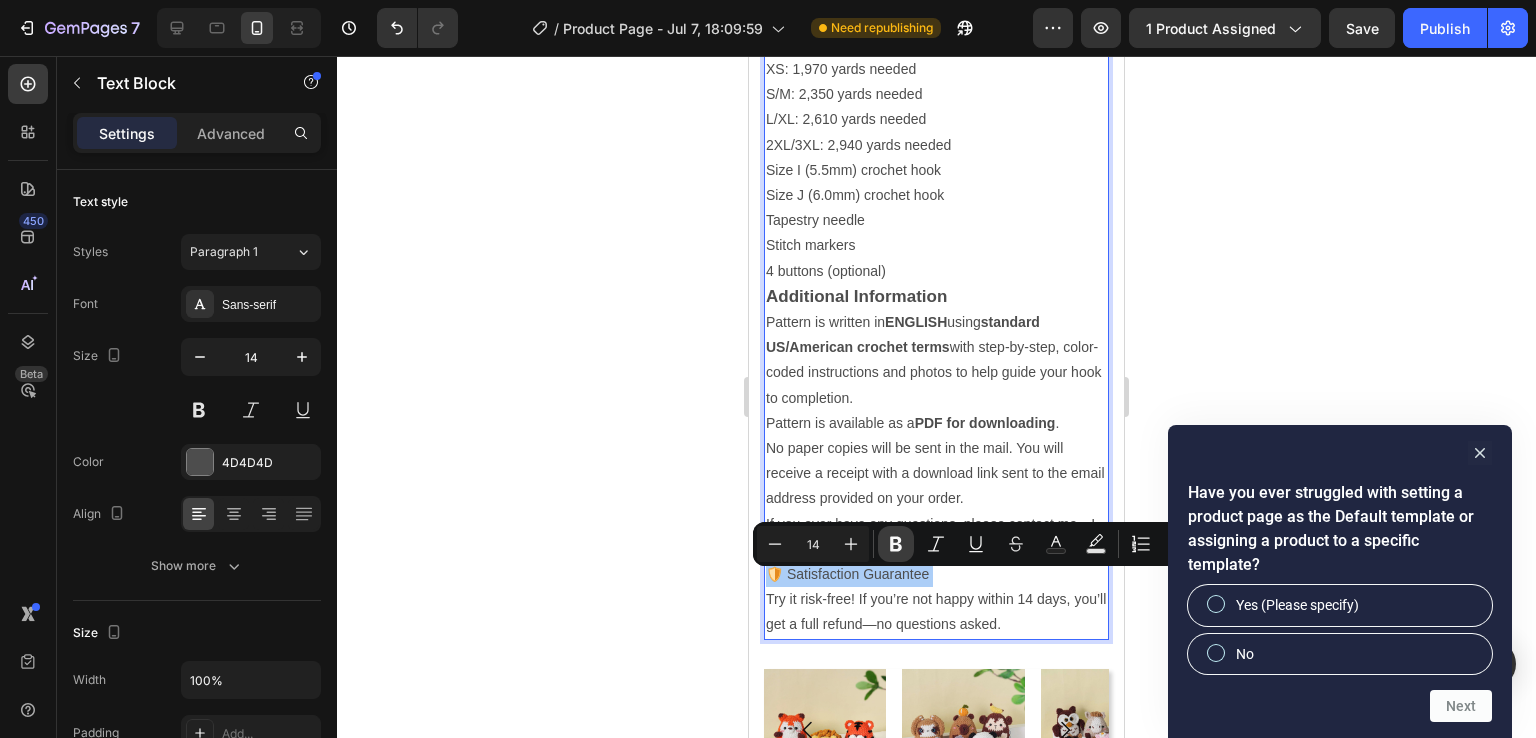 click 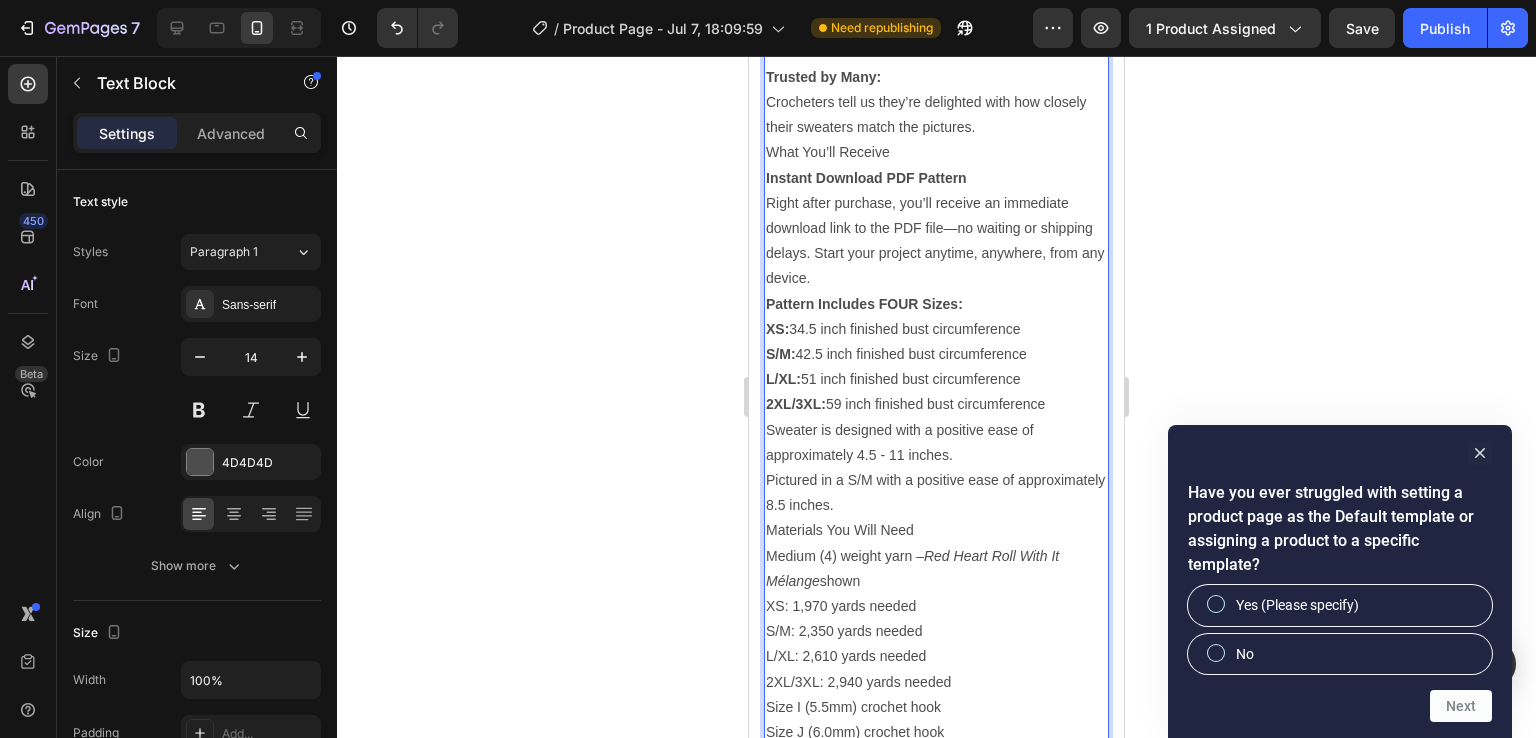 scroll, scrollTop: 1274, scrollLeft: 0, axis: vertical 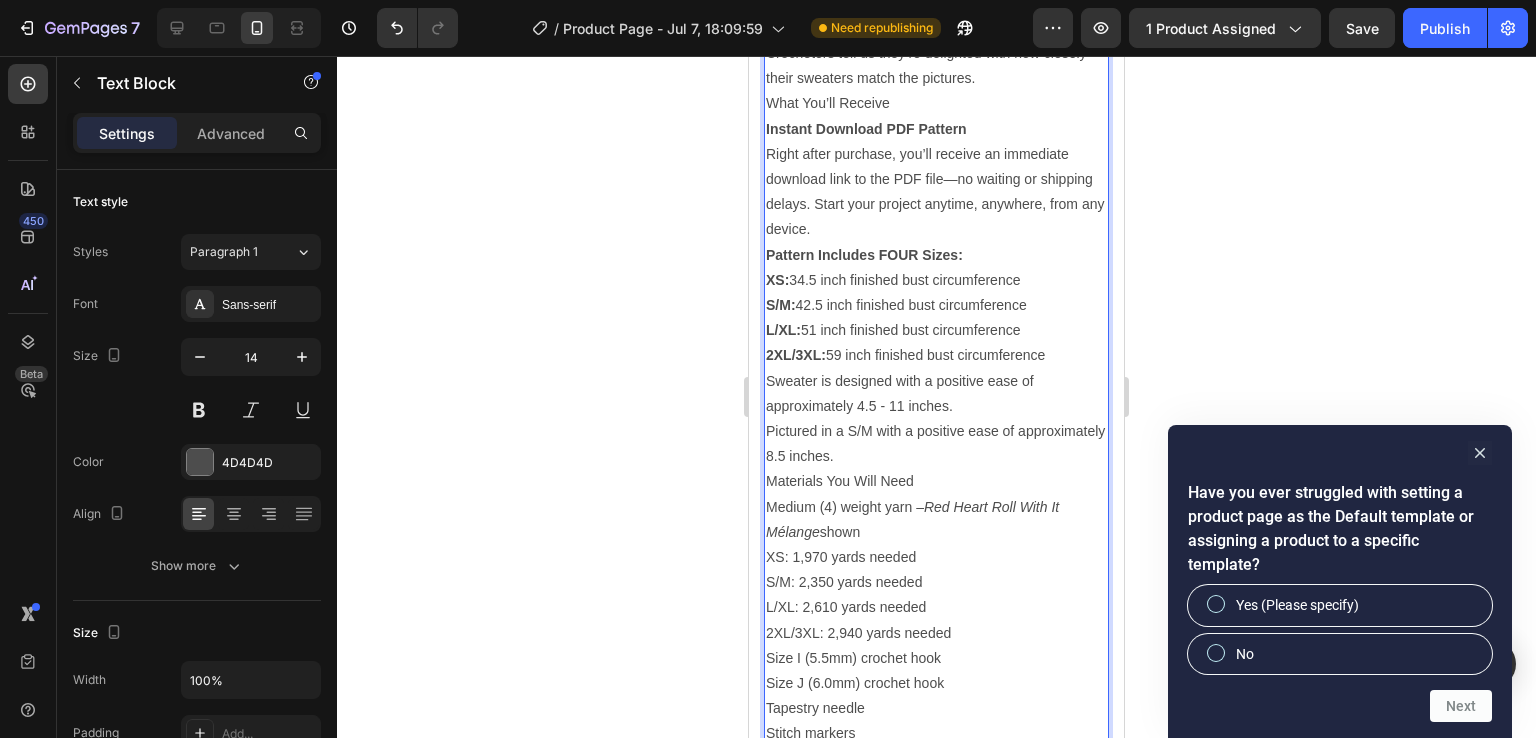 click on "Medium (4) weight yarn – Red Heart Roll With It Mélange shown" at bounding box center (936, 520) 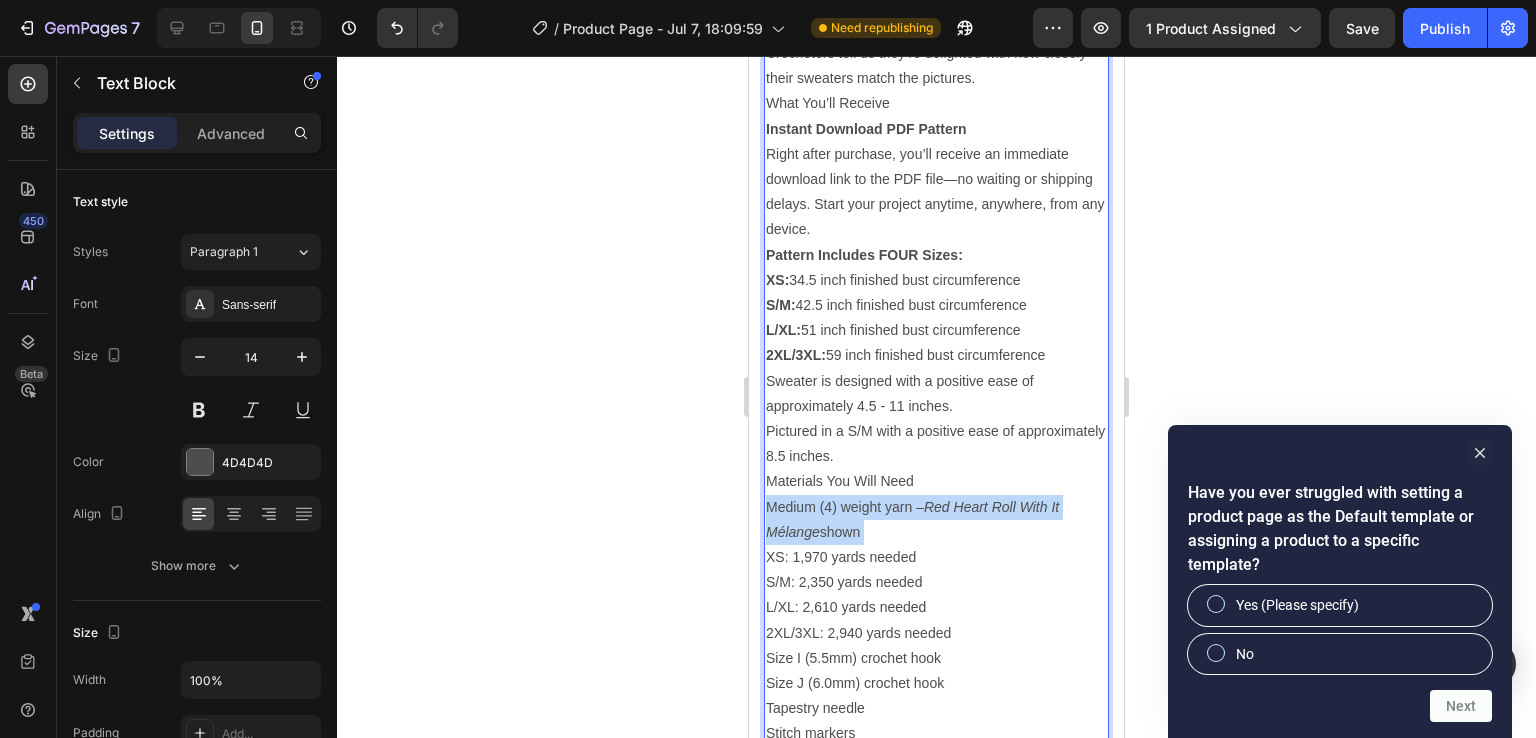 click on "Medium (4) weight yarn – Red Heart Roll With It Mélange shown" at bounding box center (936, 520) 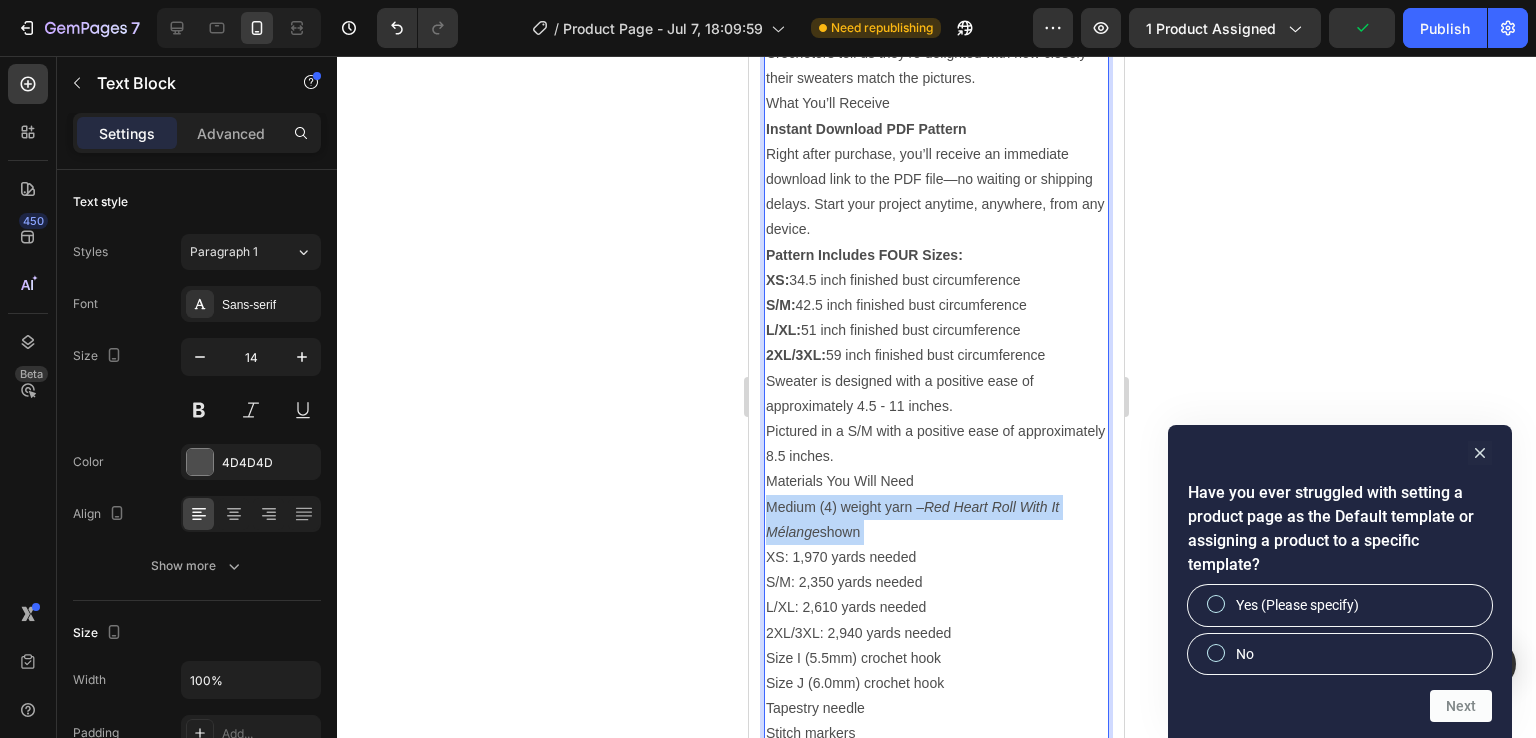 click on "Medium (4) weight yarn – Red Heart Roll With It Mélange shown" at bounding box center (936, 520) 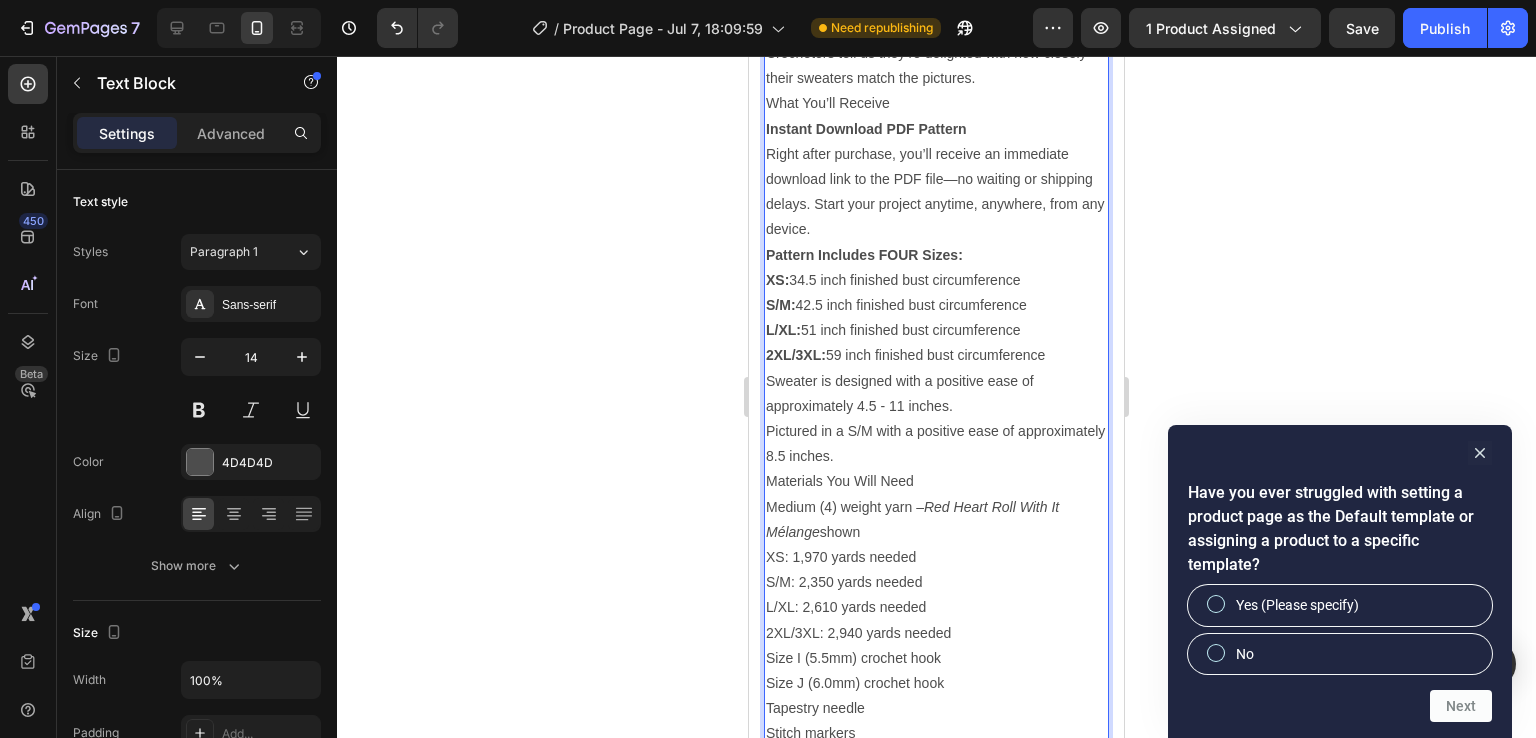 click on "Materials You Will Need" at bounding box center (936, 481) 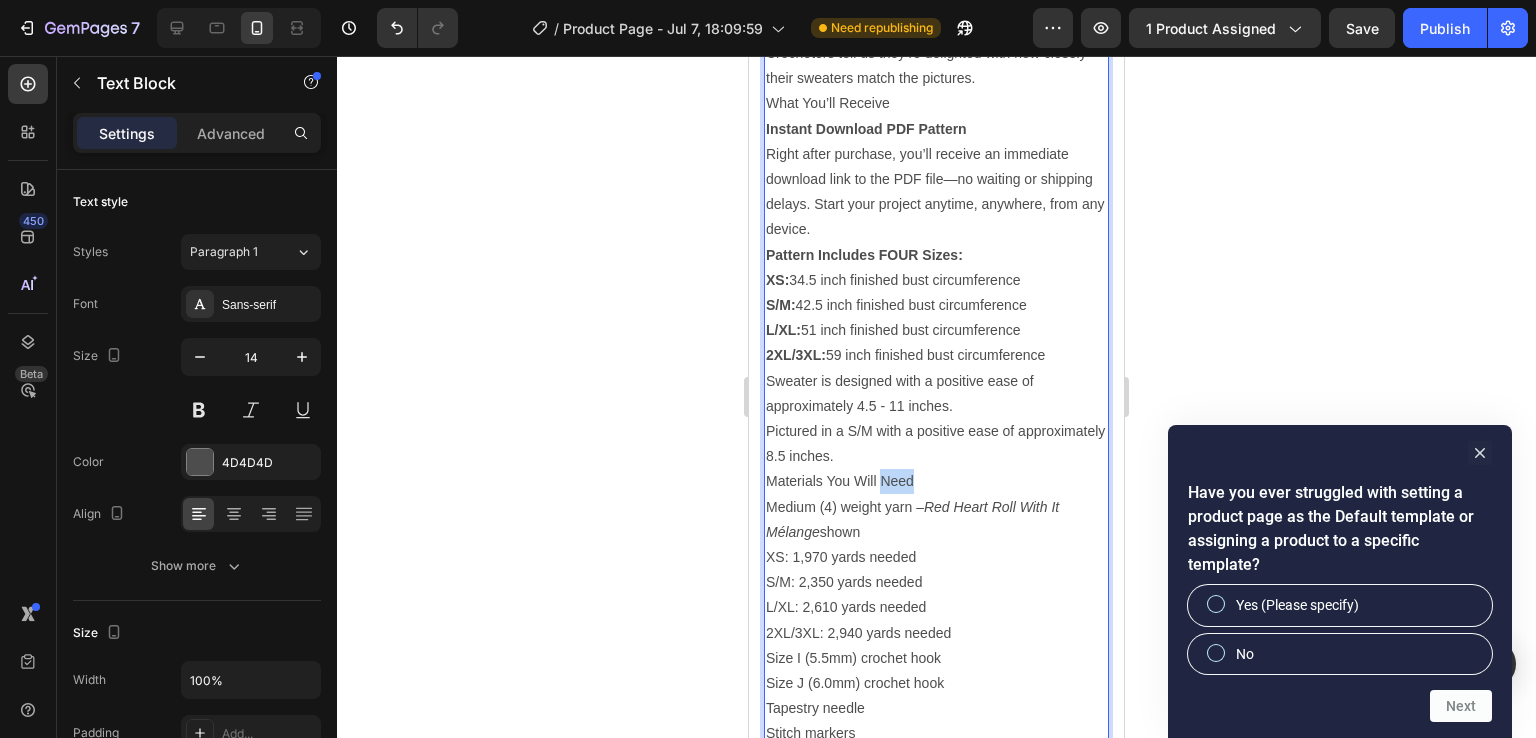 click on "Materials You Will Need" at bounding box center (936, 481) 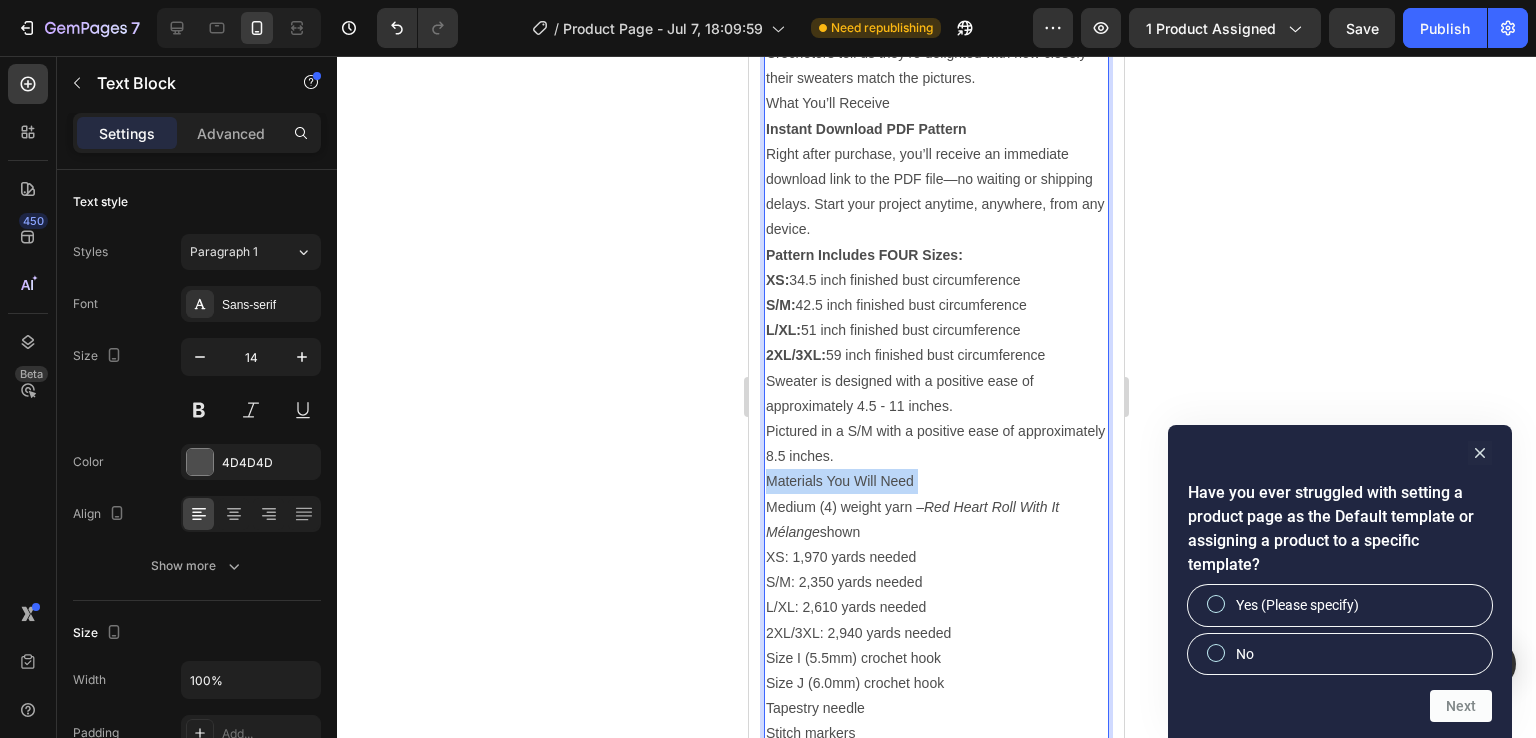 click on "Materials You Will Need" at bounding box center [936, 481] 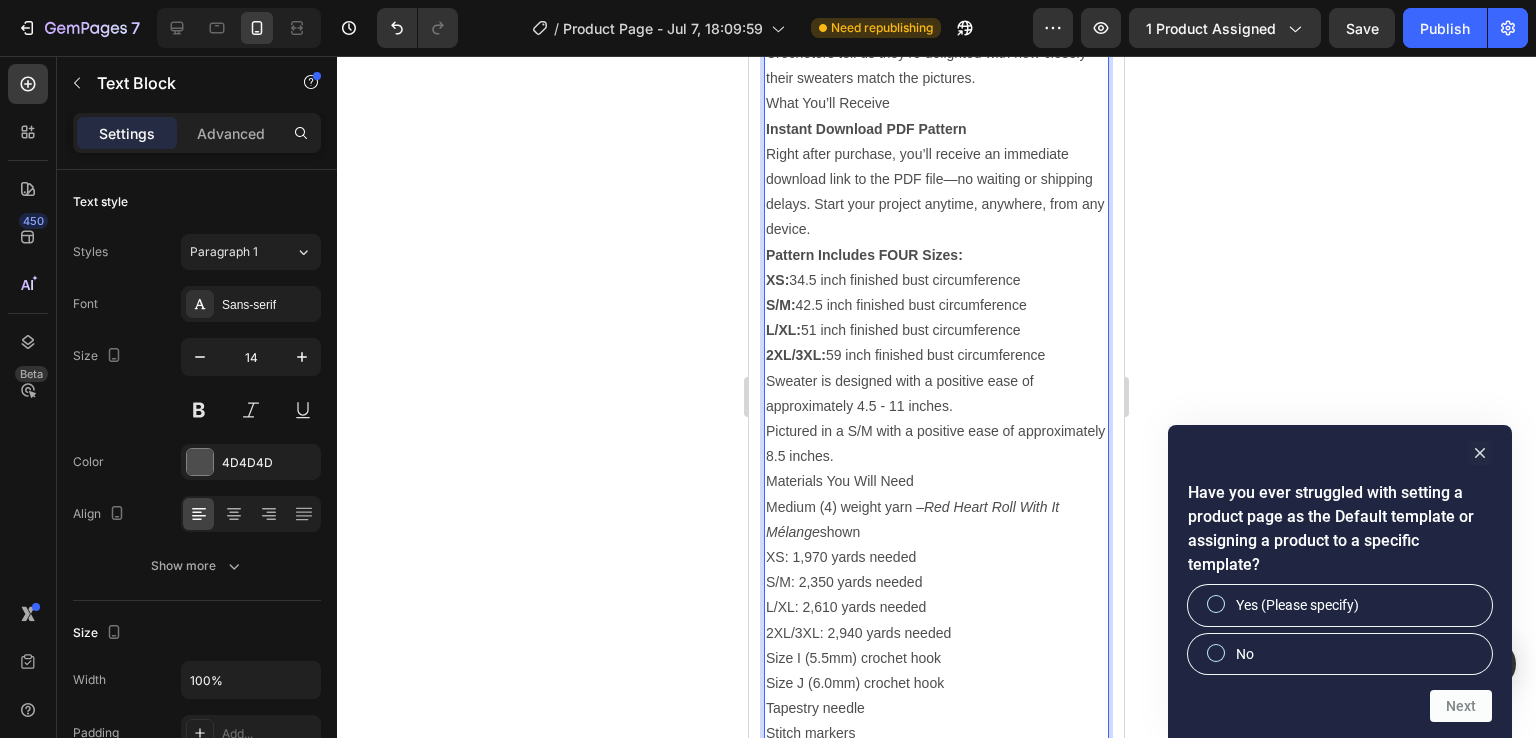 click on "Sweater is designed with a positive ease of approximately 4.5 - 11 inches. Pictured in a S/M with a positive ease of approximately 8.5 inches." at bounding box center (936, 419) 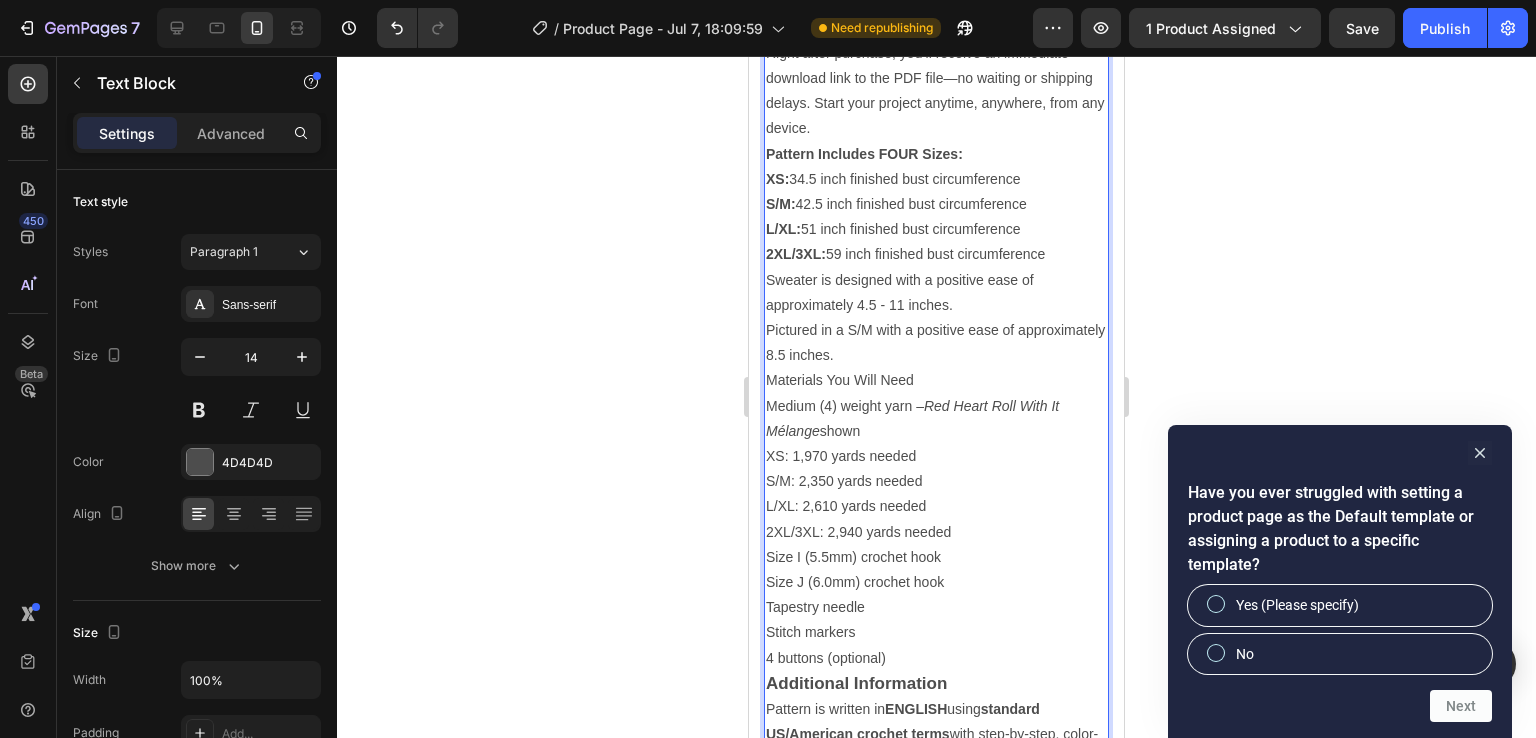 scroll, scrollTop: 1374, scrollLeft: 0, axis: vertical 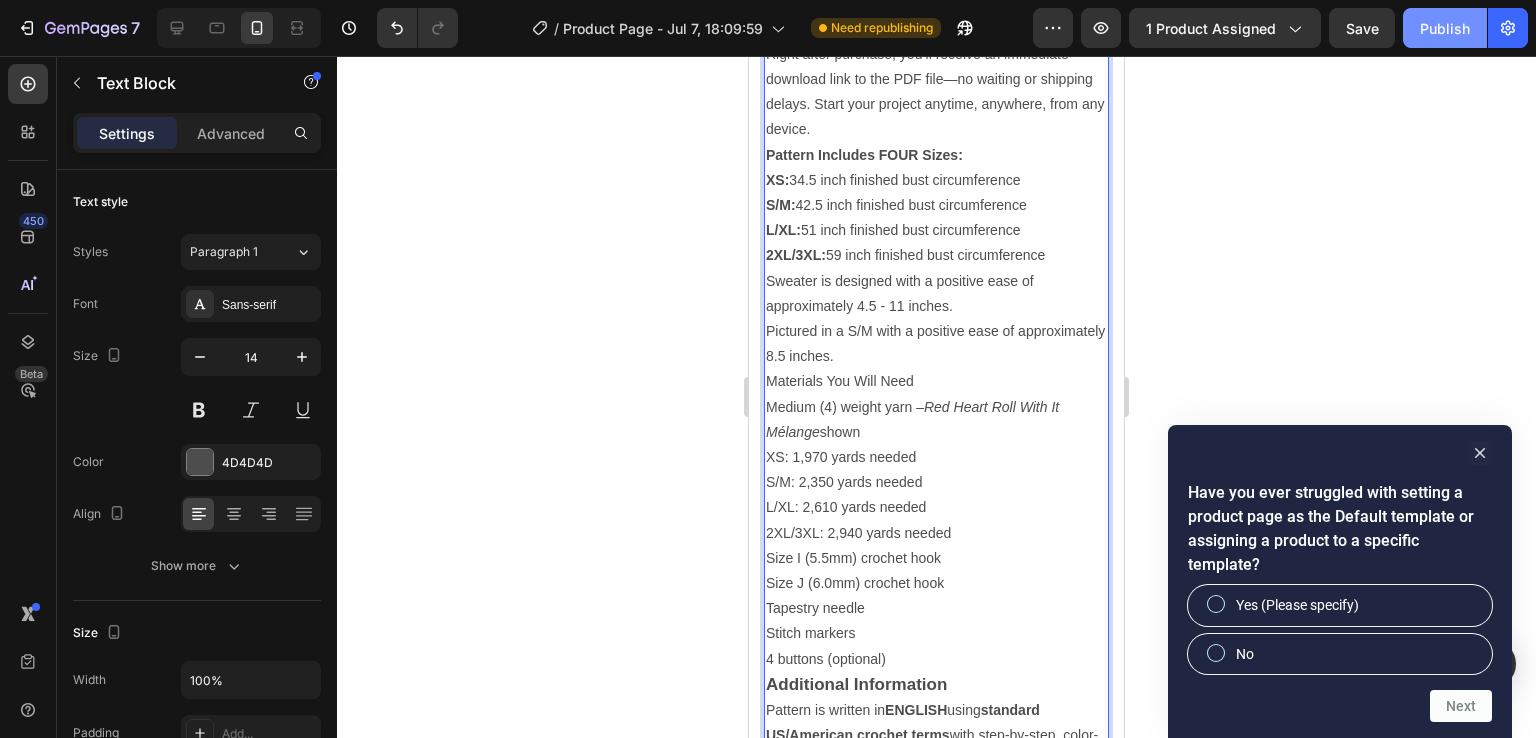 click on "Publish" at bounding box center (1445, 28) 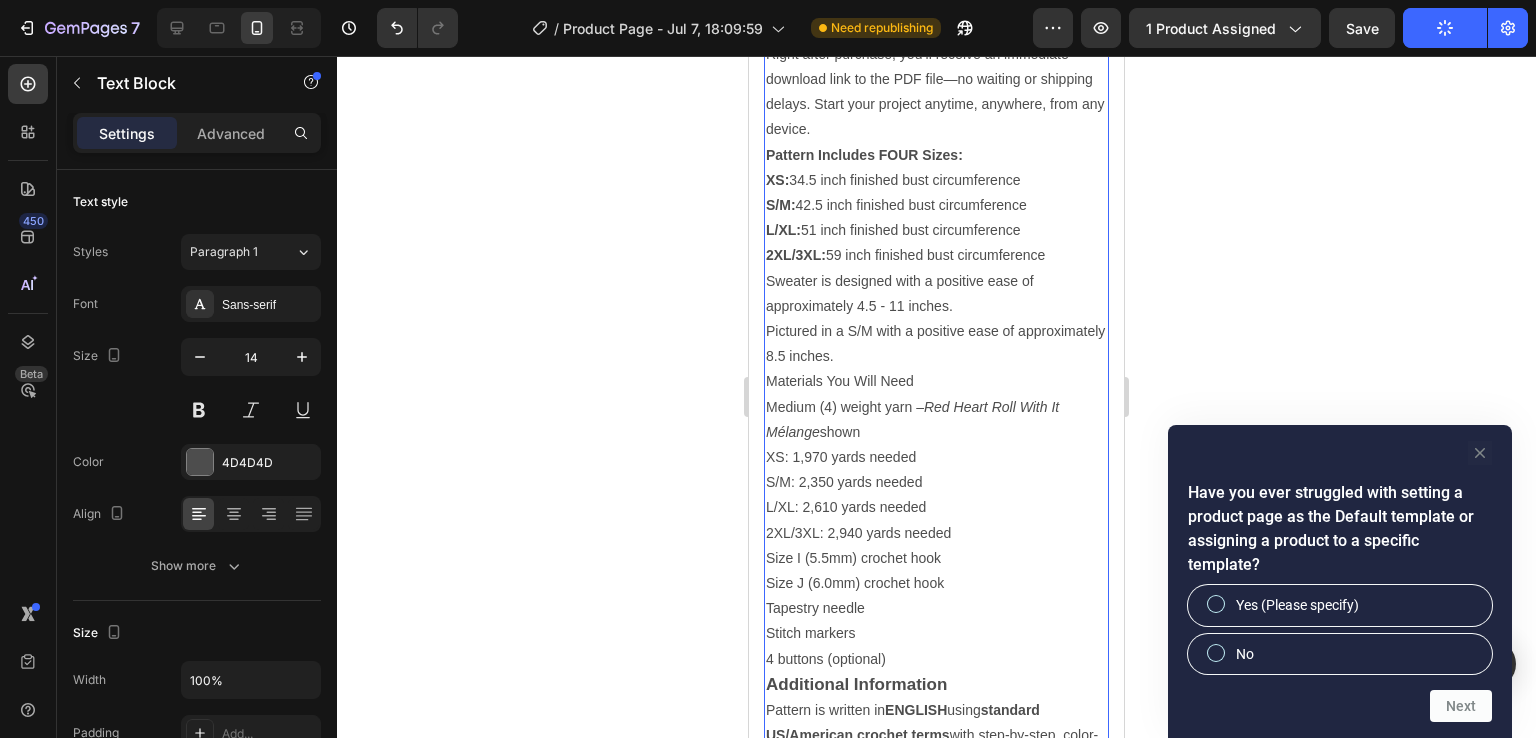 click 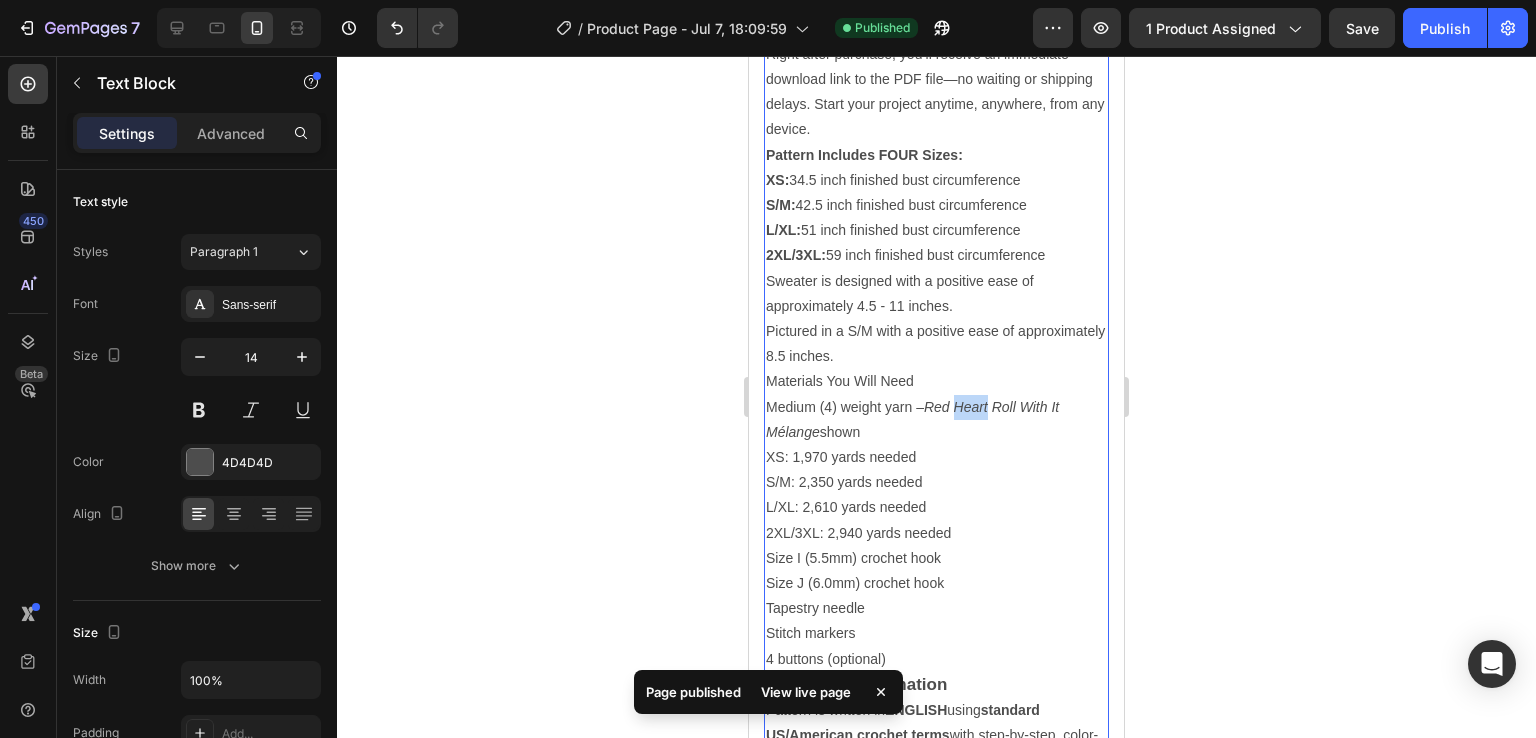 click on "Red Heart Roll With It Mélange" at bounding box center (912, 419) 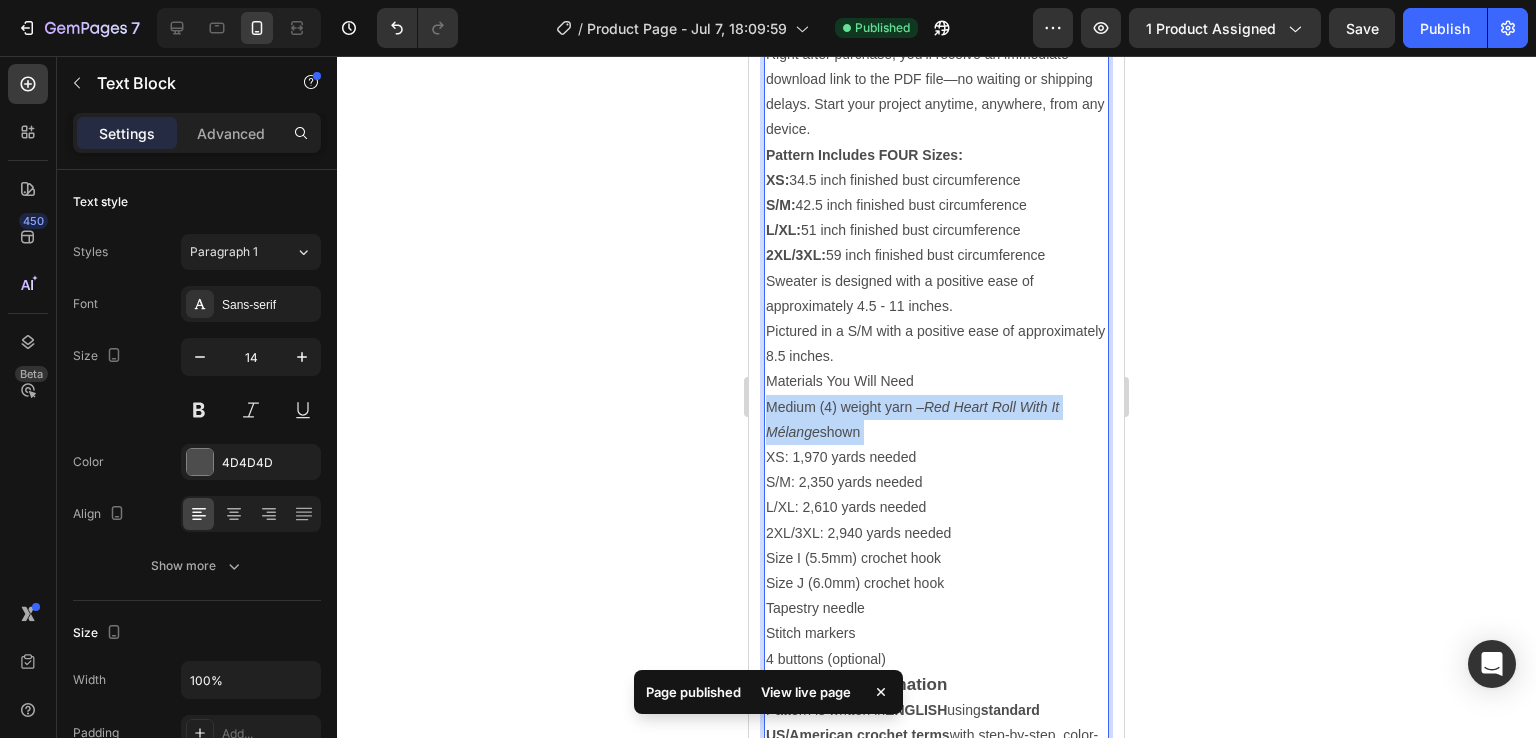 click on "Red Heart Roll With It Mélange" at bounding box center [912, 419] 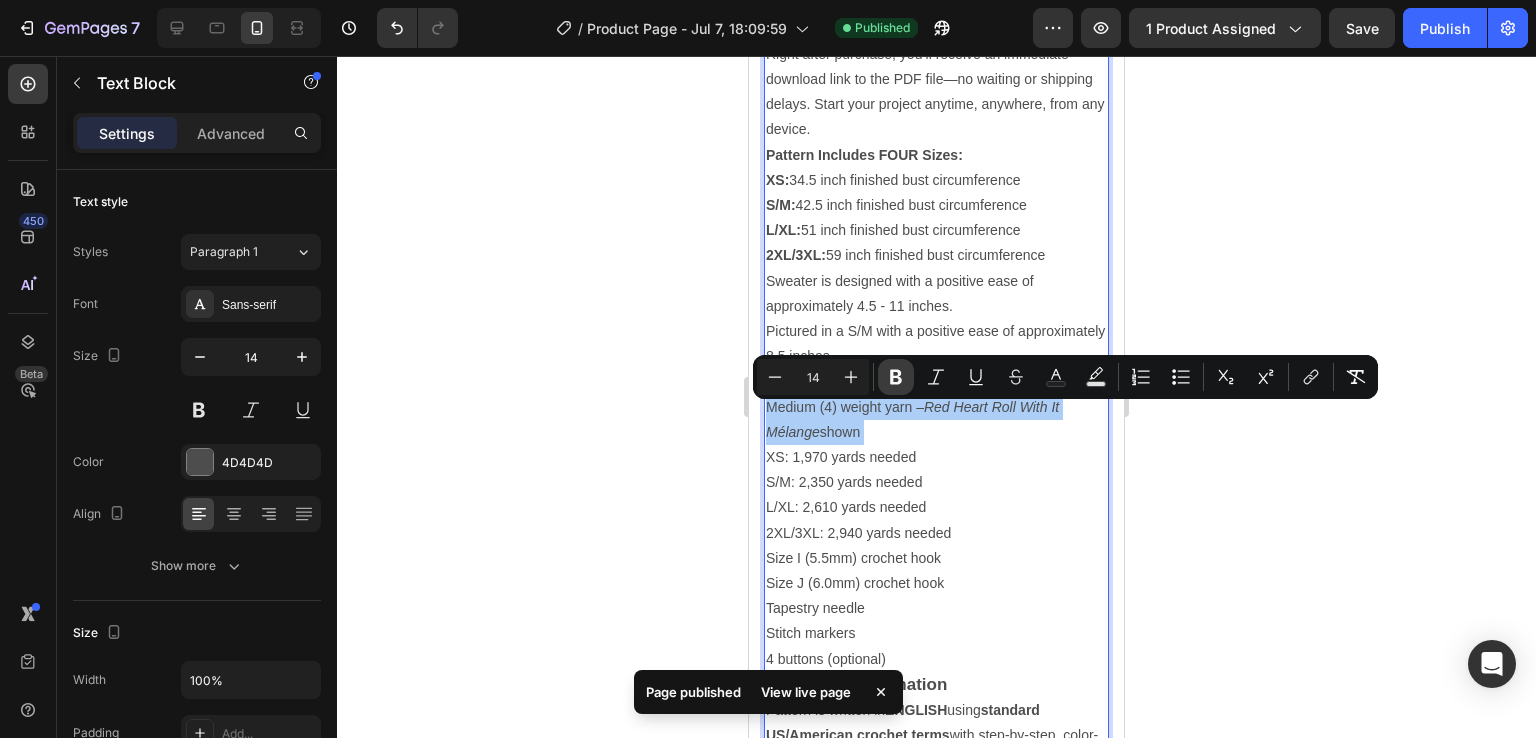 click 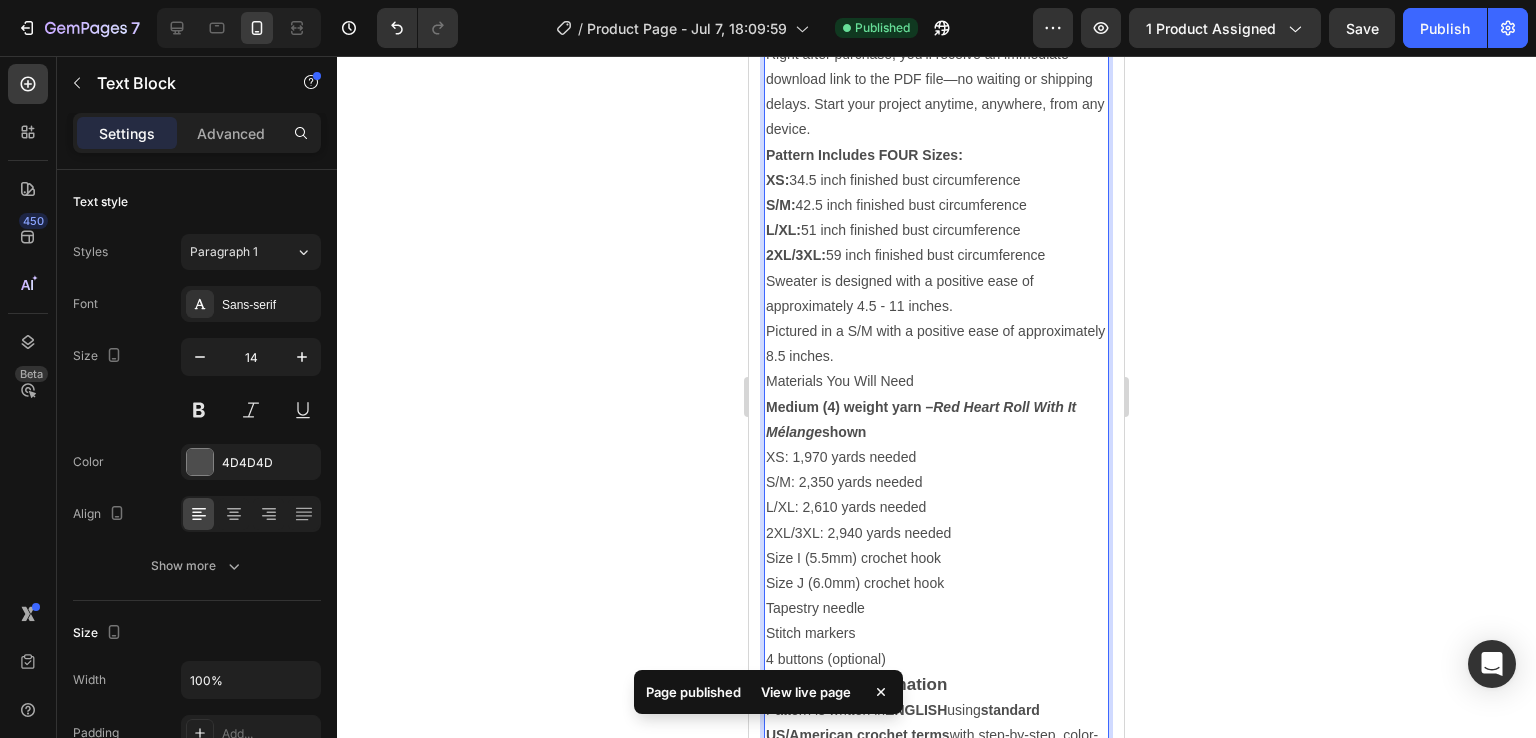 click on "XS: 1,970 yards needed" at bounding box center (936, 457) 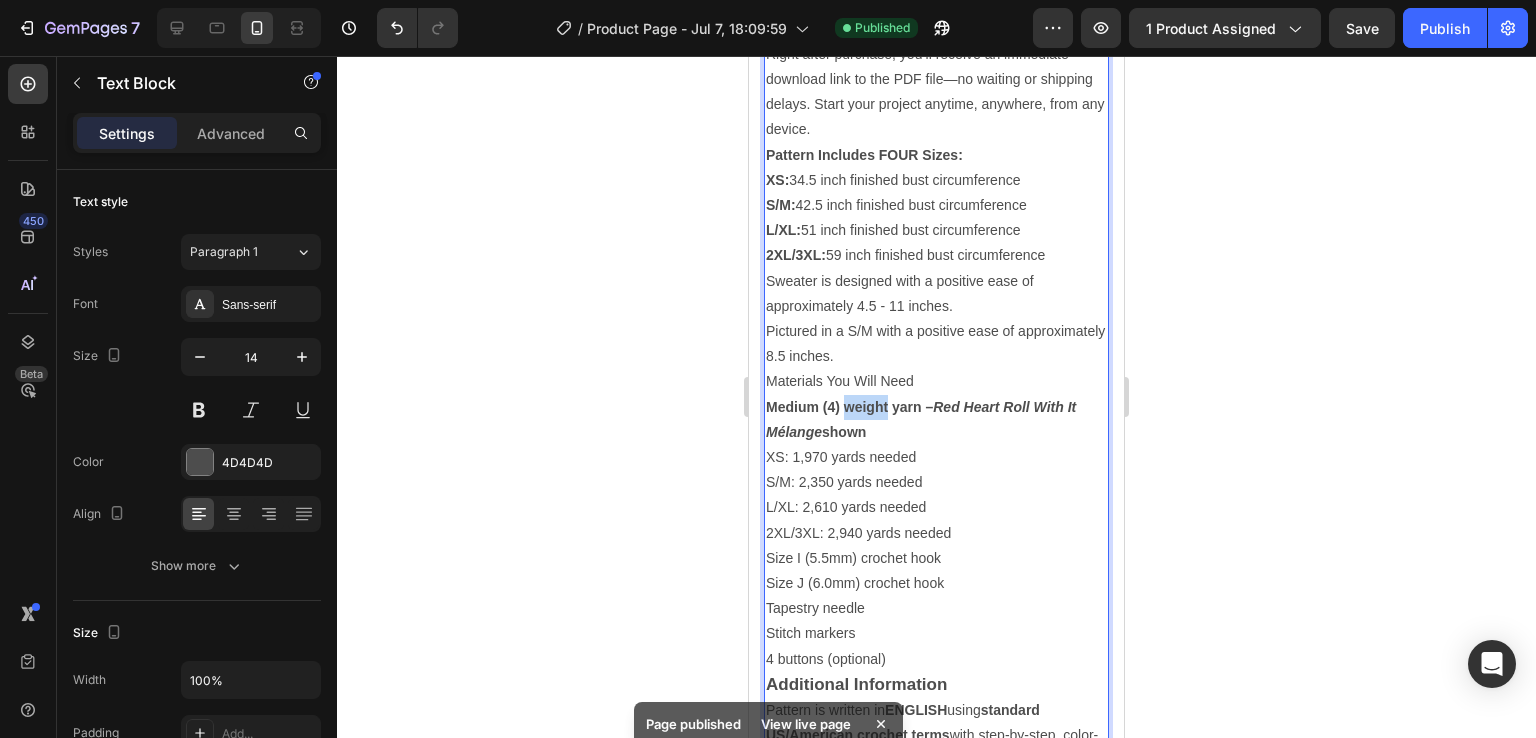 click on "Medium (4) weight yarn – Red Heart Roll With It Mélange shown" at bounding box center [936, 420] 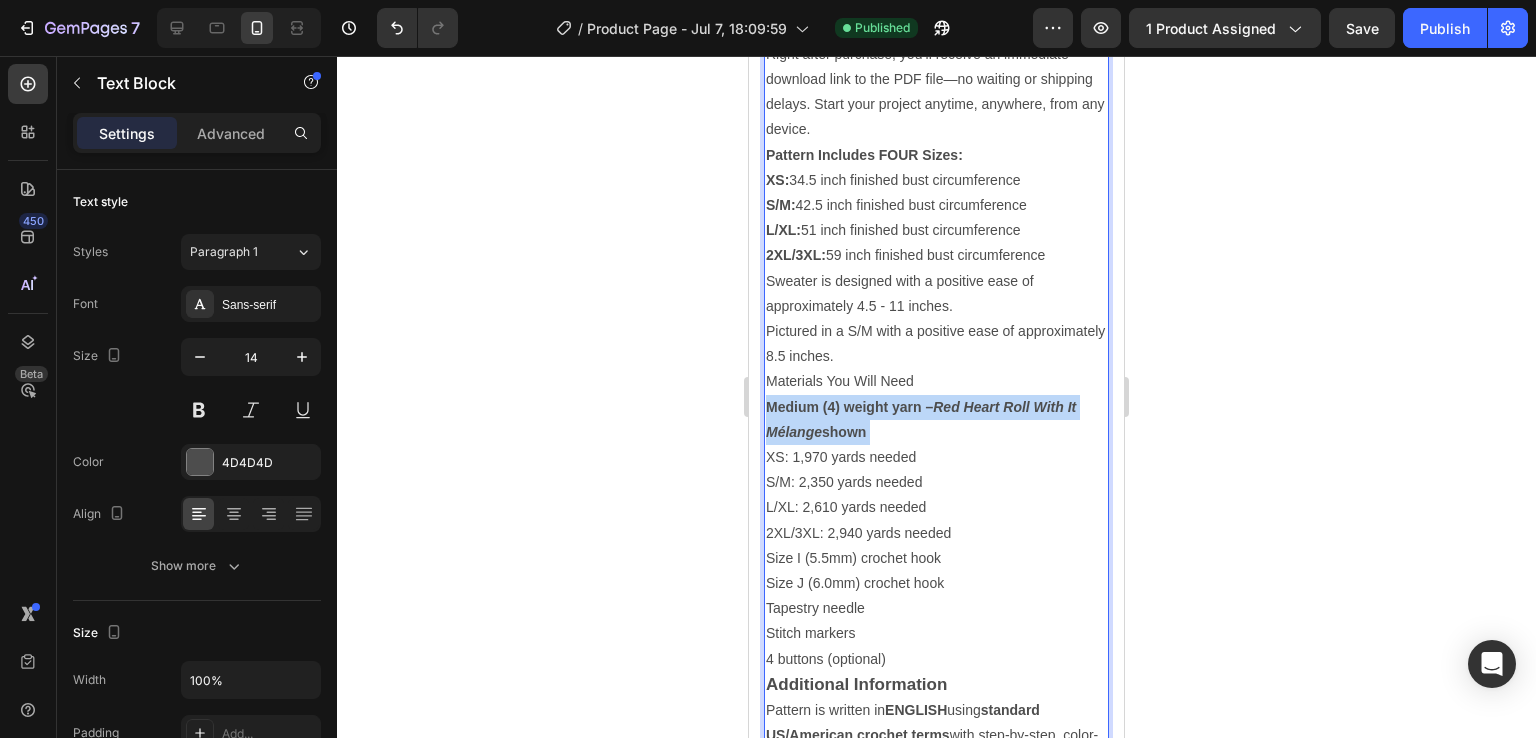 click on "Medium (4) weight yarn – Red Heart Roll With It Mélange shown" at bounding box center (936, 420) 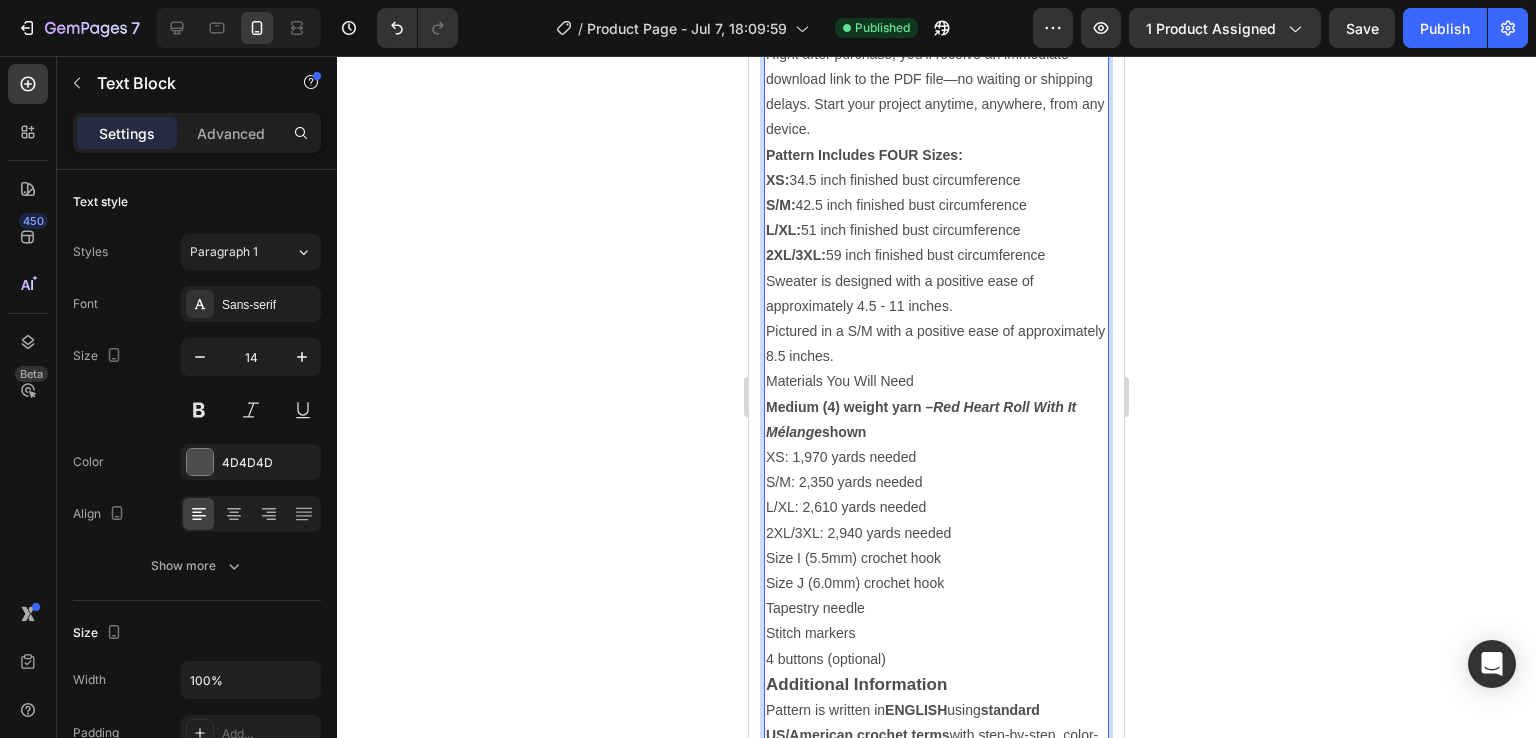 click on "Materials You Will Need" at bounding box center (936, 381) 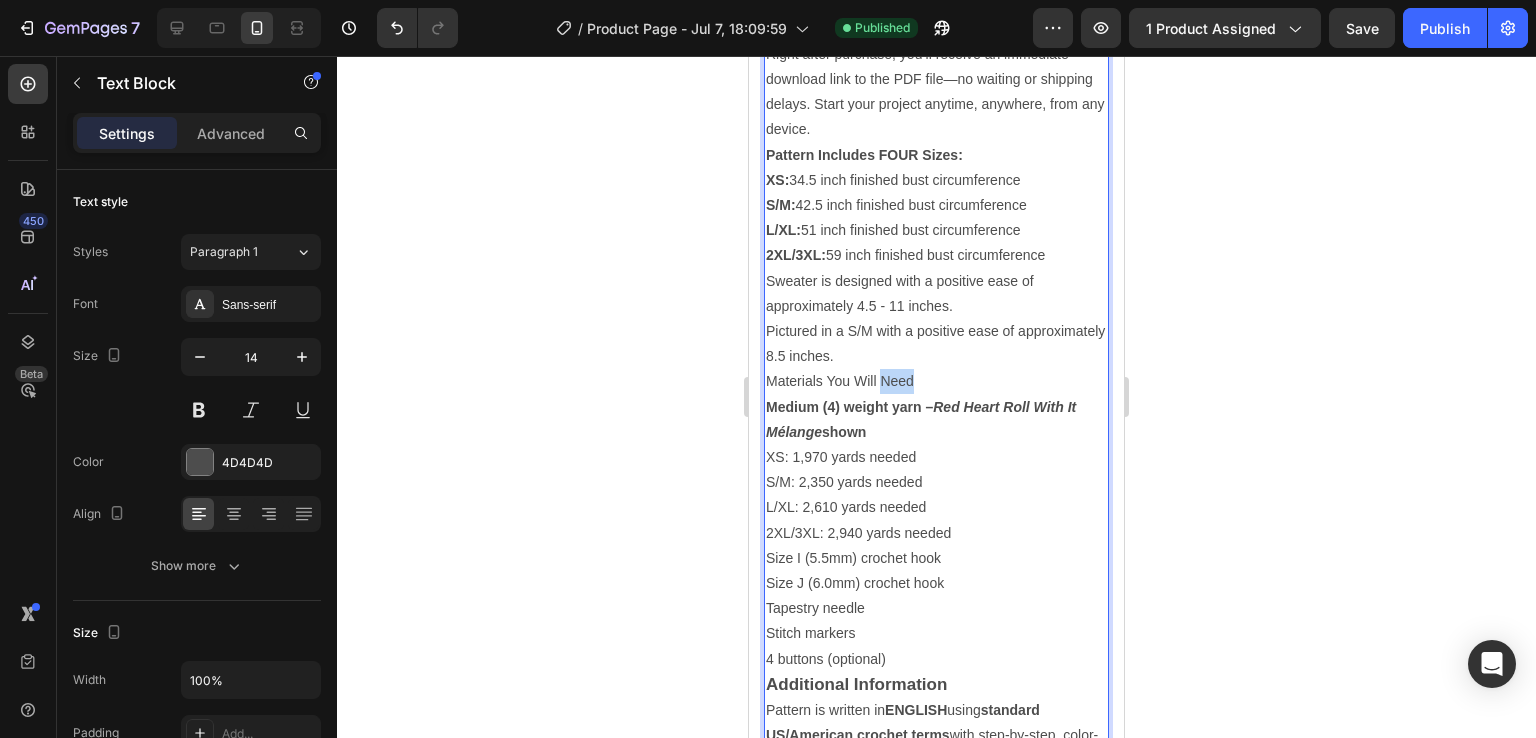 click on "Materials You Will Need" at bounding box center [936, 381] 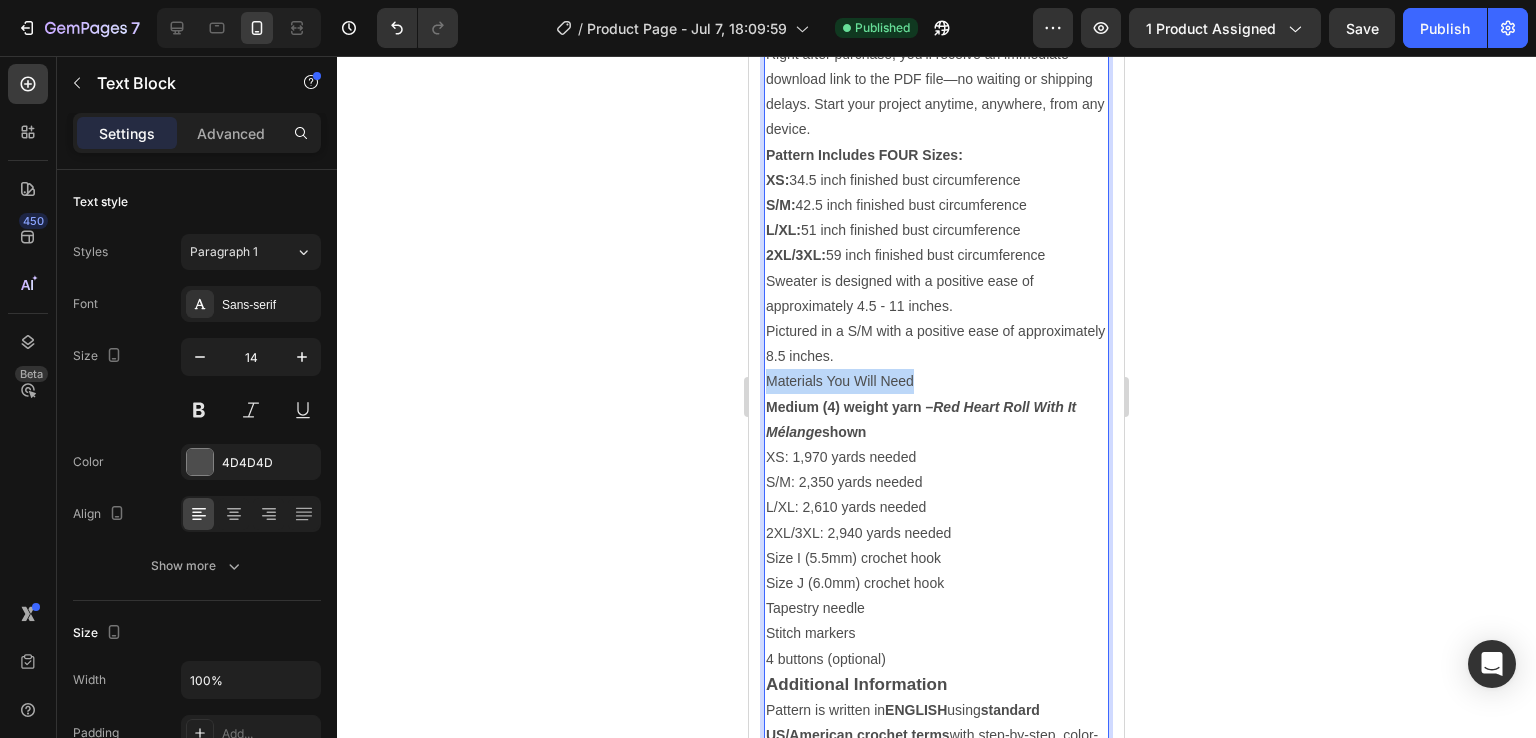click on "Materials You Will Need" at bounding box center (936, 381) 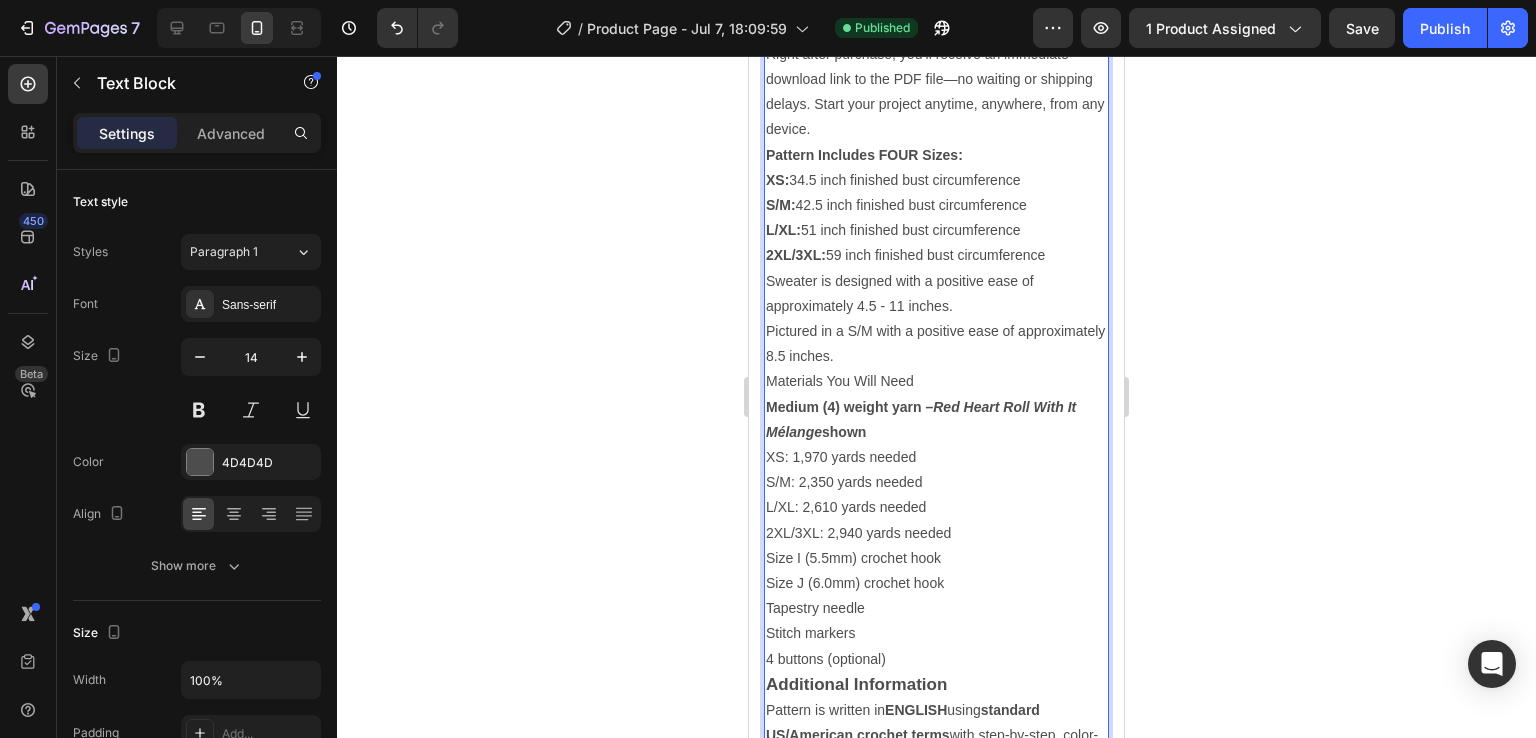 click on "Sweater is designed with a positive ease of approximately 4.5 - 11 inches. Pictured in a S/M with a positive ease of approximately 8.5 inches." at bounding box center (936, 319) 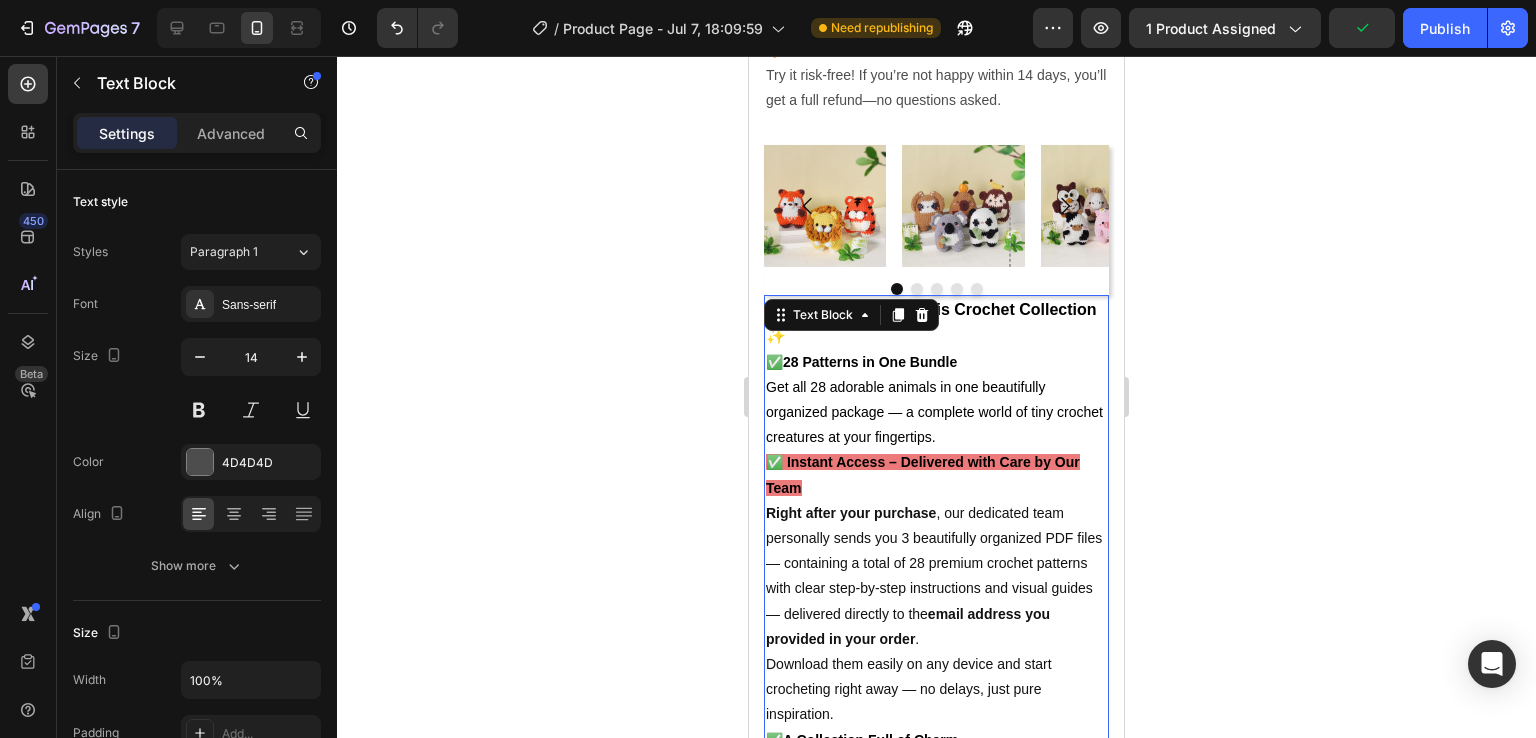 scroll, scrollTop: 2279, scrollLeft: 0, axis: vertical 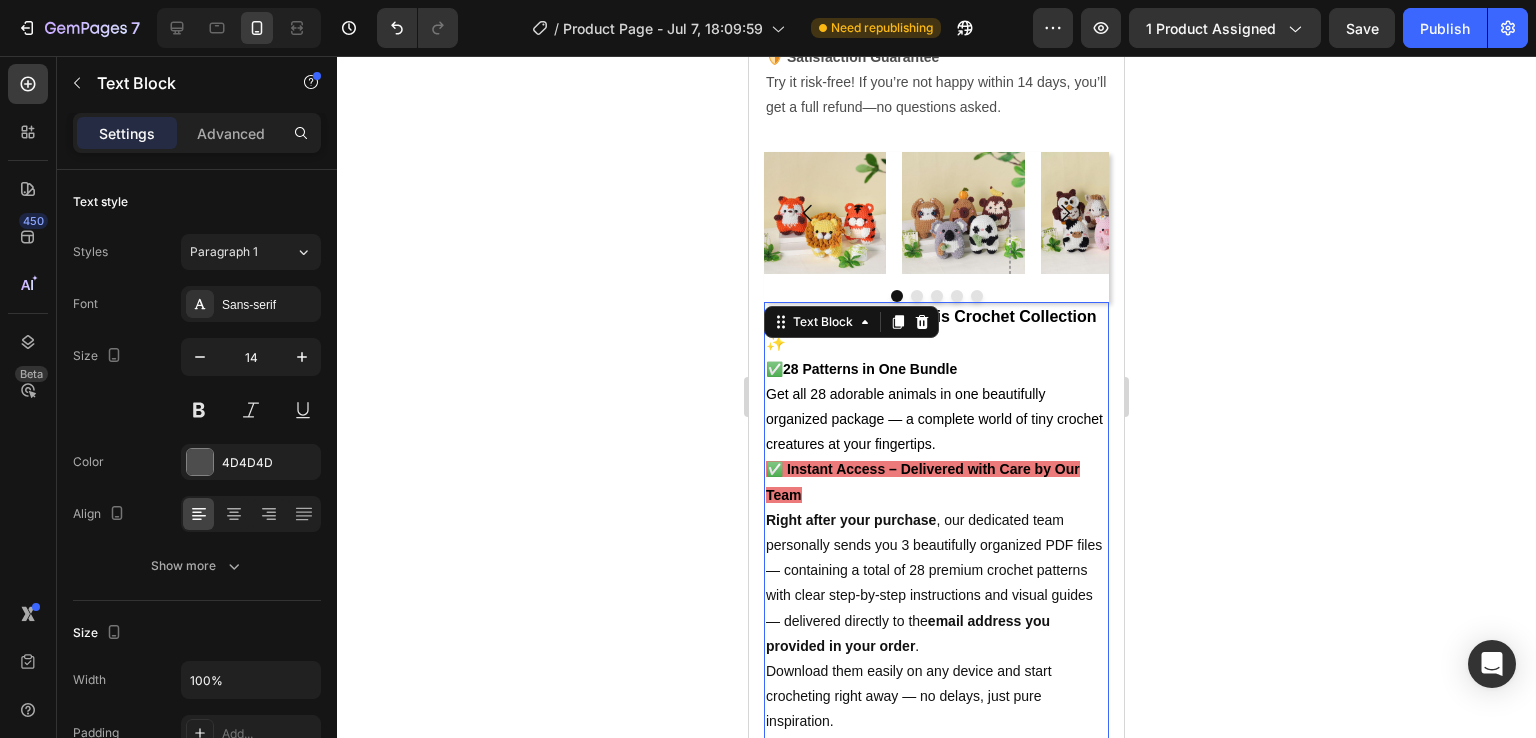 click on "✅ Instant Access – Delivered with Care by Our Team" at bounding box center (923, 481) 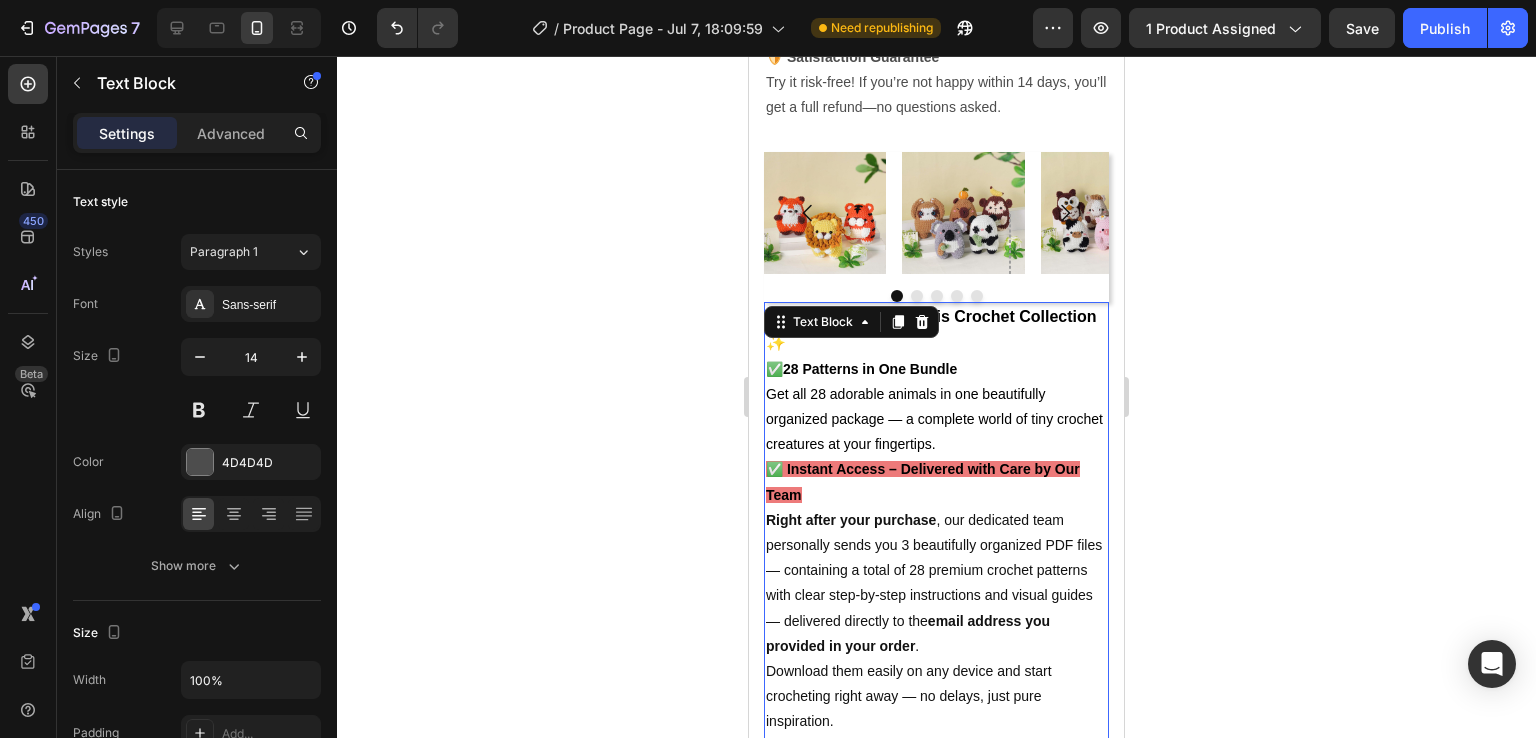 click on "✅ Instant Access – Delivered with Care by Our Team" at bounding box center [923, 481] 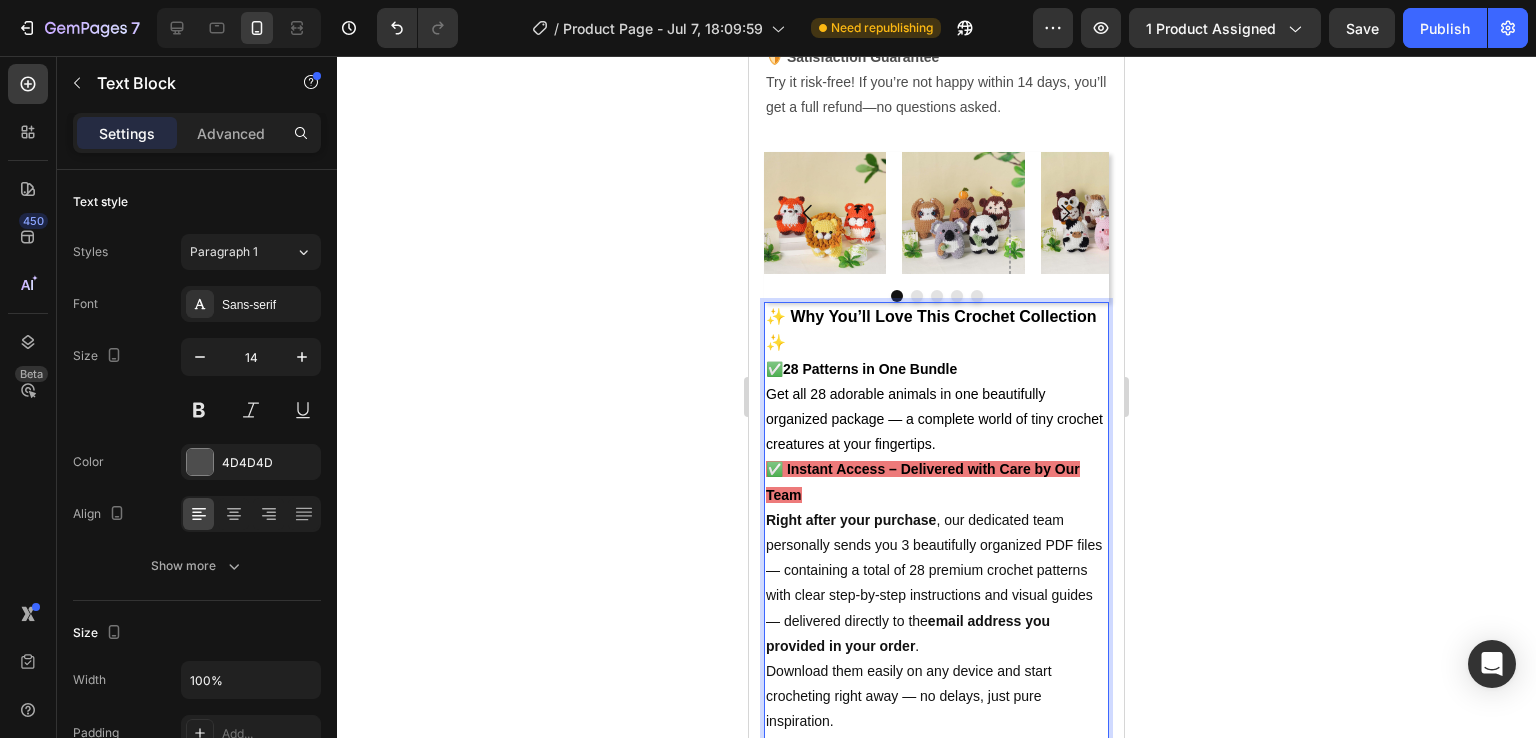 click on "✅ Instant Access – Delivered with Care by Our Team Right after your purchase , our dedicated team personally sends you 3 beautifully organized PDF files — containing a total of 28 premium crochet patterns with clear step-by-step instructions and visual guides — delivered directly to the  email address you provided in your order . Download them easily on any device and start crocheting right away — no delays, just pure inspiration." at bounding box center [936, 595] 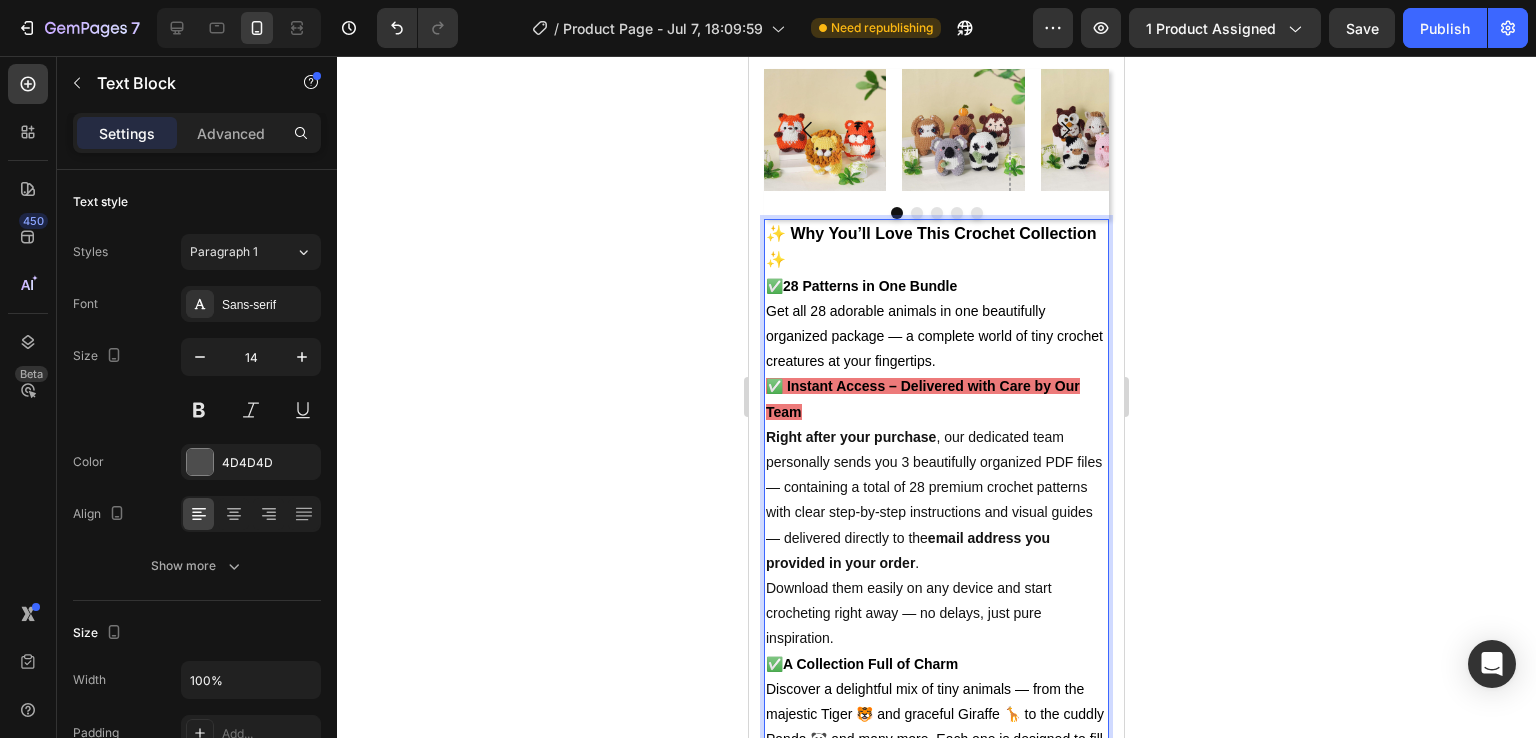 scroll, scrollTop: 2463, scrollLeft: 0, axis: vertical 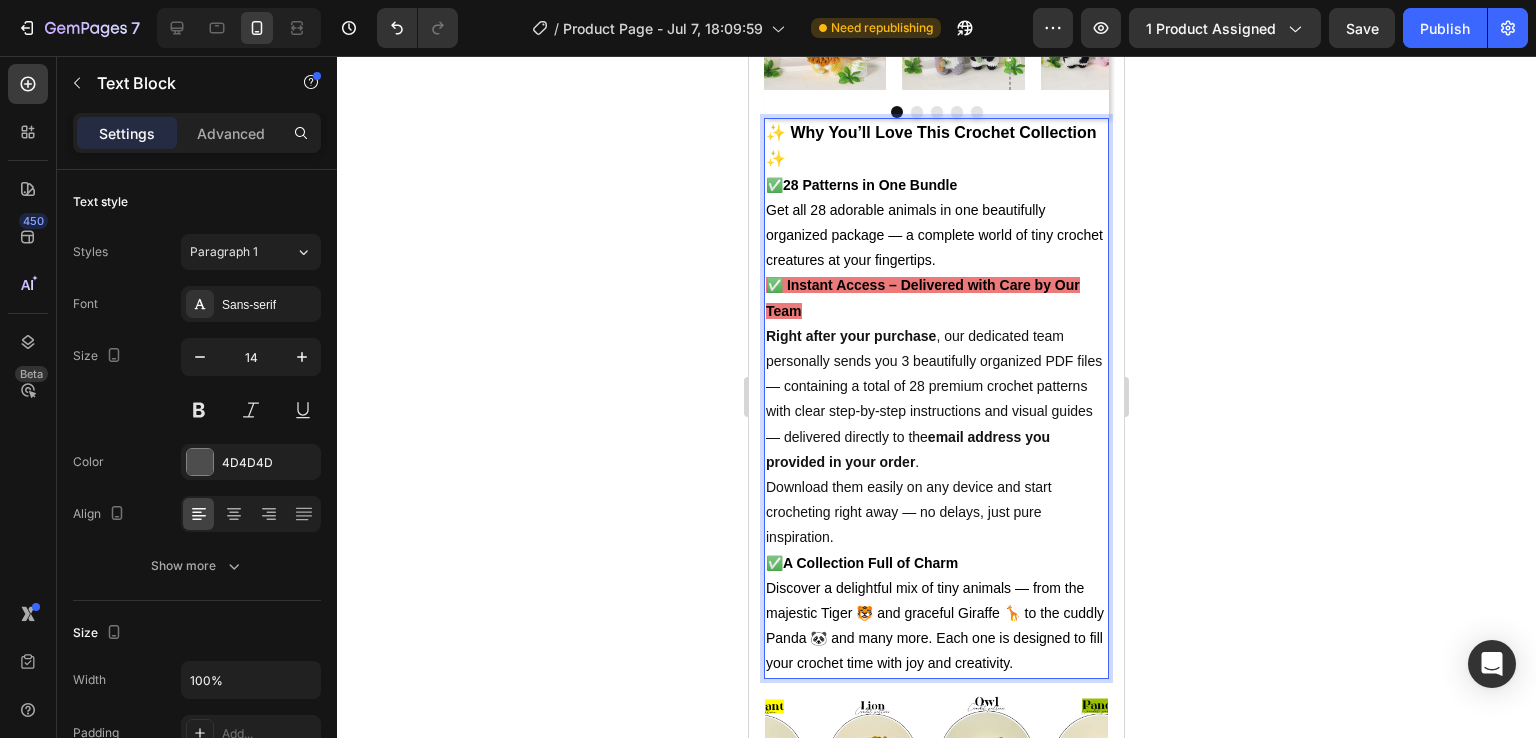 click on "✅ Instant Access – Delivered with Care by Our Team" at bounding box center [923, 297] 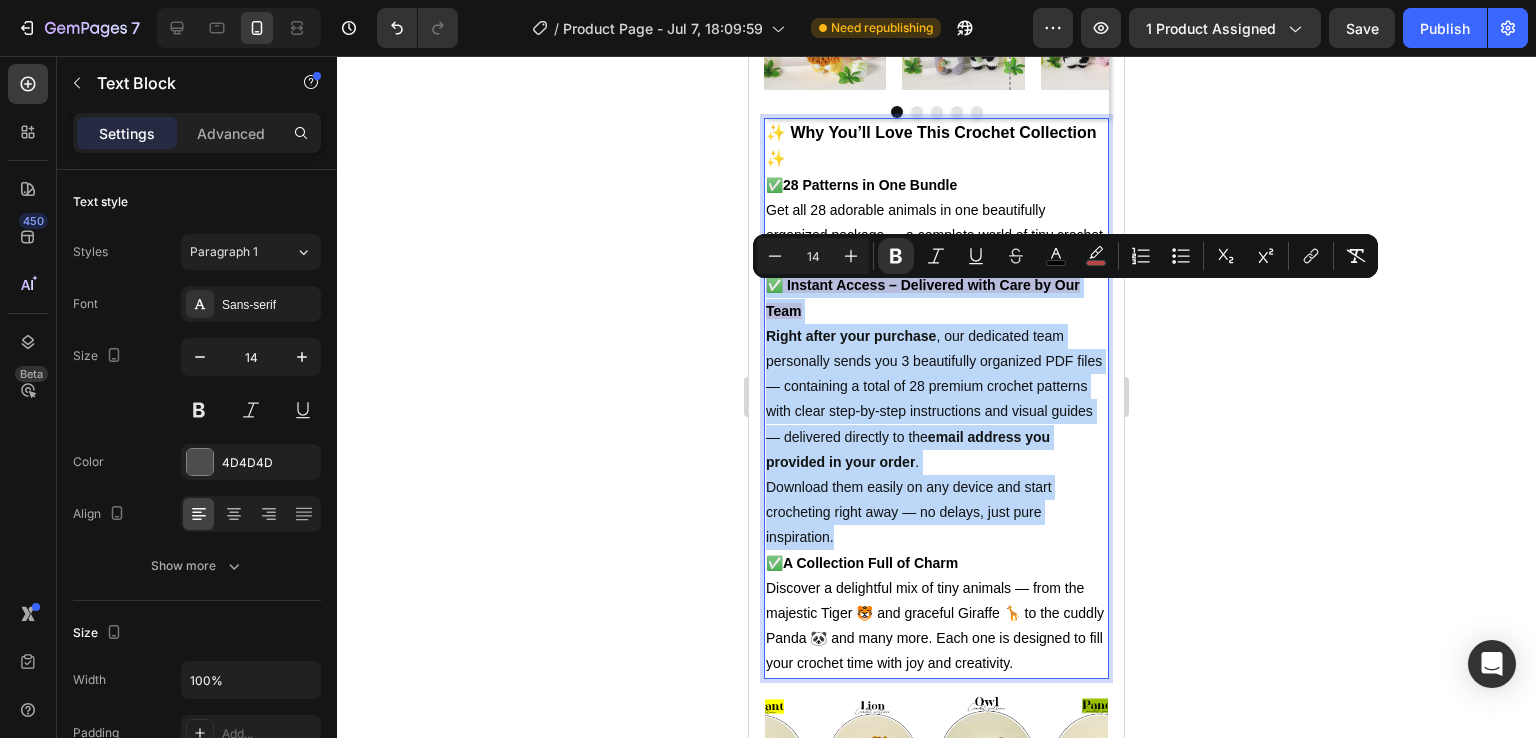 drag, startPoint x: 768, startPoint y: 297, endPoint x: 920, endPoint y: 544, distance: 290.0224 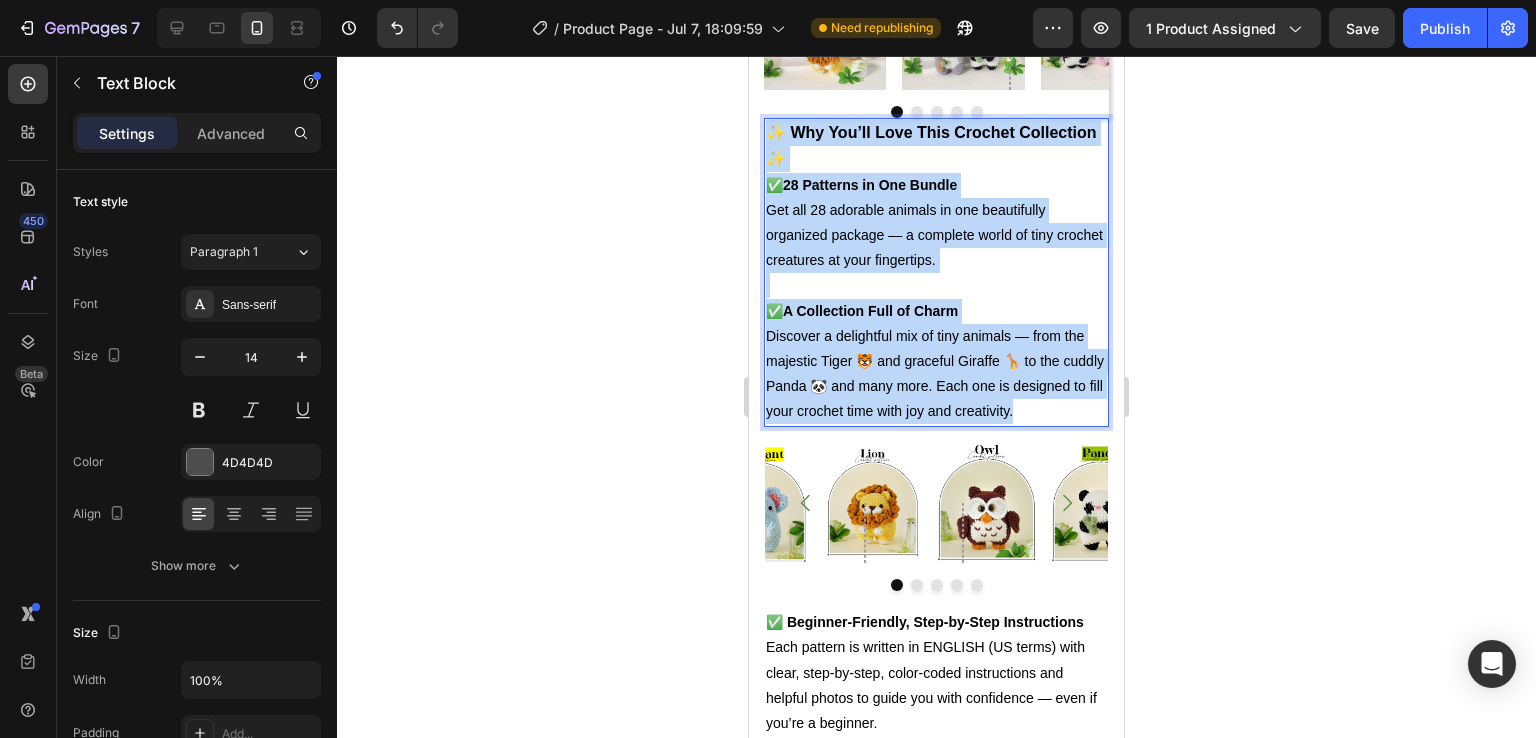 drag, startPoint x: 766, startPoint y: 133, endPoint x: 889, endPoint y: 451, distance: 340.95895 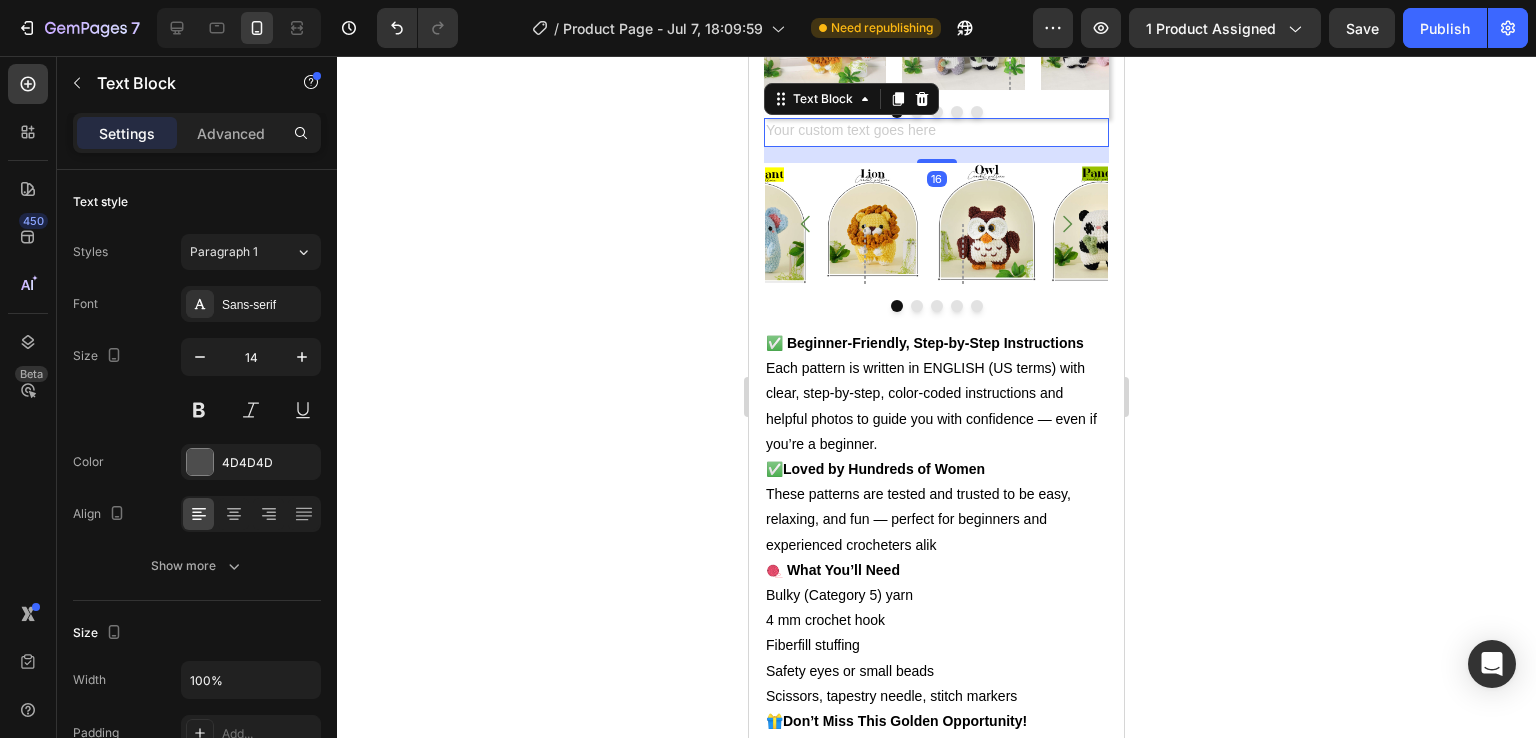 click at bounding box center [936, 132] 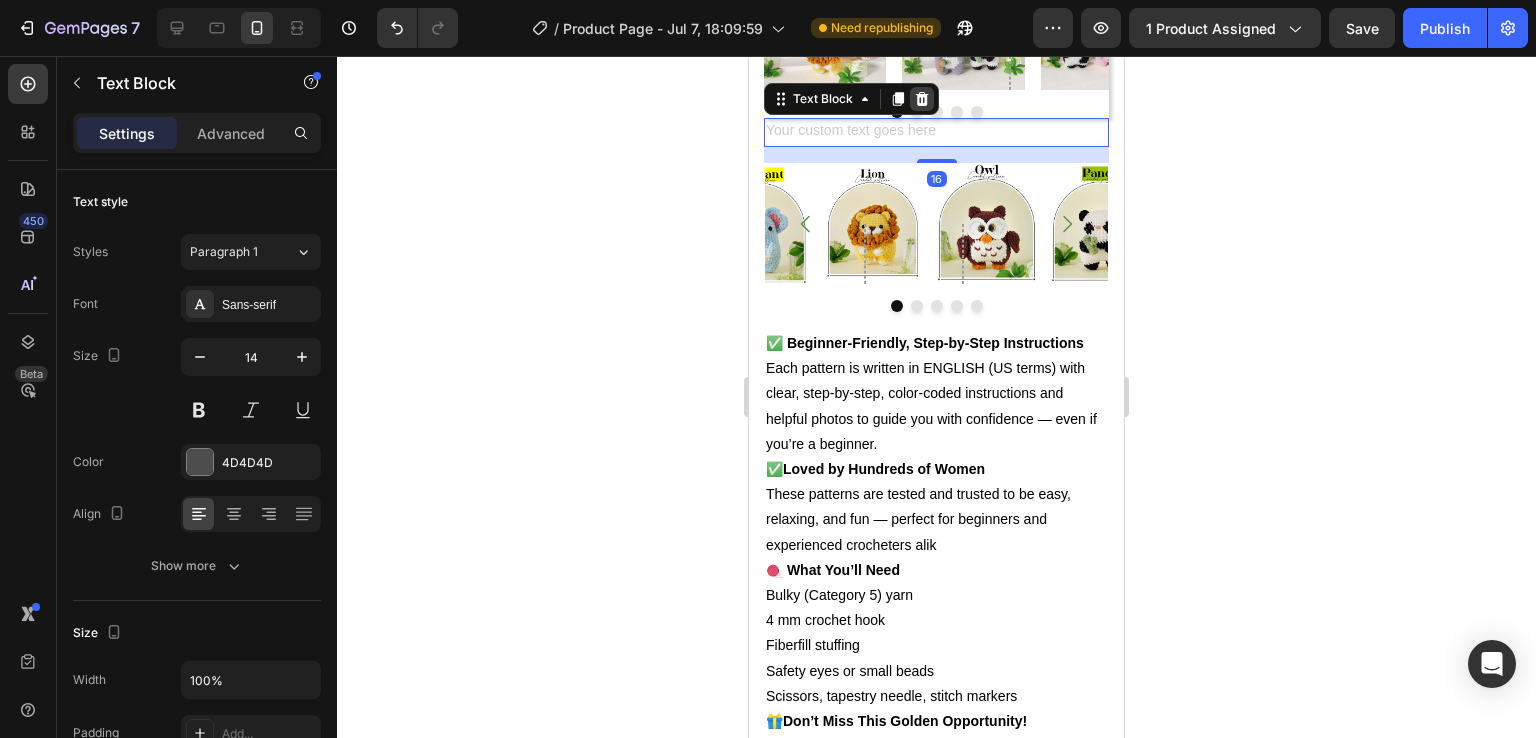 click 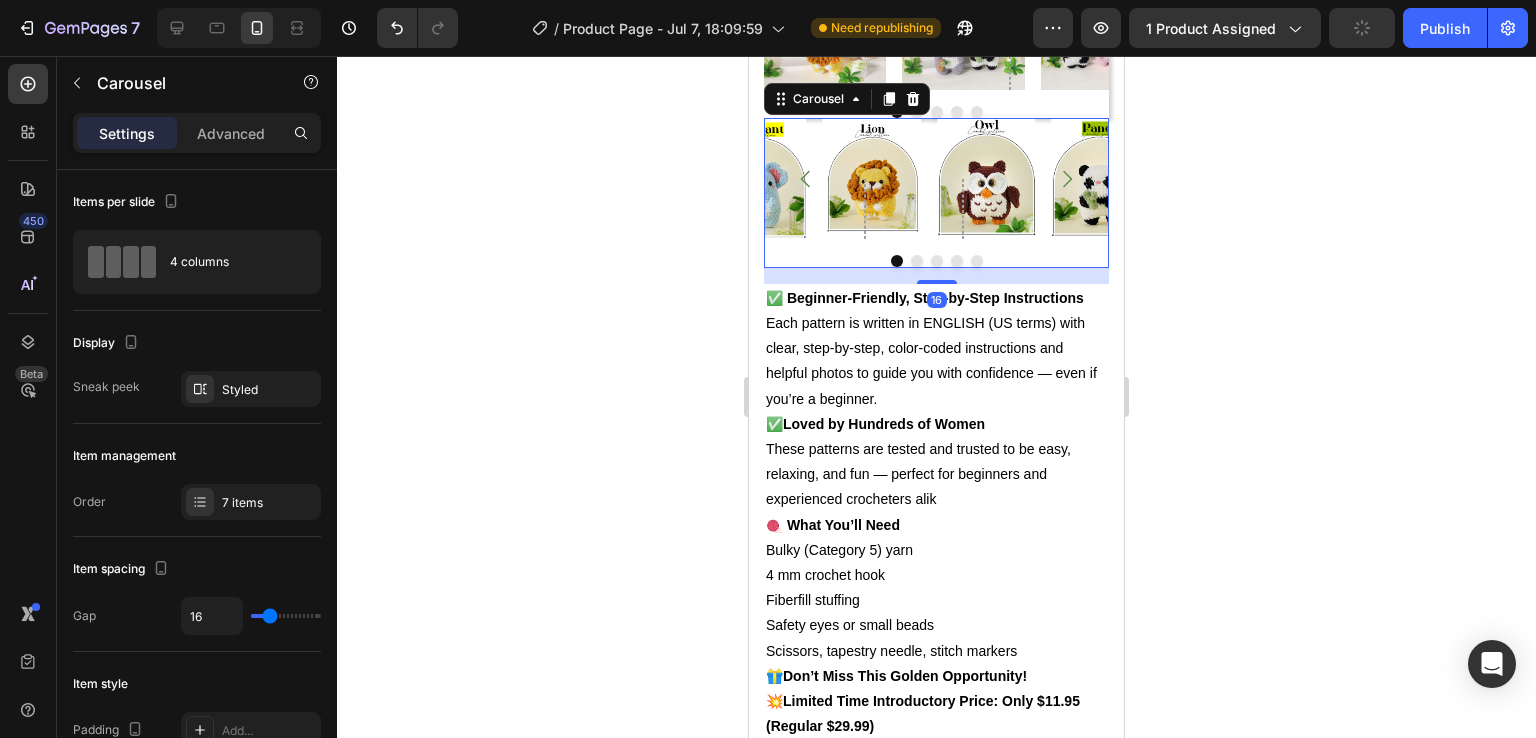 click on "Image Image
Row Image Image
Row Image Image Image
Carousel   16" at bounding box center (936, 193) 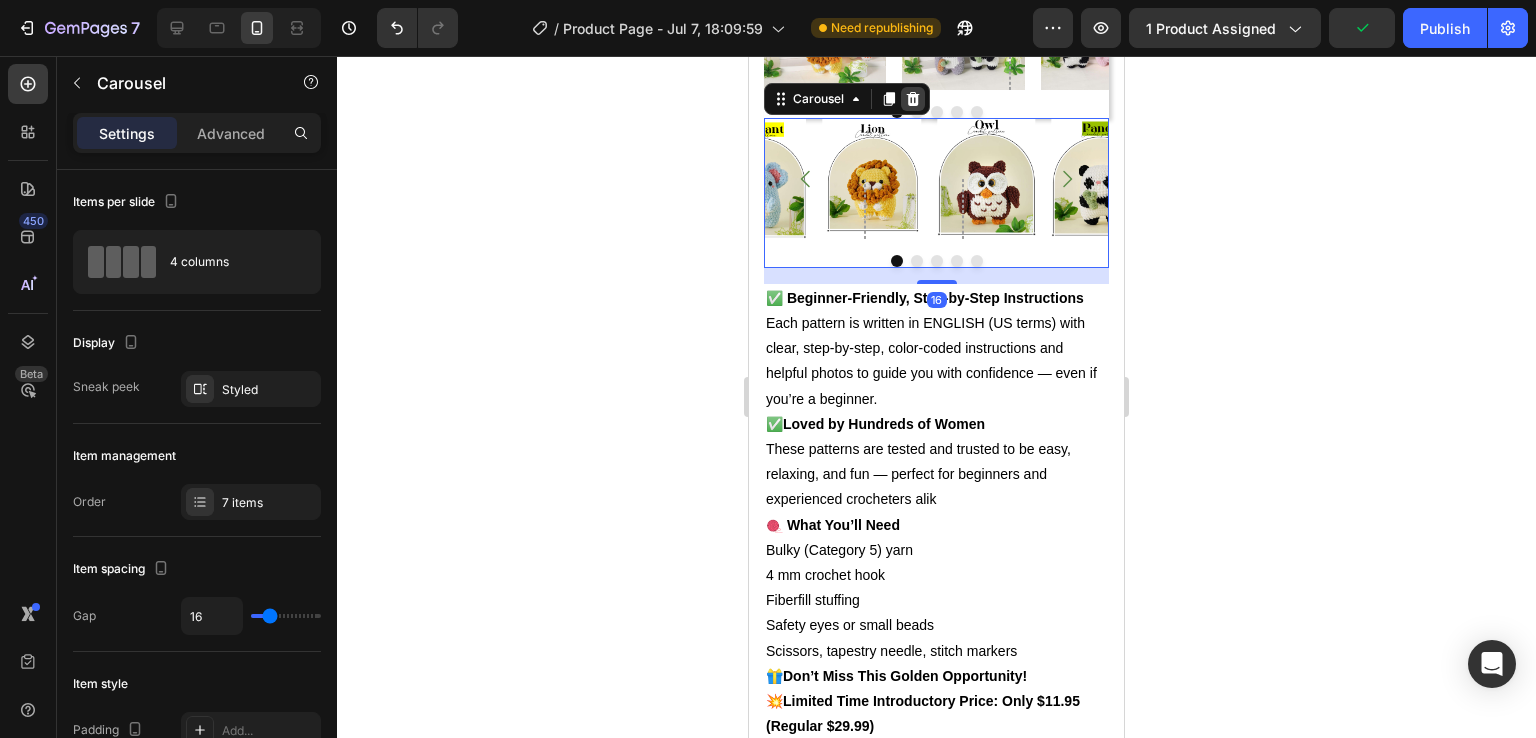 click 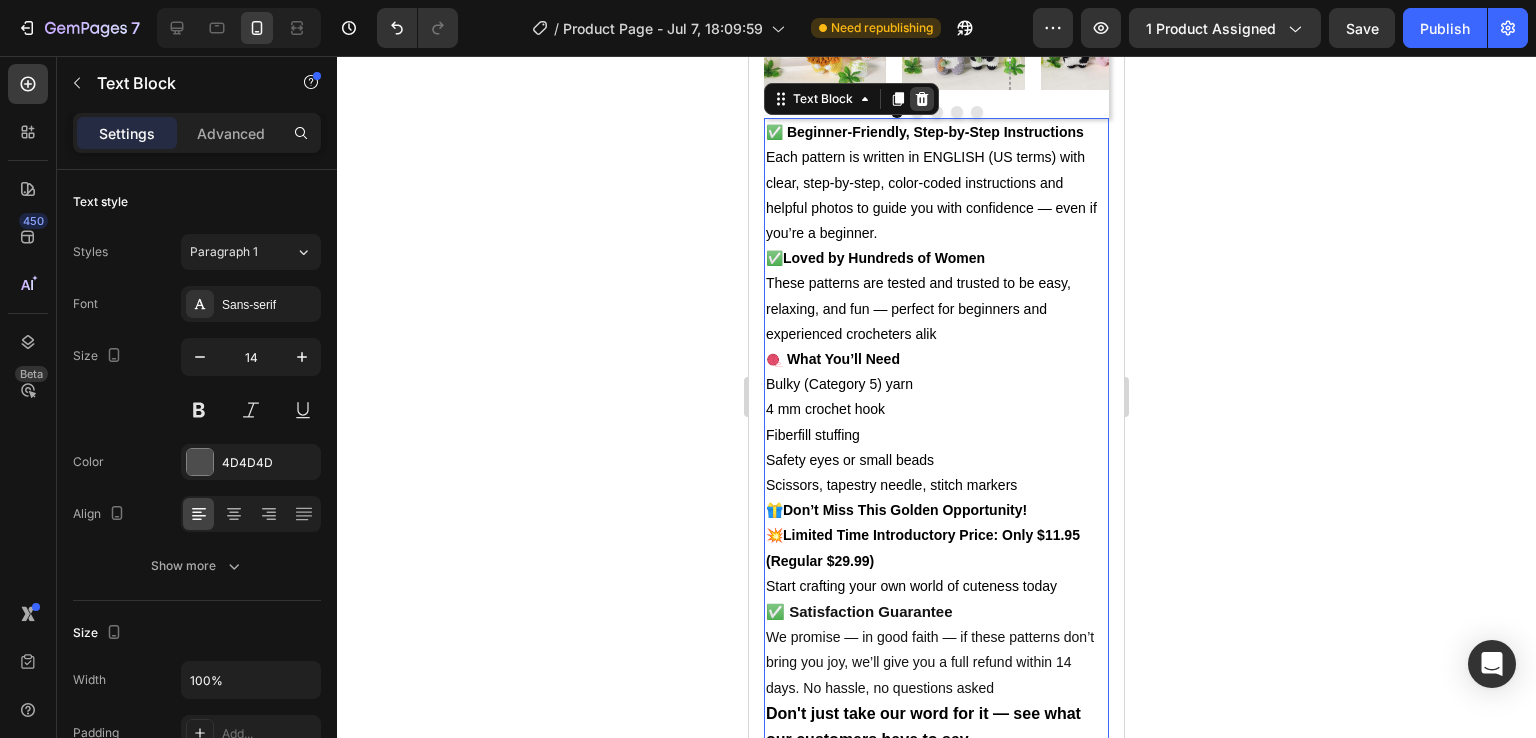 click at bounding box center (922, 99) 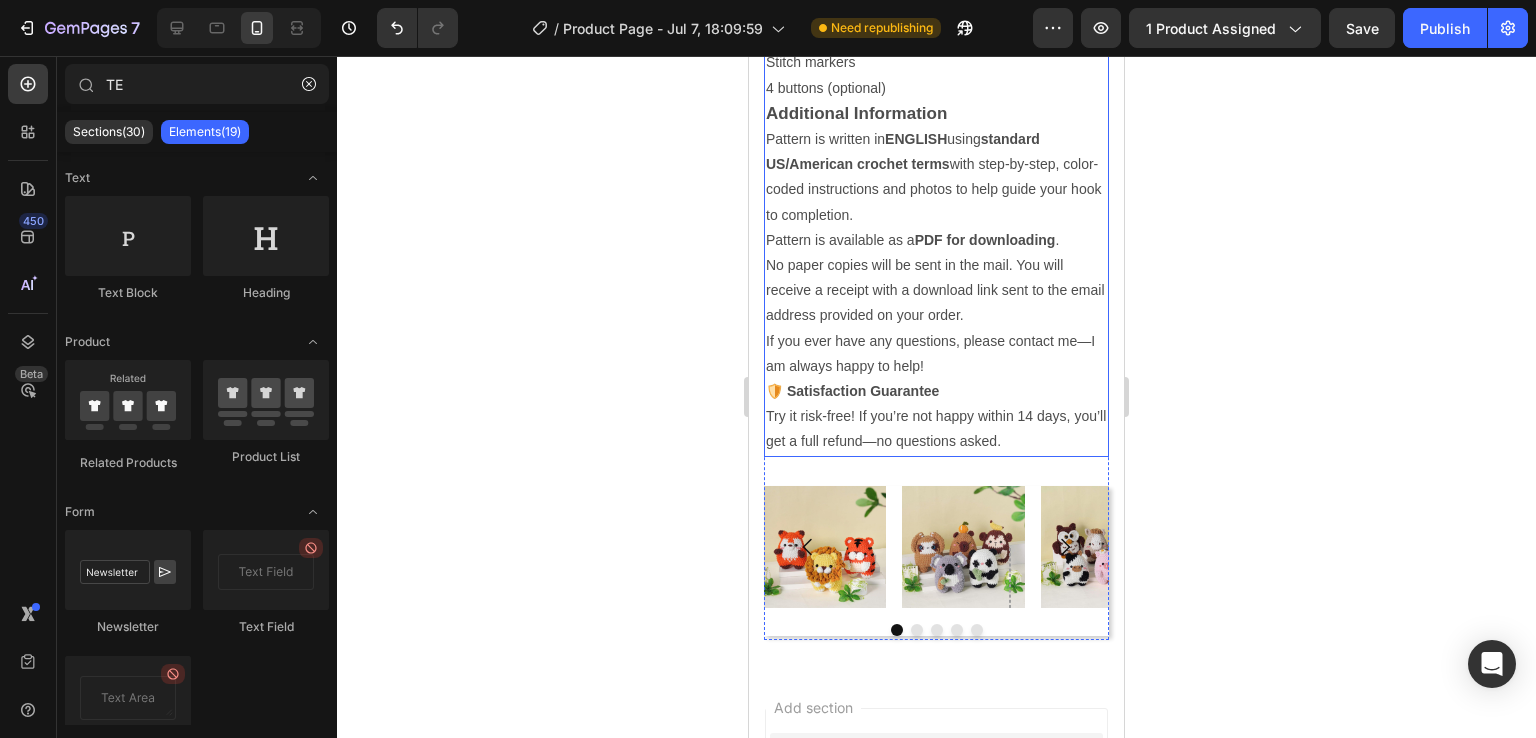 scroll, scrollTop: 1946, scrollLeft: 0, axis: vertical 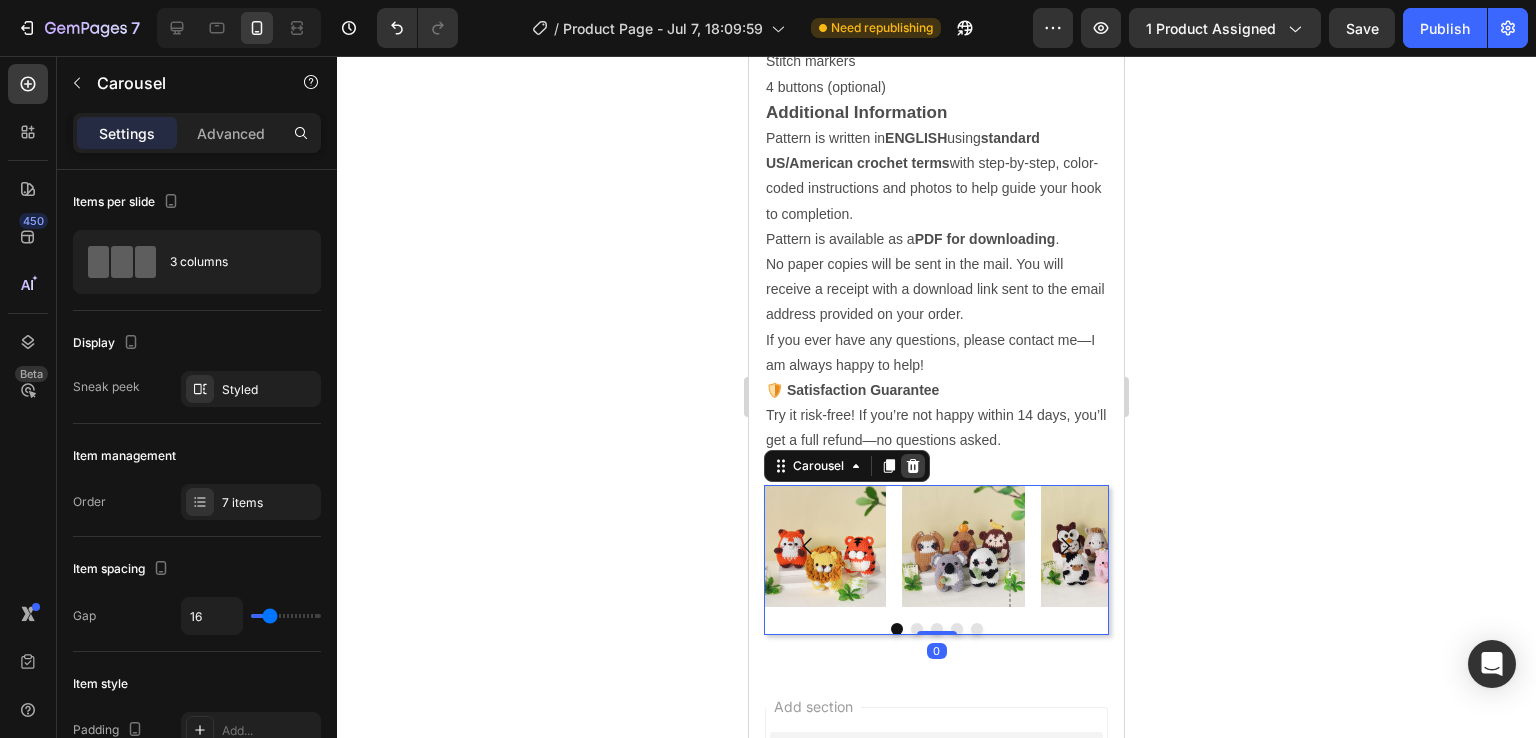 click at bounding box center [913, 466] 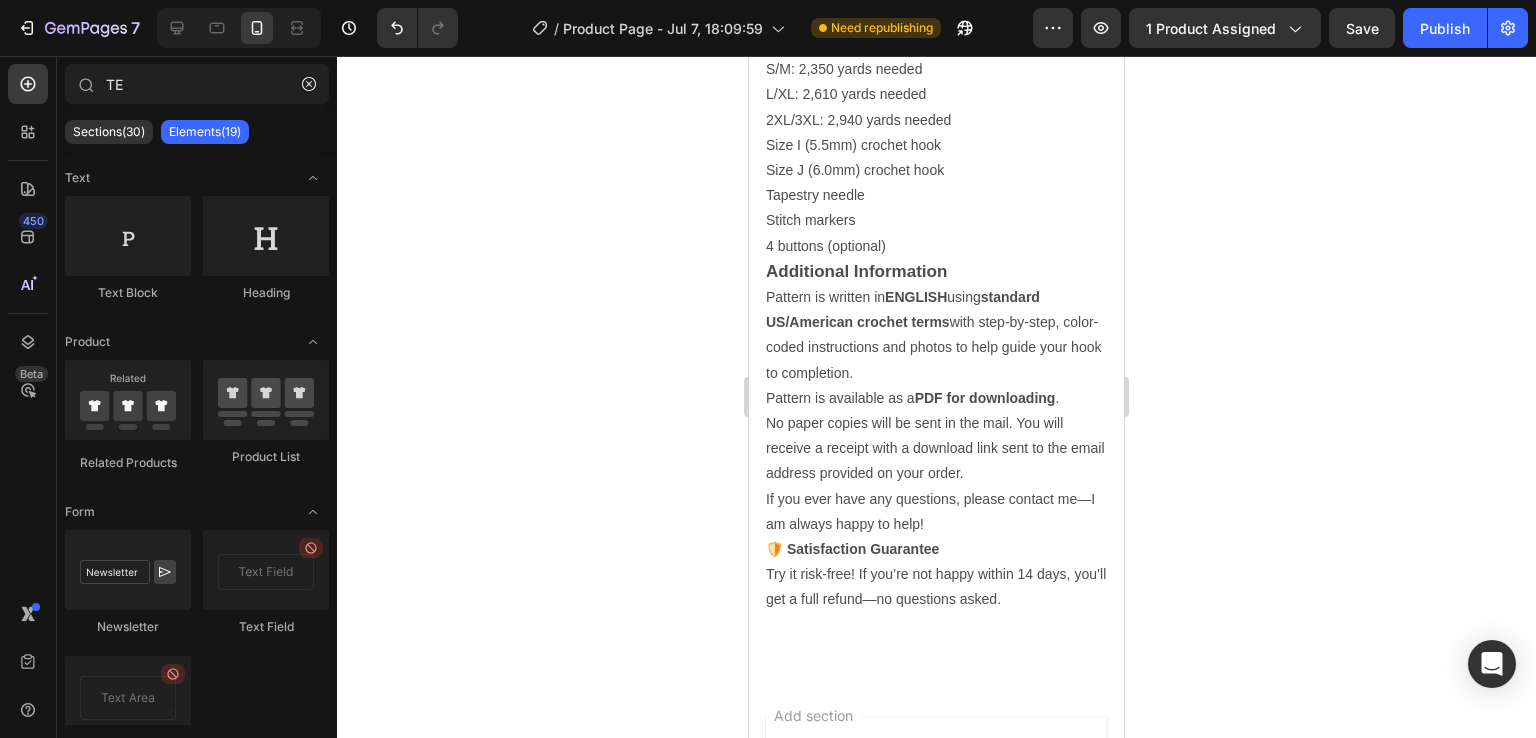scroll, scrollTop: 1910, scrollLeft: 0, axis: vertical 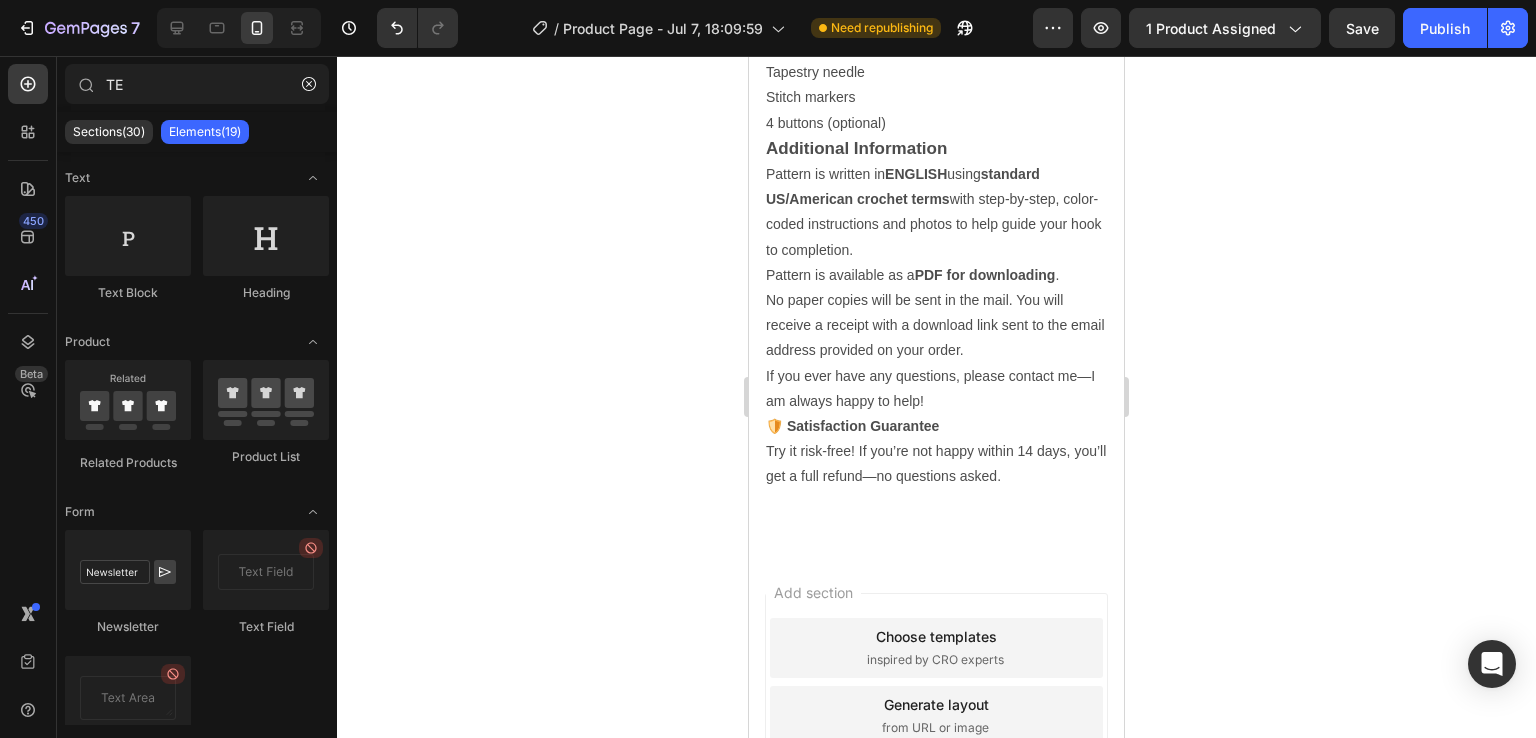 click on "Add section Choose templates inspired by CRO experts Generate layout from URL or image Add blank section then drag & drop elements" at bounding box center (936, 744) 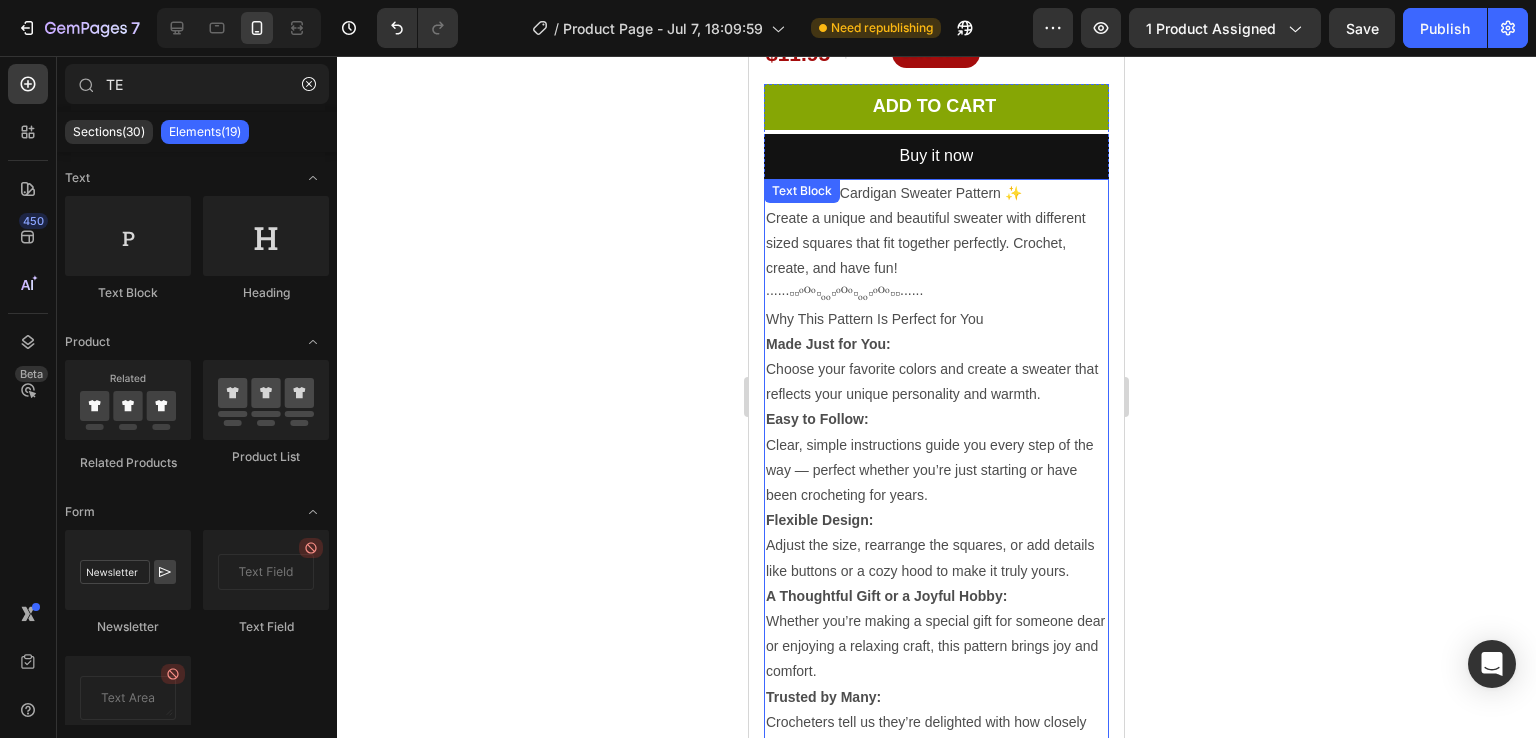 scroll, scrollTop: 604, scrollLeft: 0, axis: vertical 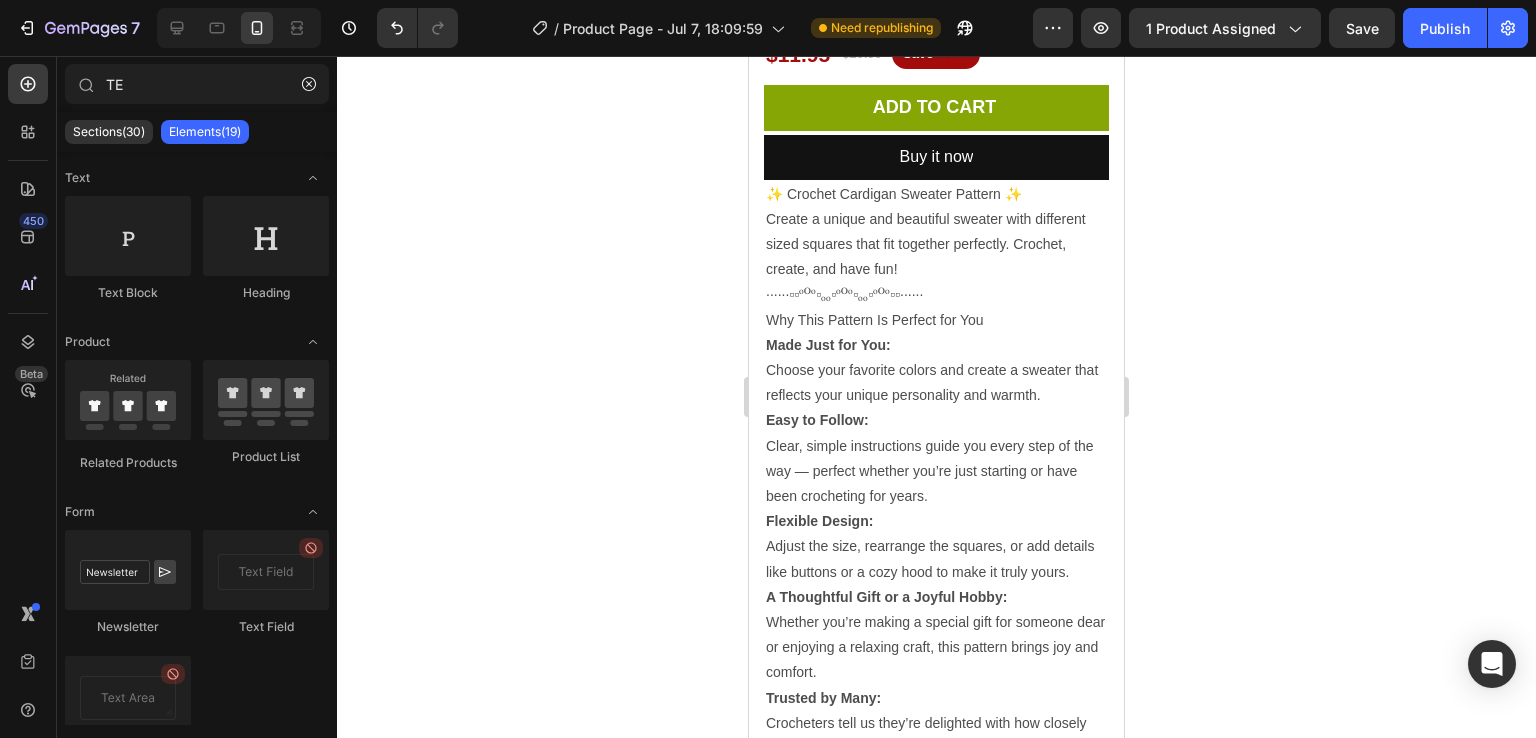 click 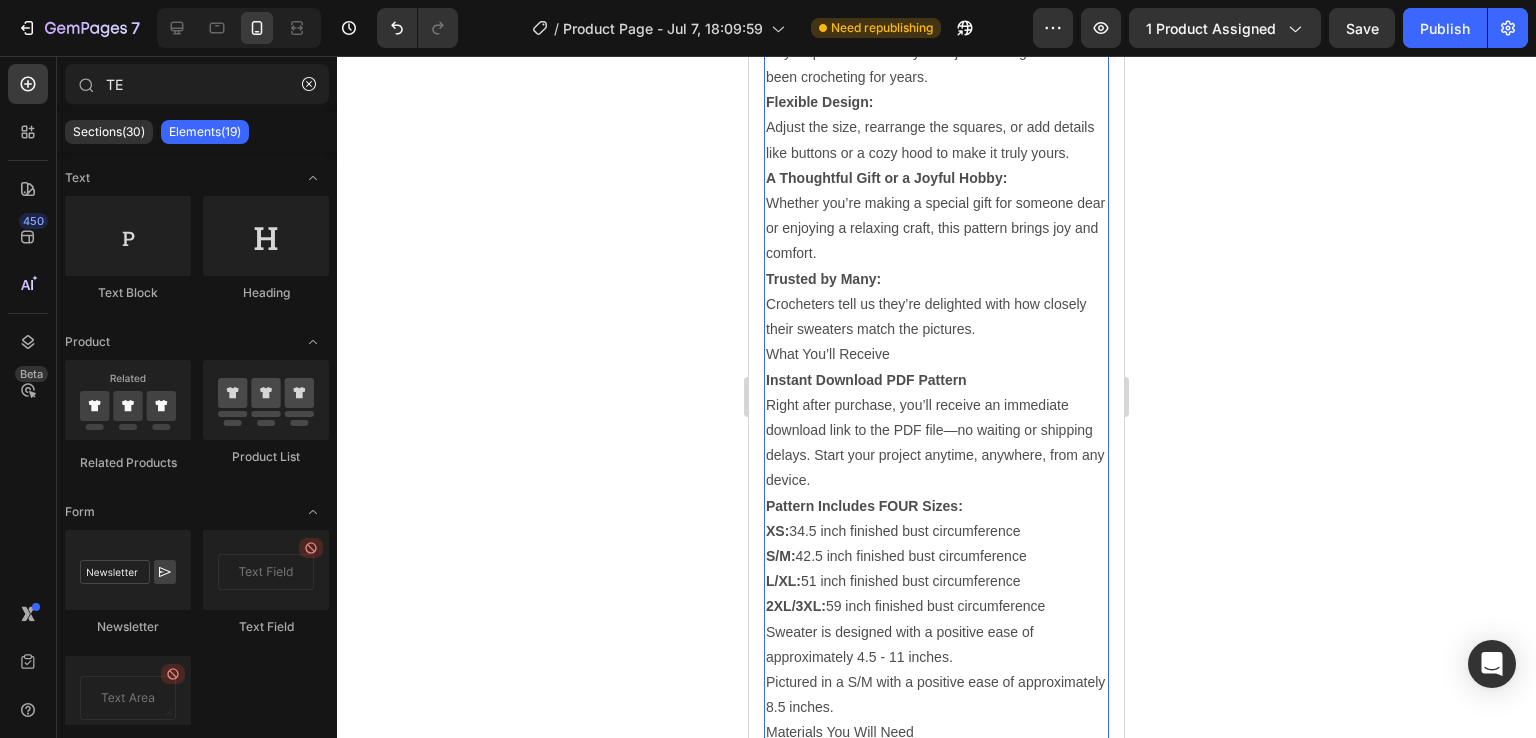 scroll, scrollTop: 1033, scrollLeft: 0, axis: vertical 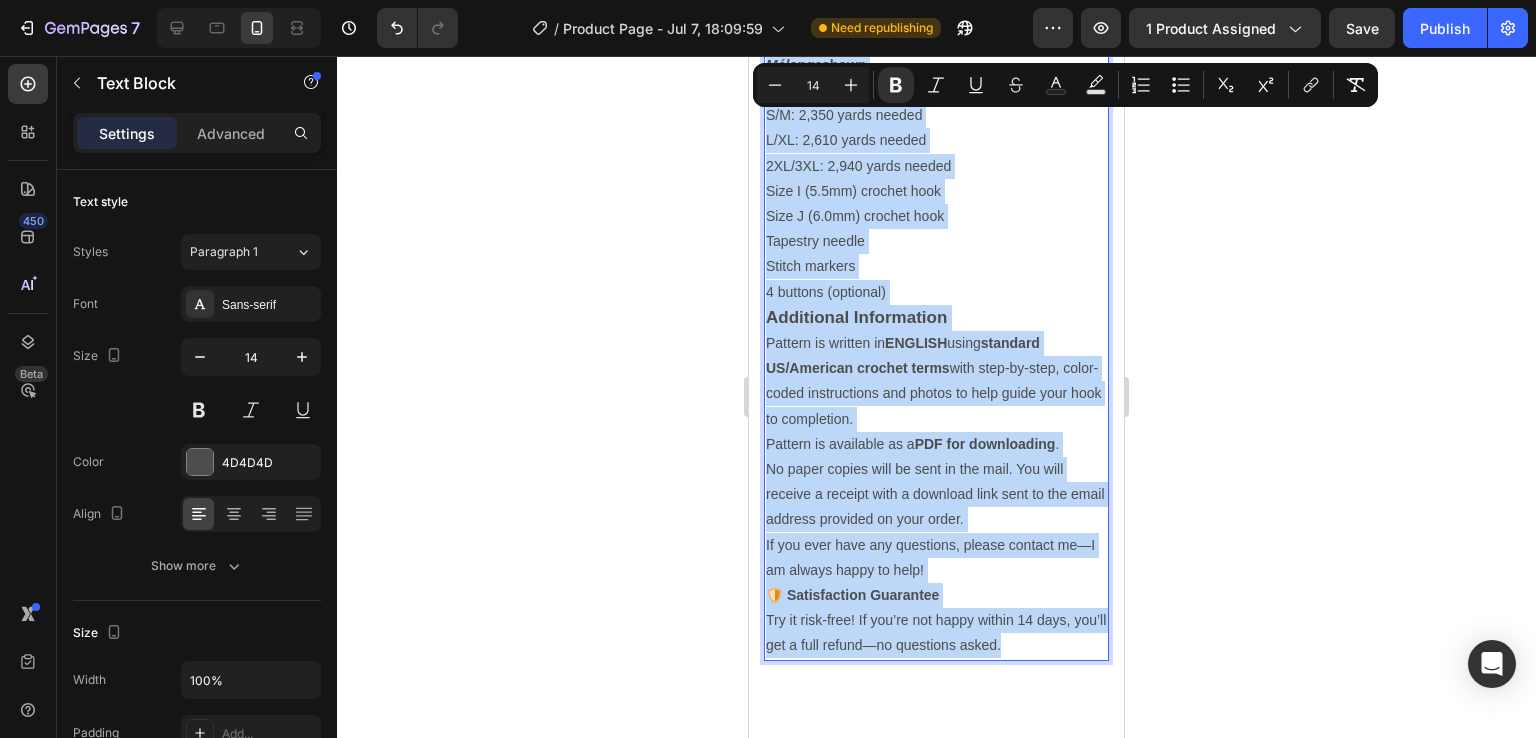 drag, startPoint x: 764, startPoint y: 384, endPoint x: 1048, endPoint y: 653, distance: 391.1739 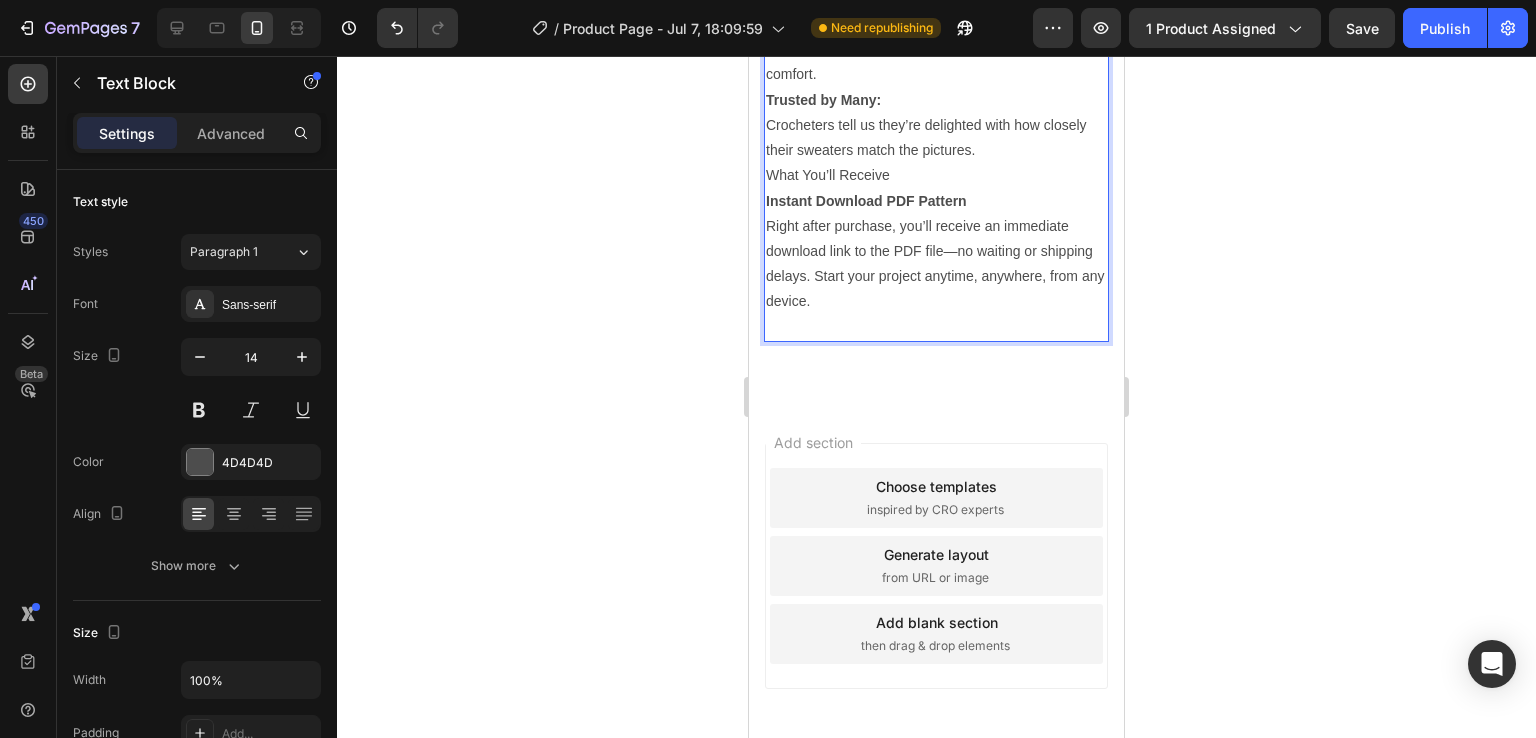 scroll, scrollTop: 1177, scrollLeft: 0, axis: vertical 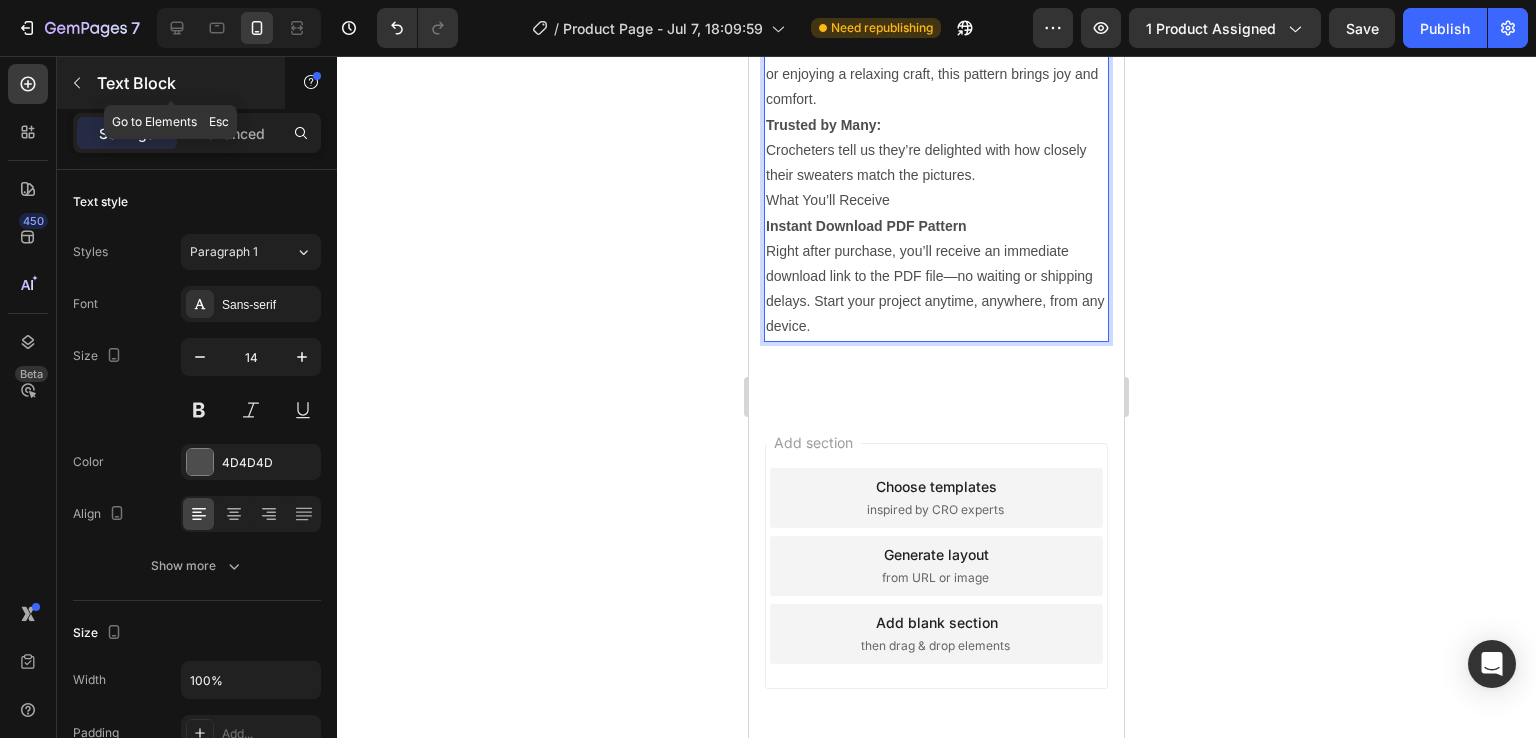 click at bounding box center (77, 83) 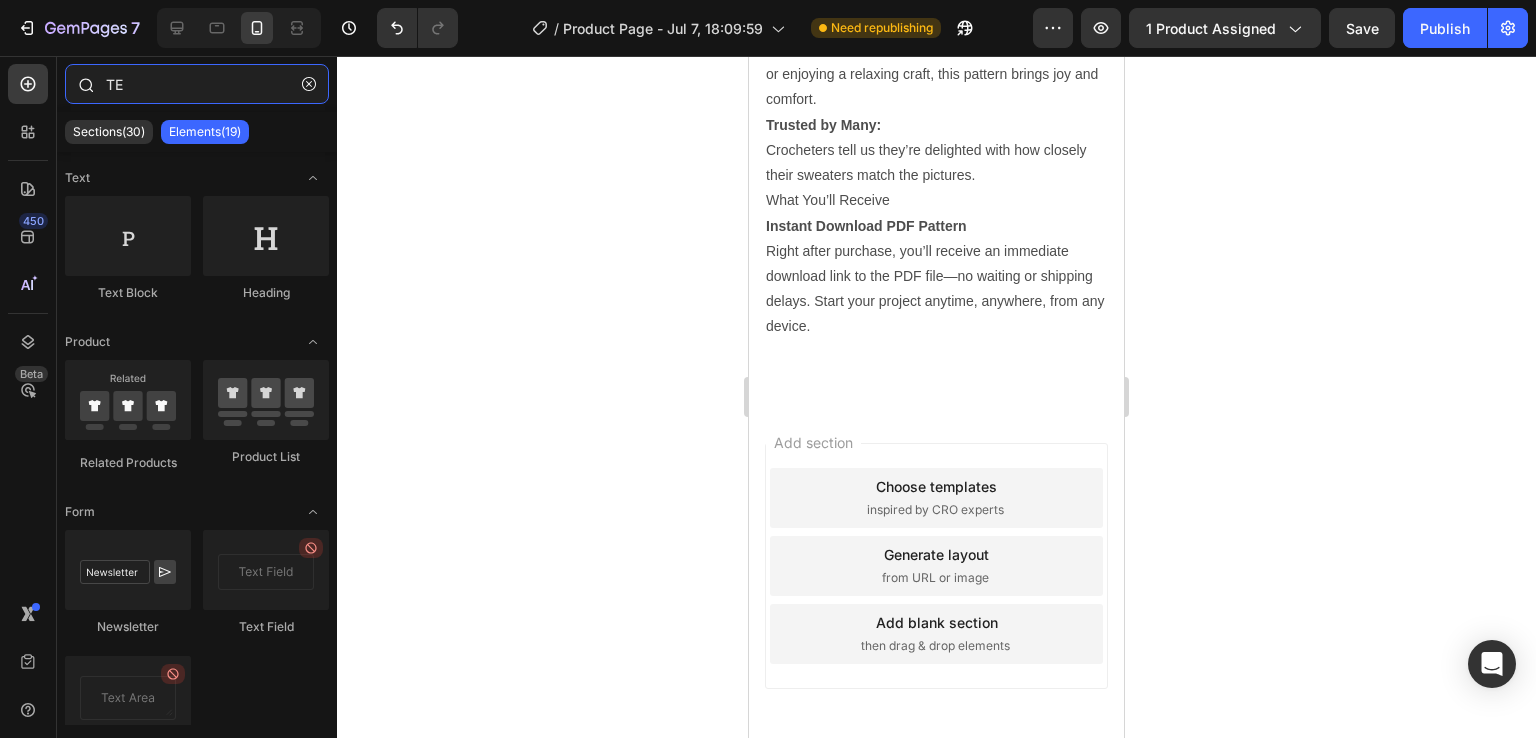 click on "TE" at bounding box center (197, 84) 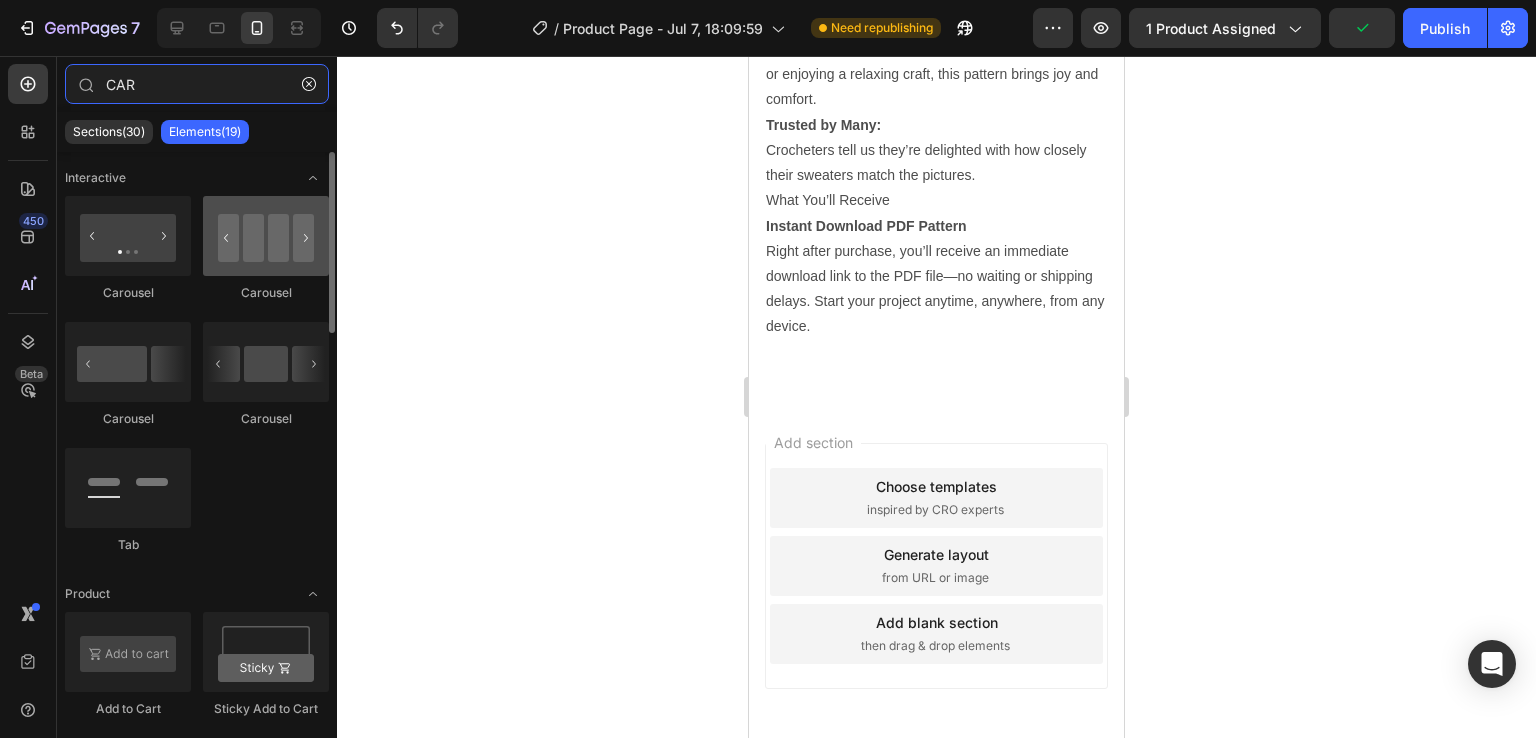 type on "CAR" 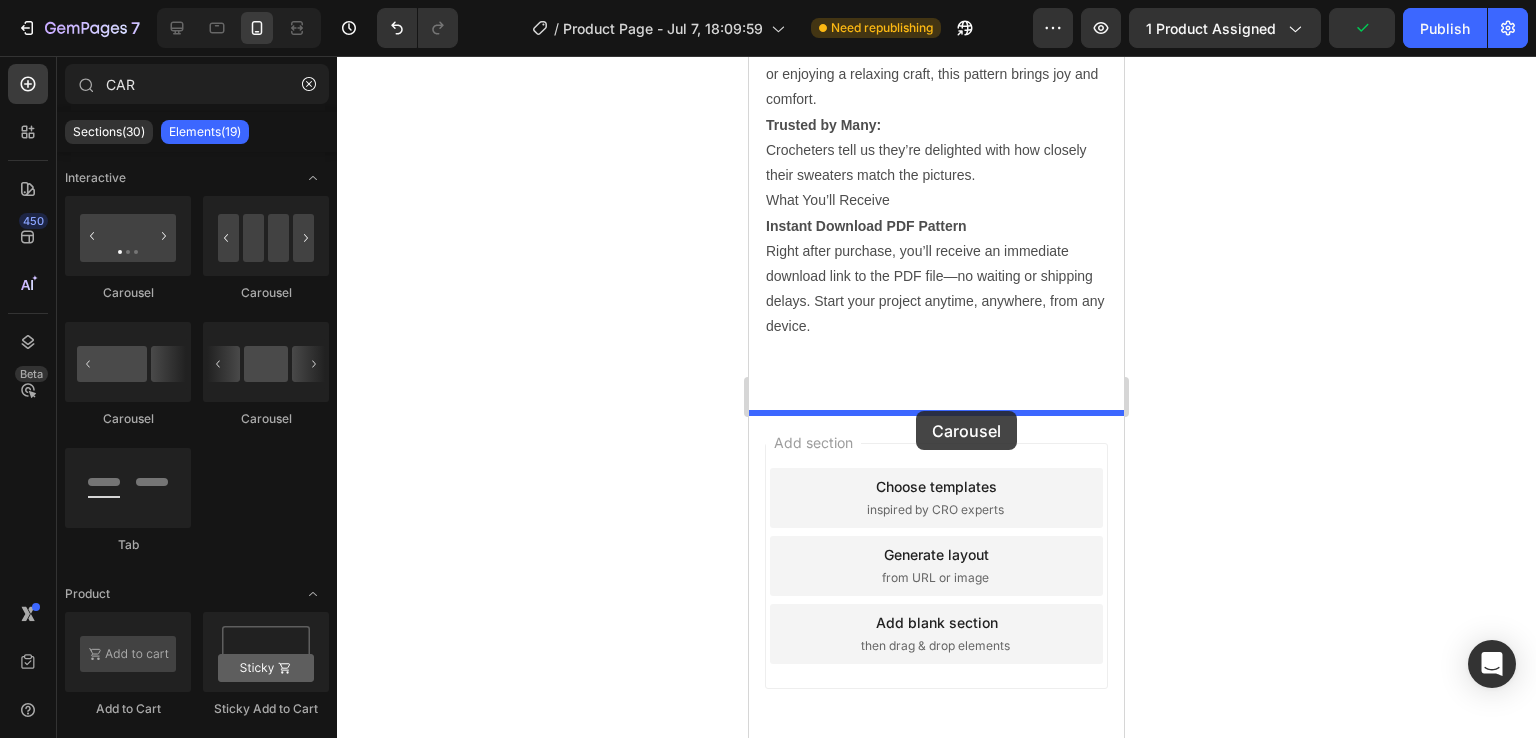 drag, startPoint x: 992, startPoint y: 301, endPoint x: 916, endPoint y: 410, distance: 132.87964 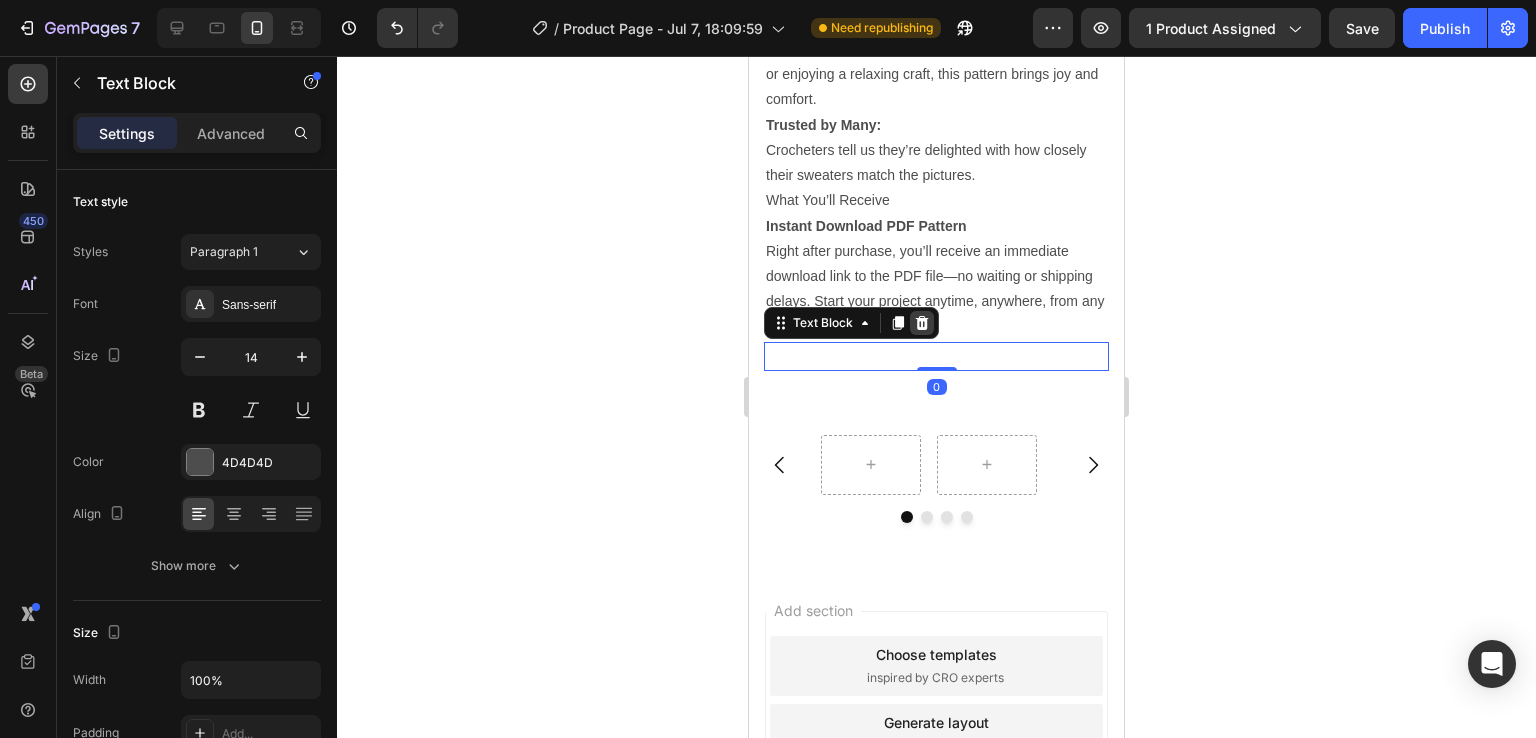 click at bounding box center (922, 323) 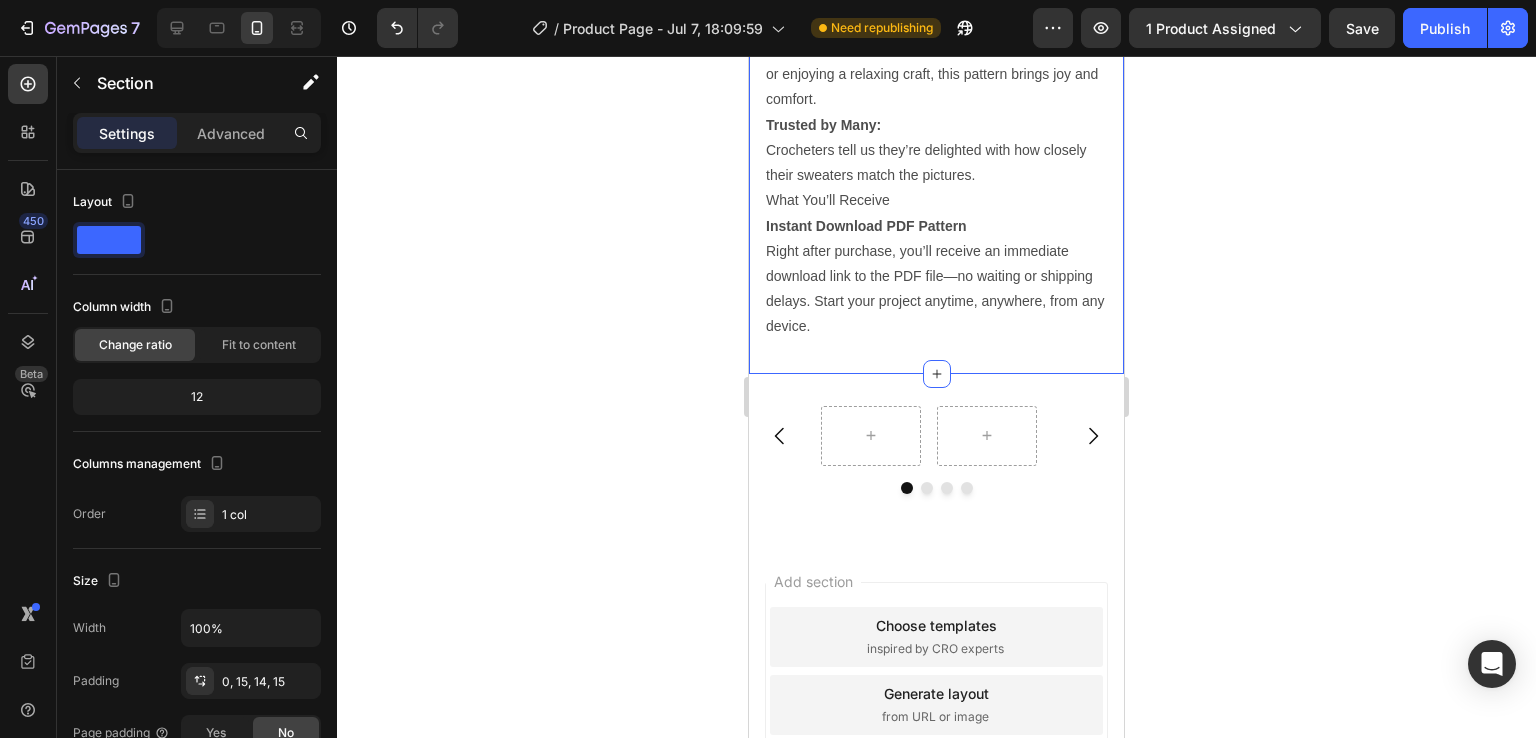 click on "Product Images 28-in-1 Tiny Beasties Crochet Patterns You’ll Love | Cute Animal Collection – Lion, Panda, Owl, Unicorn, Giraffe,dog & More! Product Title Heading $11.95 Product Price Product Price $29.99 Product Price Product Price Save 60% Discount Tag Row Add to cart Add to Cart Buy it now Dynamic Checkout ✨ Crochet Cardigan Sweater Pattern ✨ Create a unique and beautiful sweater with different sized squares that fit together perfectly. Crochet, create, and have fun! ∙∙∙∙∙·▫▫ᵒᴼᵒ▫ₒₒ▫ᵒᴼᵒ▫ₒₒ▫ᵒᴼᵒ▫▫·∙∙∙∙∙ Why This Pattern Is Perfect for You Made Just for You: Choose your favorite colors and create a sweater that reflects your unique personality and warmth. Easy to Follow: Clear, simple instructions guide you every step of the way — perfect whether you’re just starting or have been crocheting for years. Flexible Design: Adjust the size, rearrange the squares, or add details like buttons or a cozy hood to make it truly yours. Text Block" at bounding box center [936, -360] 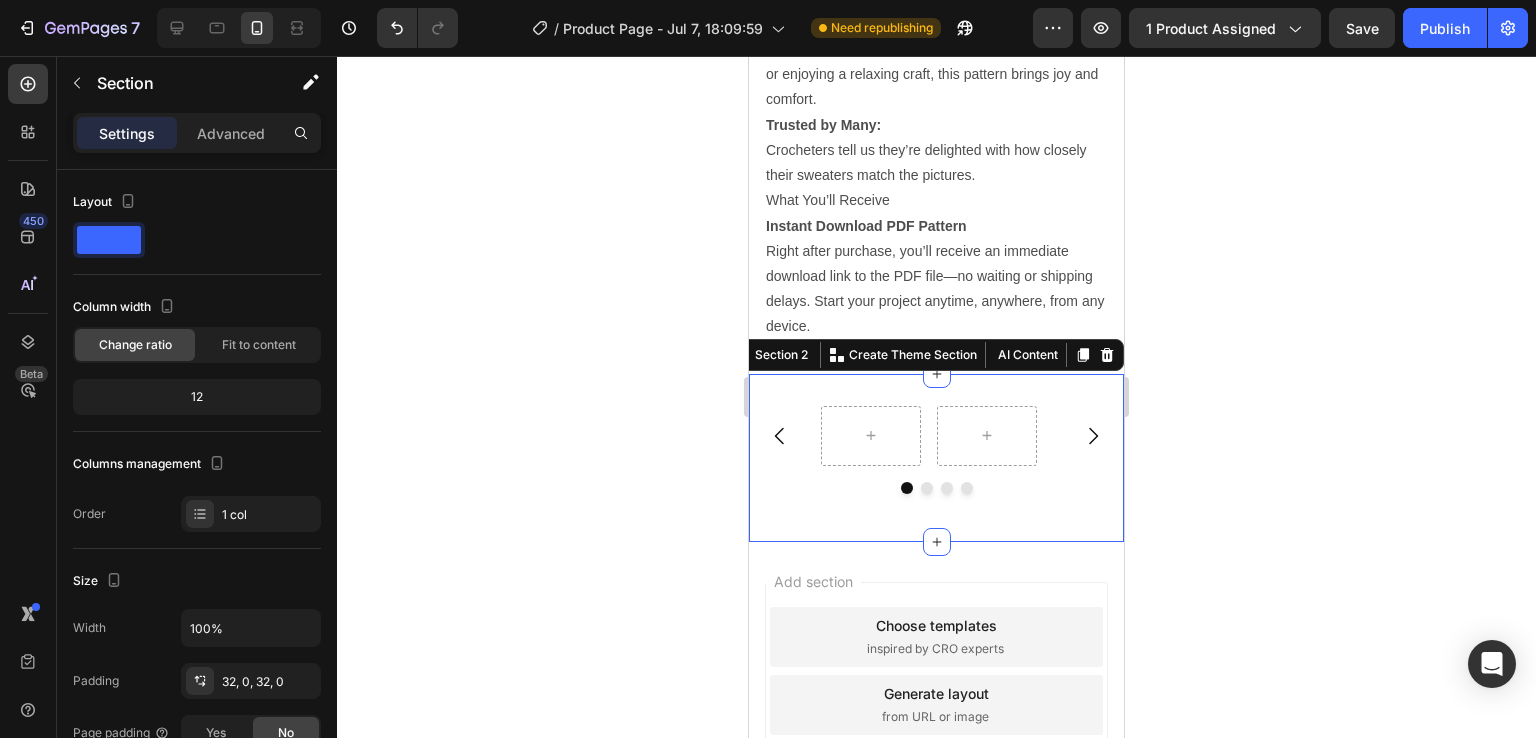 click 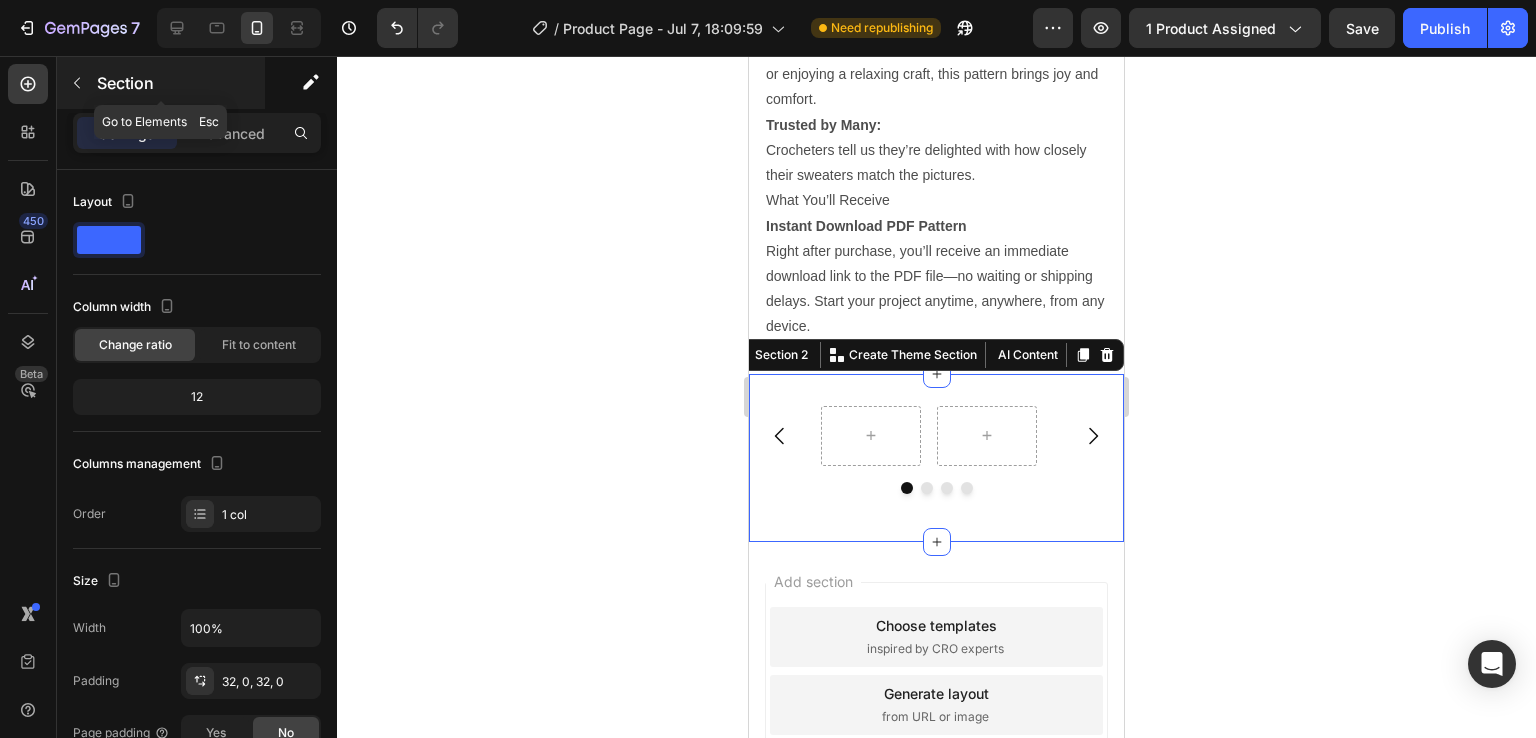 click 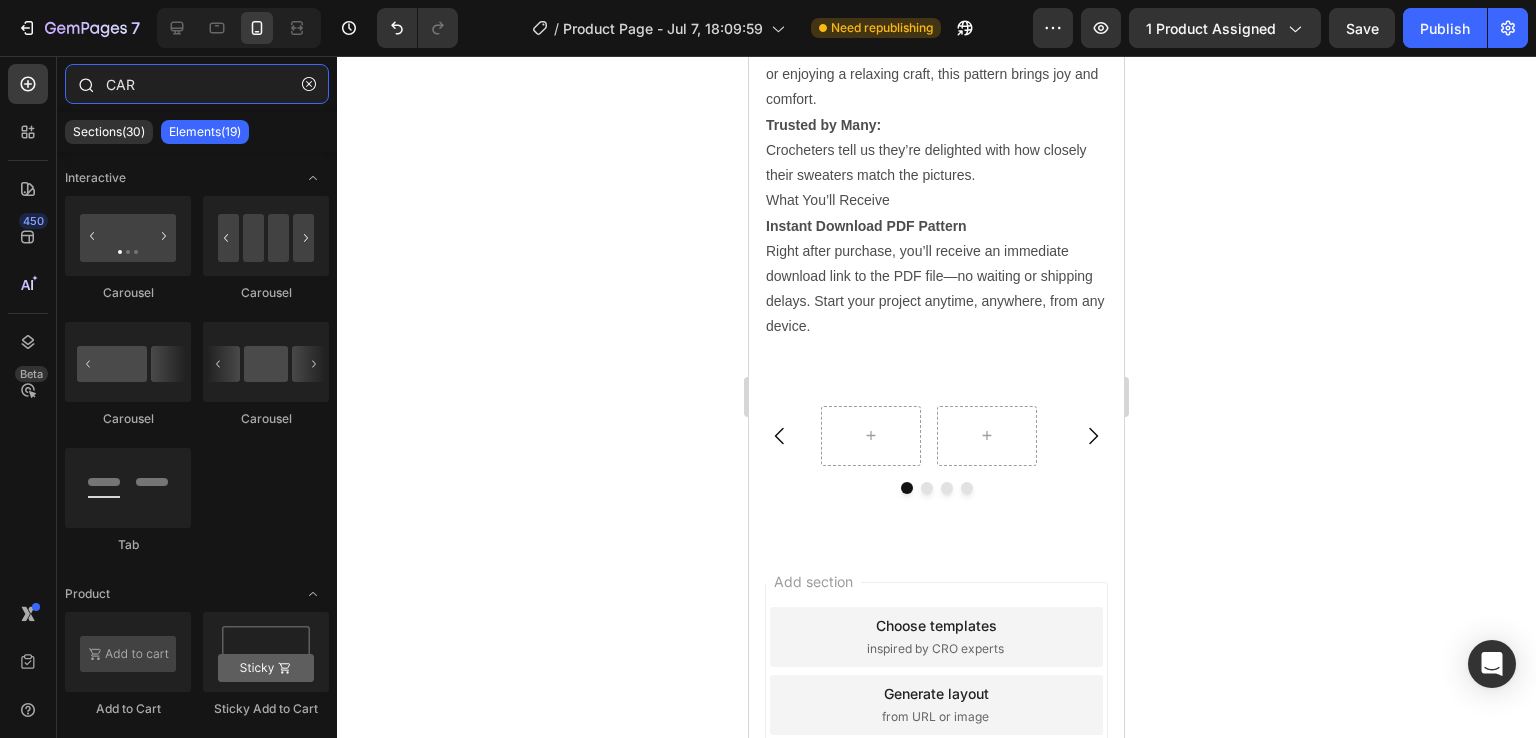 click on "CAR" at bounding box center [197, 84] 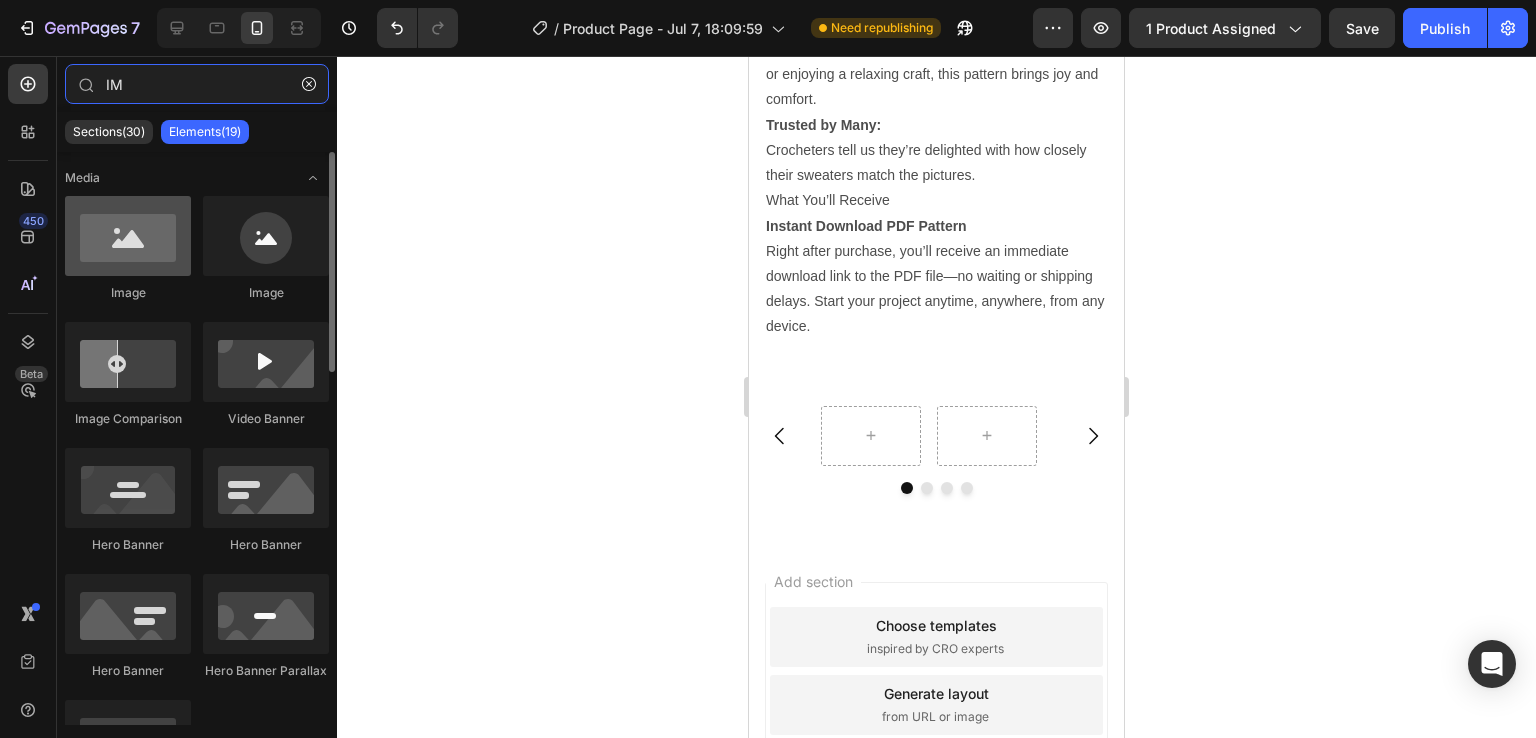 type on "IM" 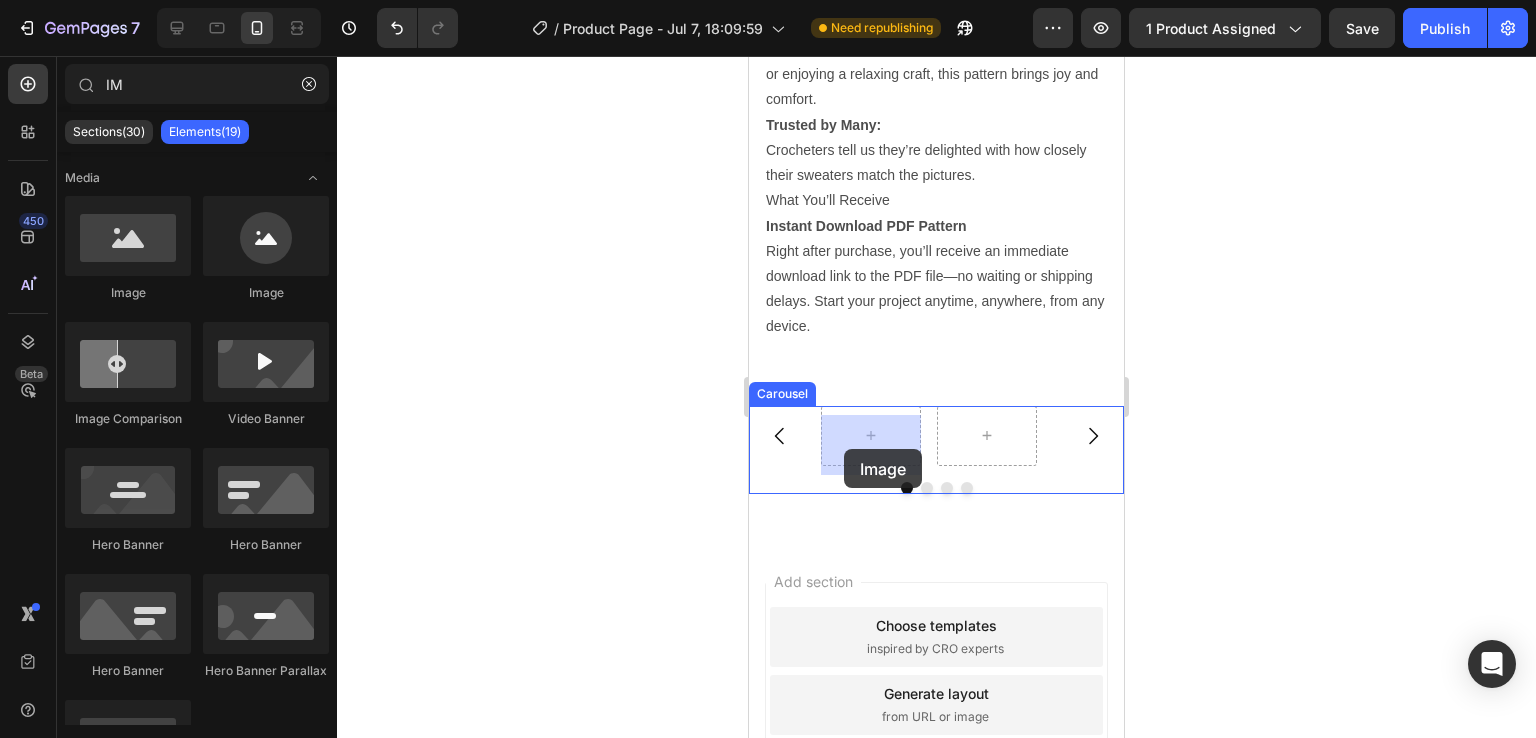 drag, startPoint x: 869, startPoint y: 299, endPoint x: 832, endPoint y: 442, distance: 147.70917 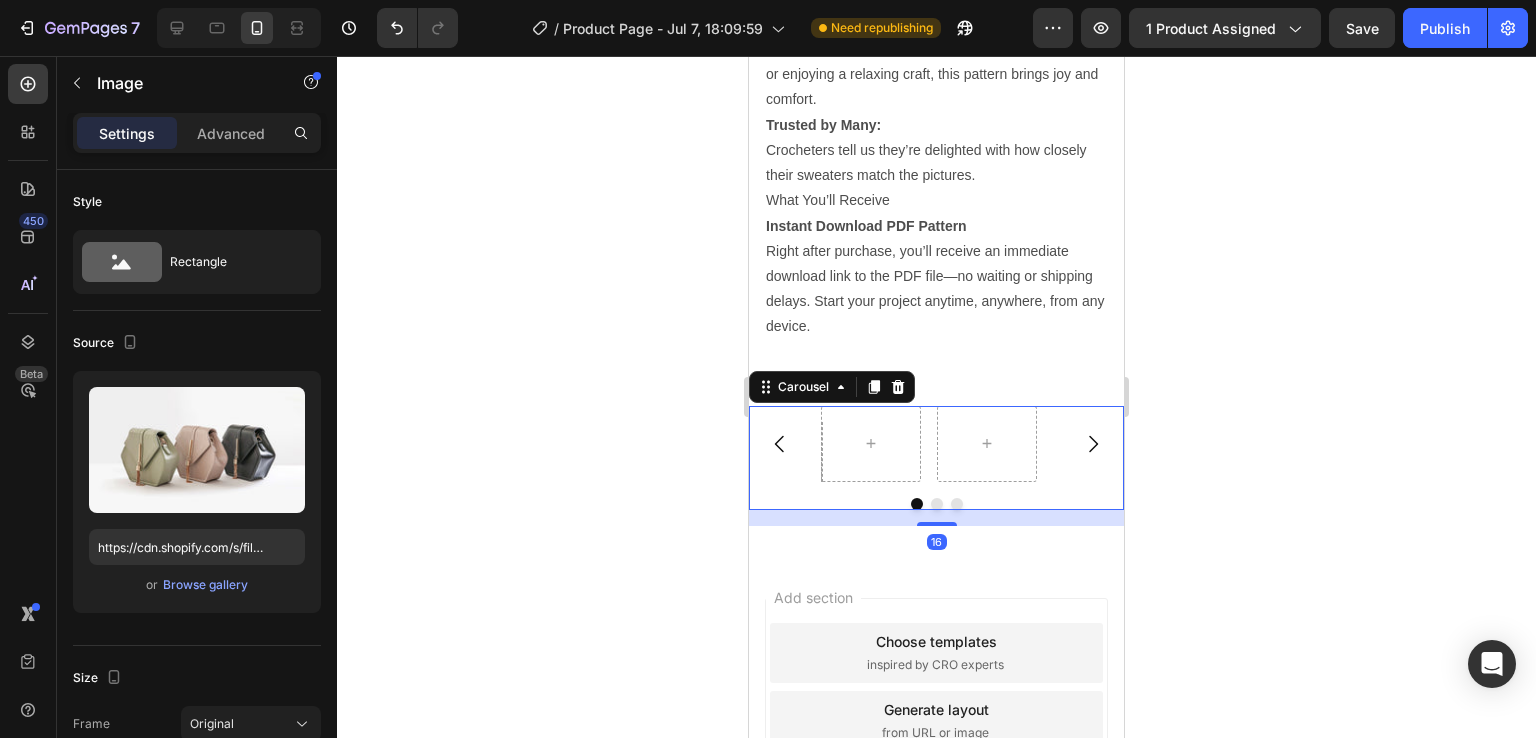 click 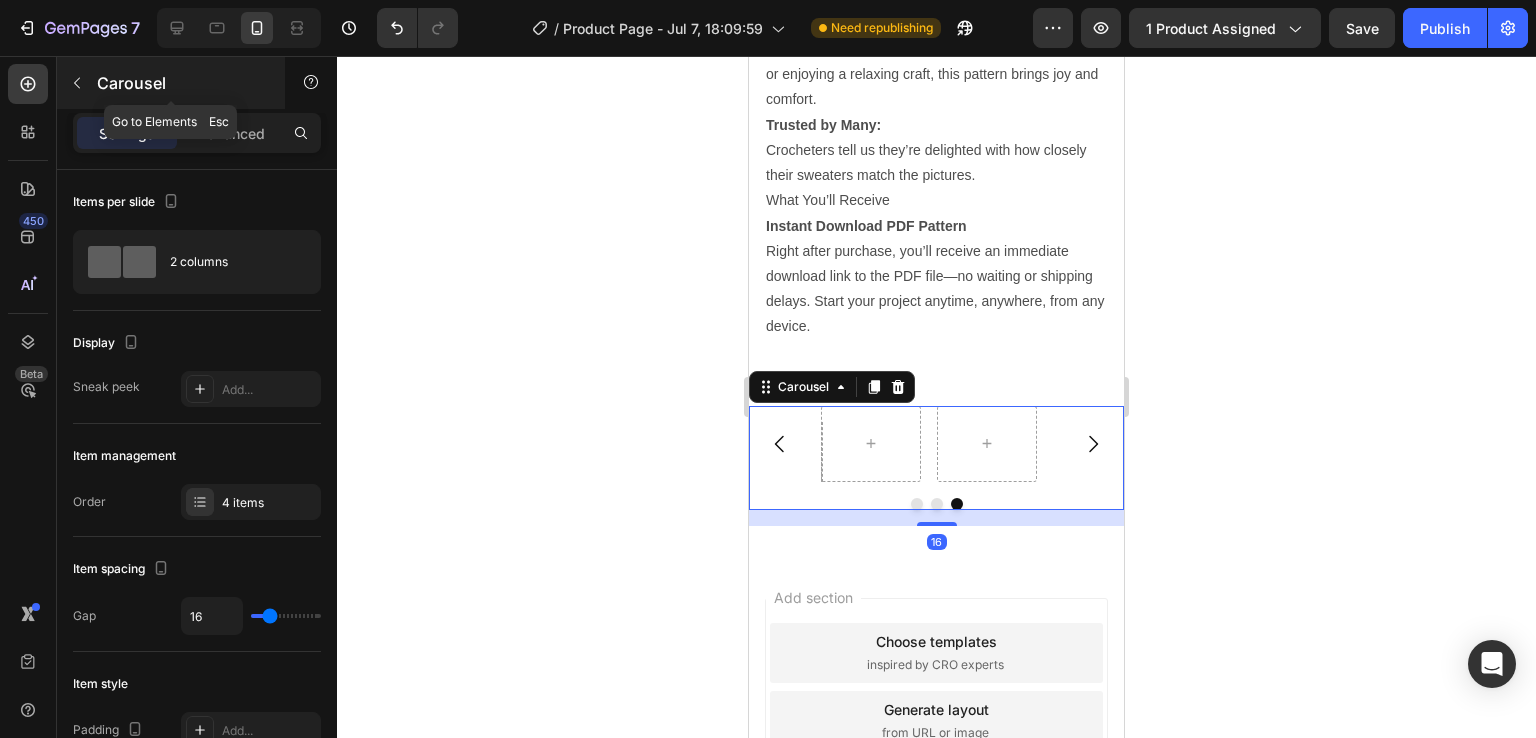 click 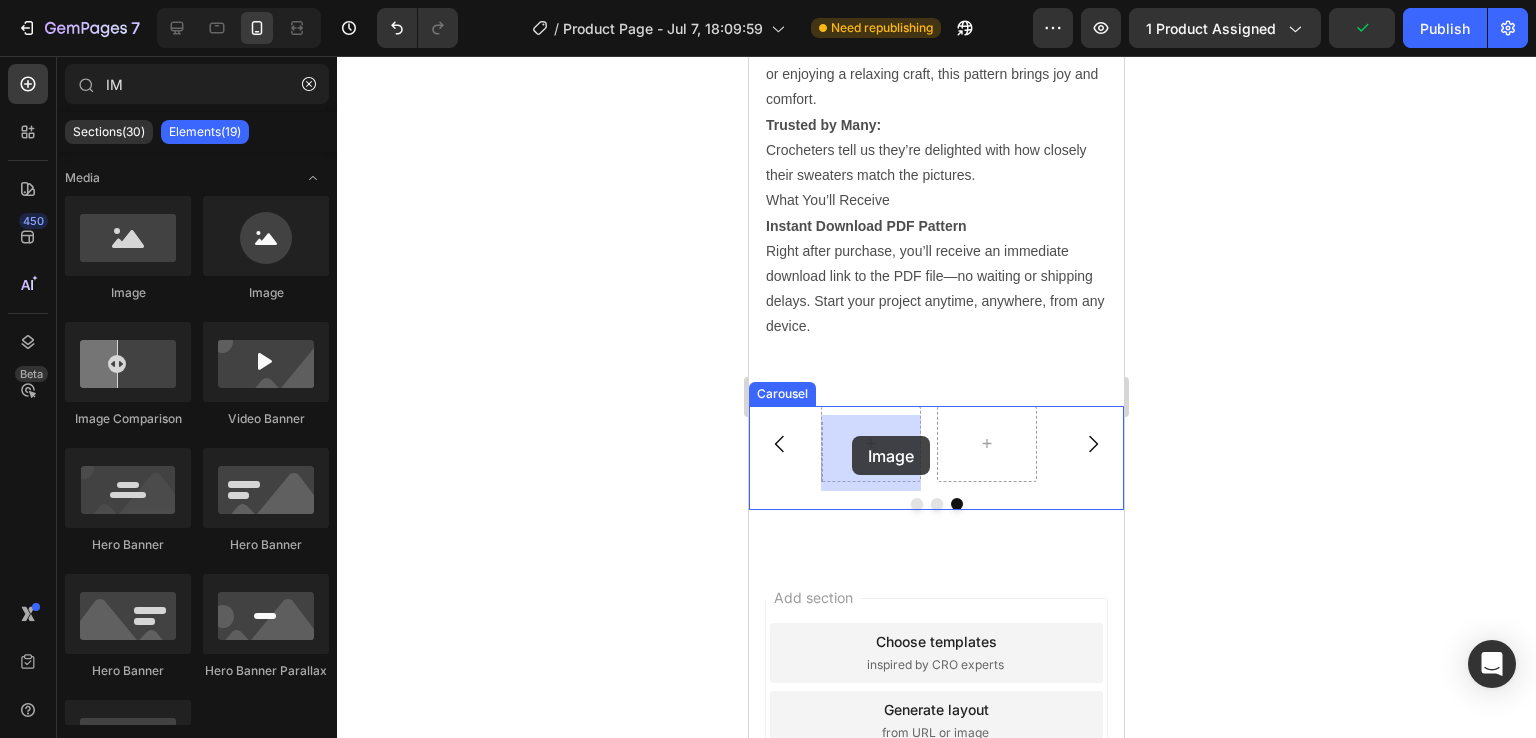 drag, startPoint x: 873, startPoint y: 313, endPoint x: 852, endPoint y: 436, distance: 124.77981 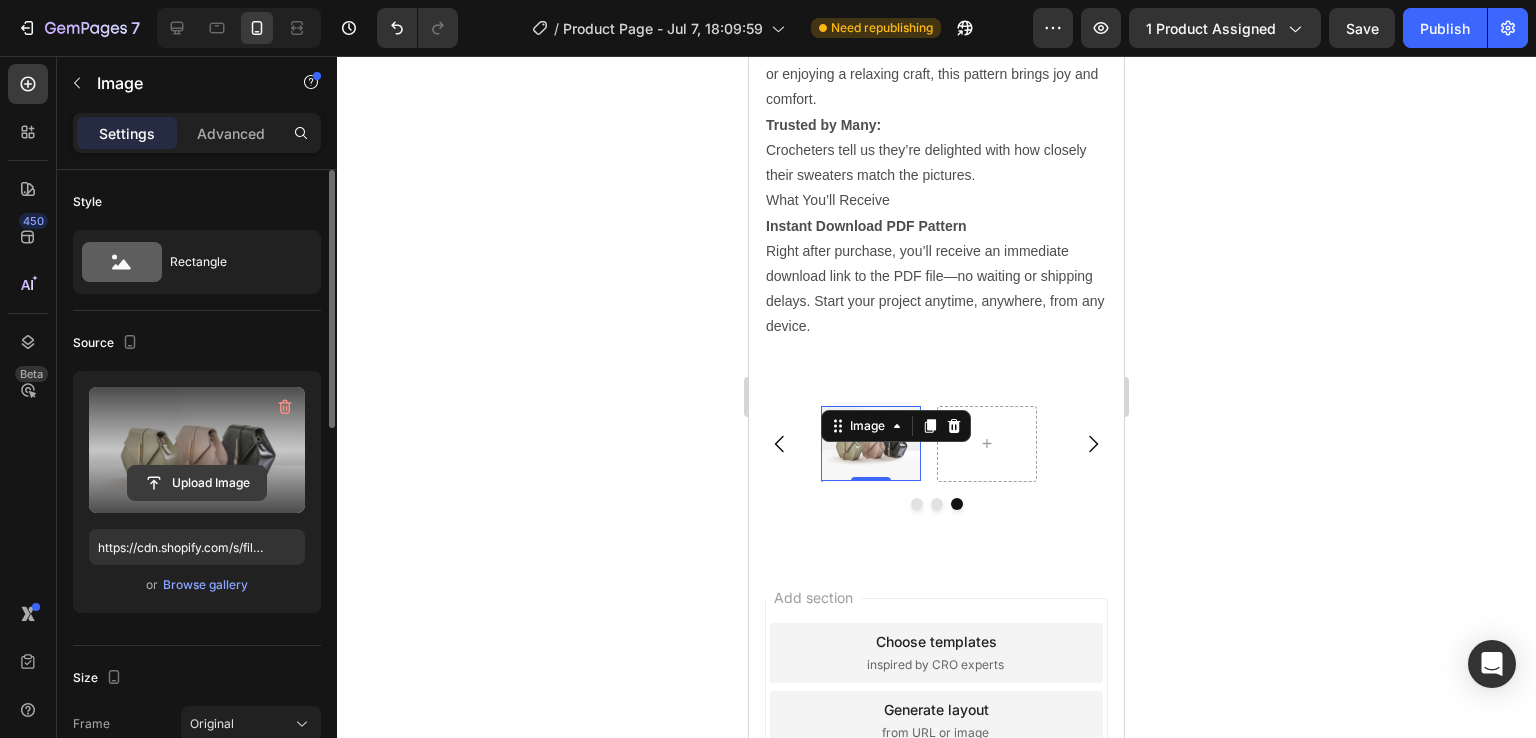 click 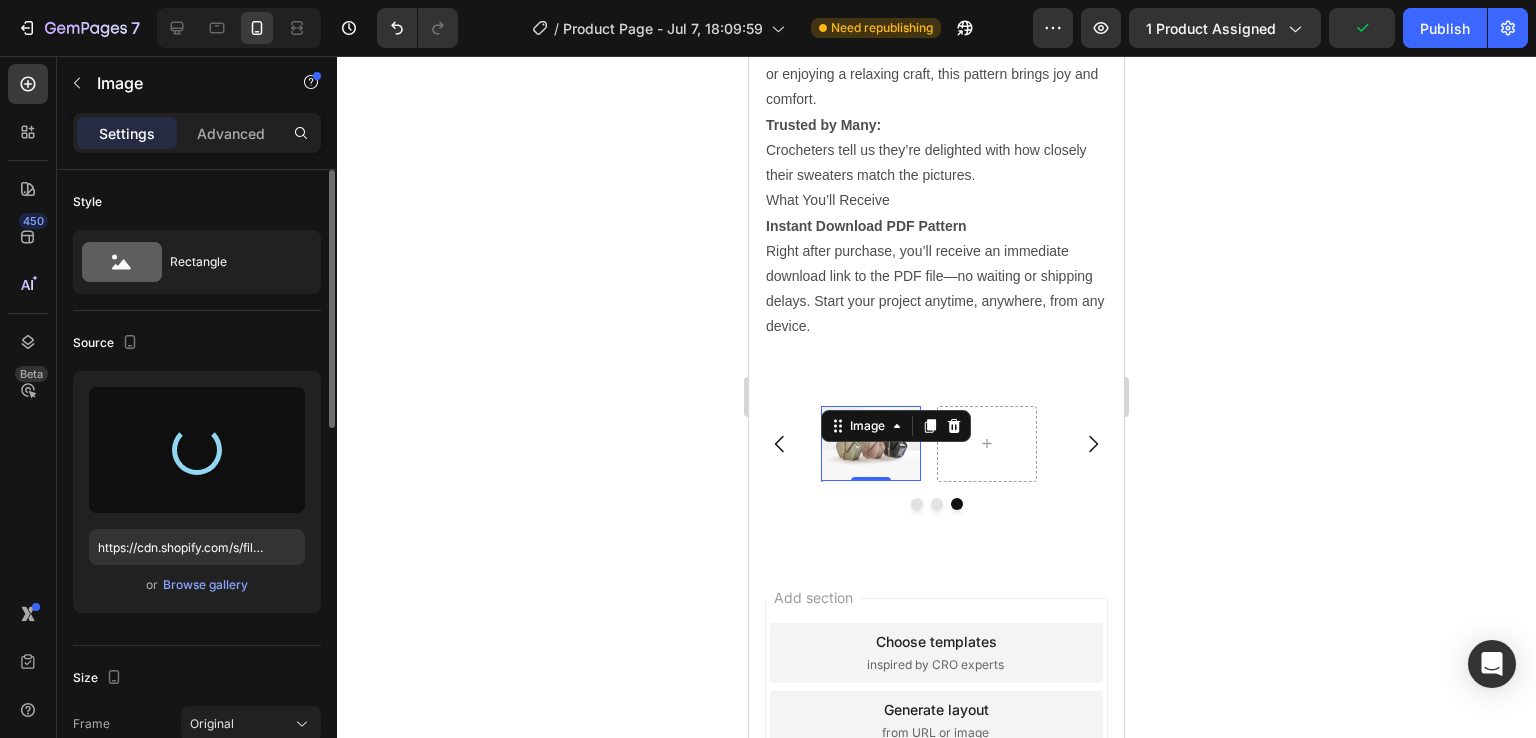 type on "https://cdn.shopify.com/s/files/1/0759/3512/1634/files/gempages_574415007119311984-383f27a1-1051-4be8-af4b-6e678f0ec579.jpg" 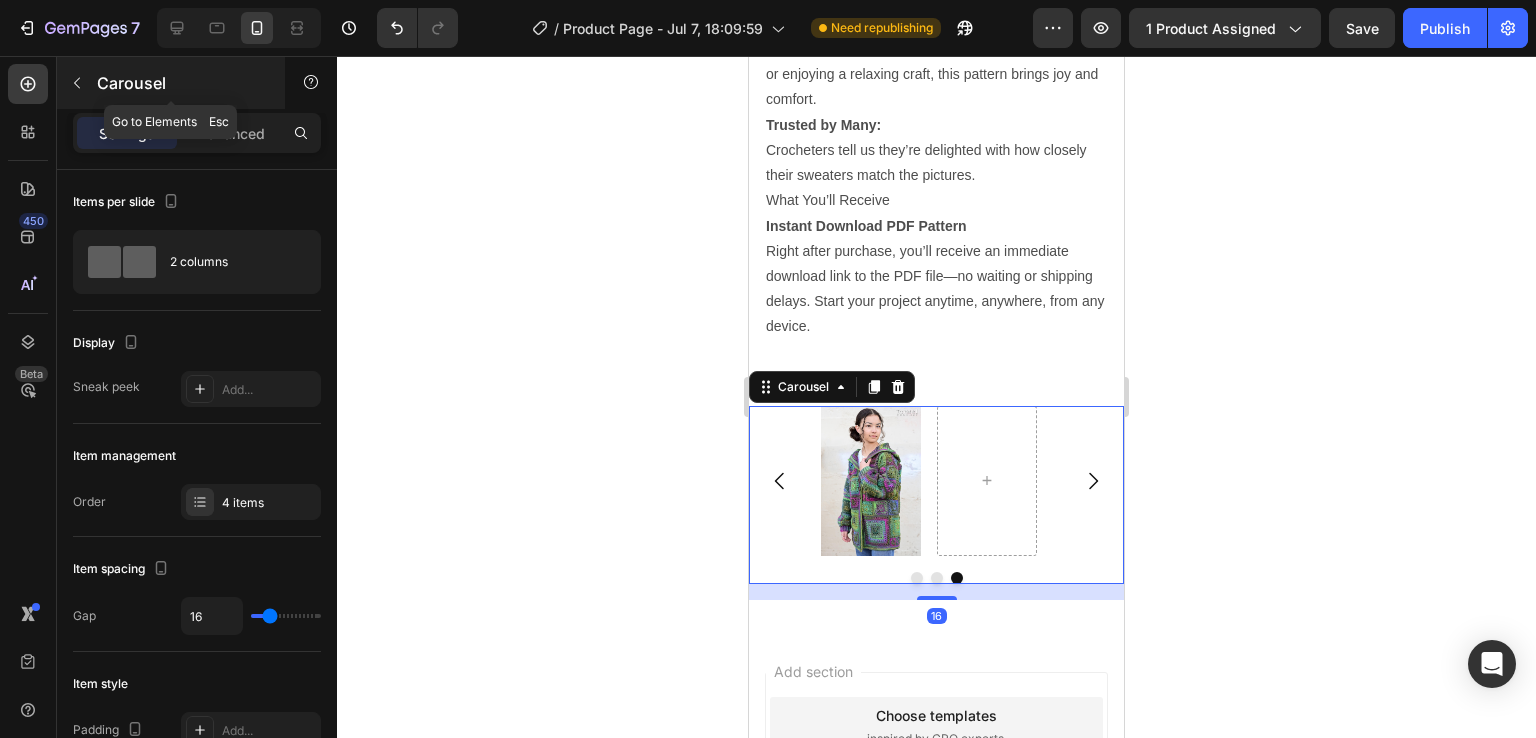 click 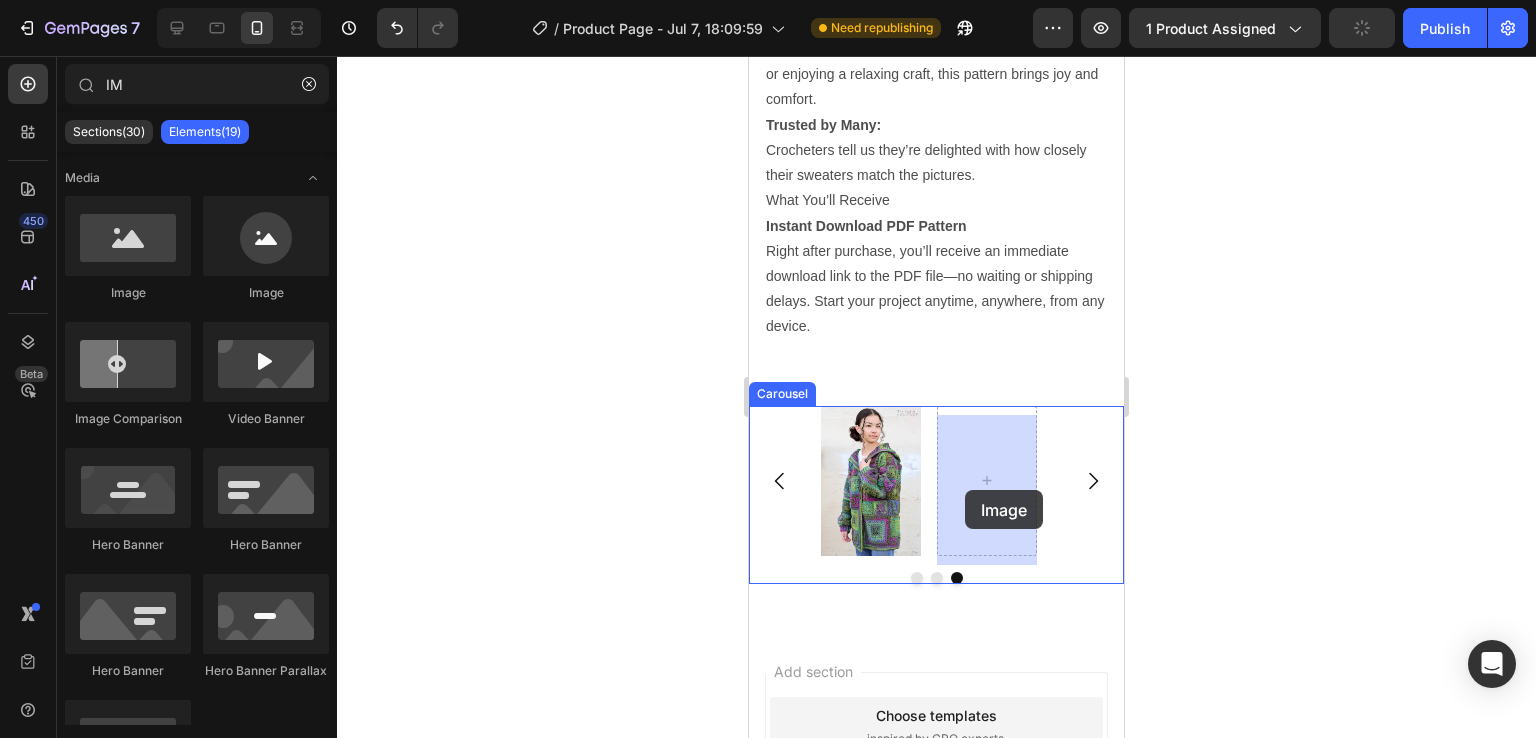 drag, startPoint x: 865, startPoint y: 305, endPoint x: 965, endPoint y: 490, distance: 210.29741 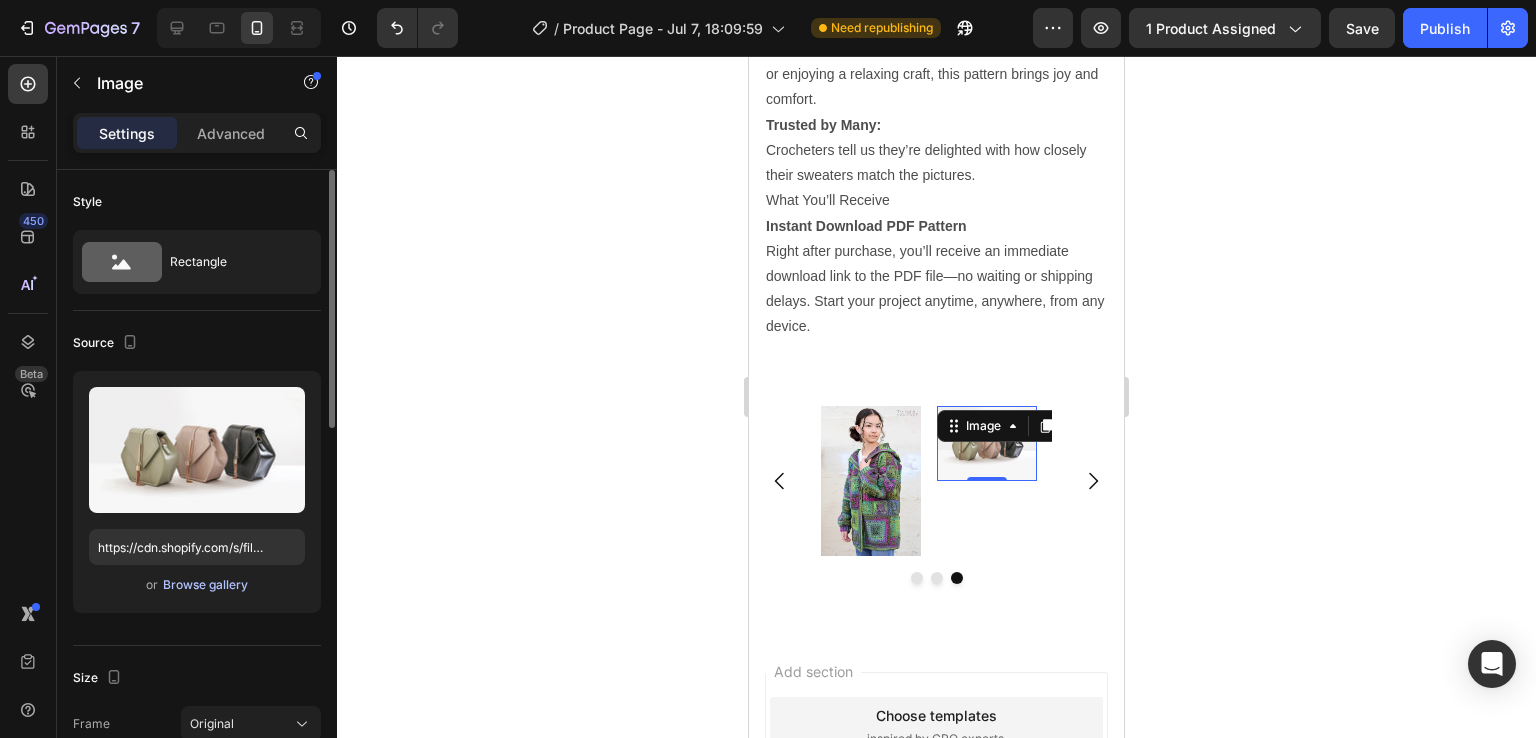 click on "Browse gallery" at bounding box center [205, 585] 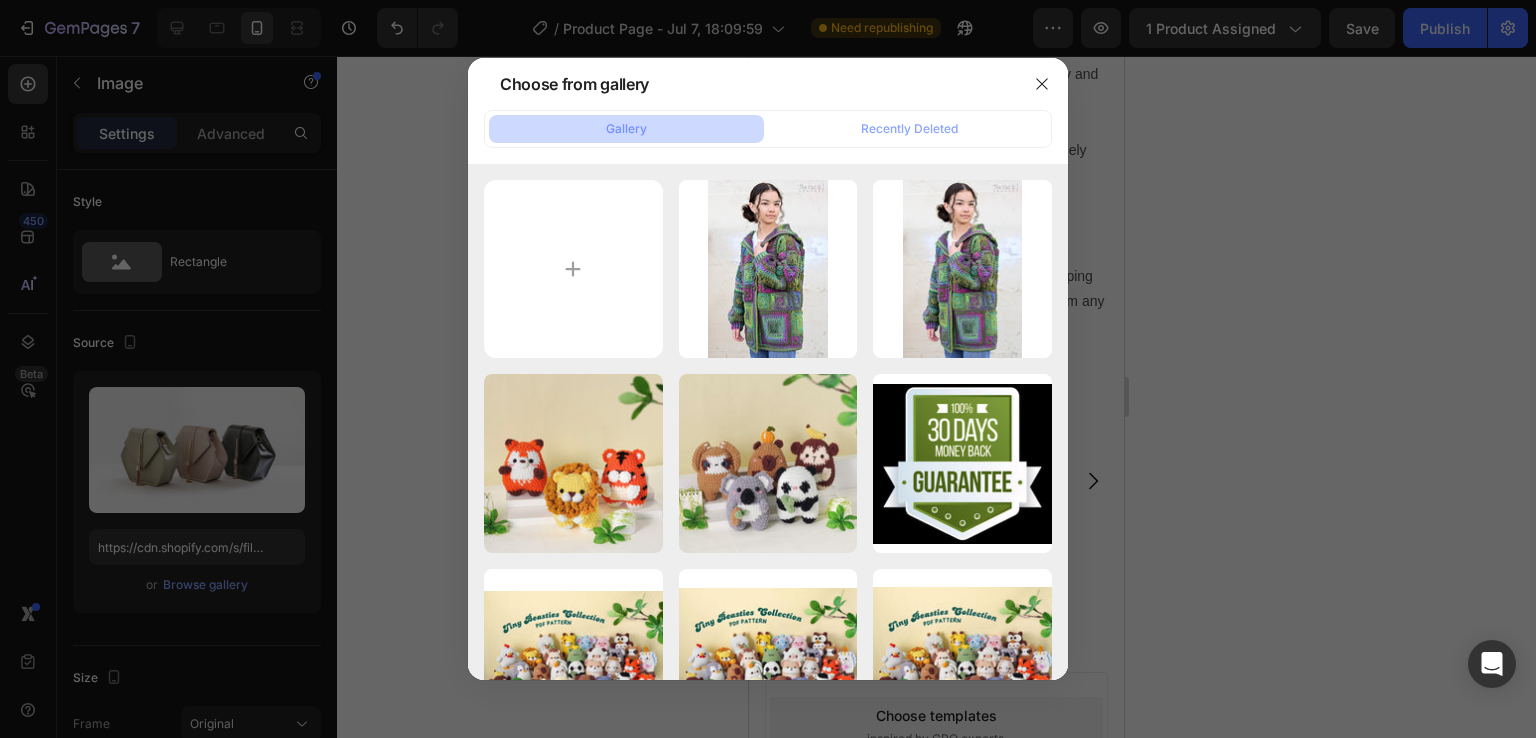 click at bounding box center (768, 369) 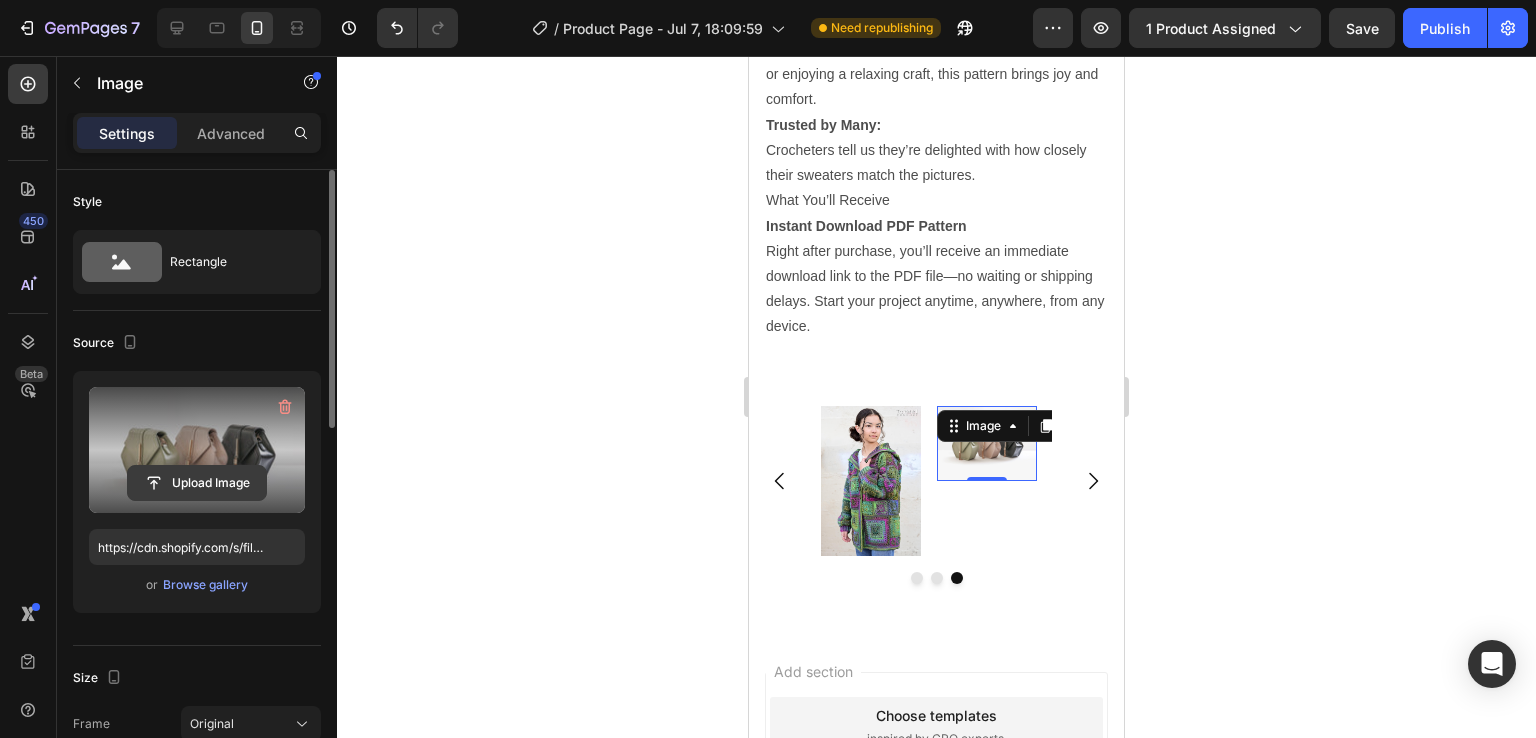 click 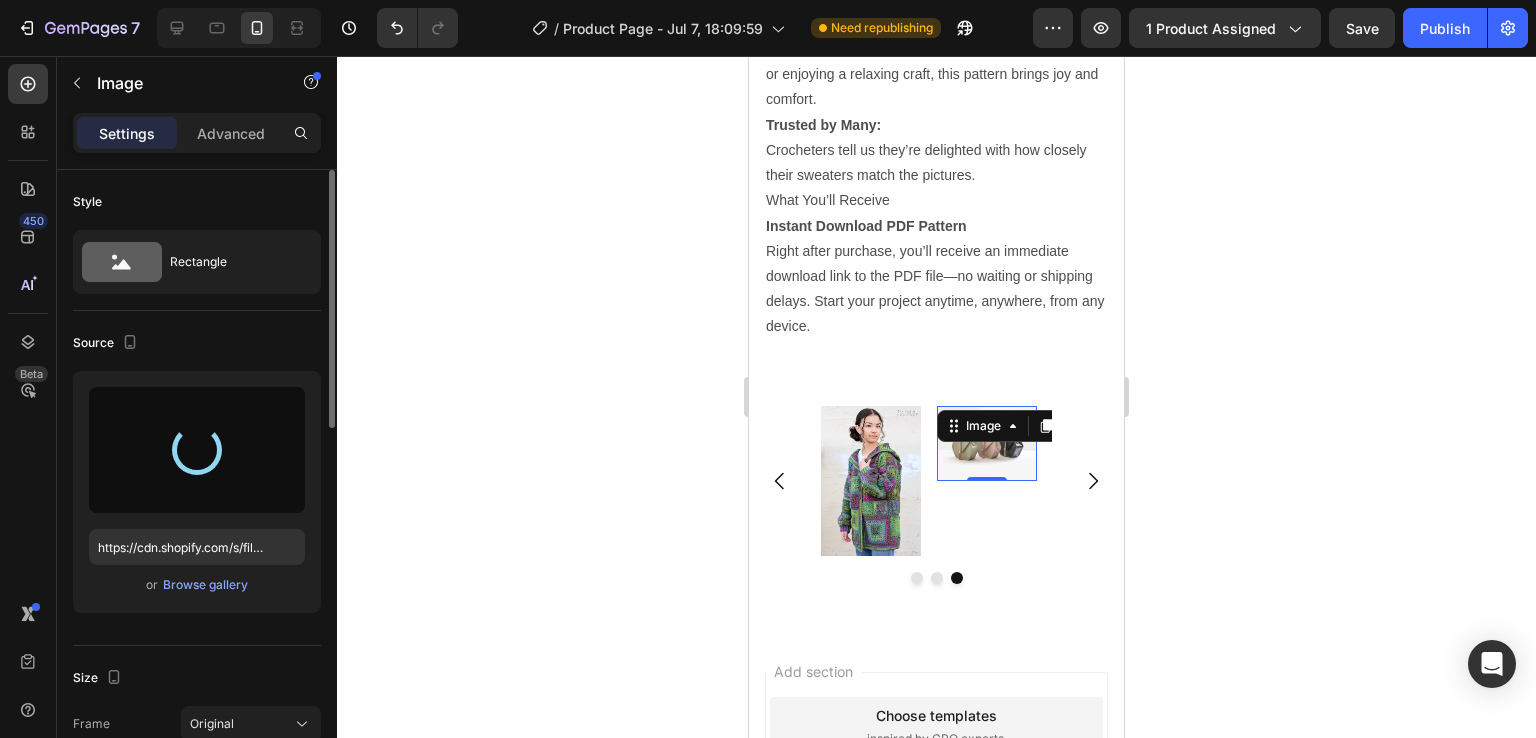 type on "https://cdn.shopify.com/s/files/1/0759/3512/1634/files/gempages_574415007119311984-2867ab6e-594c-42ce-80fd-789717b6b4ec.jpg" 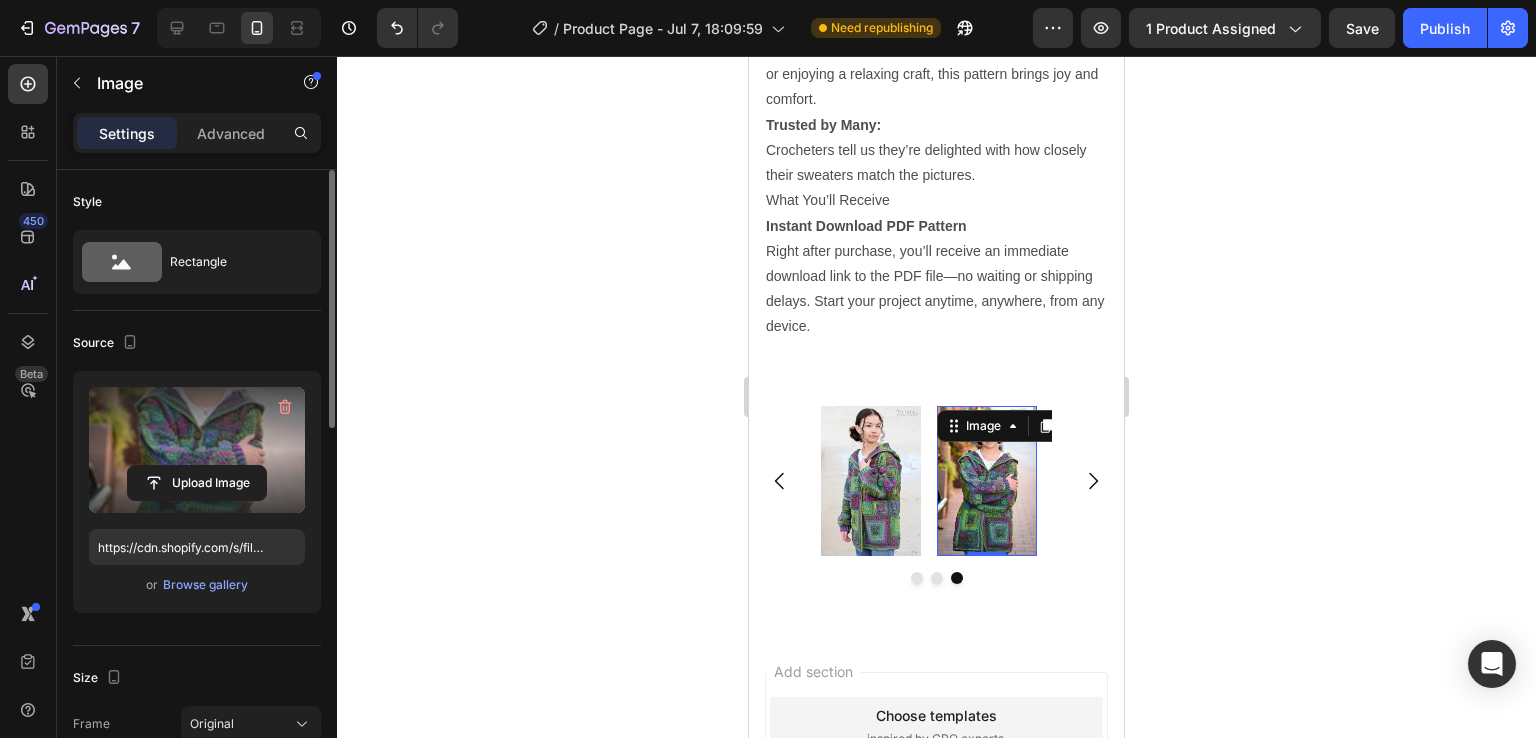 click 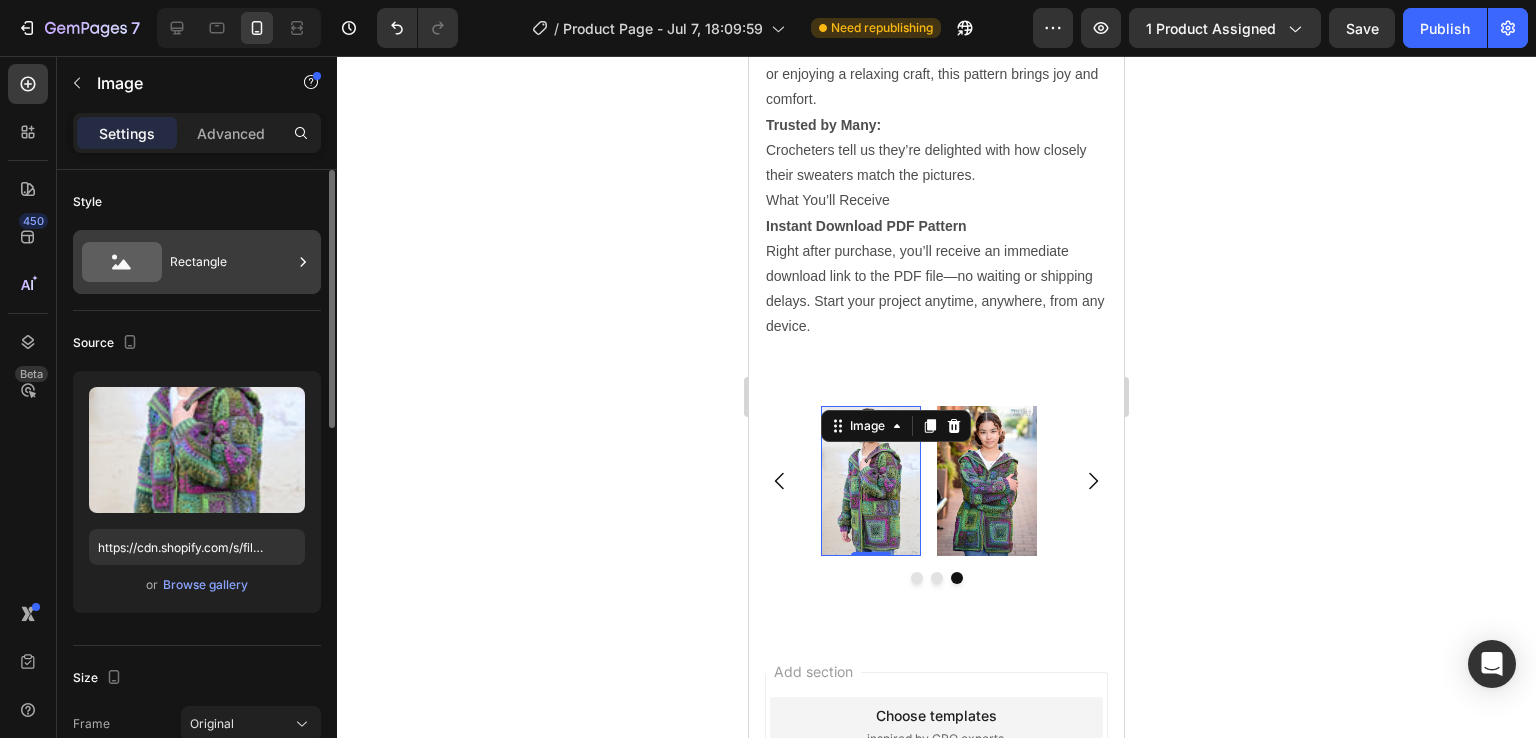 click on "Rectangle" at bounding box center (231, 262) 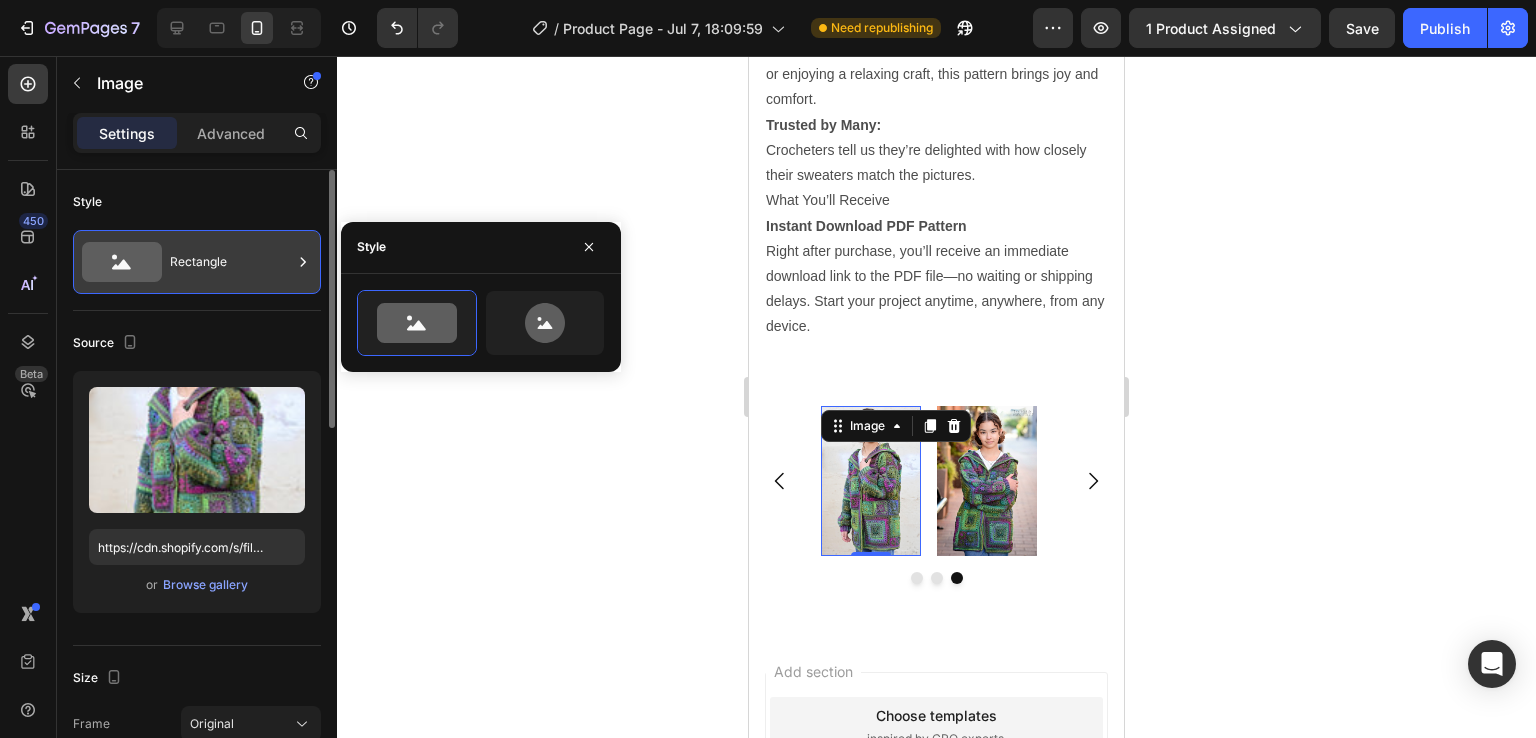 click on "Rectangle" at bounding box center (231, 262) 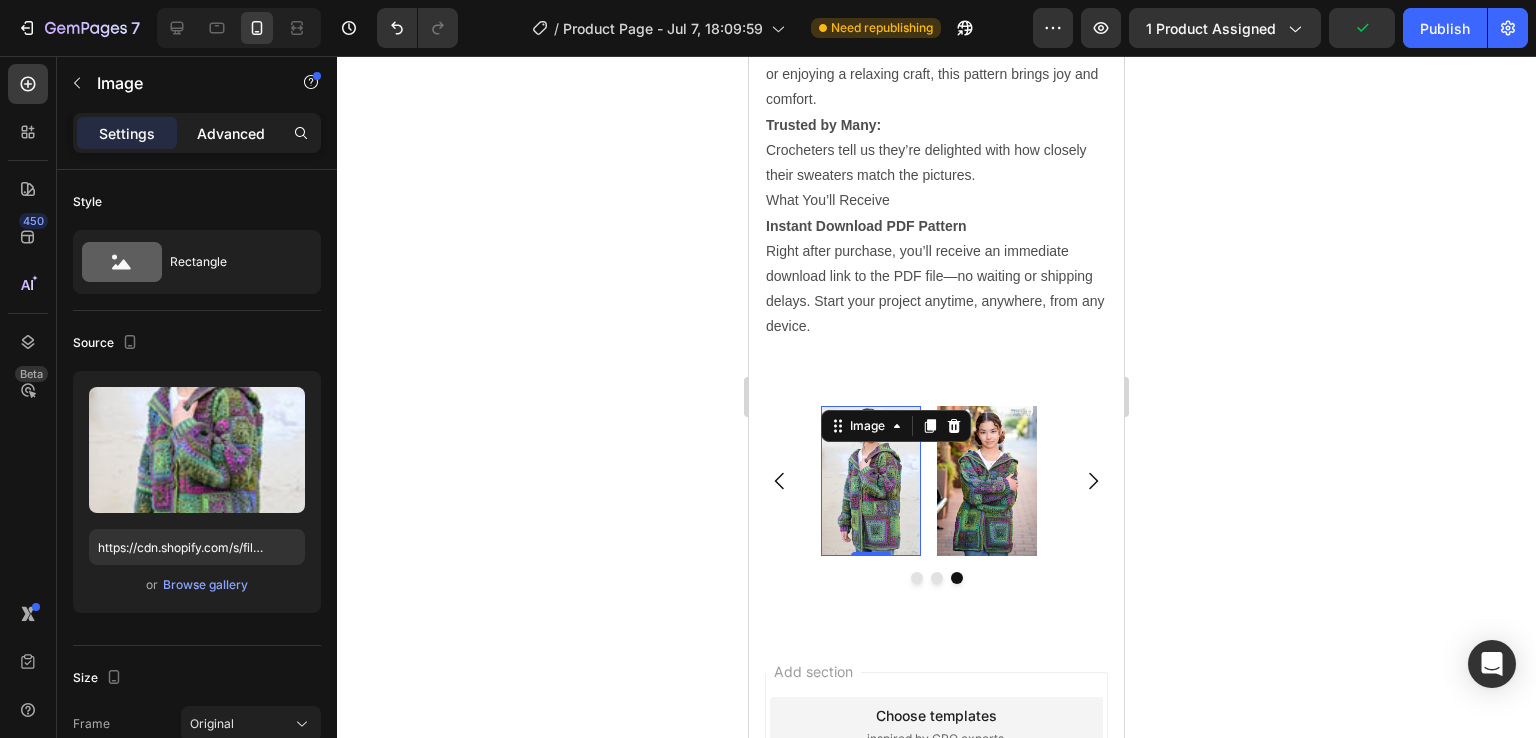 click on "Advanced" at bounding box center [231, 133] 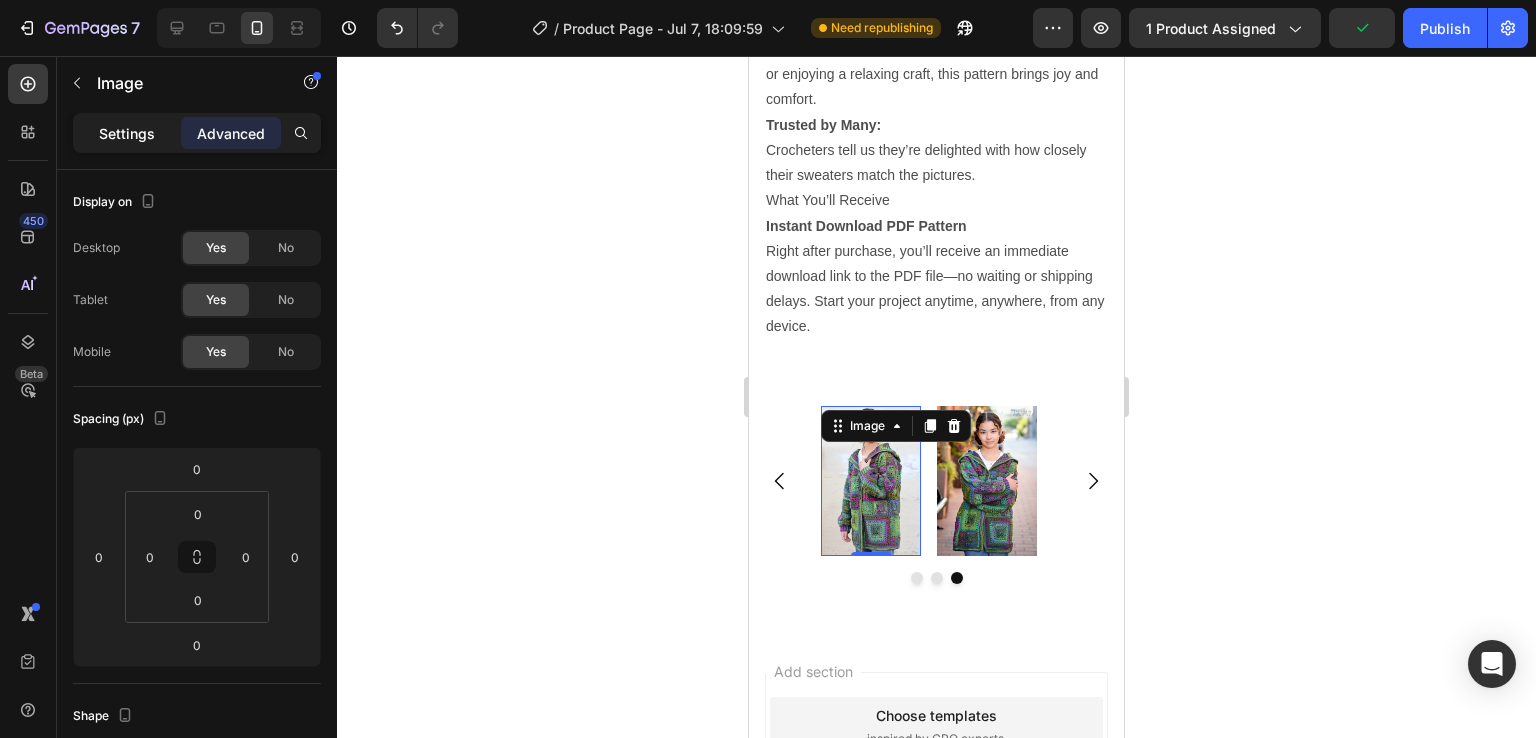 click on "Settings" at bounding box center [127, 133] 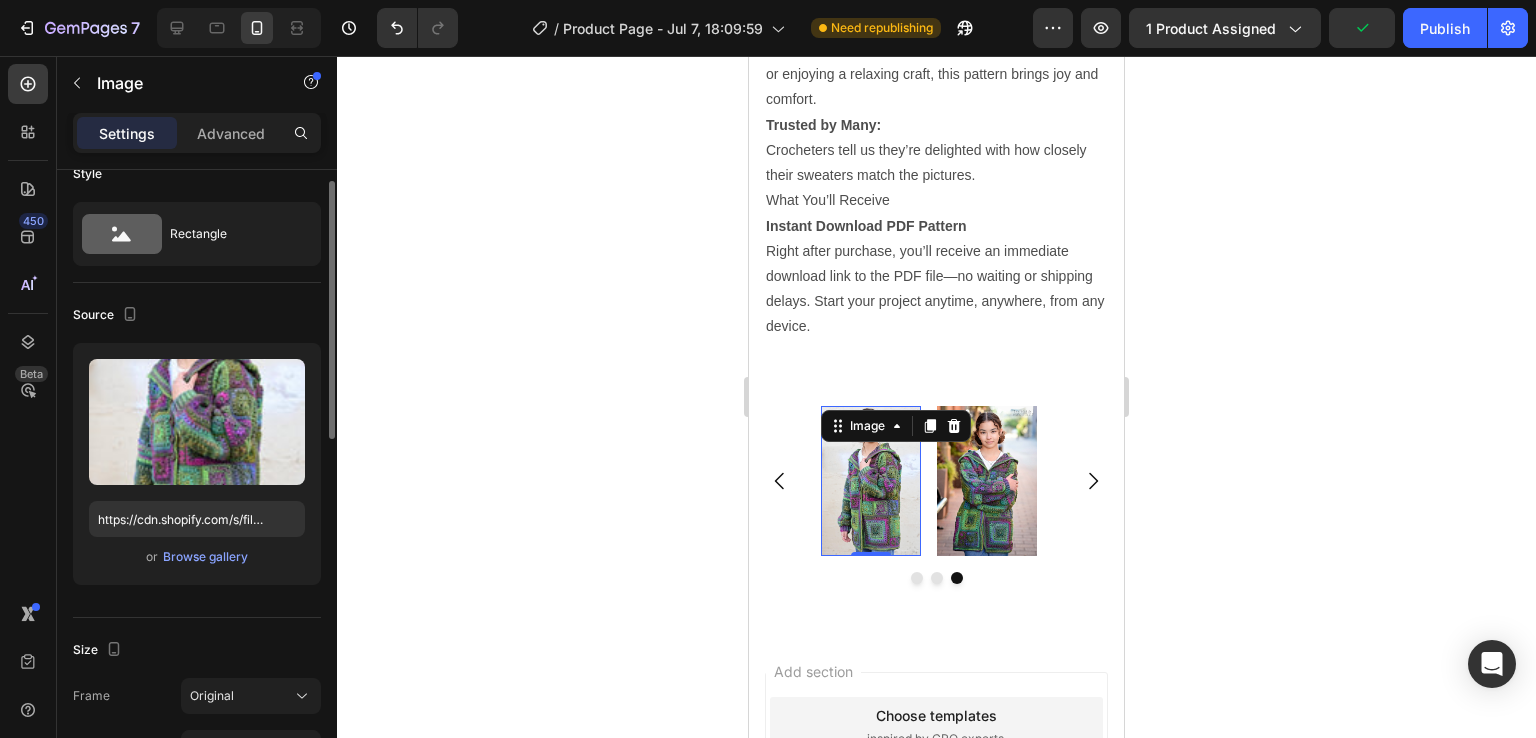 scroll, scrollTop: 28, scrollLeft: 0, axis: vertical 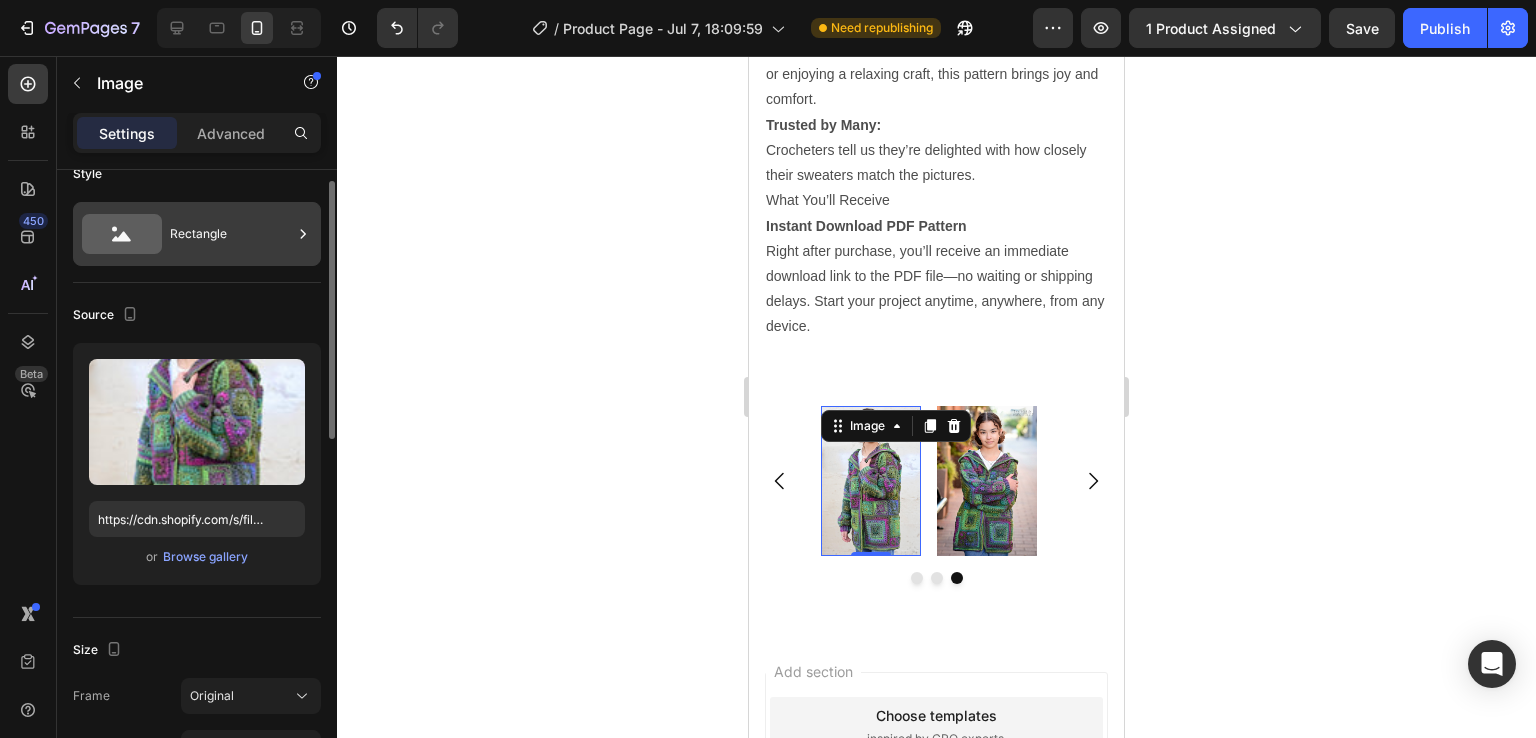 click on "Rectangle" at bounding box center (231, 234) 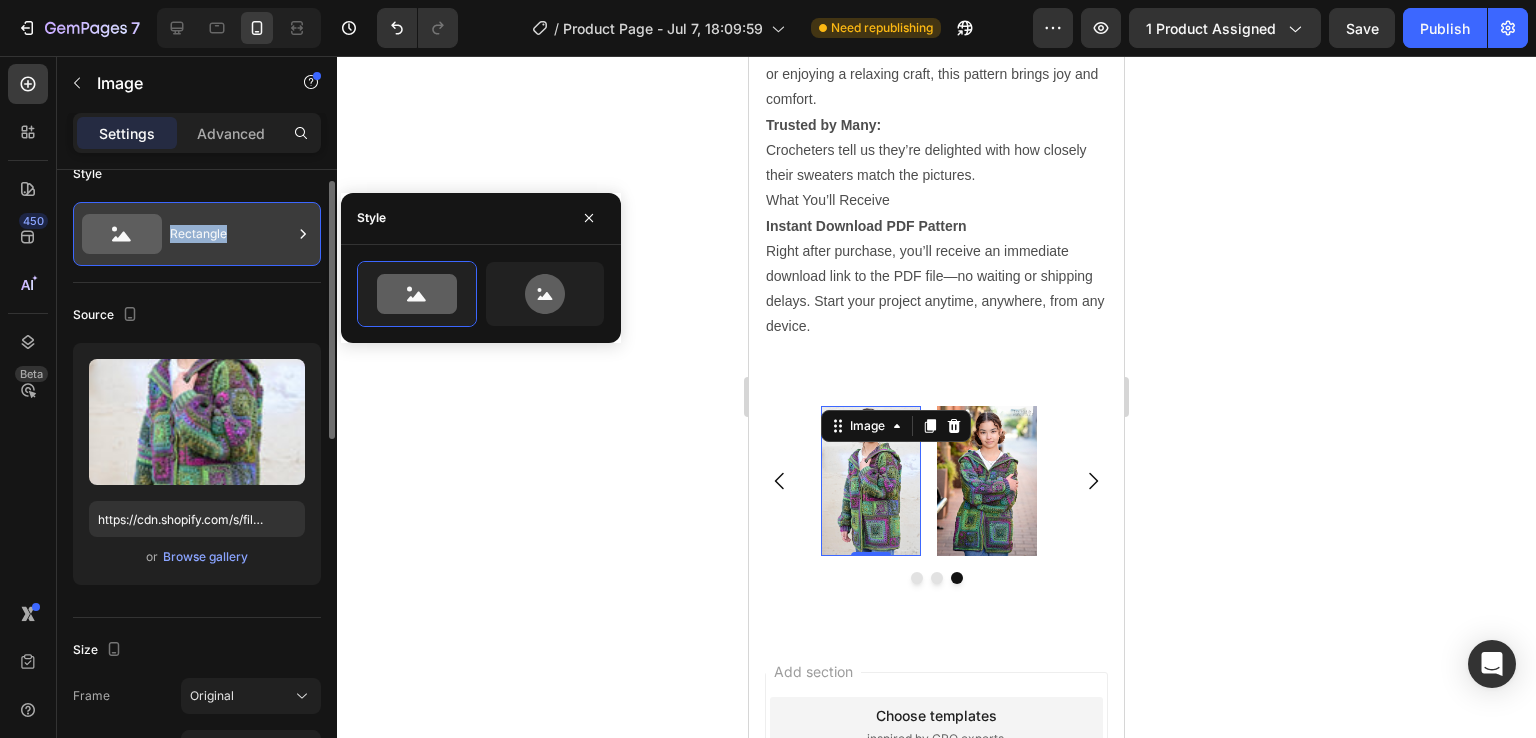 click on "Rectangle" at bounding box center [231, 234] 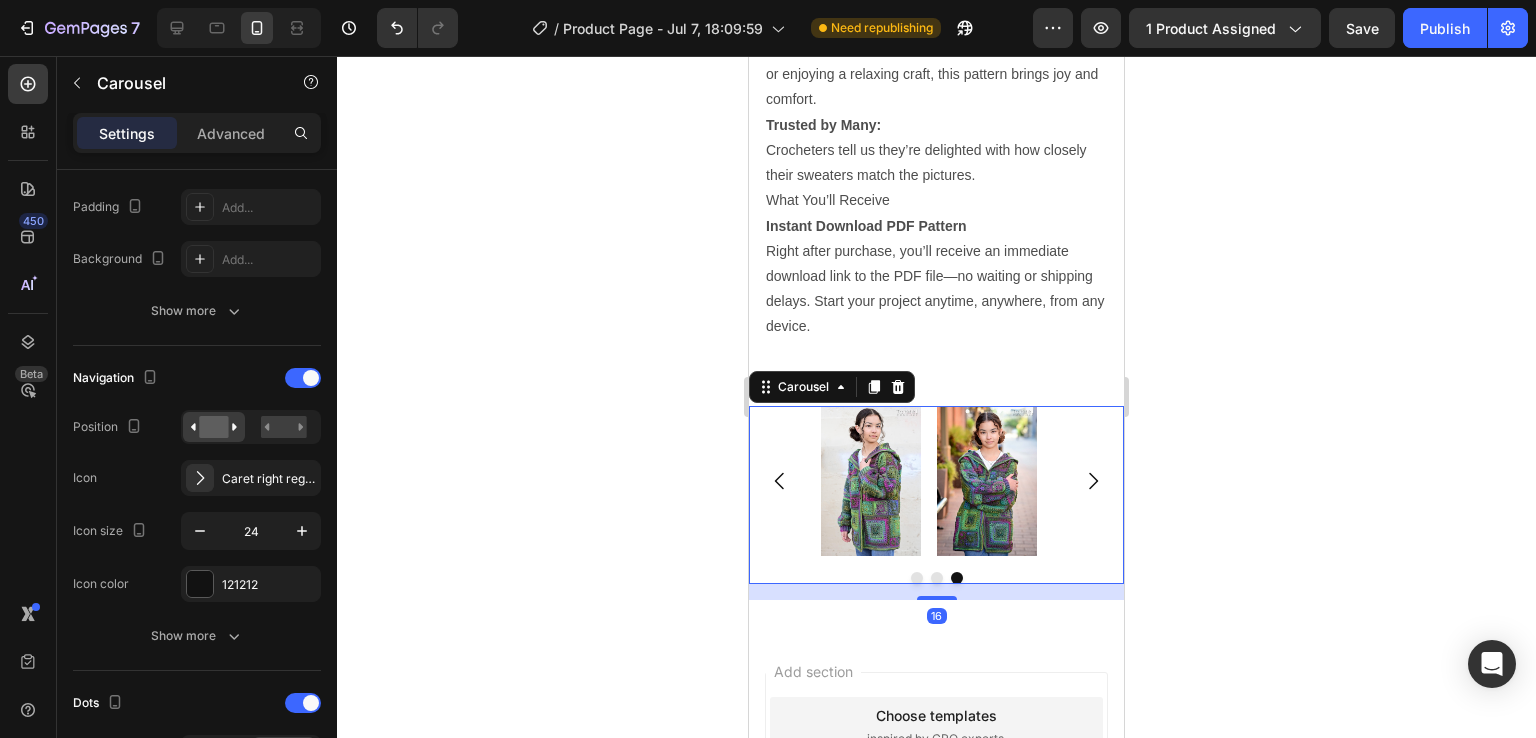 scroll, scrollTop: 0, scrollLeft: 0, axis: both 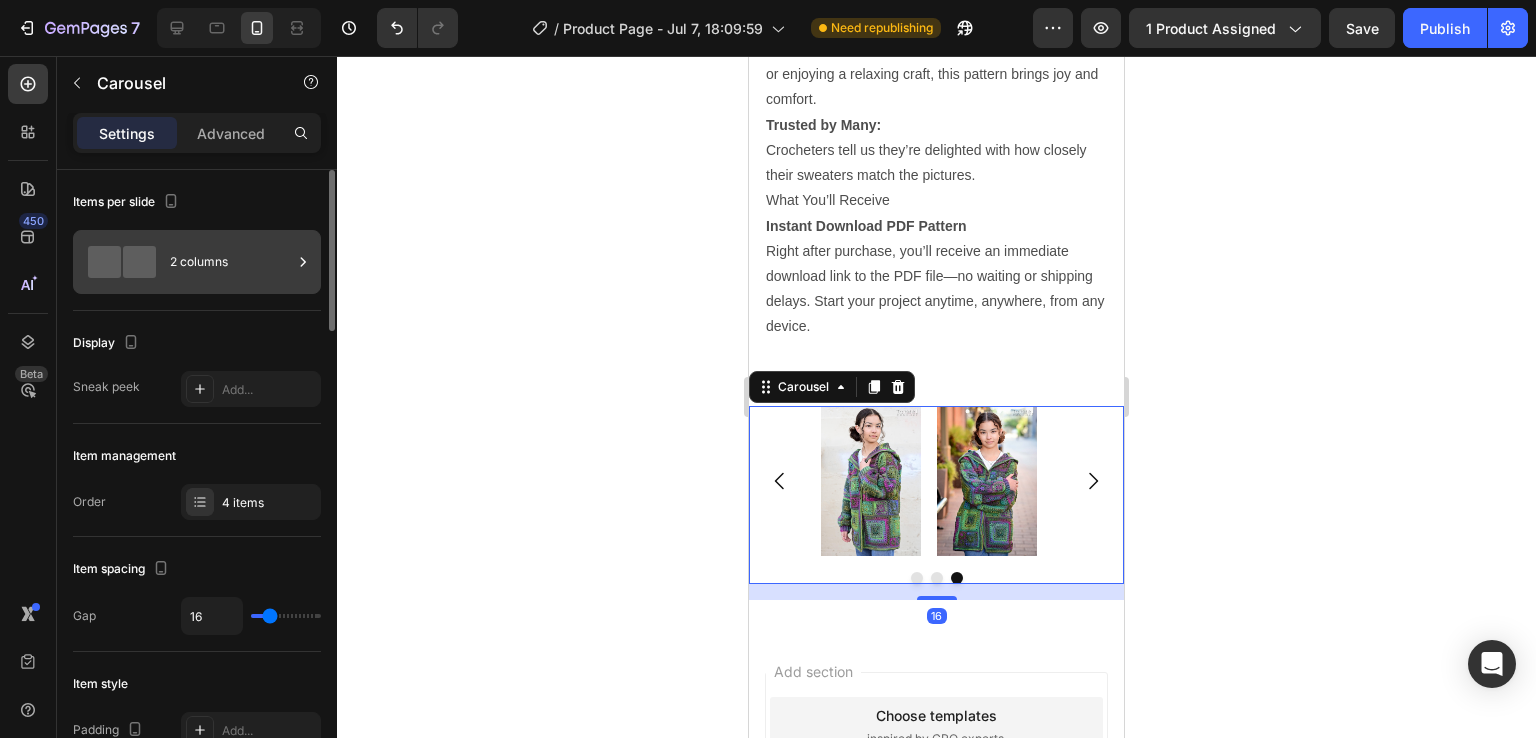 click on "2 columns" at bounding box center [197, 262] 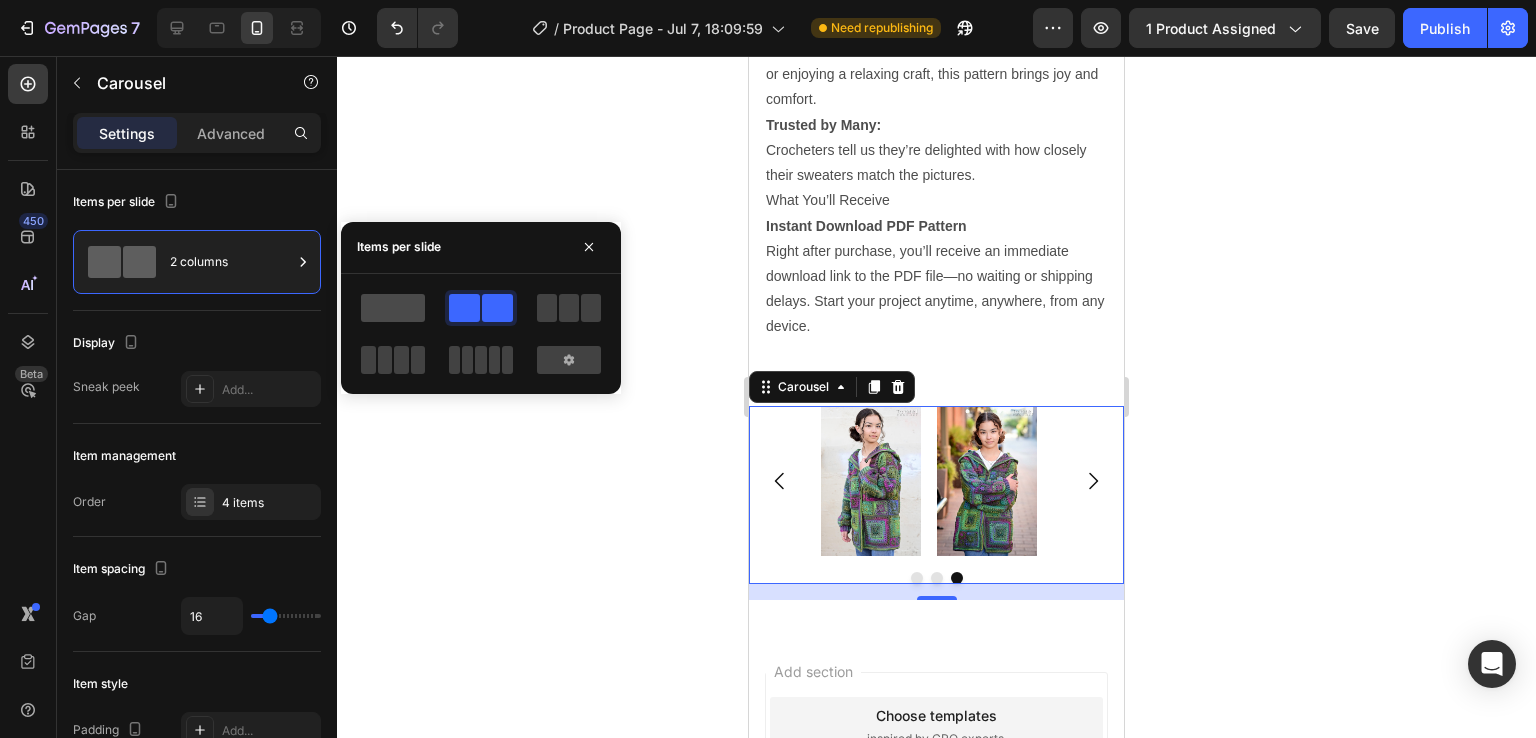 click 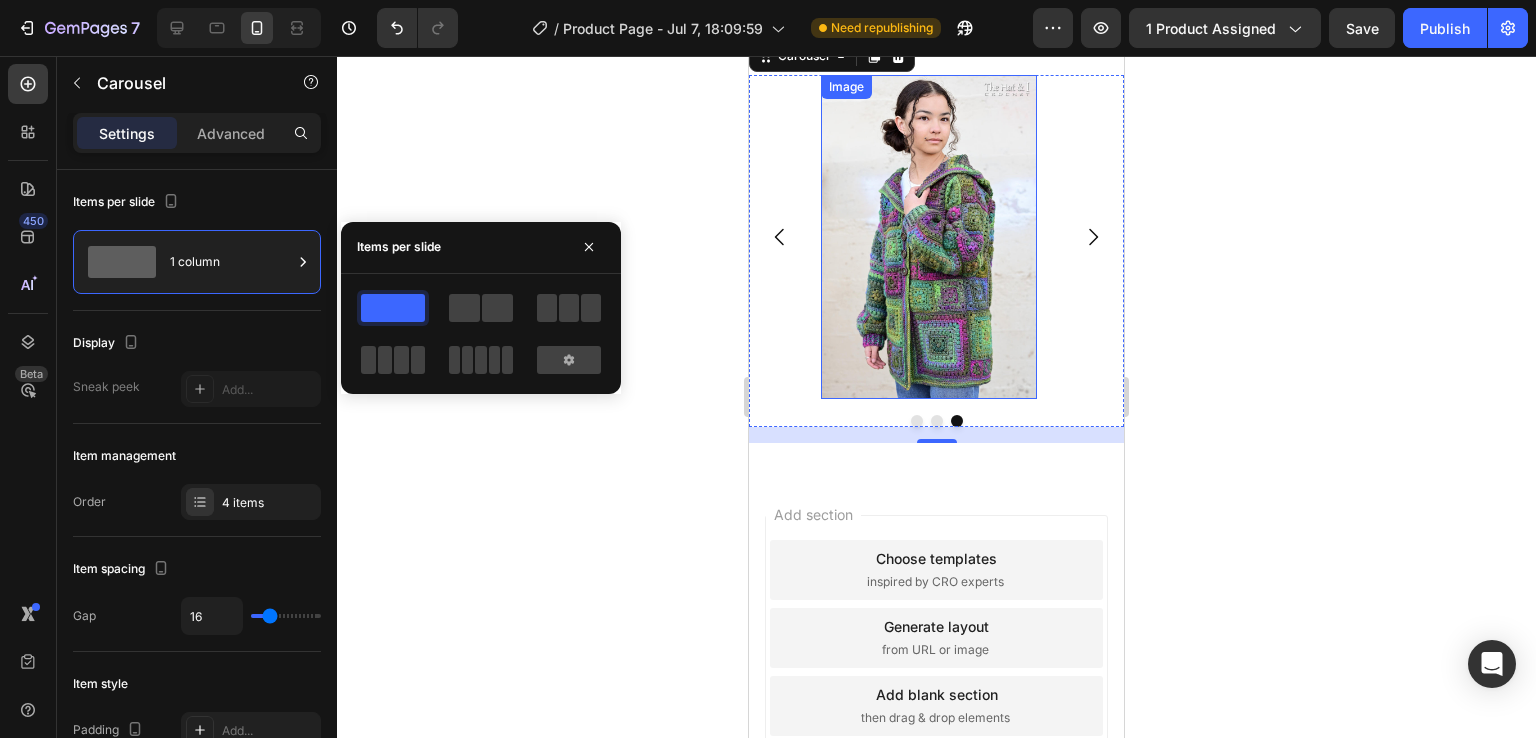 scroll, scrollTop: 1247, scrollLeft: 0, axis: vertical 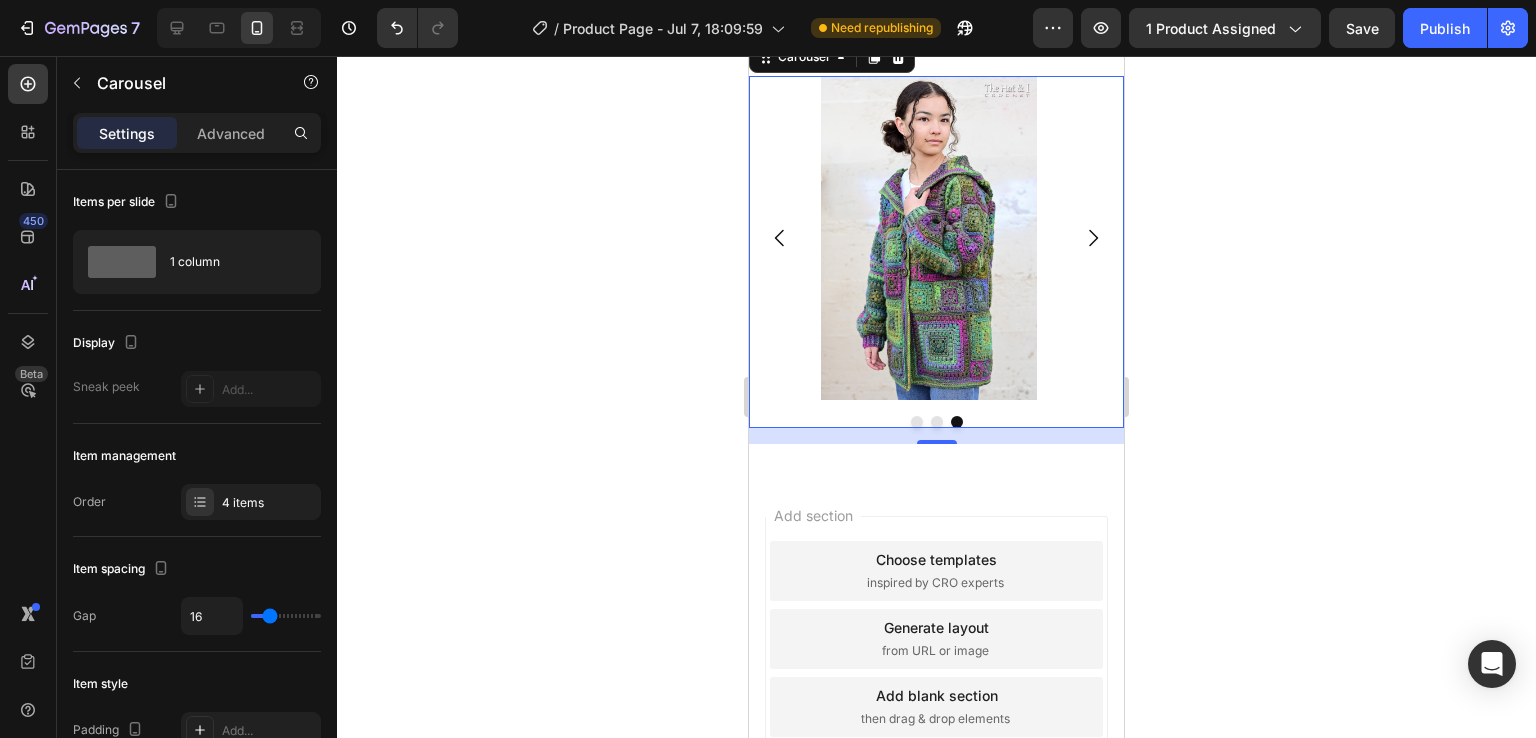 click 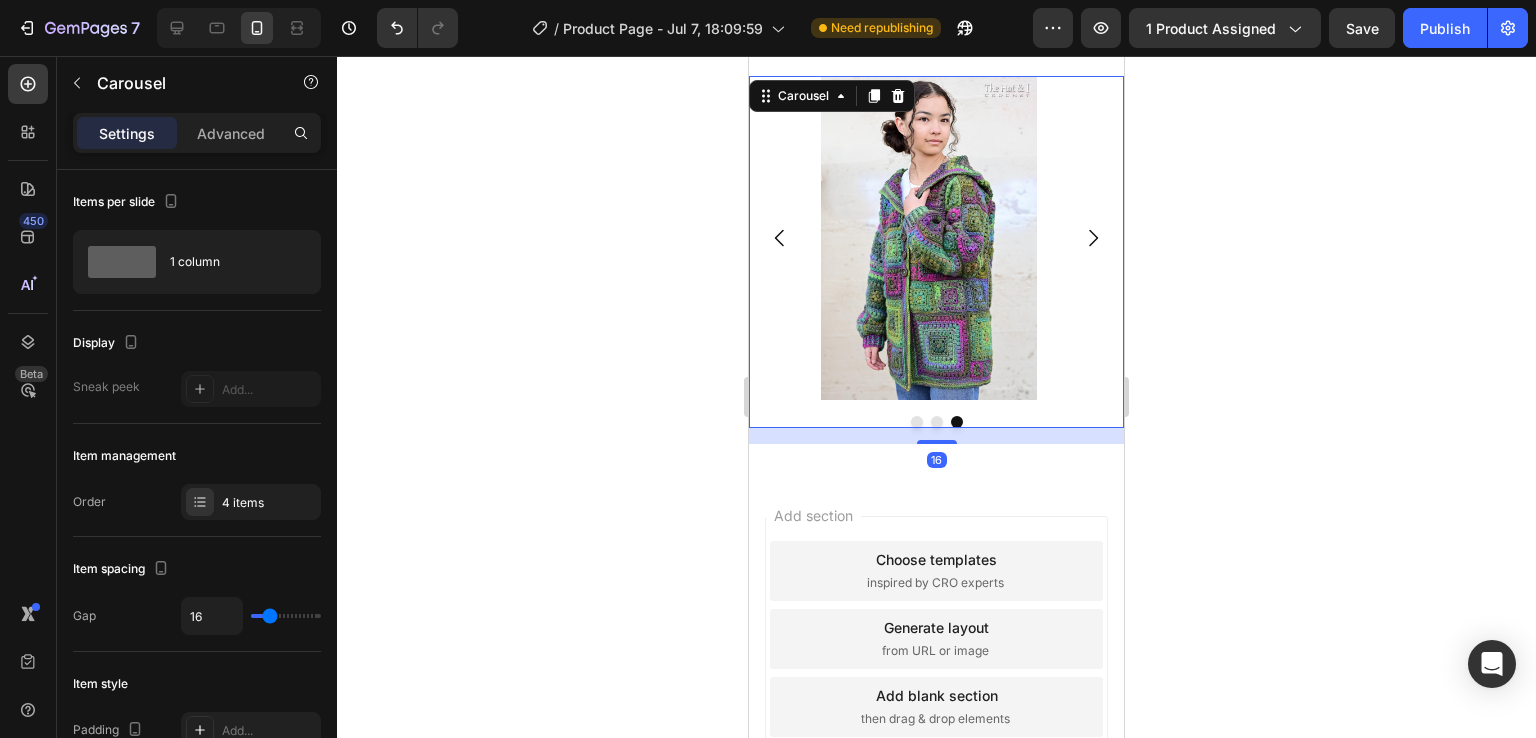 click 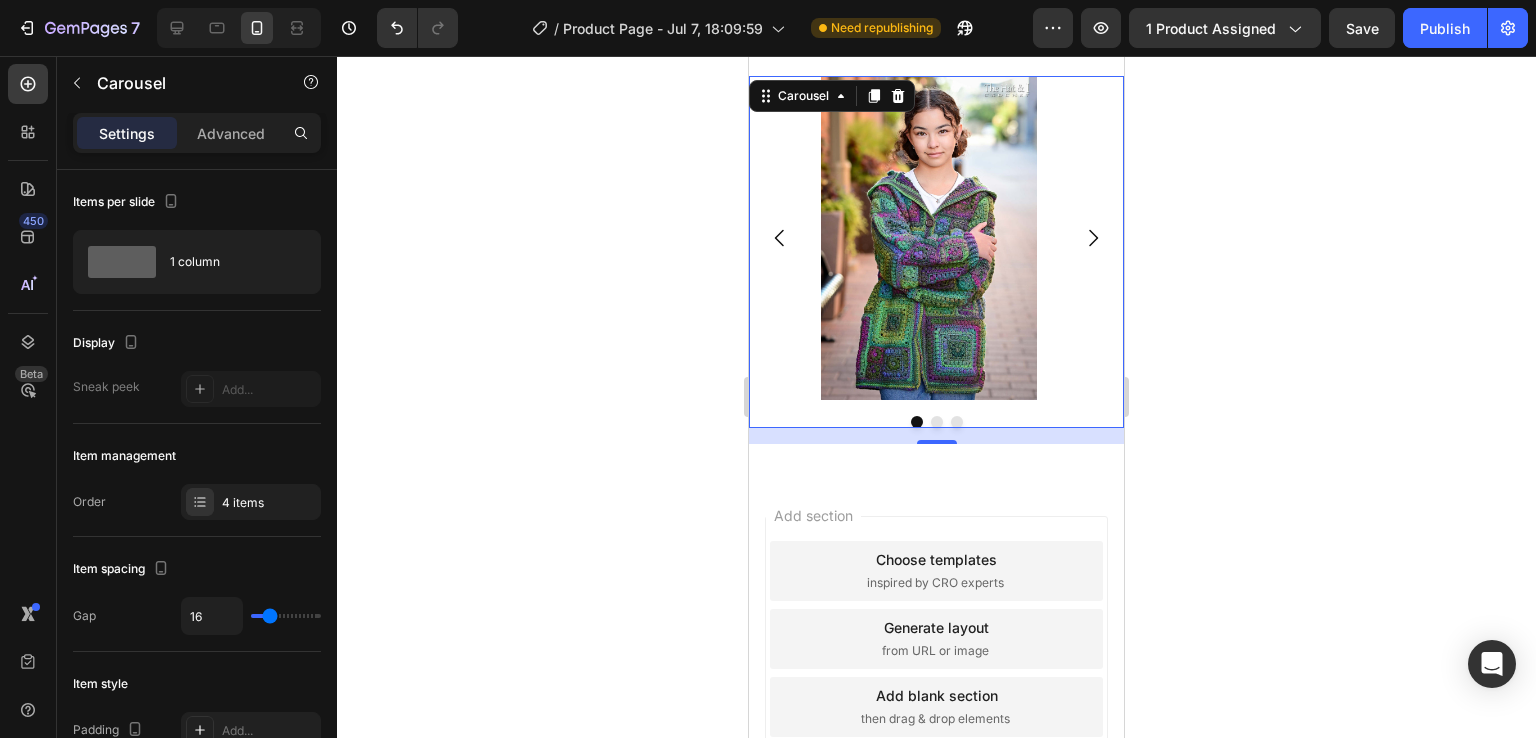 click 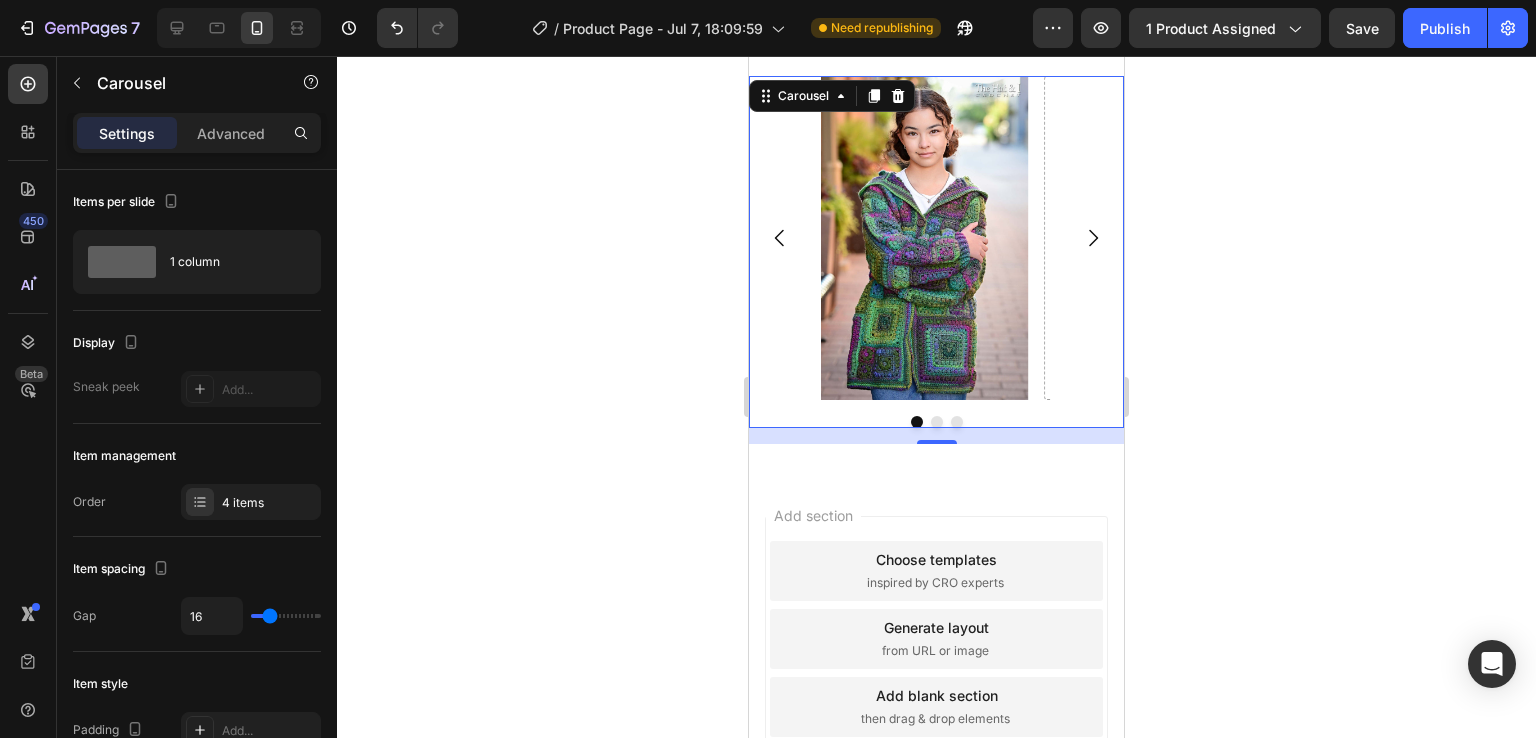 click 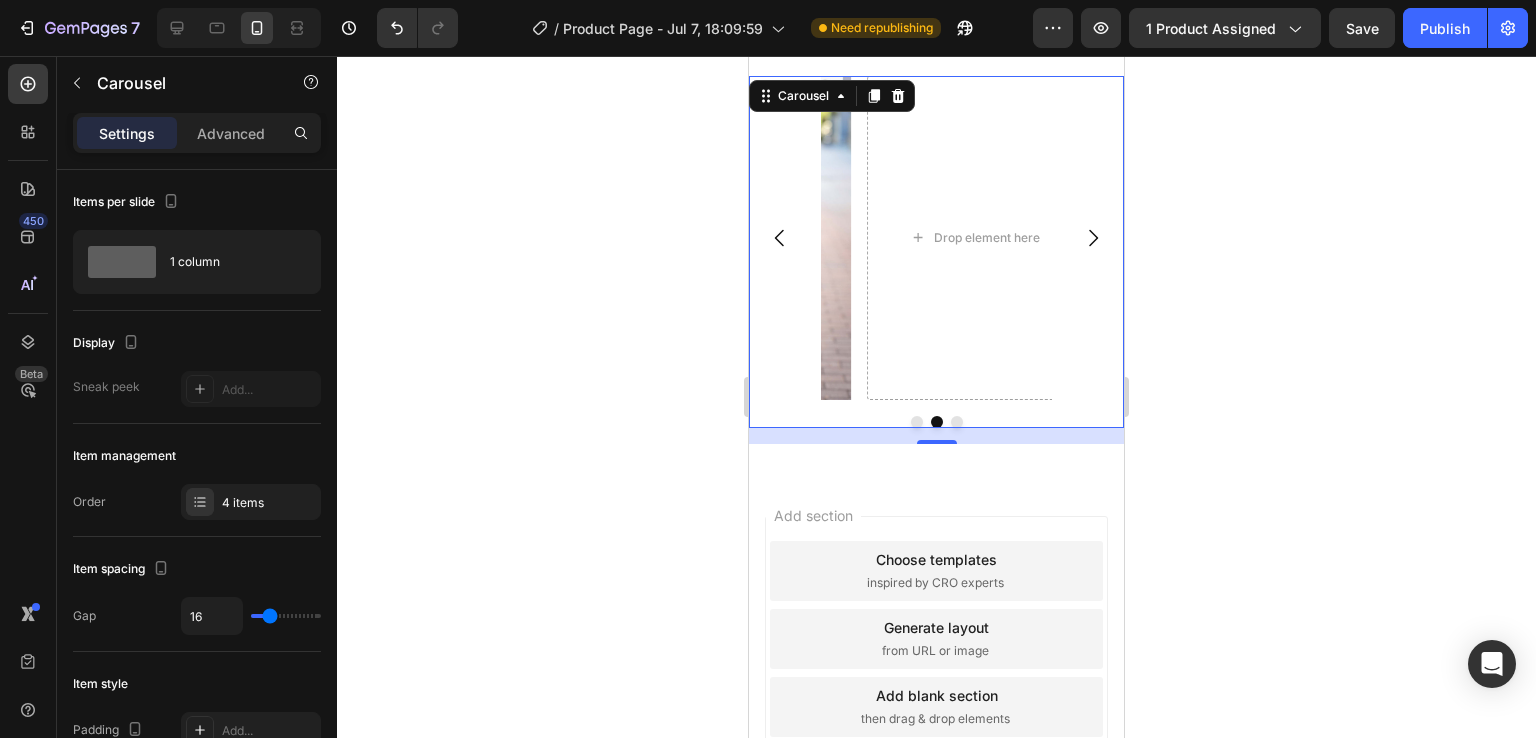 click 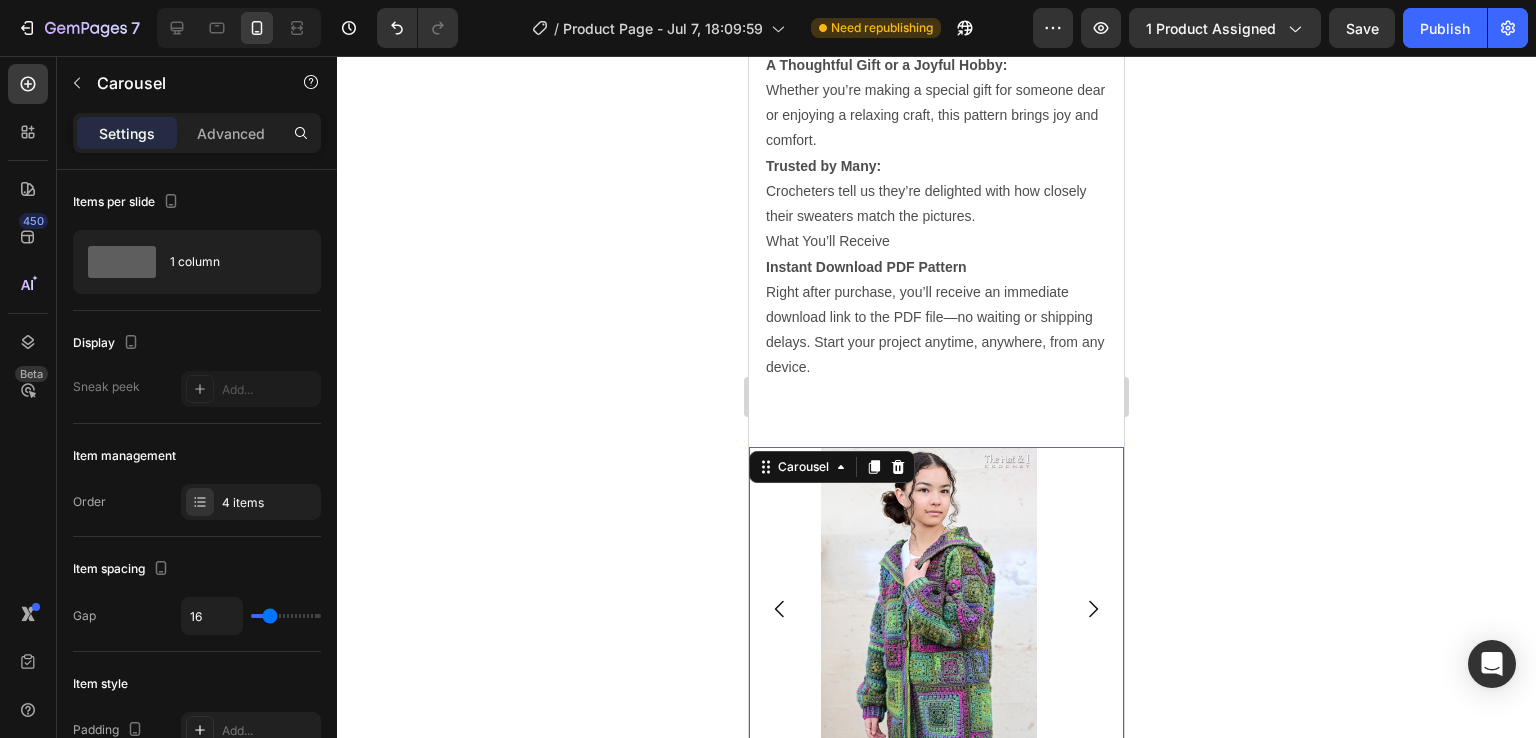 scroll, scrollTop: 1089, scrollLeft: 0, axis: vertical 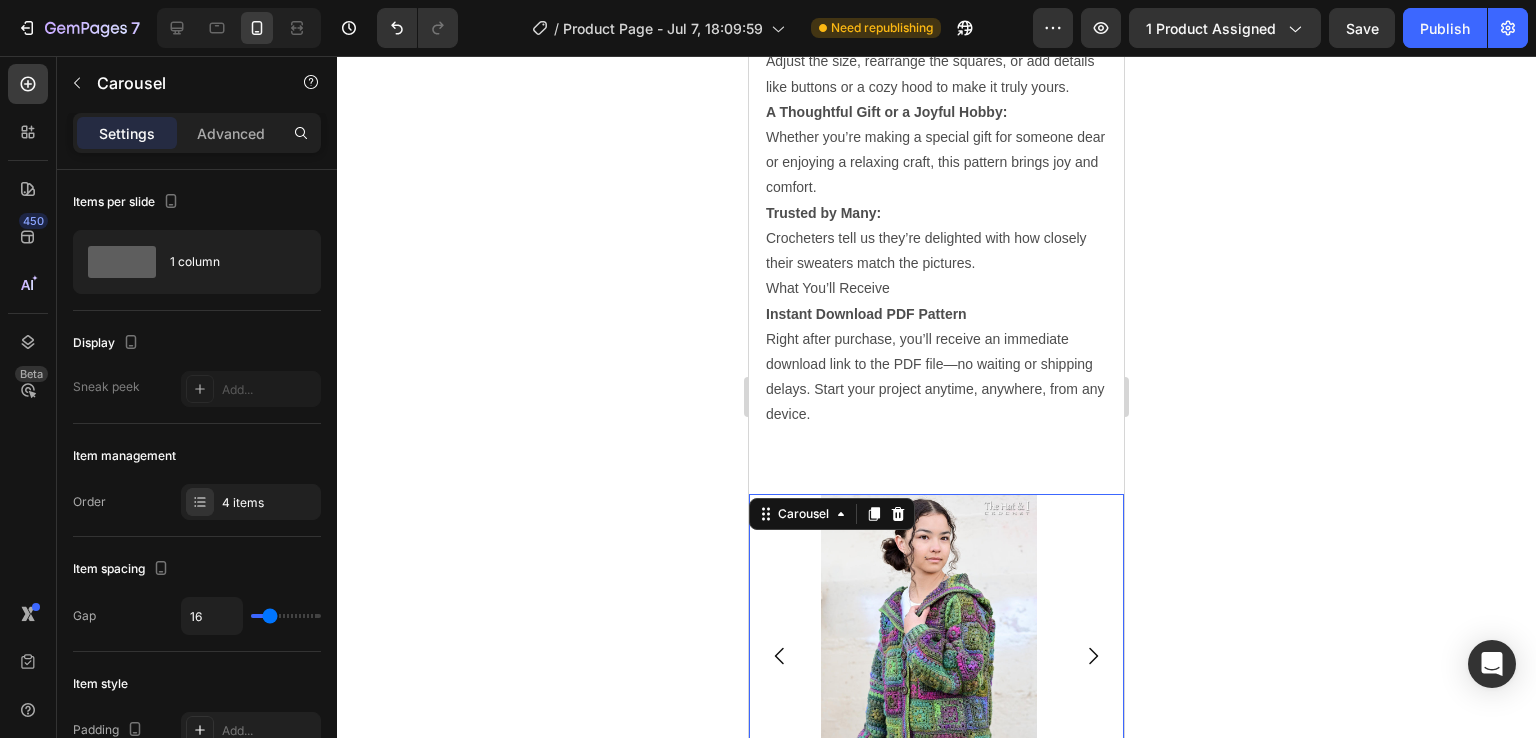 click 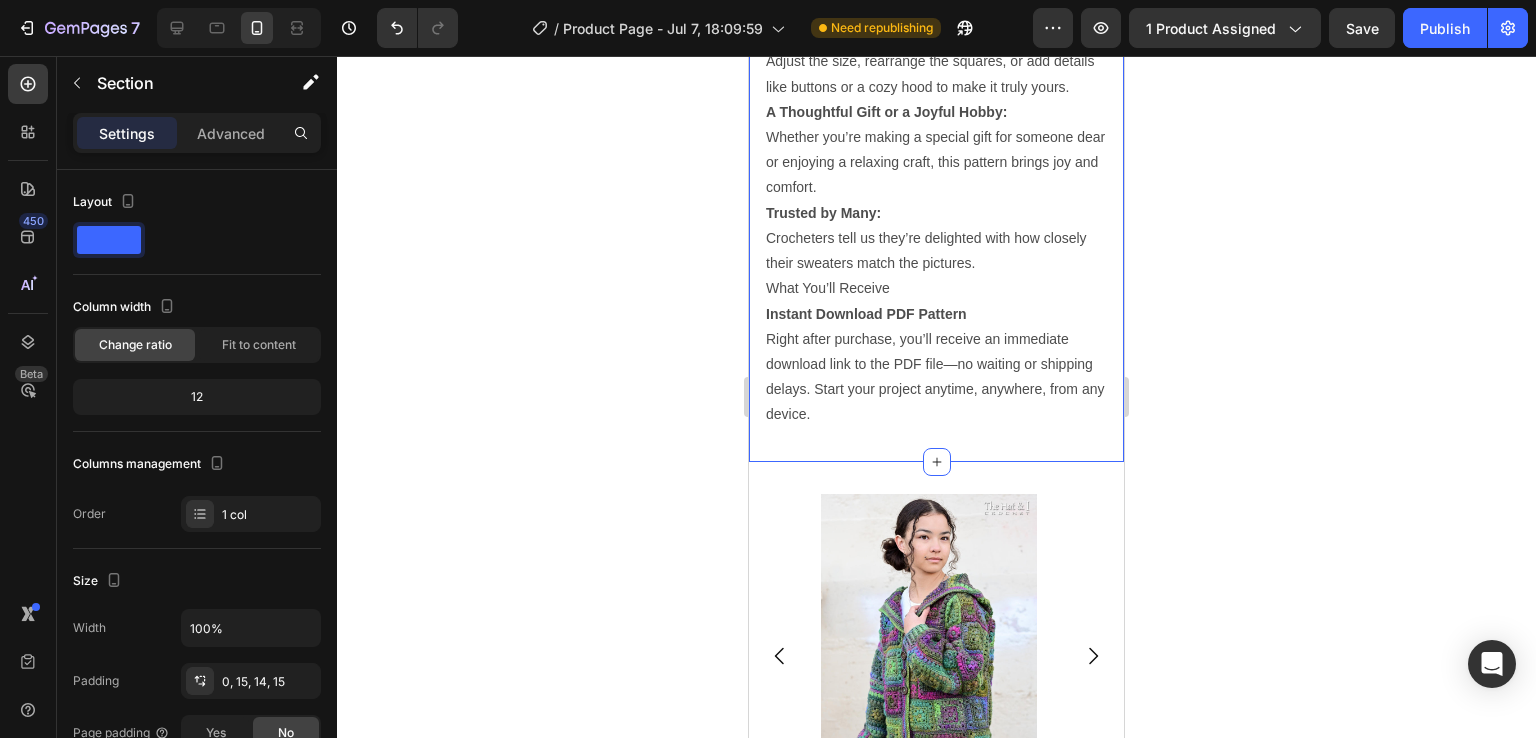 drag, startPoint x: 932, startPoint y: 461, endPoint x: 852, endPoint y: 457, distance: 80.09994 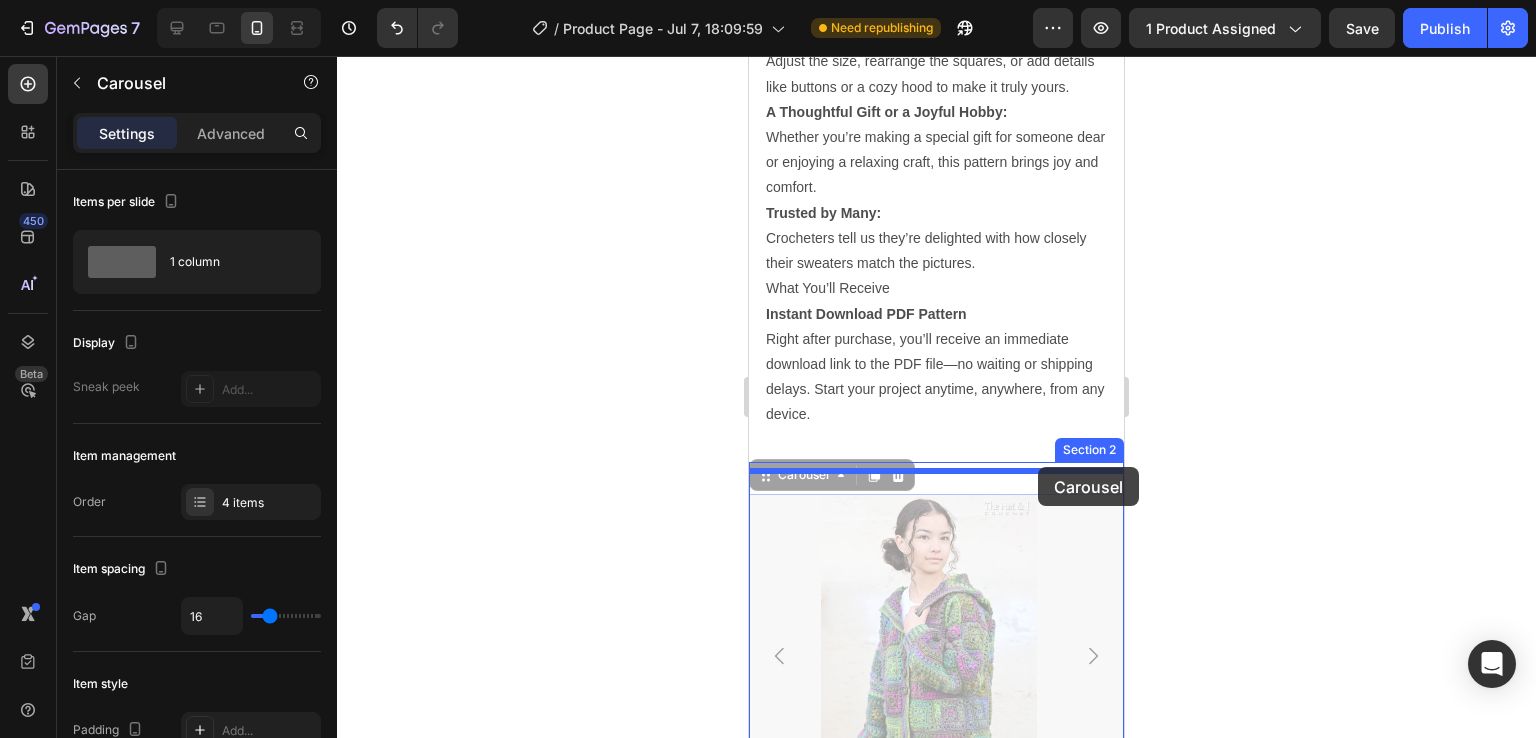 drag, startPoint x: 1074, startPoint y: 541, endPoint x: 1040, endPoint y: 473, distance: 76.02631 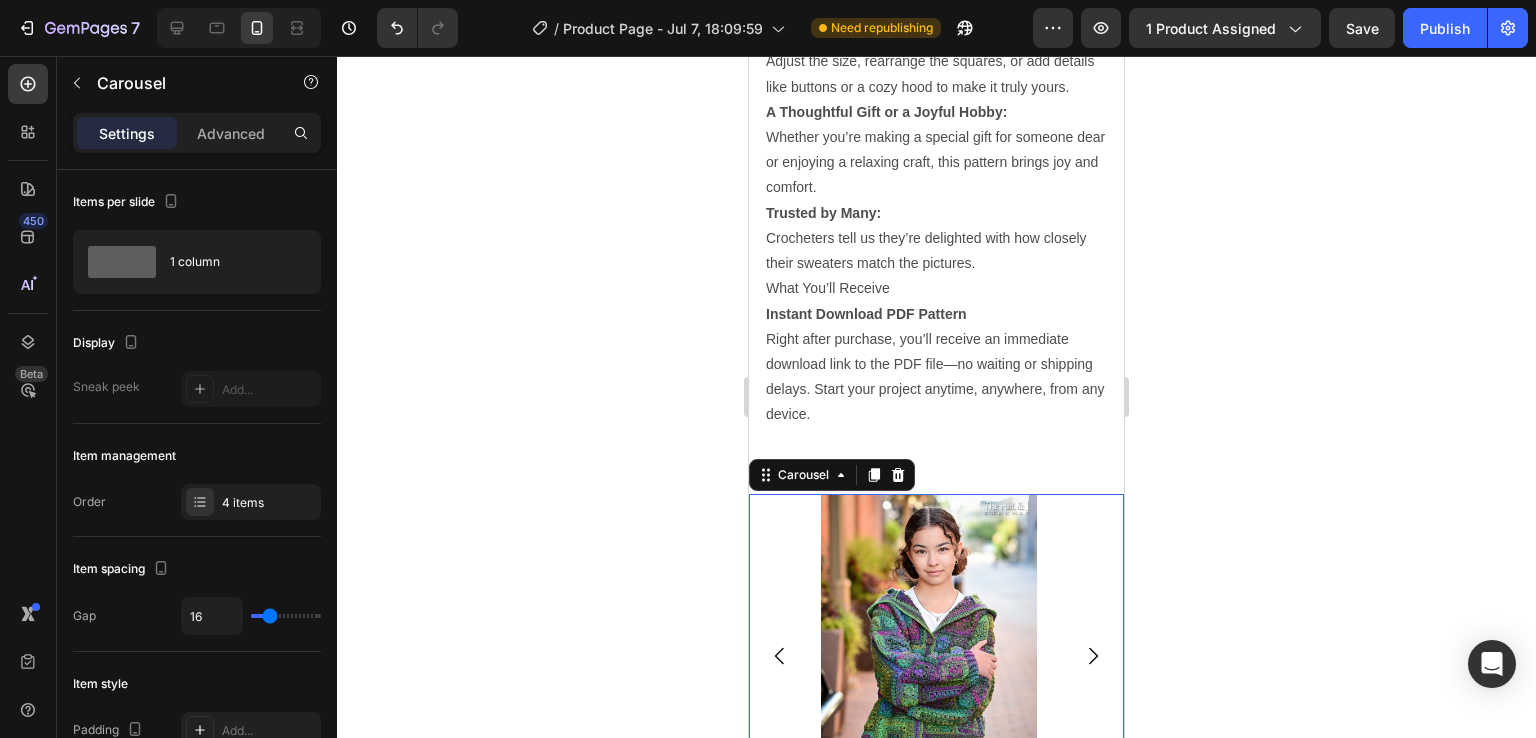 click on "Image
Row Image
Drop element here Image" at bounding box center [936, 656] 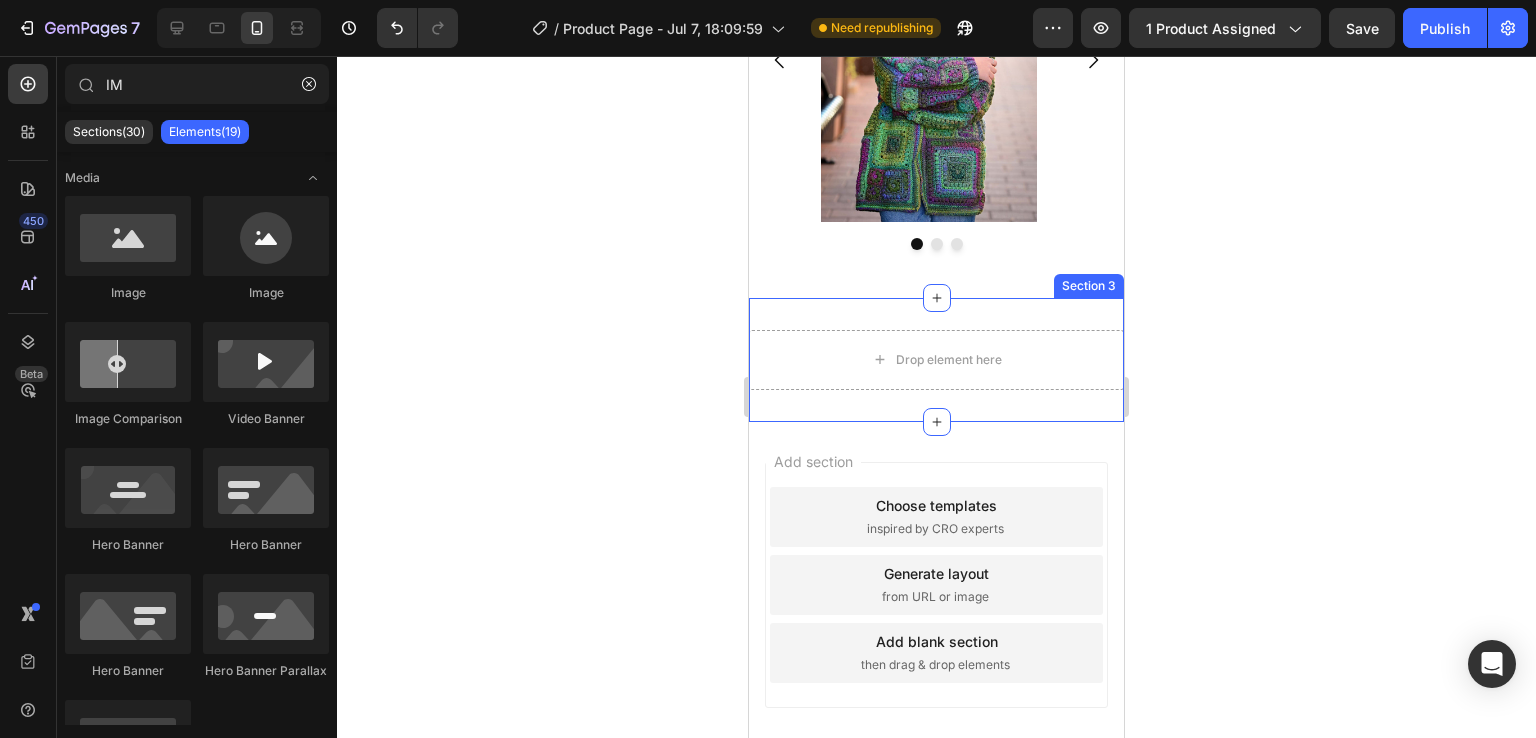 scroll, scrollTop: 1292, scrollLeft: 0, axis: vertical 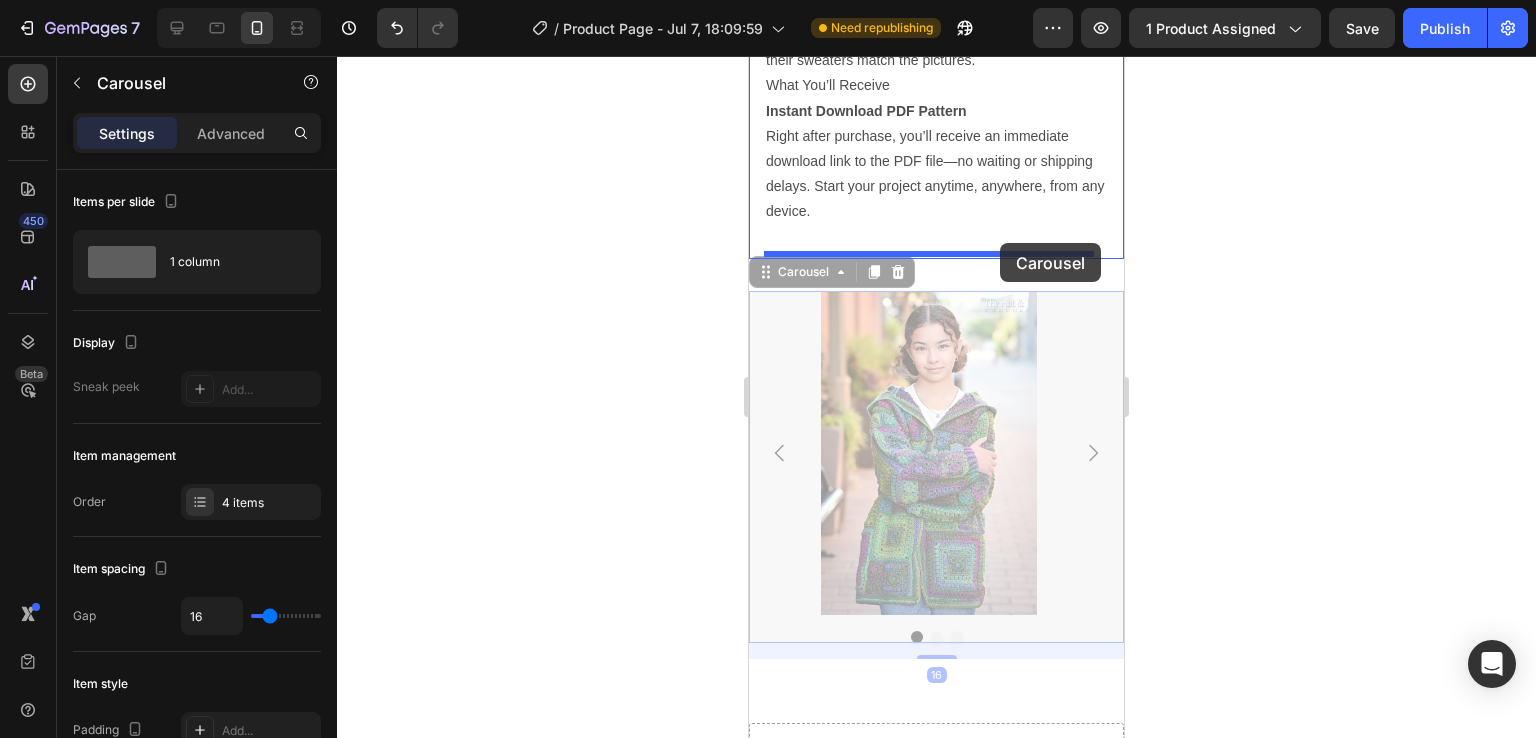 drag, startPoint x: 1066, startPoint y: 381, endPoint x: 1000, endPoint y: 243, distance: 152.97058 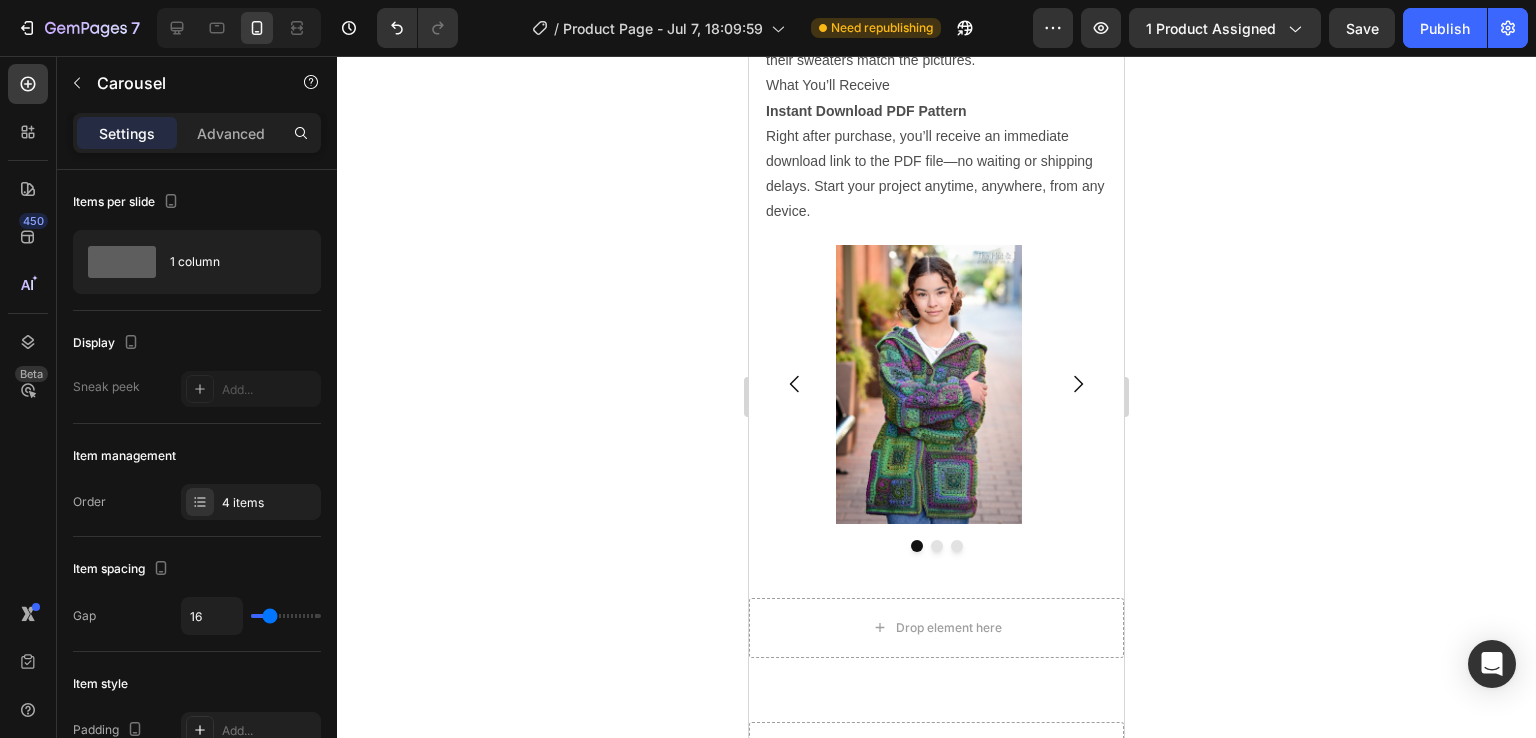 click 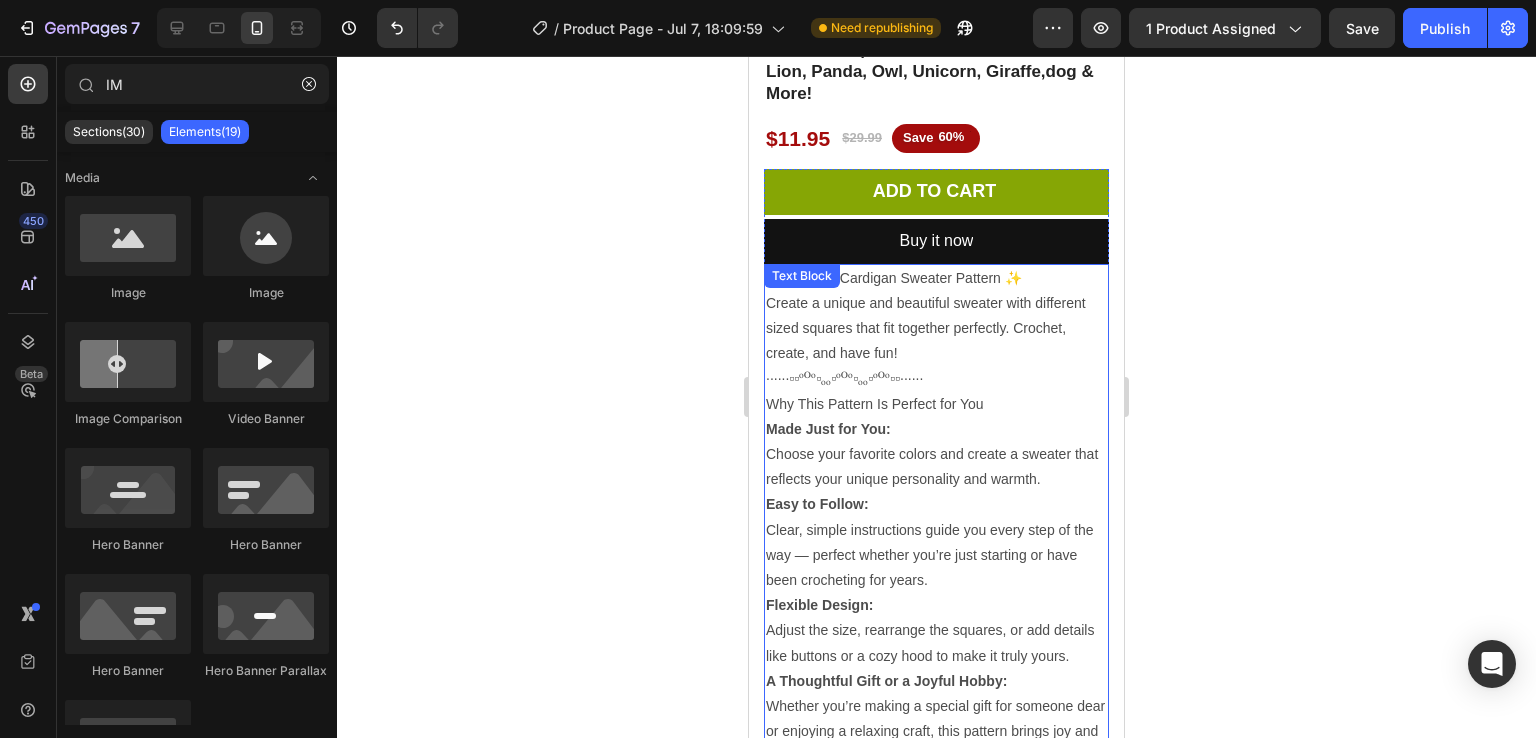 scroll, scrollTop: 509, scrollLeft: 0, axis: vertical 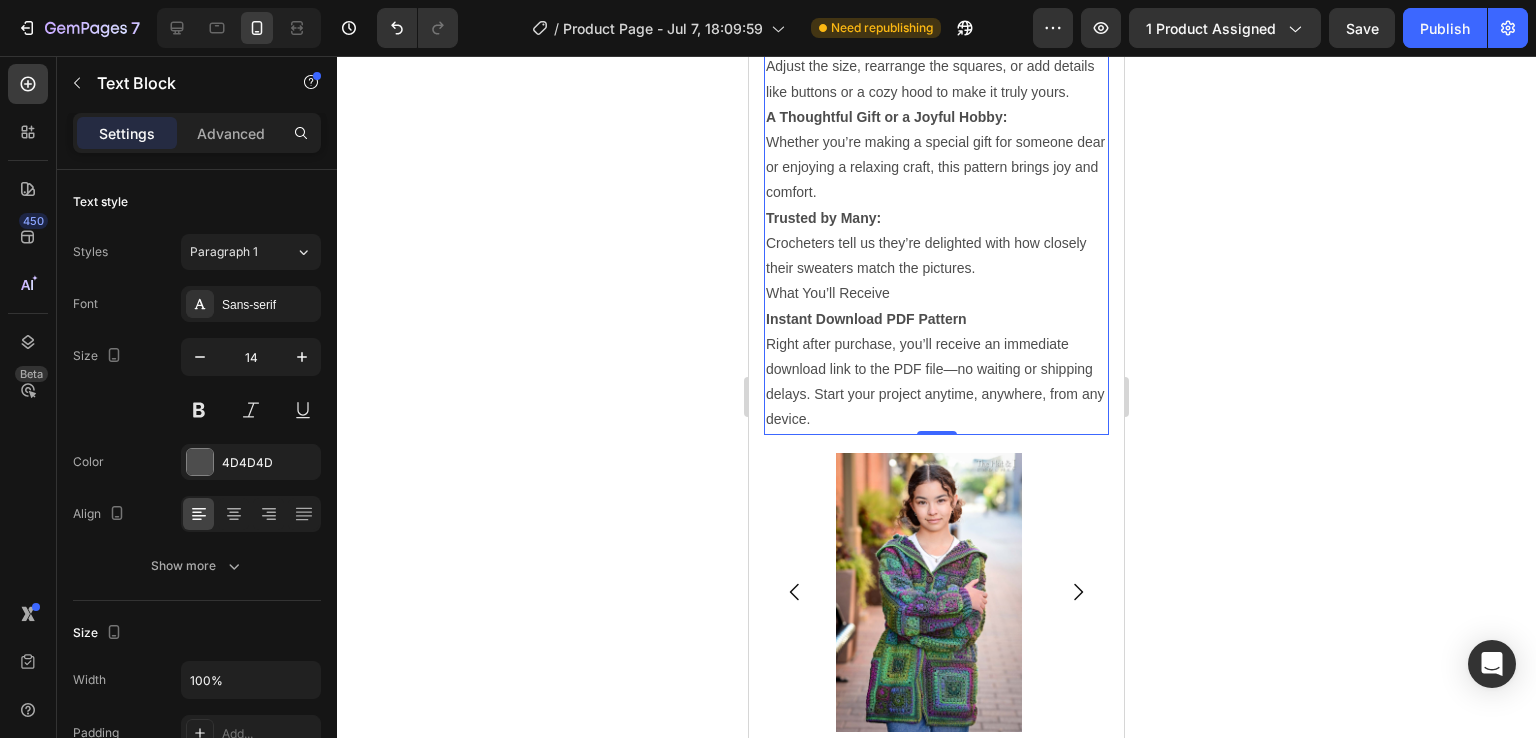 click 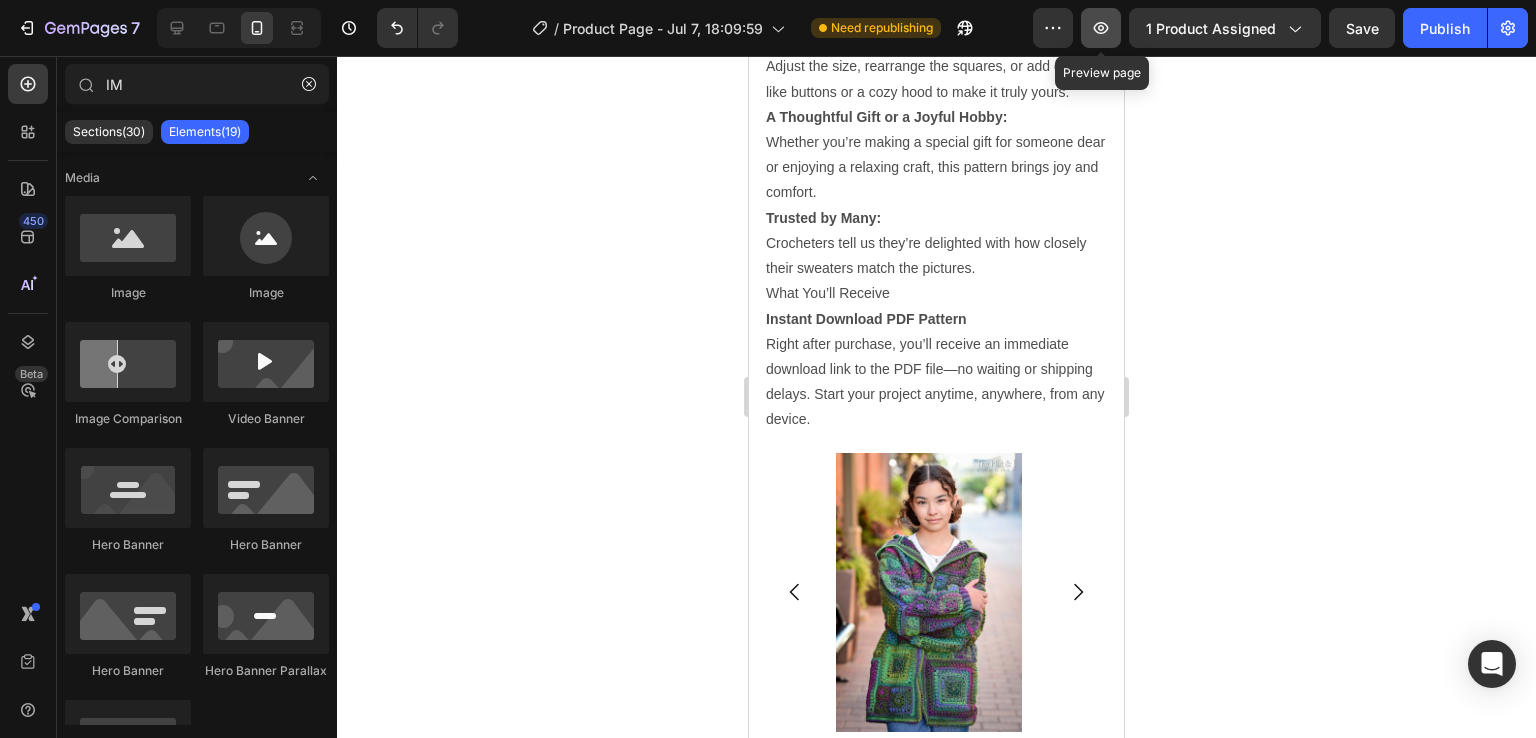 click 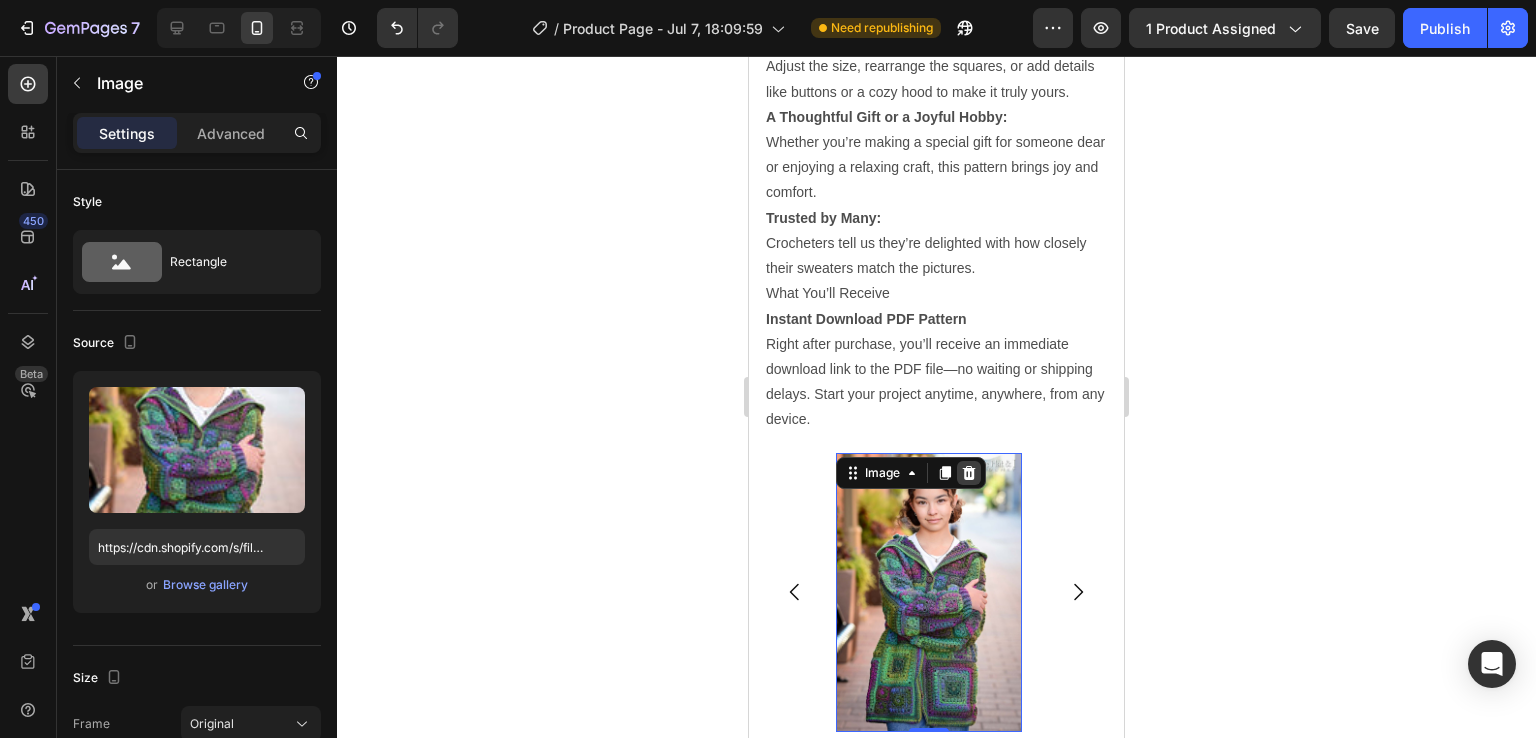 click 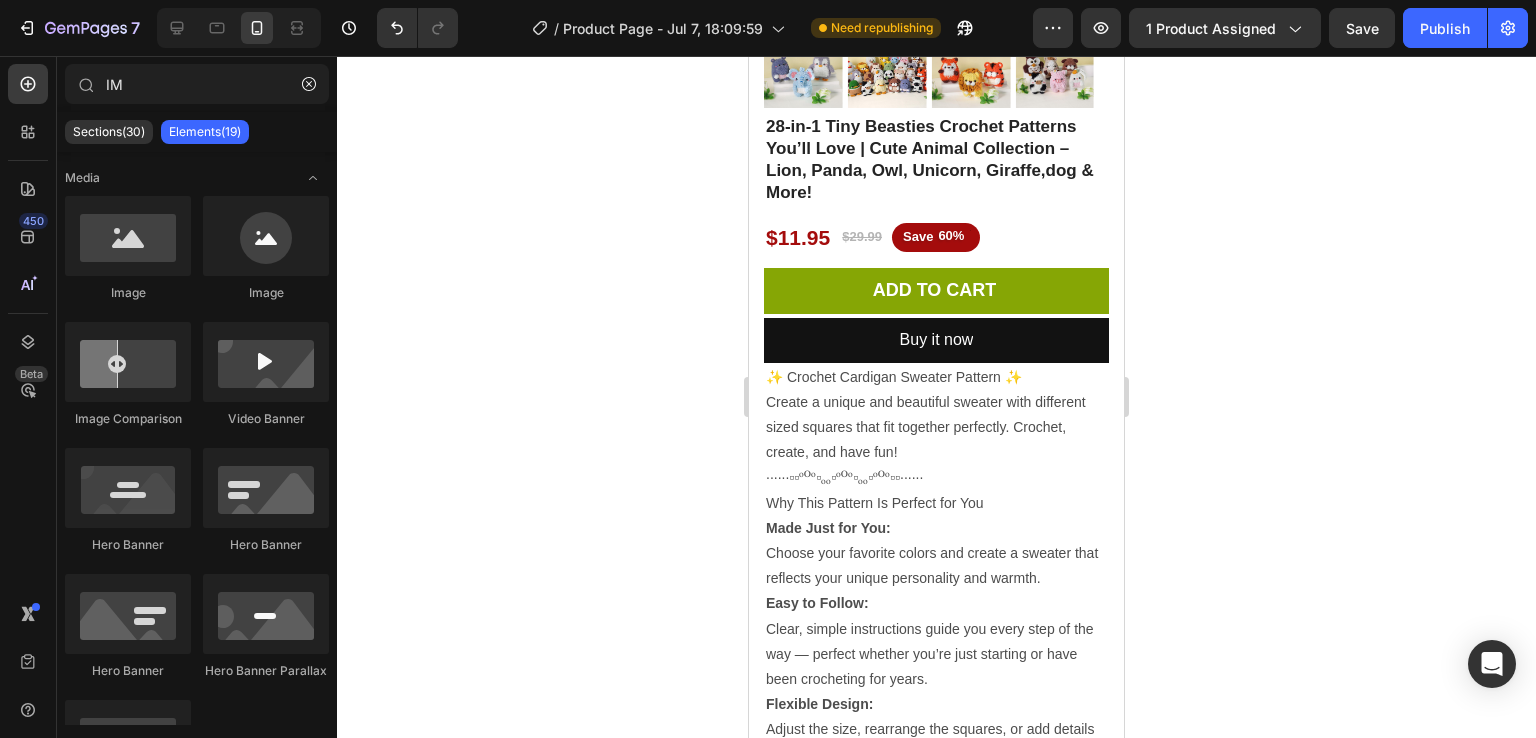 scroll, scrollTop: 420, scrollLeft: 0, axis: vertical 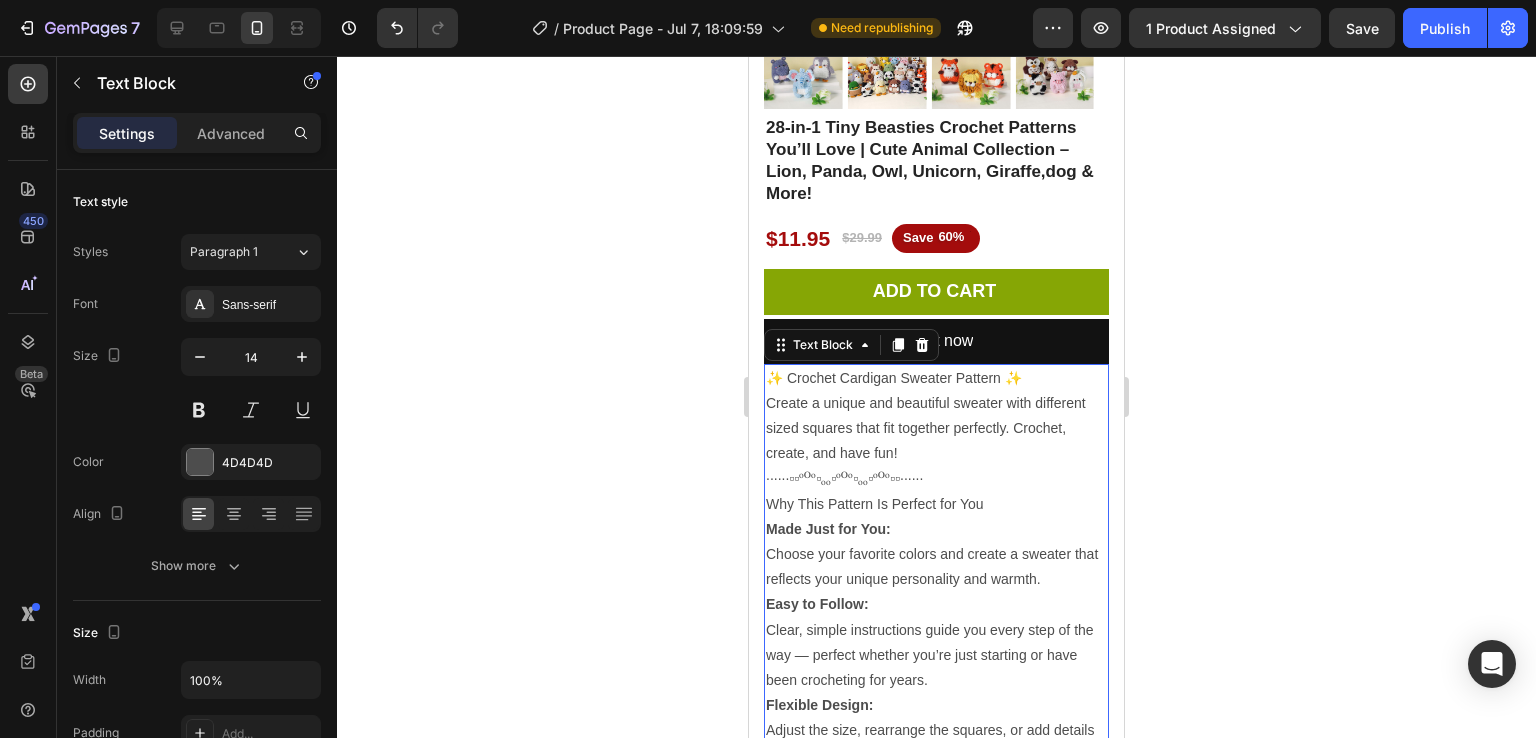 click on "∙∙∙∙∙·▫▫ᵒᴼᵒ▫ₒₒ▫ᵒᴼᵒ▫ₒₒ▫ᵒᴼᵒ▫▫·∙∙∙∙∙" at bounding box center (936, 478) 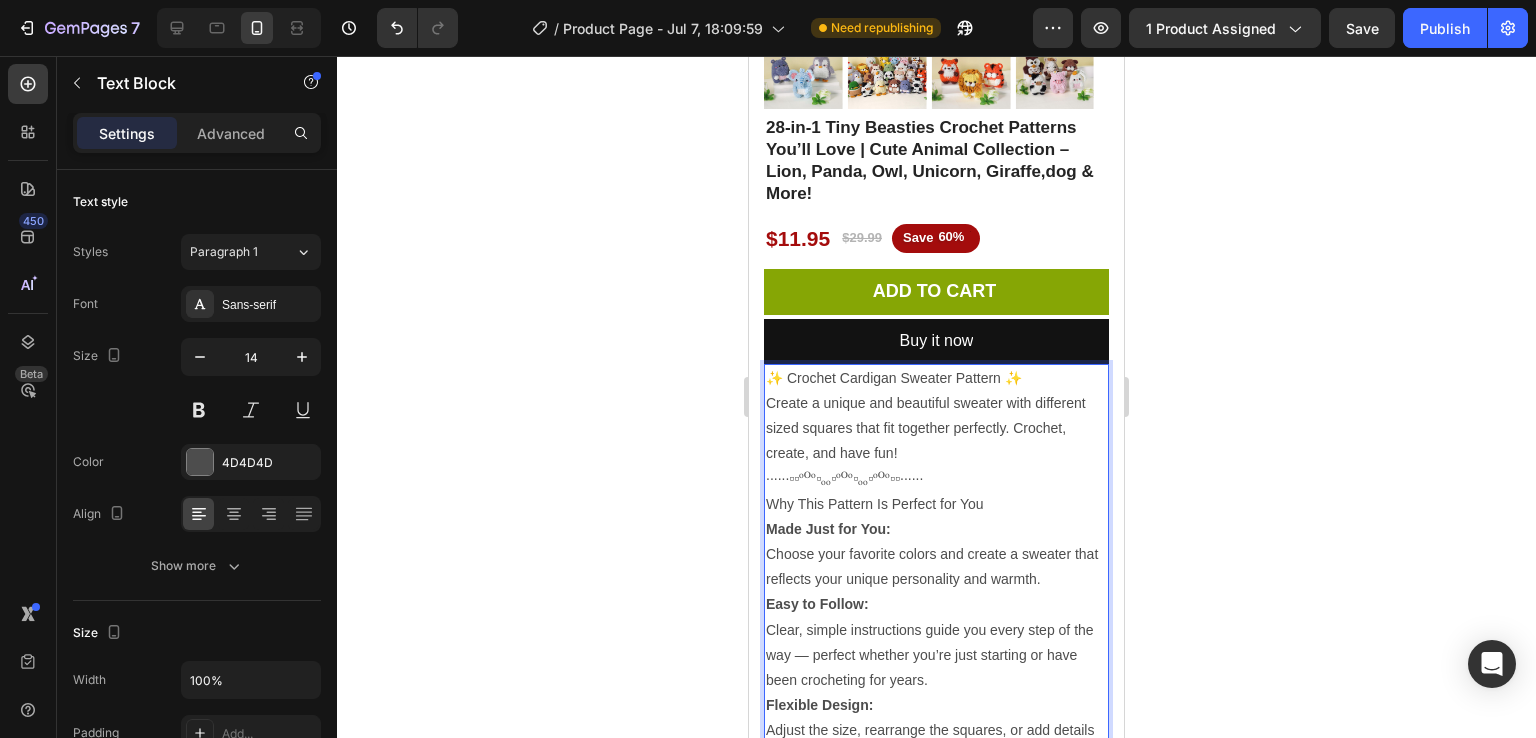 click on "Why This Pattern Is Perfect for You" at bounding box center (936, 504) 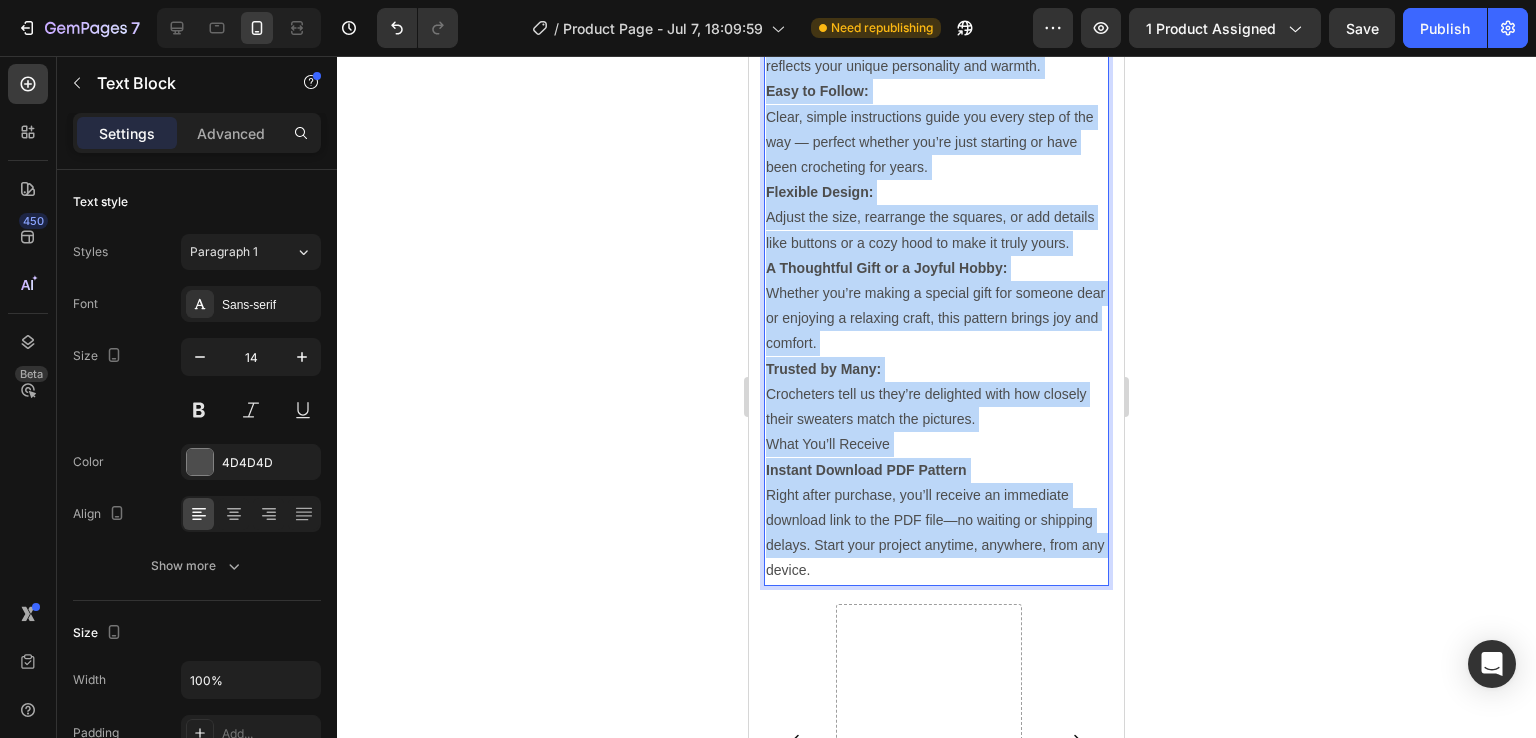 scroll, scrollTop: 932, scrollLeft: 0, axis: vertical 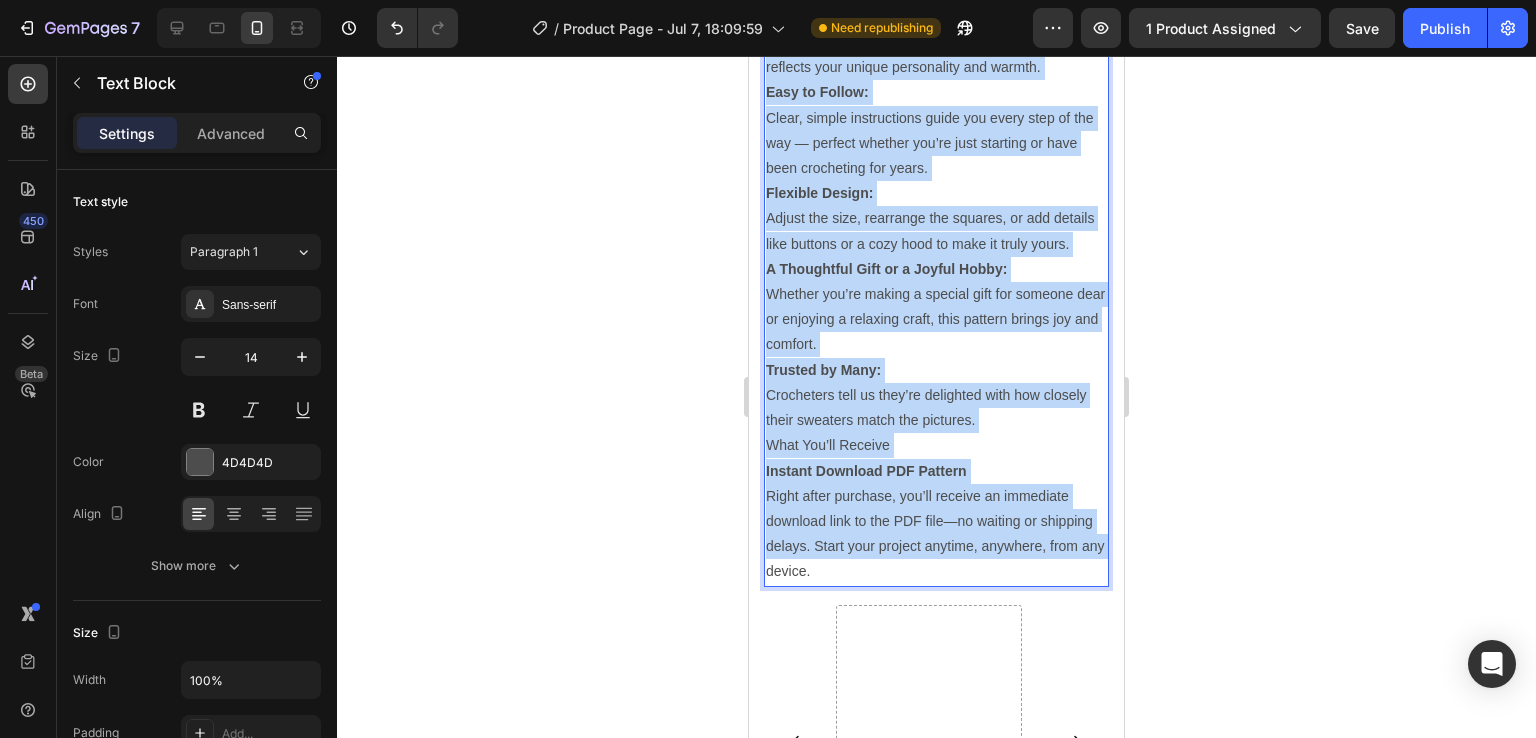 drag, startPoint x: 771, startPoint y: 484, endPoint x: 888, endPoint y: 610, distance: 171.94476 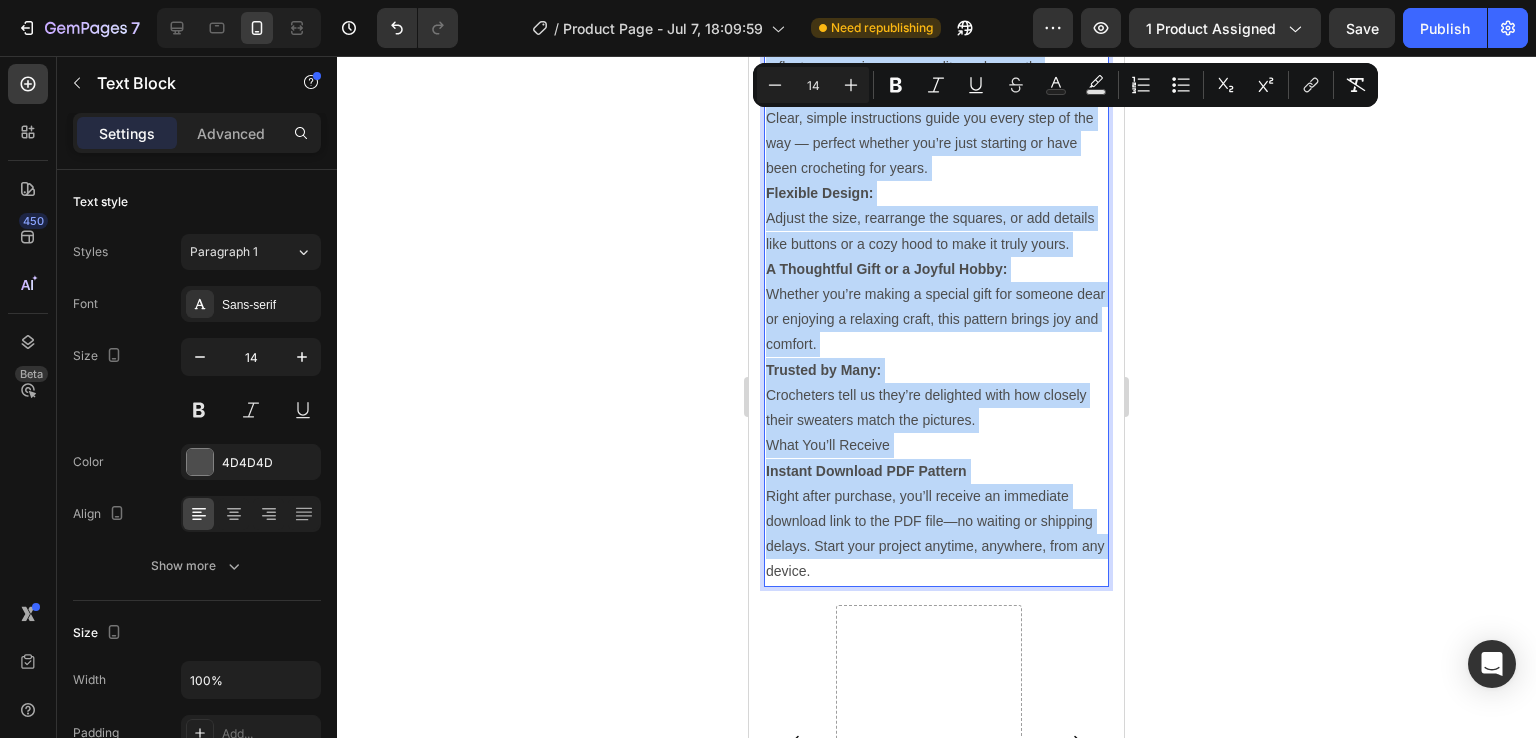 click on "Instant Download PDF Pattern Right after purchase, you’ll receive an immediate download link to the PDF file—no waiting or shipping delays. Start your project anytime, anywhere, from any device." at bounding box center [936, 522] 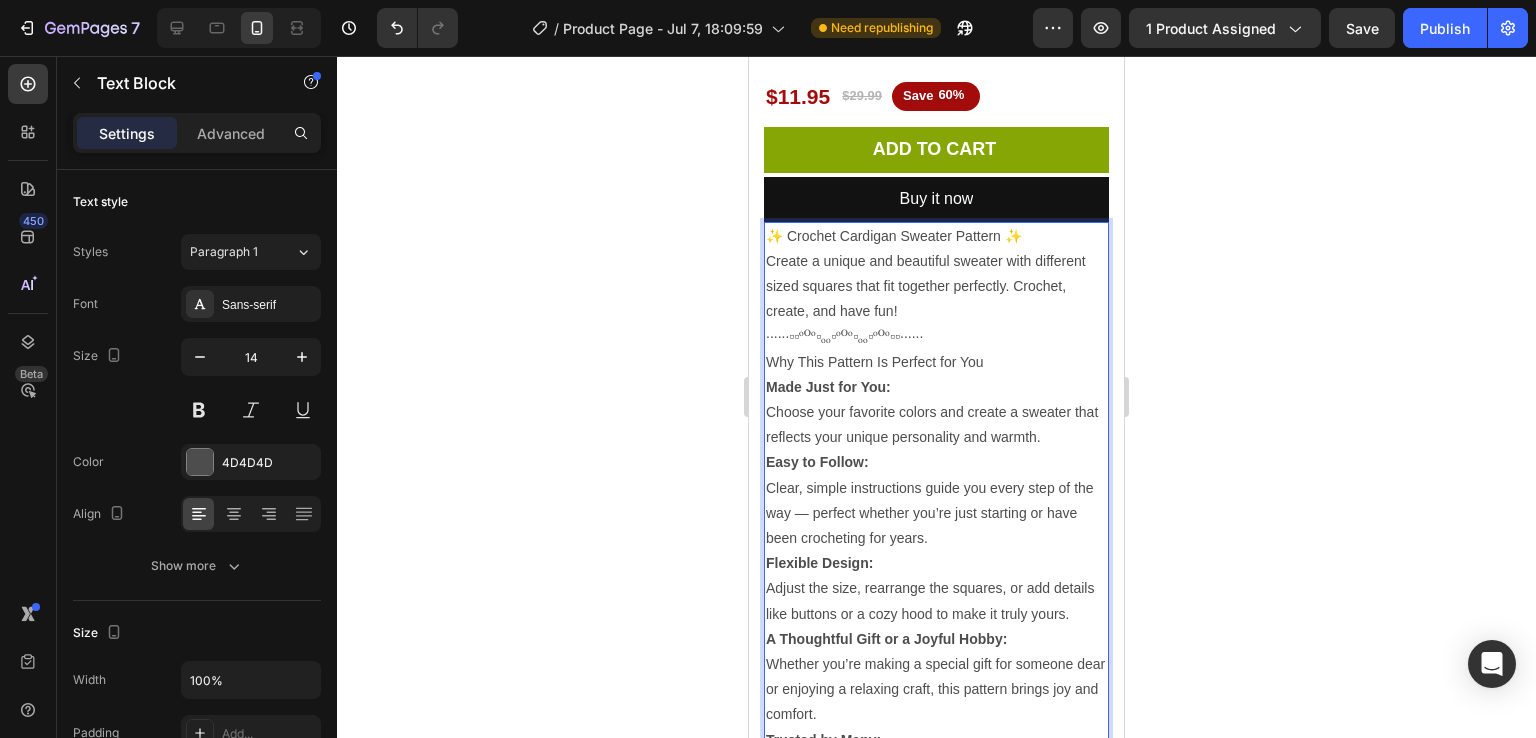 scroll, scrollTop: 560, scrollLeft: 0, axis: vertical 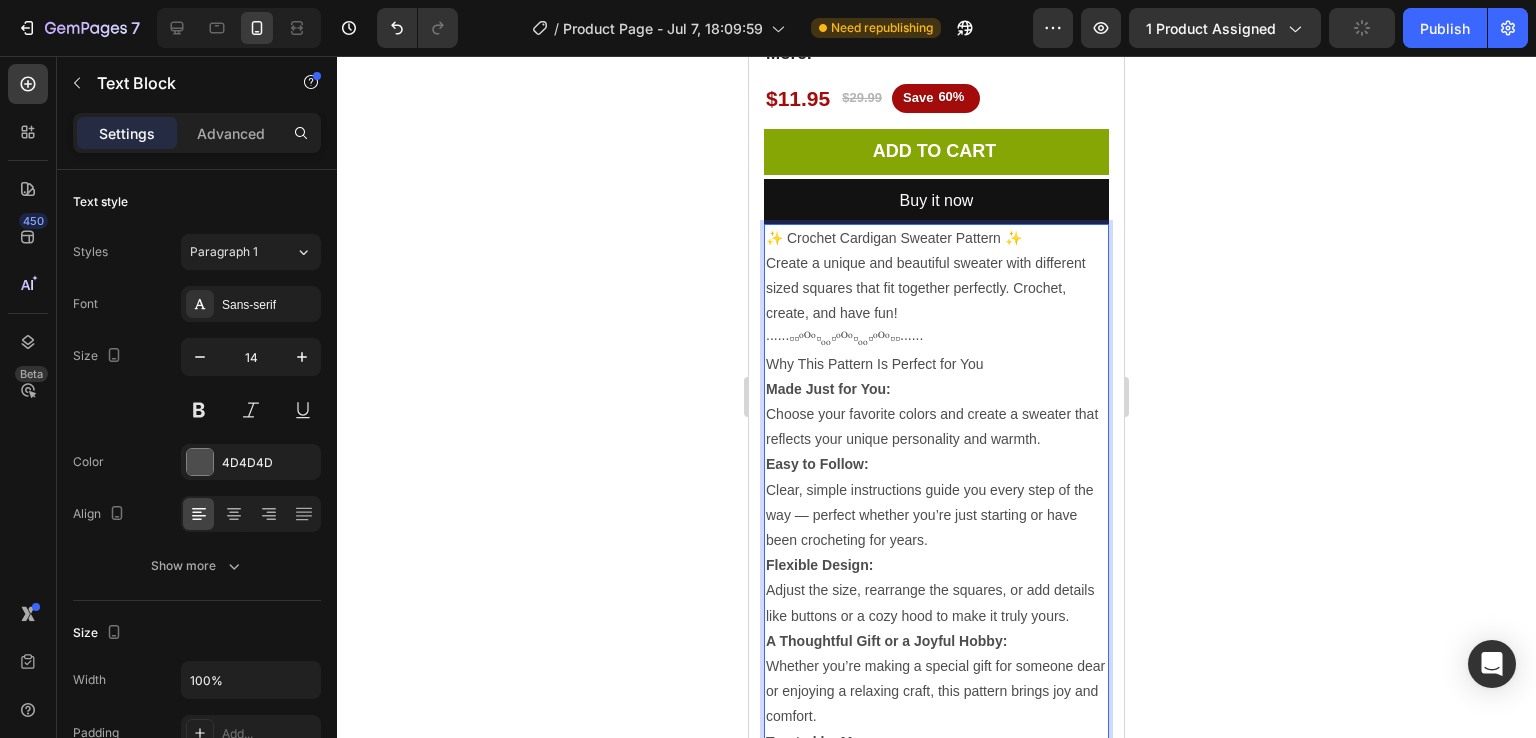 click on "Why This Pattern Is Perfect for You" at bounding box center [936, 364] 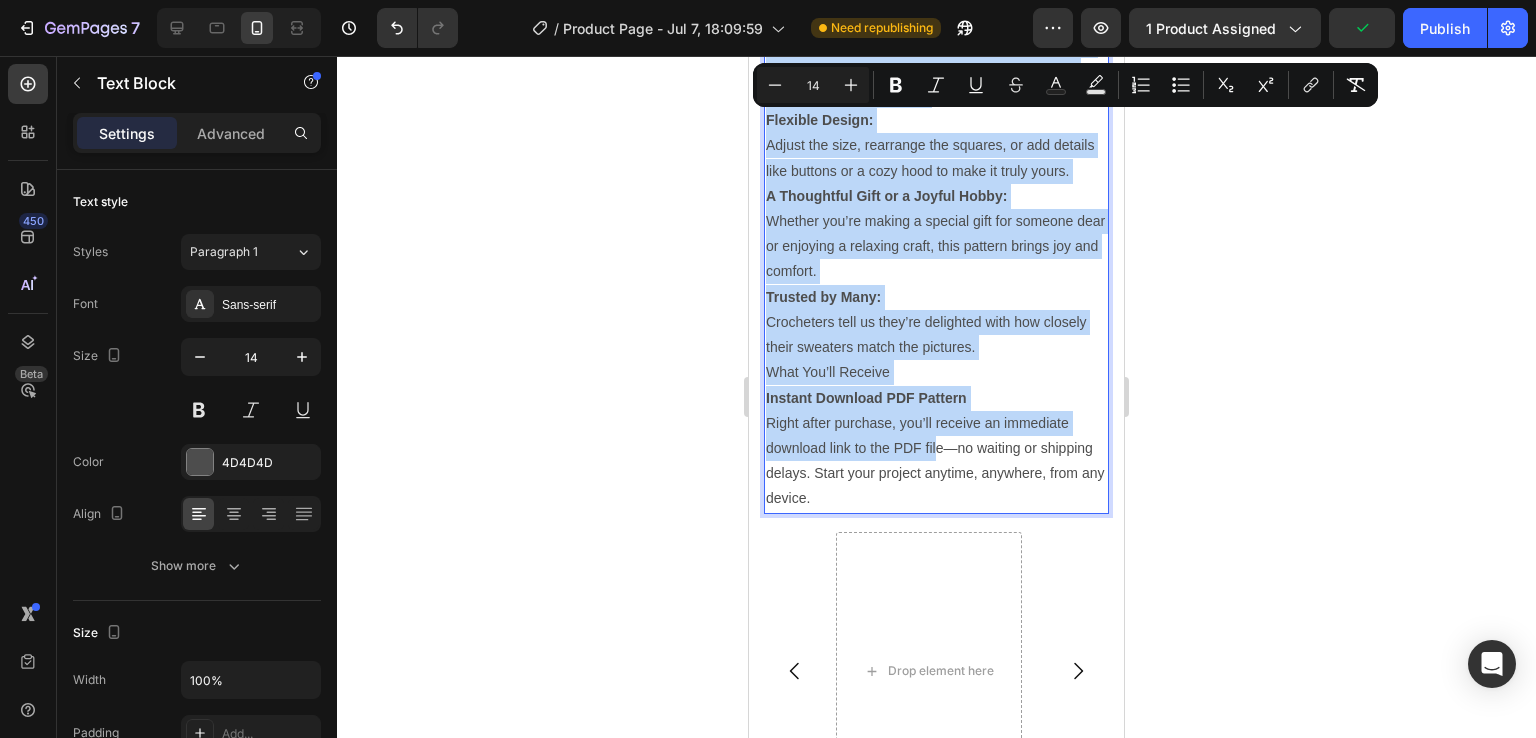 scroll, scrollTop: 1017, scrollLeft: 0, axis: vertical 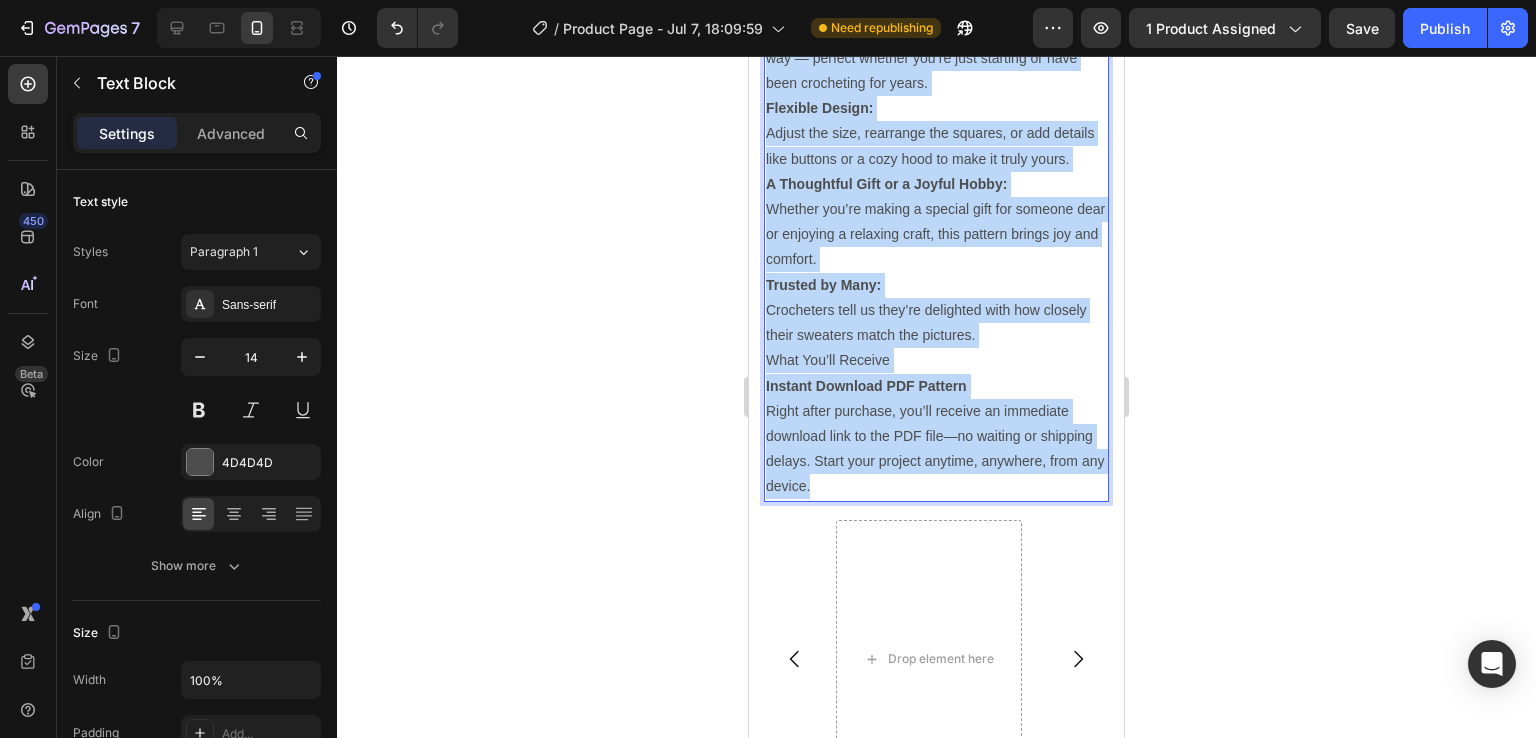 drag, startPoint x: 768, startPoint y: 342, endPoint x: 944, endPoint y: 496, distance: 233.8632 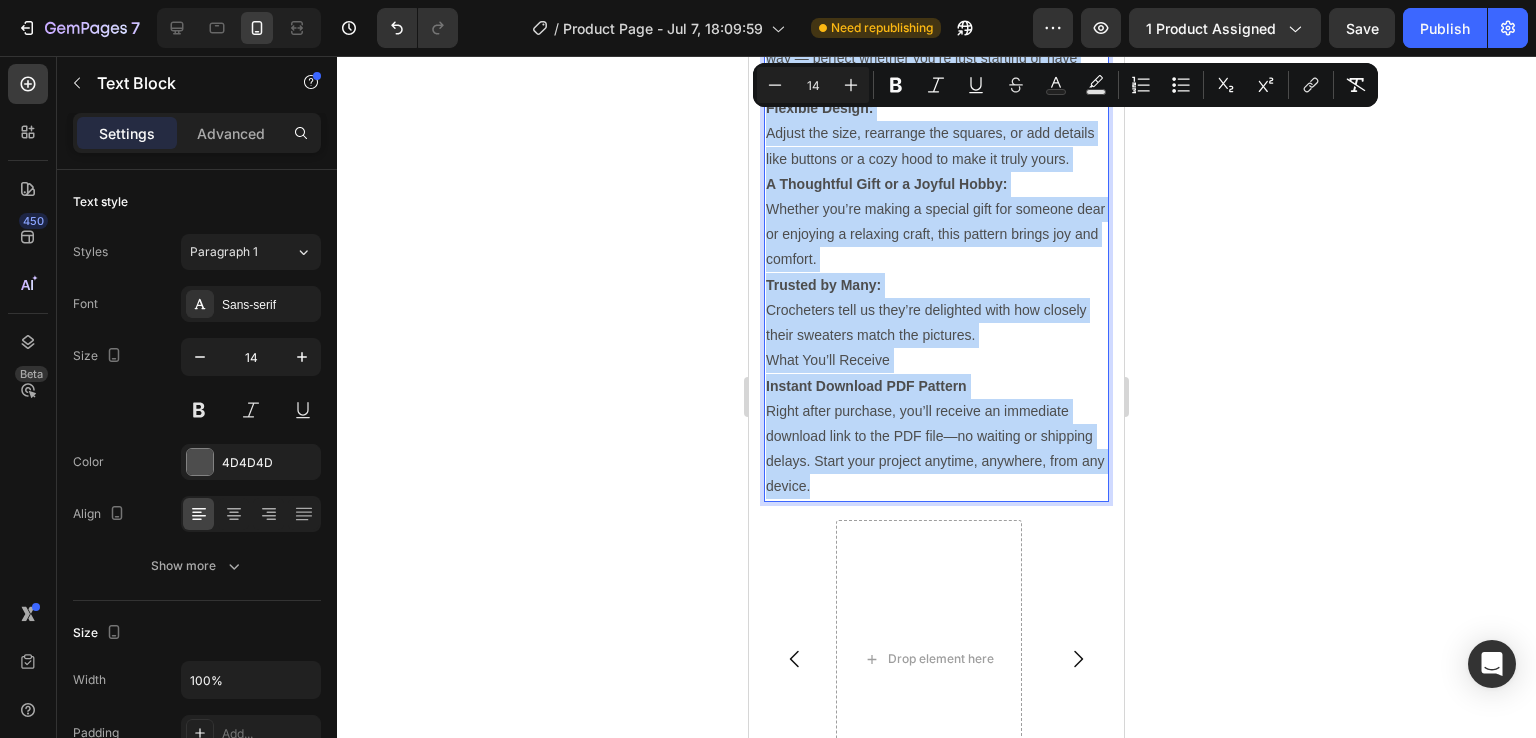 copy on "Why This Pattern Is Perfect for You Made Just for You: Choose your favorite colors and create a sweater that reflects your unique personality and warmth. Easy to Follow: Clear, simple instructions guide you every step of the way — perfect whether you’re just starting or have been crocheting for years. Flexible Design: Adjust the size, rearrange the squares, or add details like buttons or a cozy hood to make it truly yours. A Thoughtful Gift or a Joyful Hobby: Whether you’re making a special gift for someone dear or enjoying a relaxing craft, this pattern brings joy and comfort. Trusted by Many: Crocheters tell us they’re delighted with how closely their sweaters match the pictures. What You’ll Receive Instant Download PDF Pattern Right after purchase, you’ll receive an immediate download link to the PDF file—no waiting or shipping delays. Start your project anytime, anywhere, from any device." 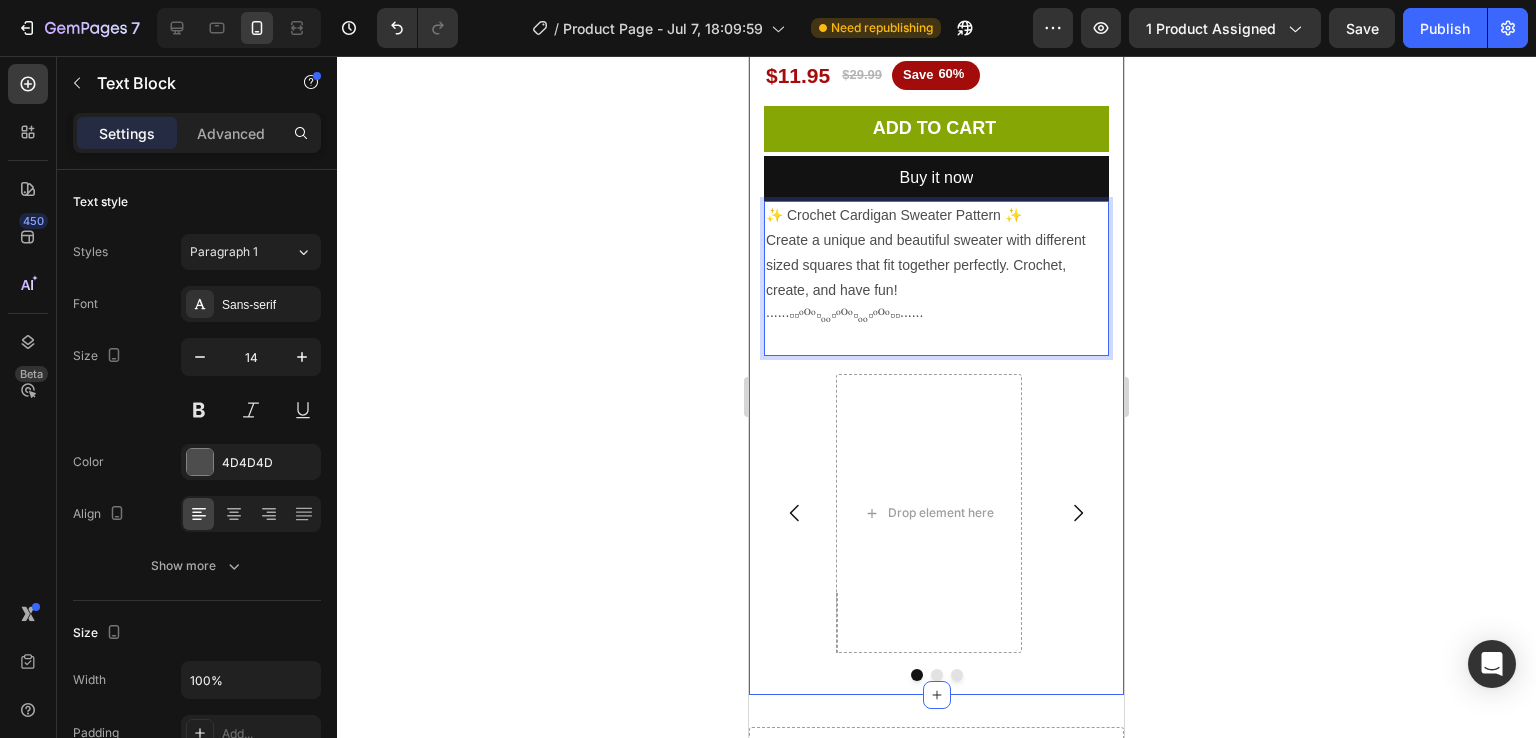 scroll, scrollTop: 581, scrollLeft: 0, axis: vertical 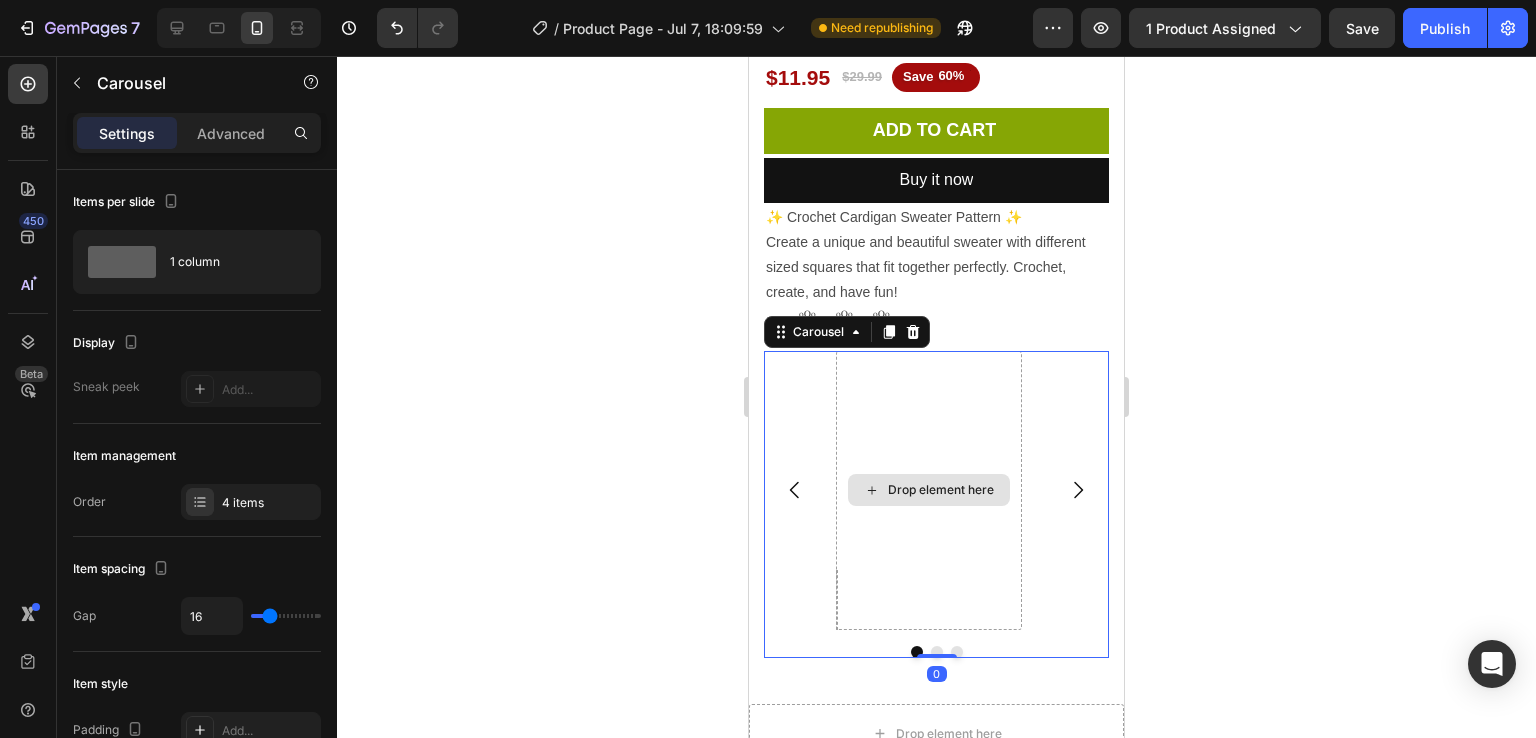 click on "Drop element here" at bounding box center (929, 490) 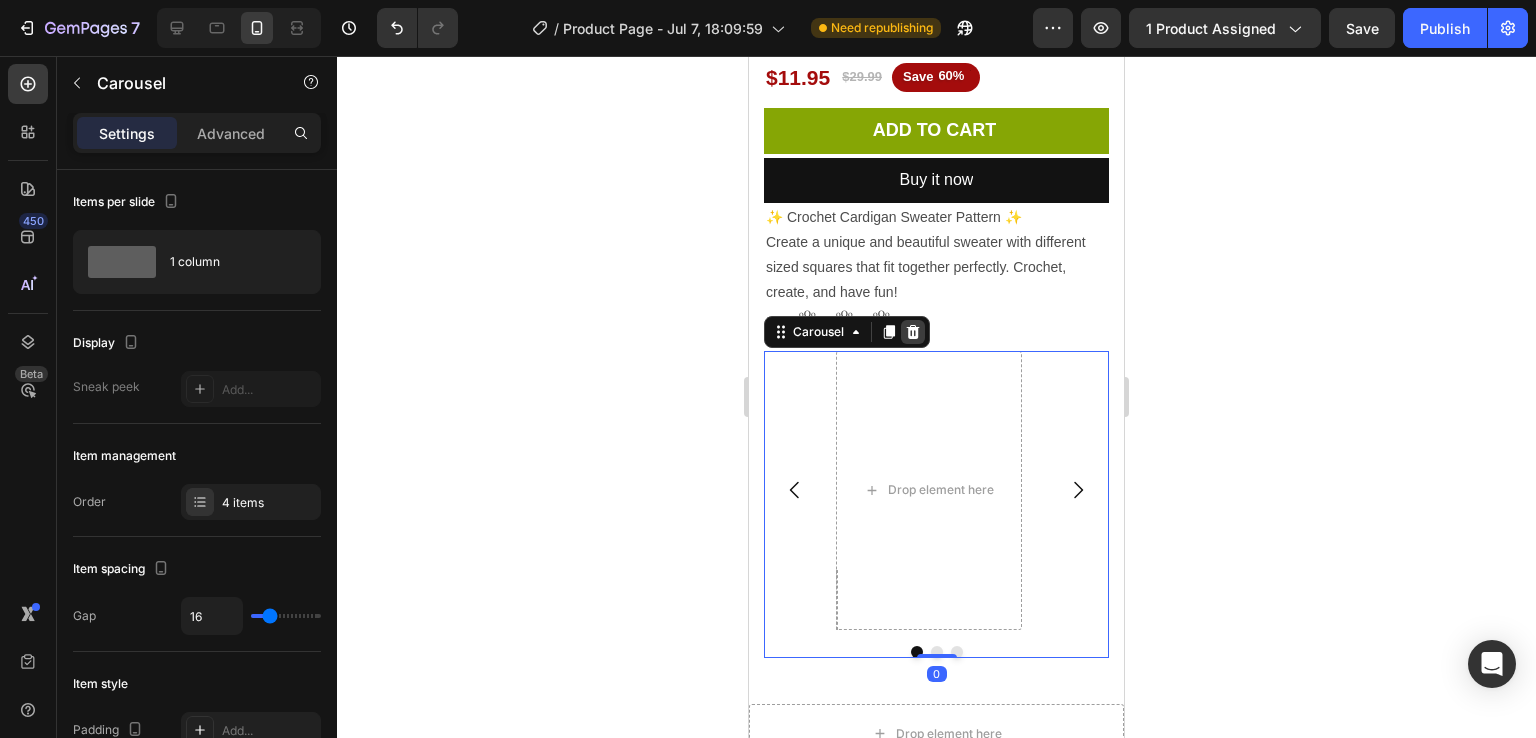 click 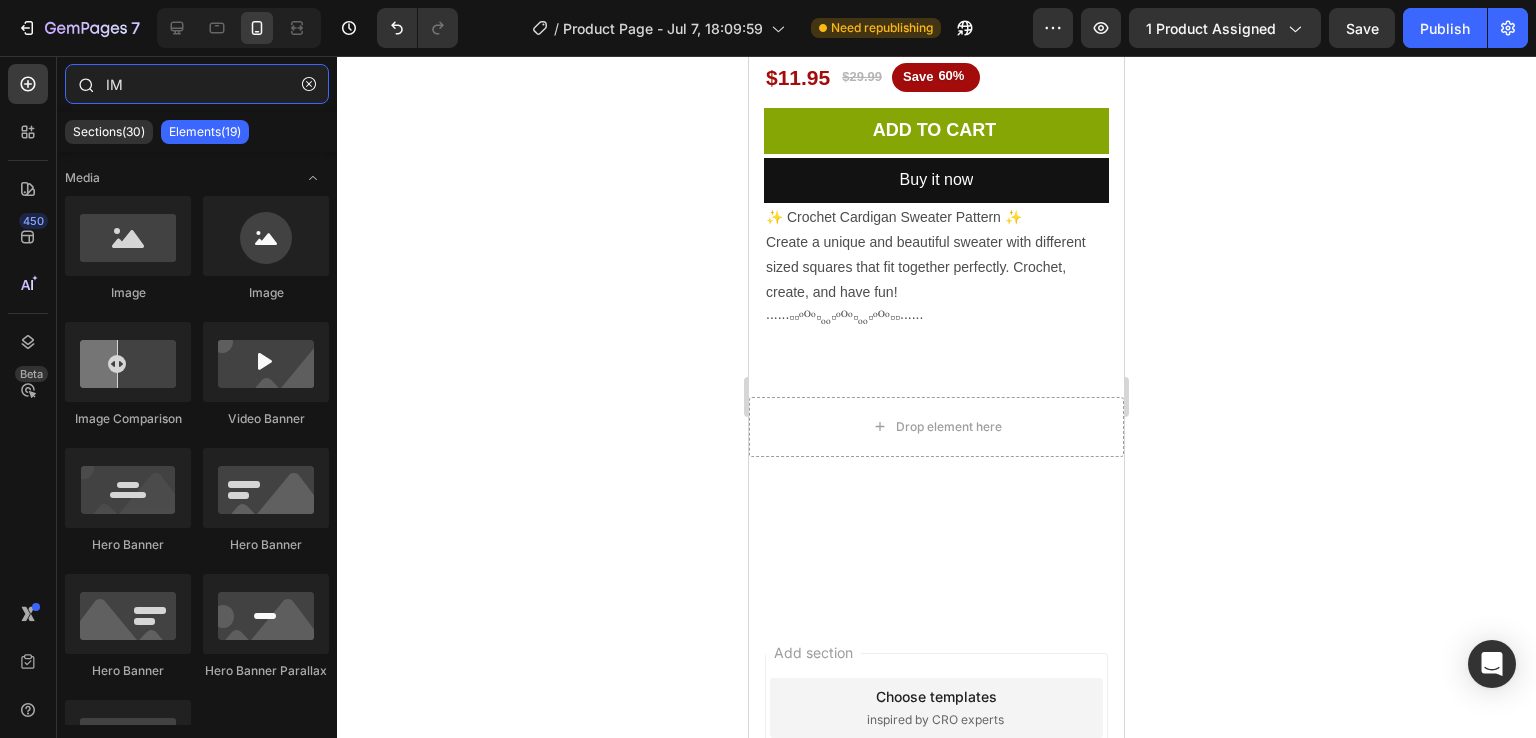 click on "IM" at bounding box center [197, 84] 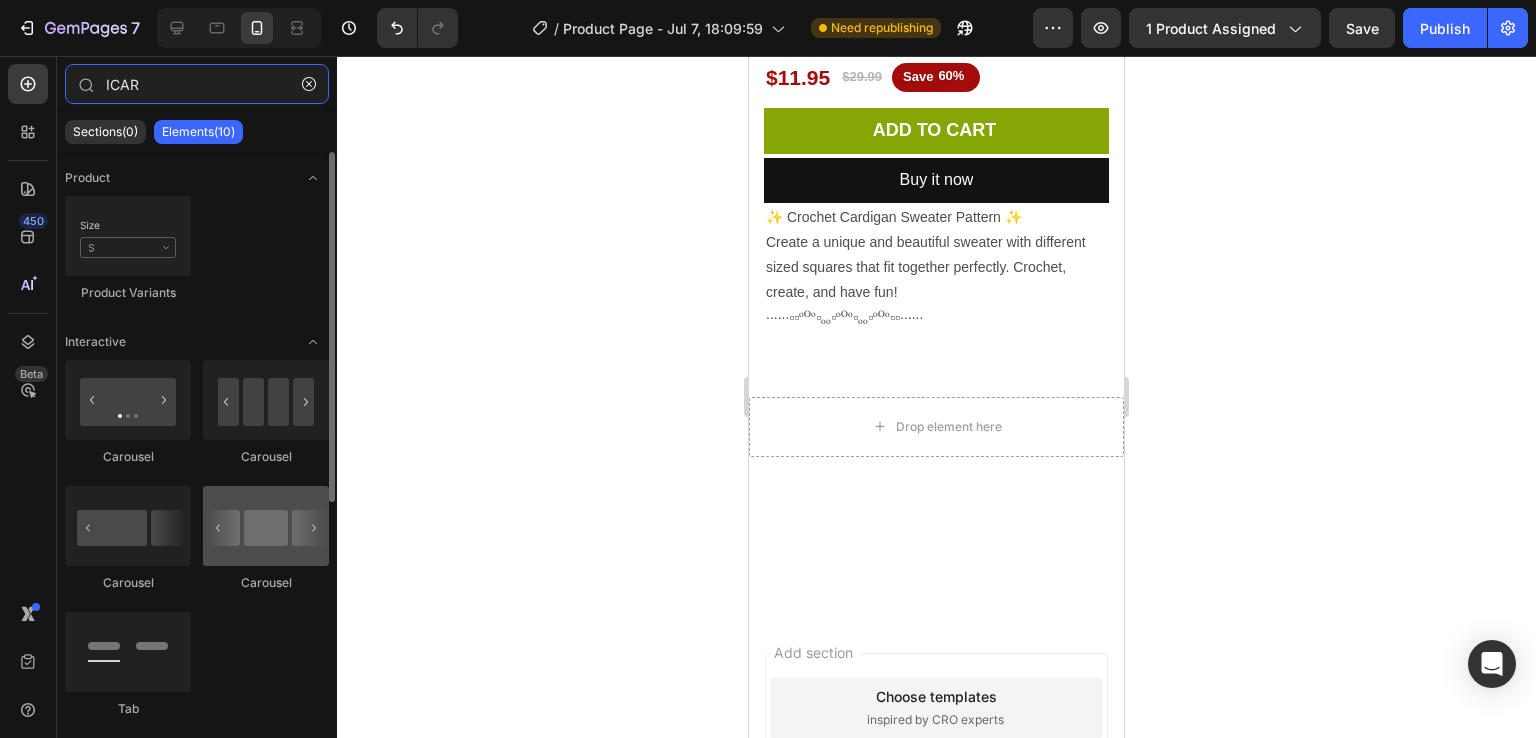 type on "ICAR" 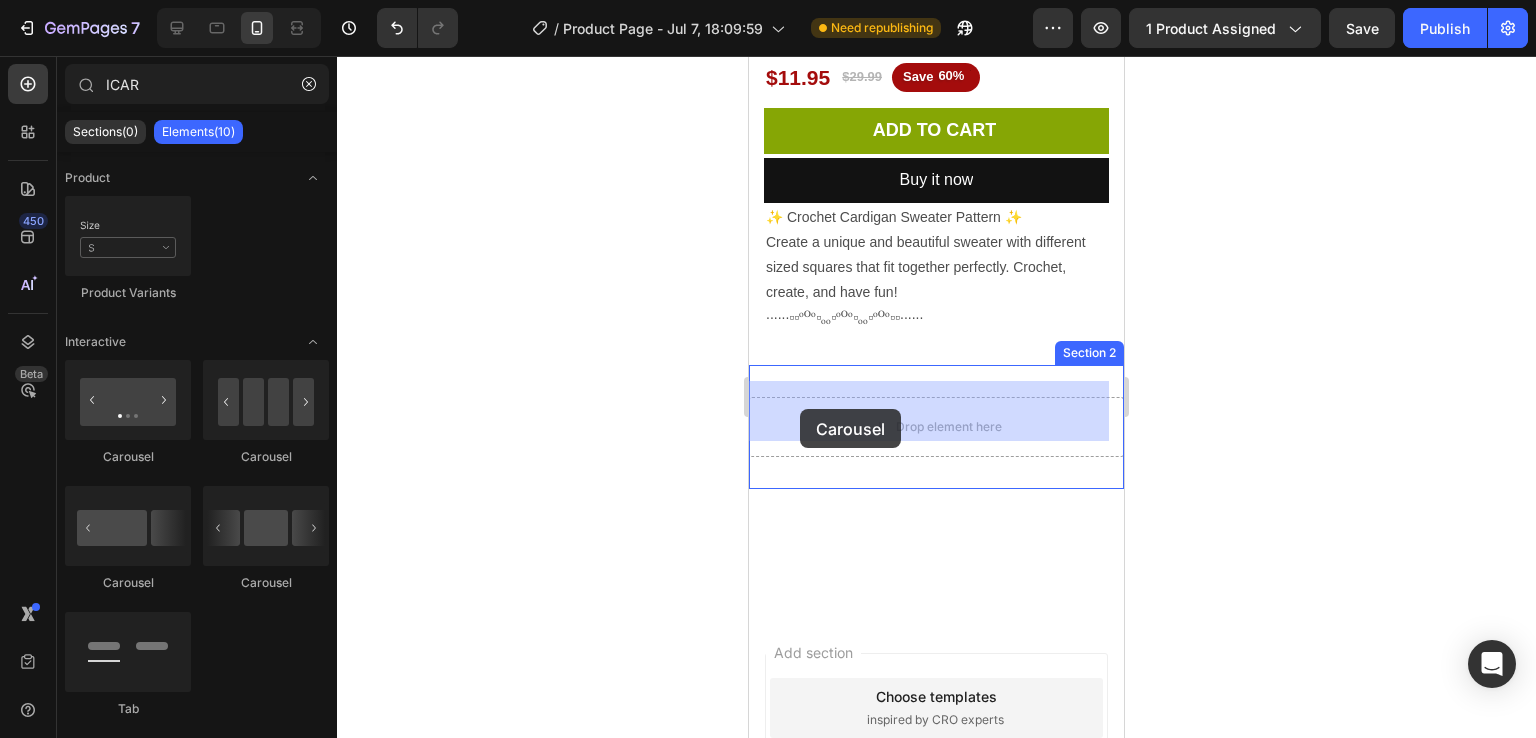 drag, startPoint x: 987, startPoint y: 594, endPoint x: 802, endPoint y: 409, distance: 261.62952 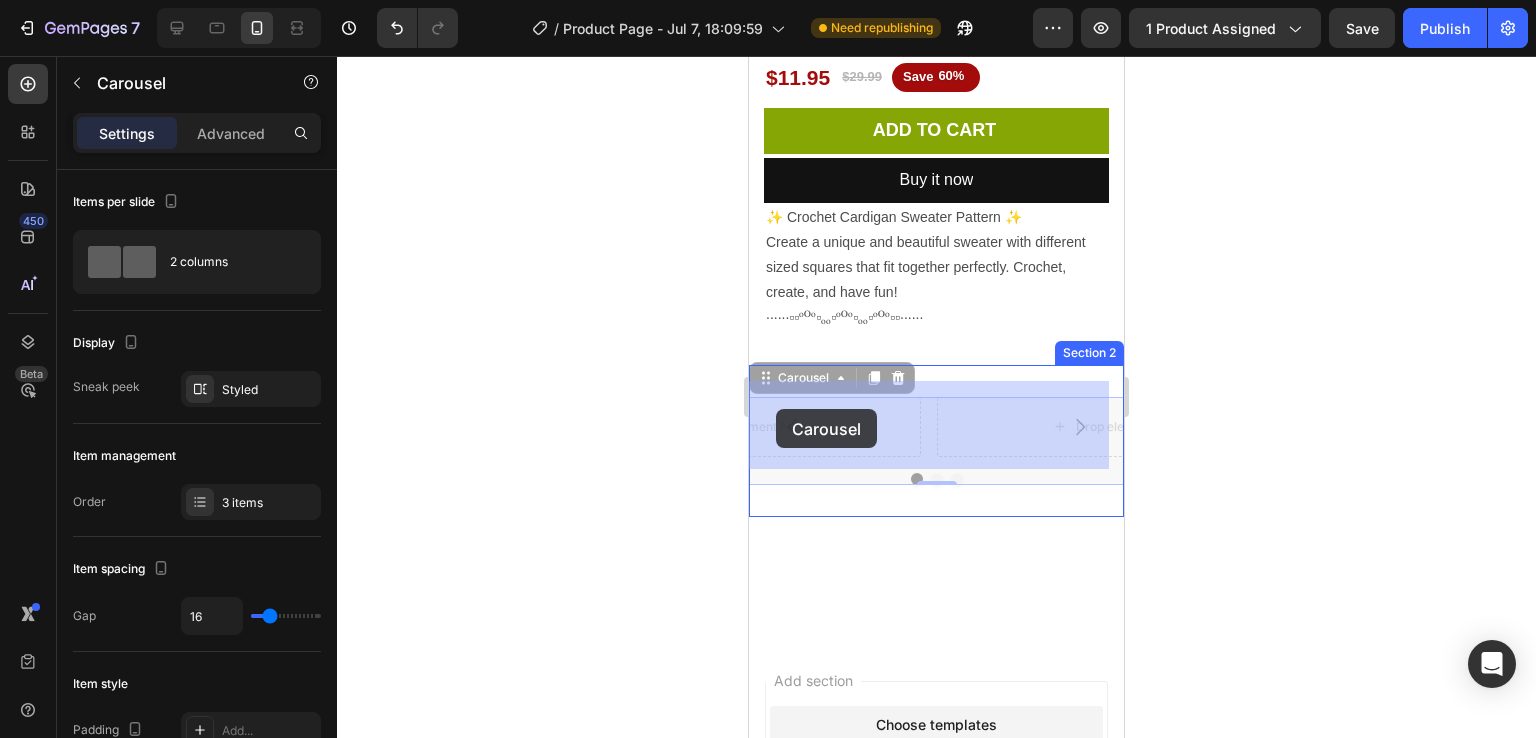 drag, startPoint x: 785, startPoint y: 412, endPoint x: 772, endPoint y: 409, distance: 13.341664 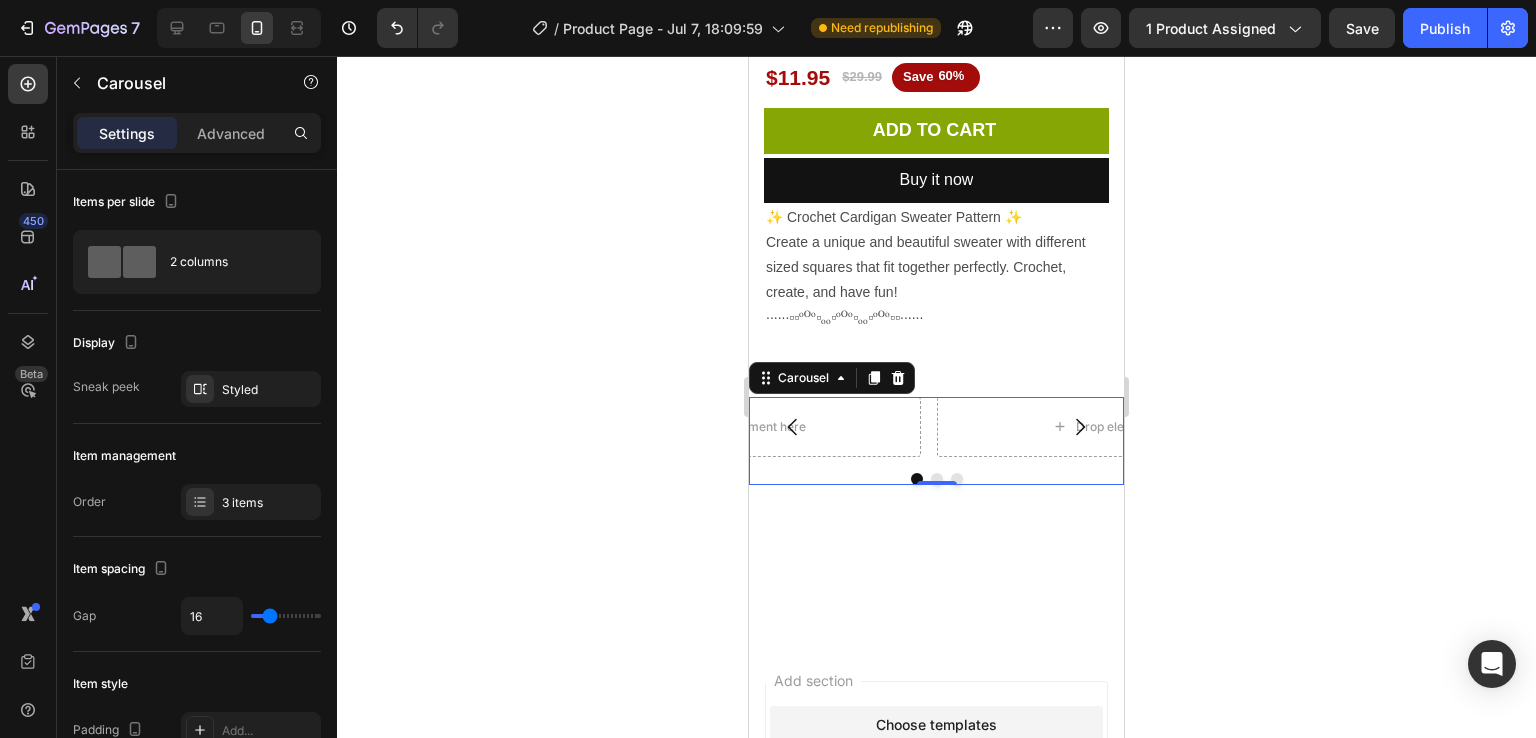 click at bounding box center [793, 427] 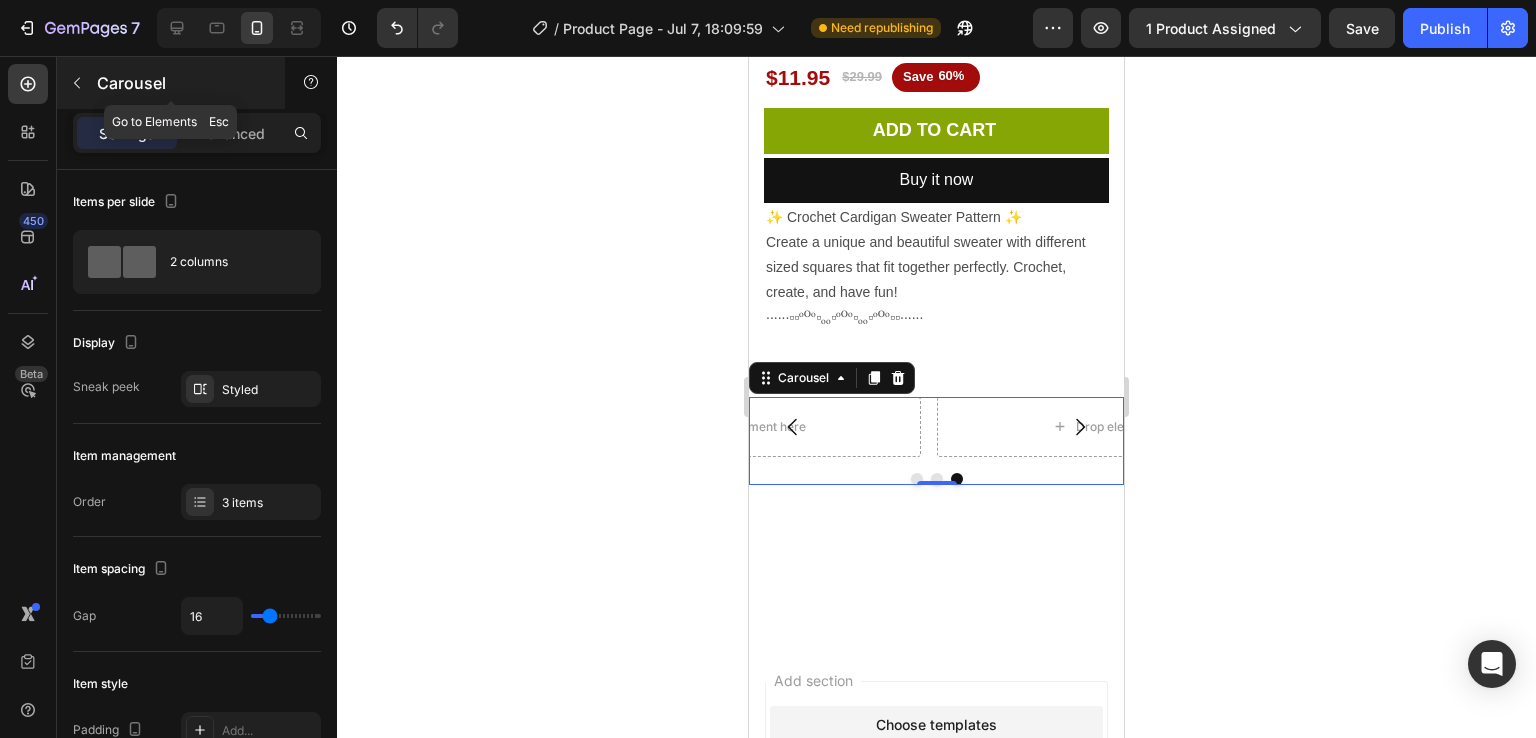 click at bounding box center (77, 83) 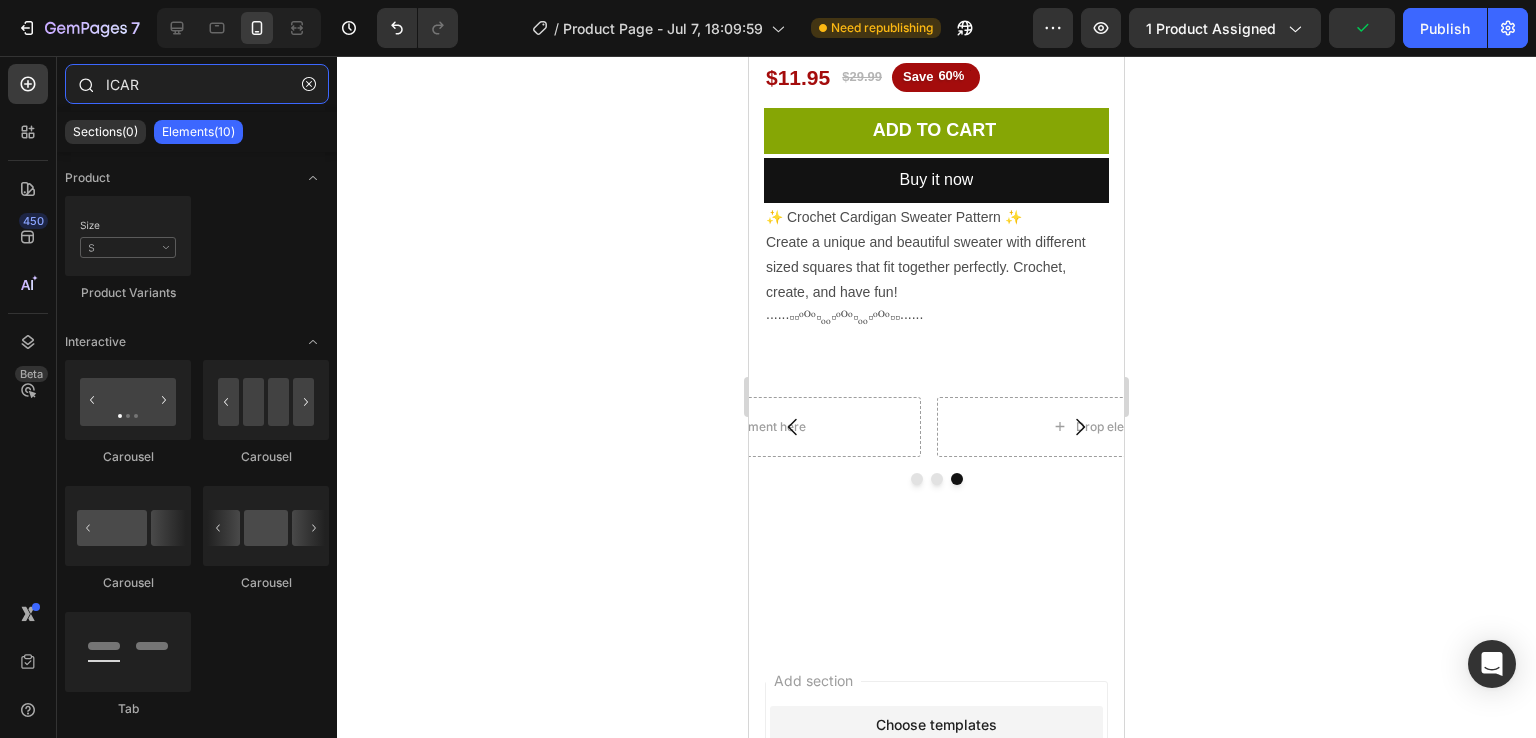 click on "ICAR" at bounding box center (197, 84) 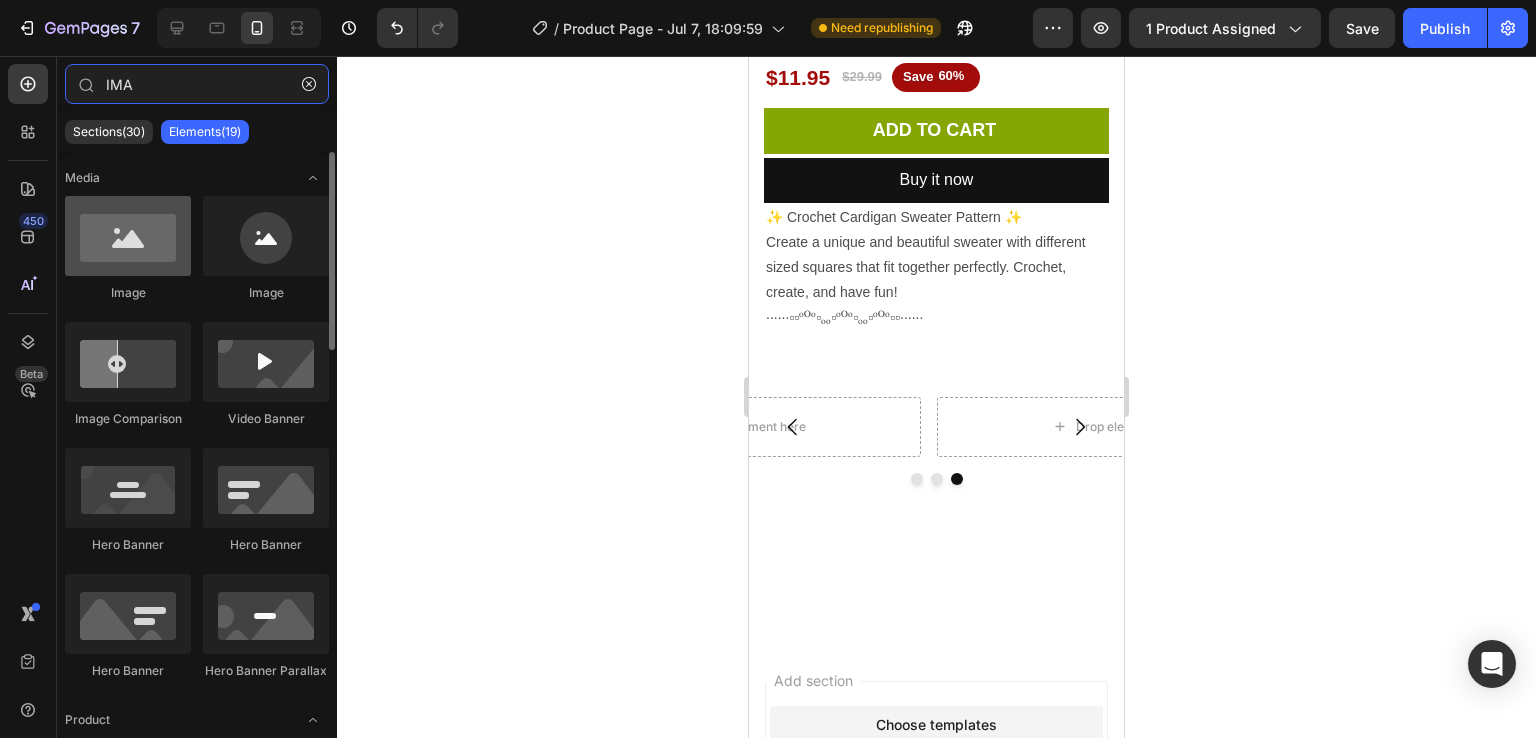 type on "IMA" 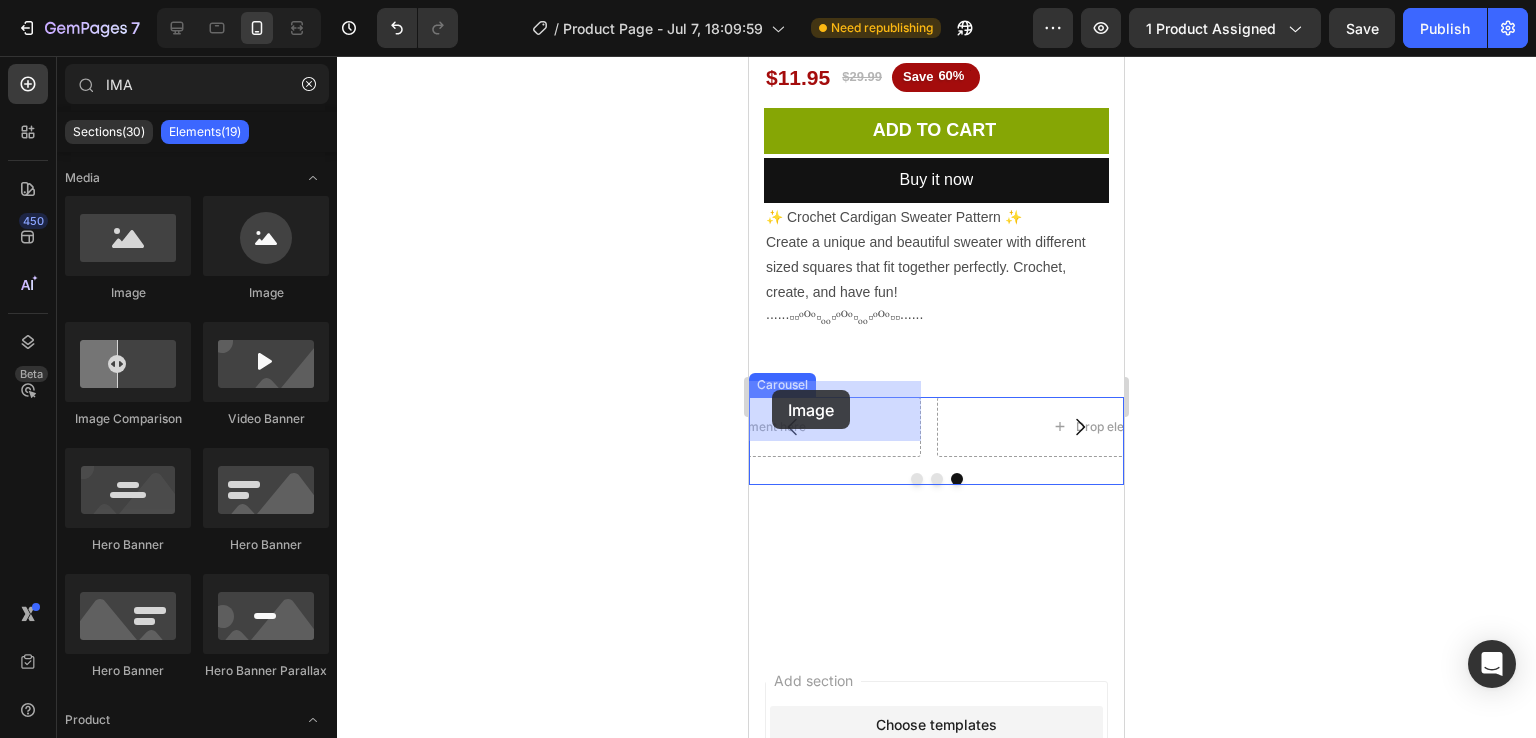 drag, startPoint x: 917, startPoint y: 321, endPoint x: 760, endPoint y: 397, distance: 174.42764 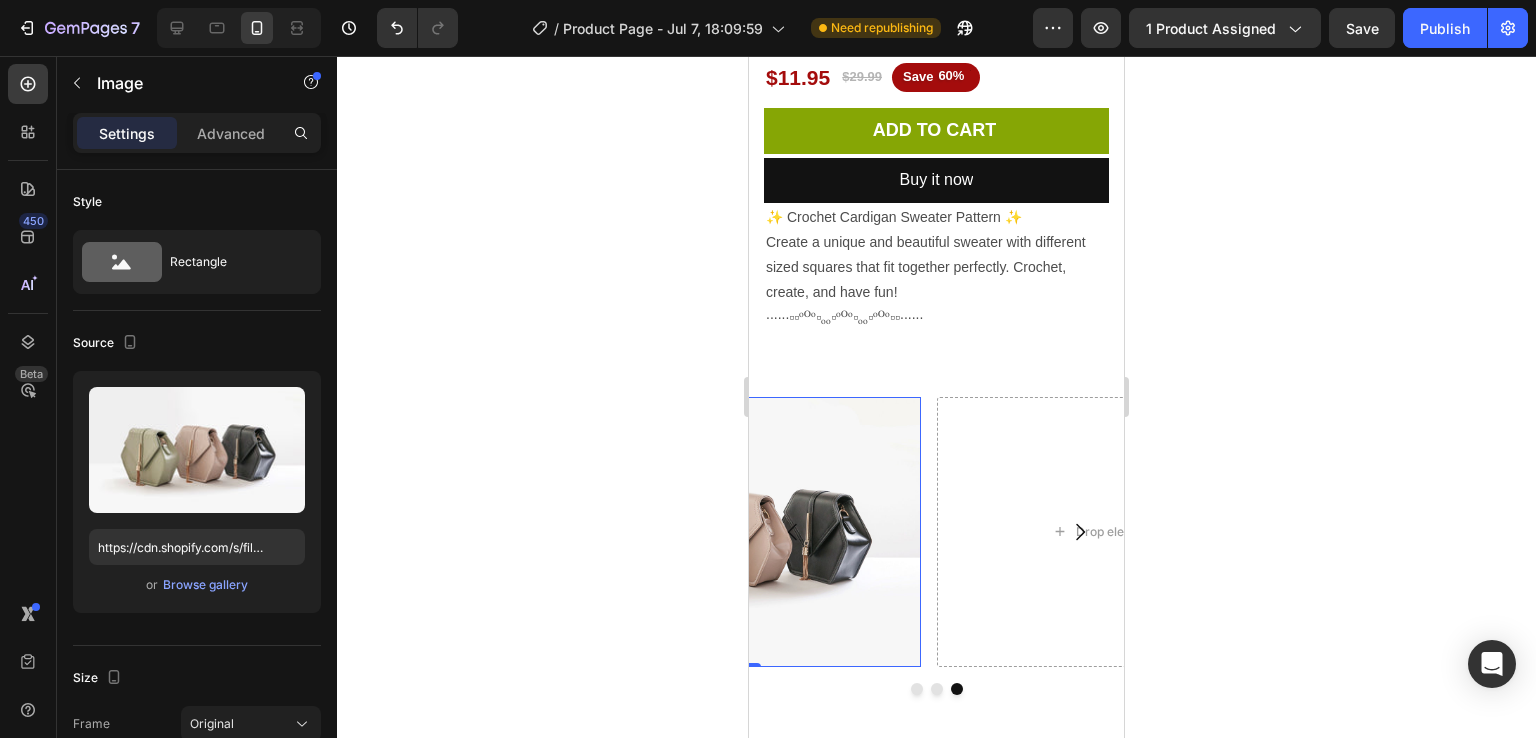 scroll, scrollTop: 589, scrollLeft: 0, axis: vertical 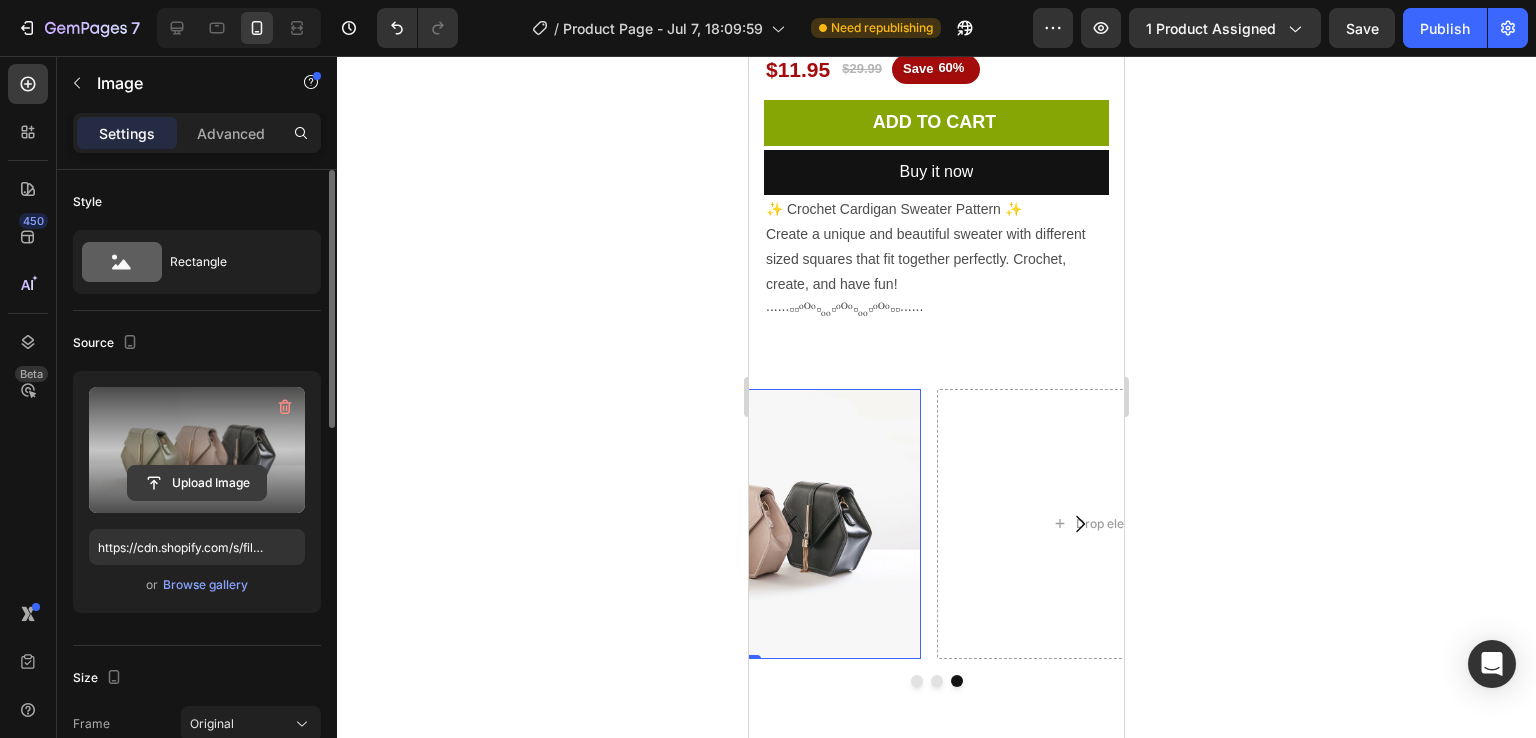 click 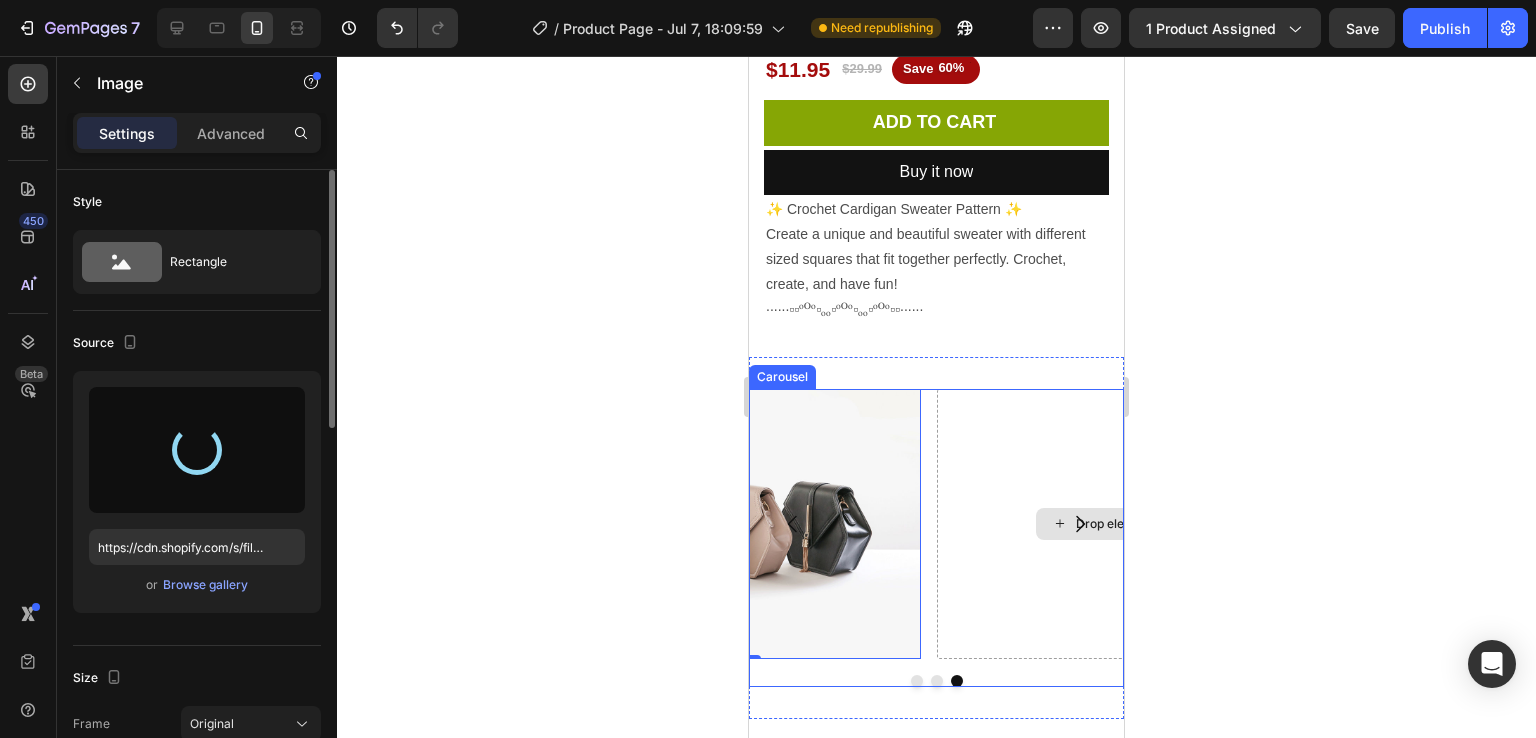 type on "https://cdn.shopify.com/s/files/1/0759/3512/1634/files/gempages_574415007119311984-383f27a1-1051-4be8-af4b-6e678f0ec579.jpg" 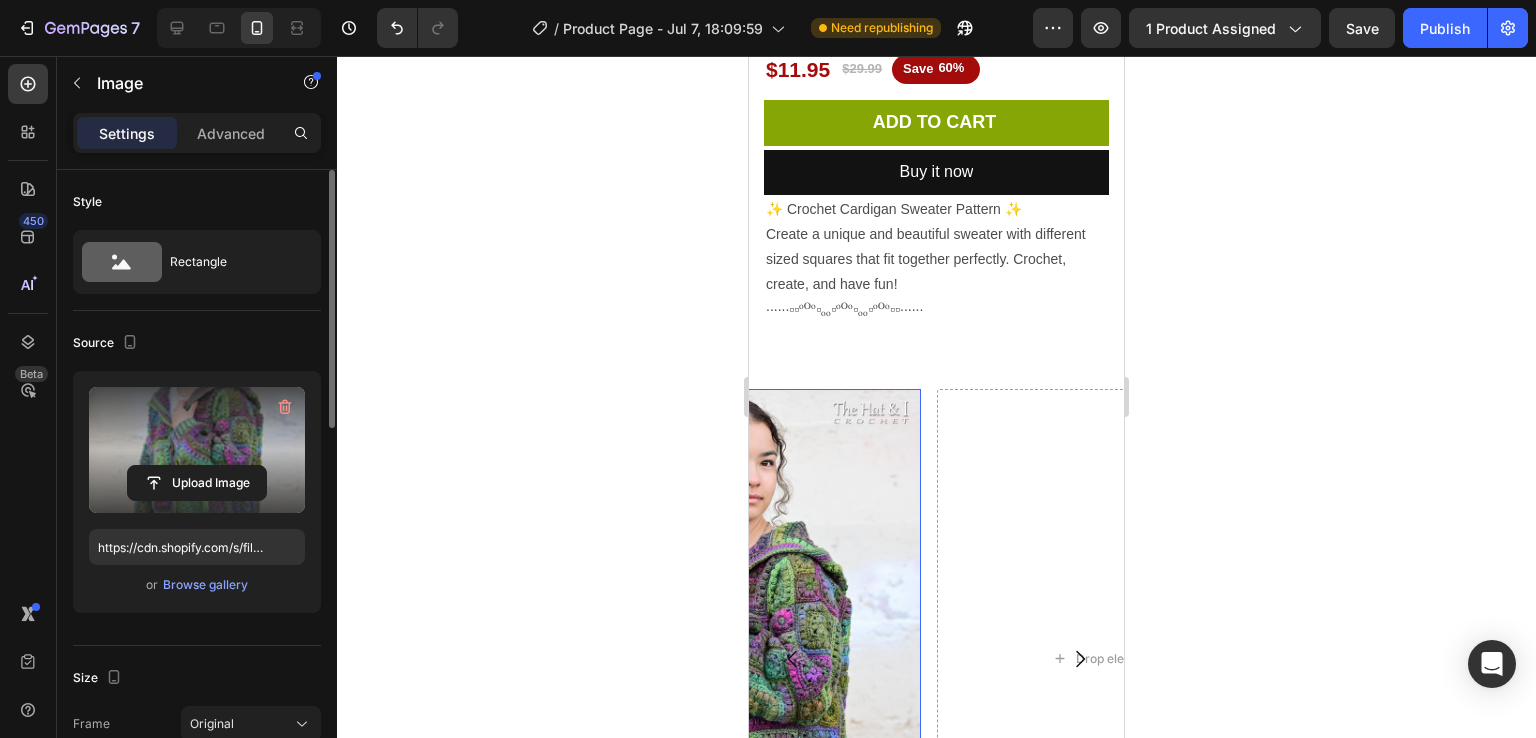scroll, scrollTop: 728, scrollLeft: 0, axis: vertical 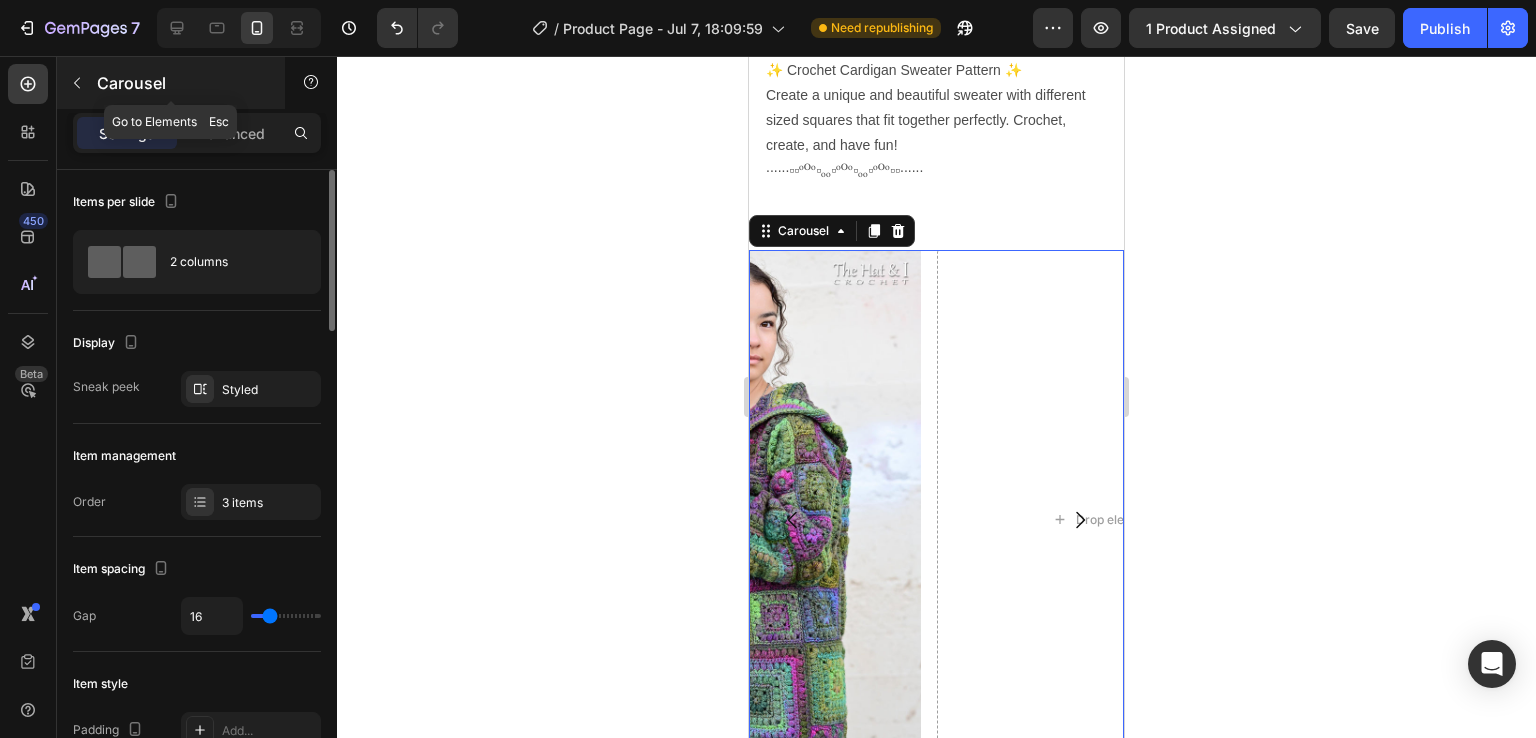 click at bounding box center (77, 83) 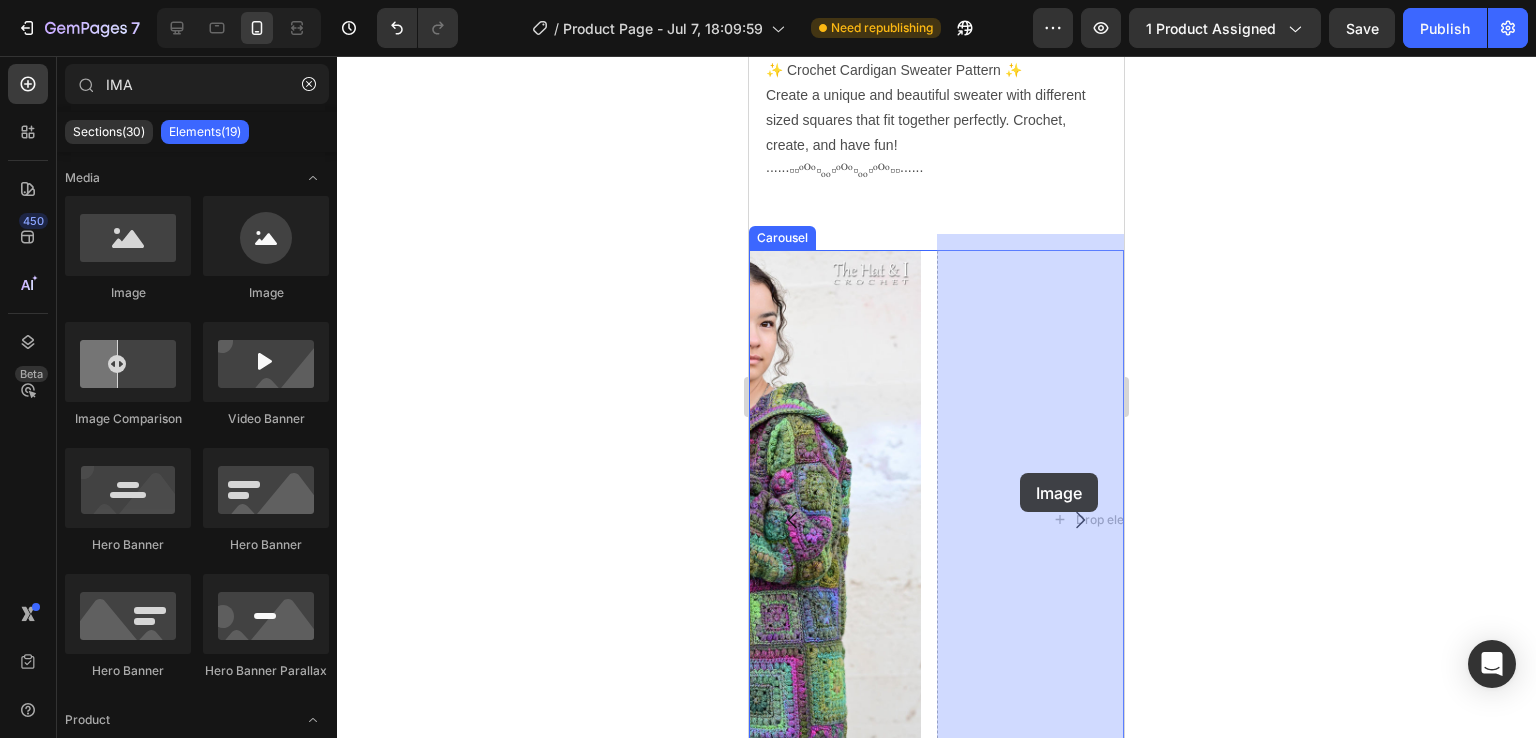 drag, startPoint x: 873, startPoint y: 290, endPoint x: 1020, endPoint y: 473, distance: 234.72963 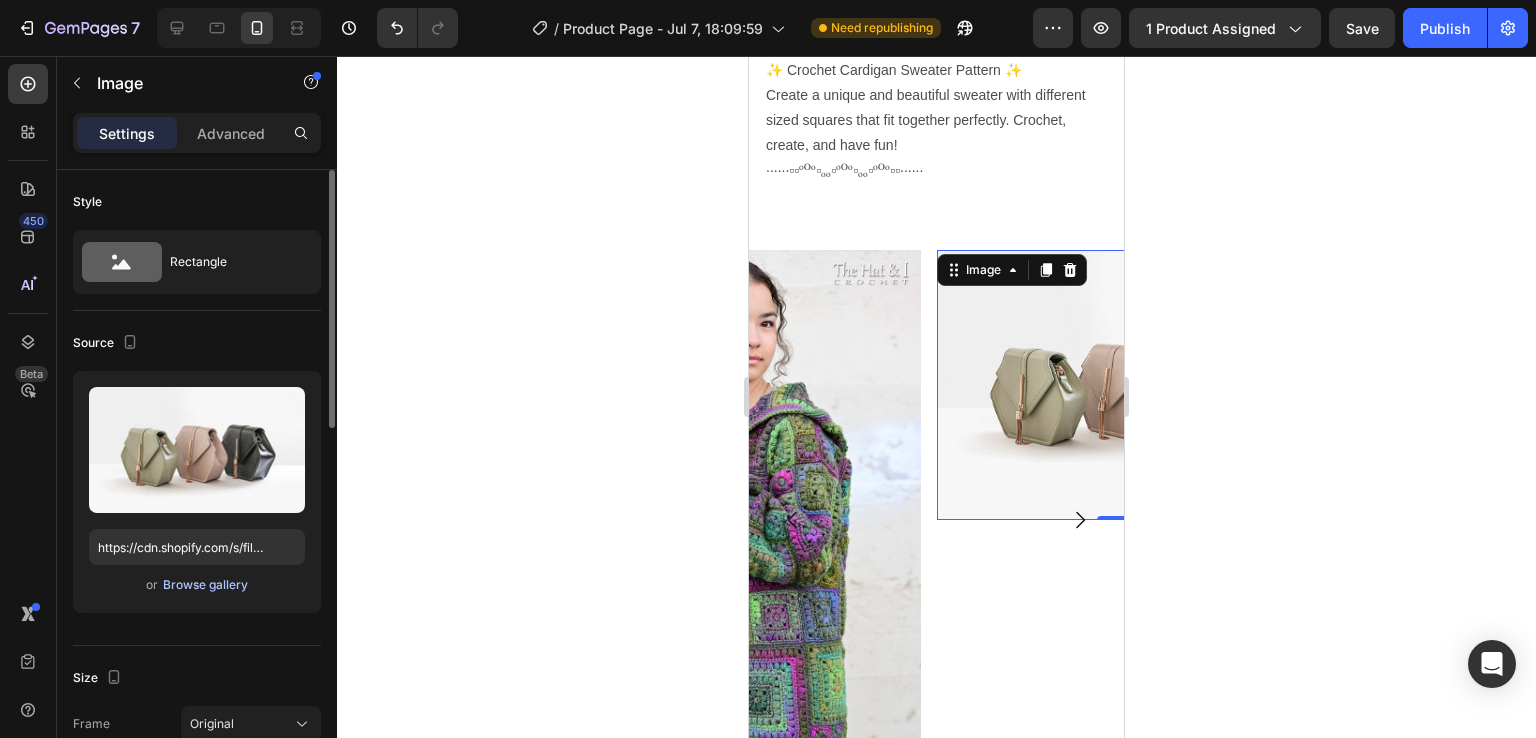 click on "Browse gallery" at bounding box center (205, 585) 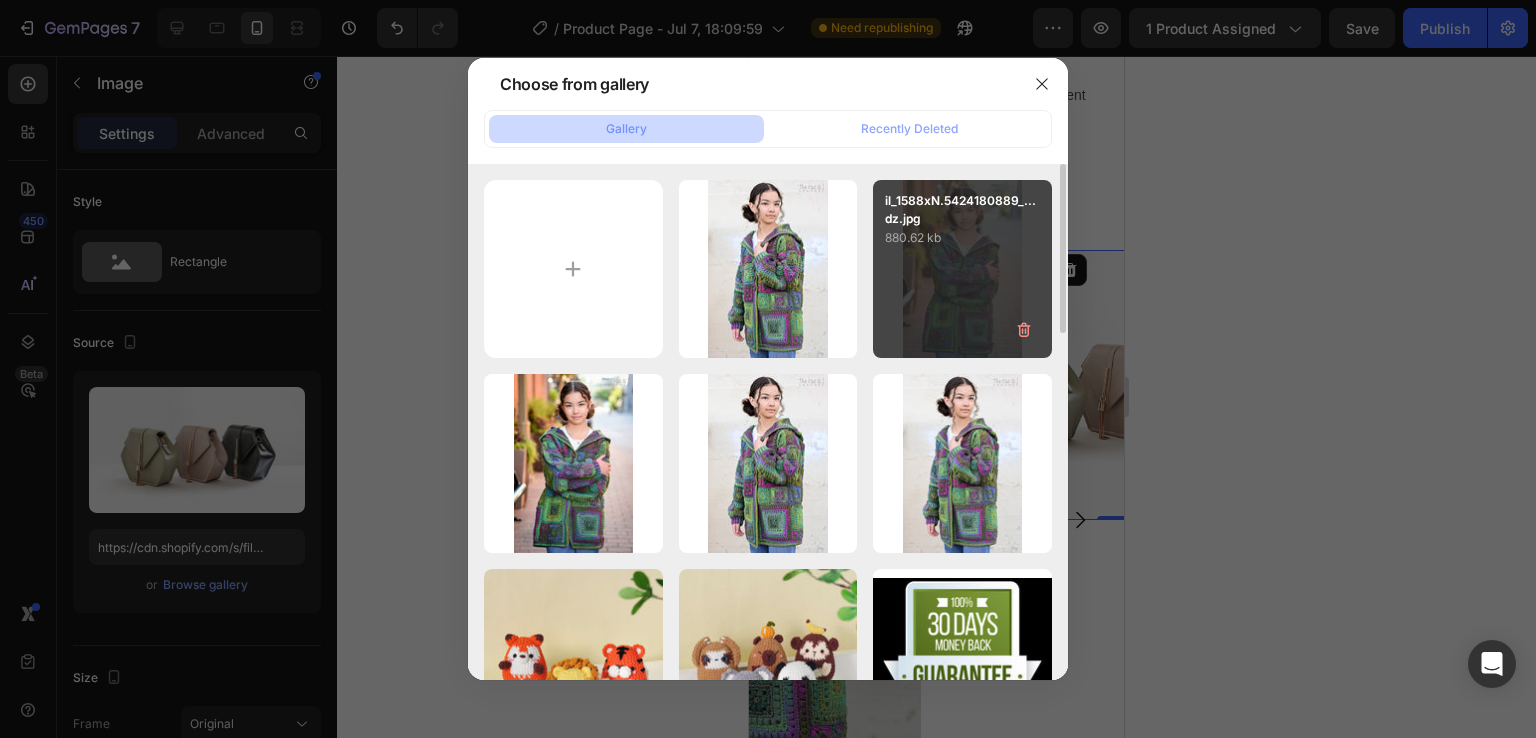 click on "il_1588xN.5424180889_...dz.jpg 880.62 kb" at bounding box center (962, 269) 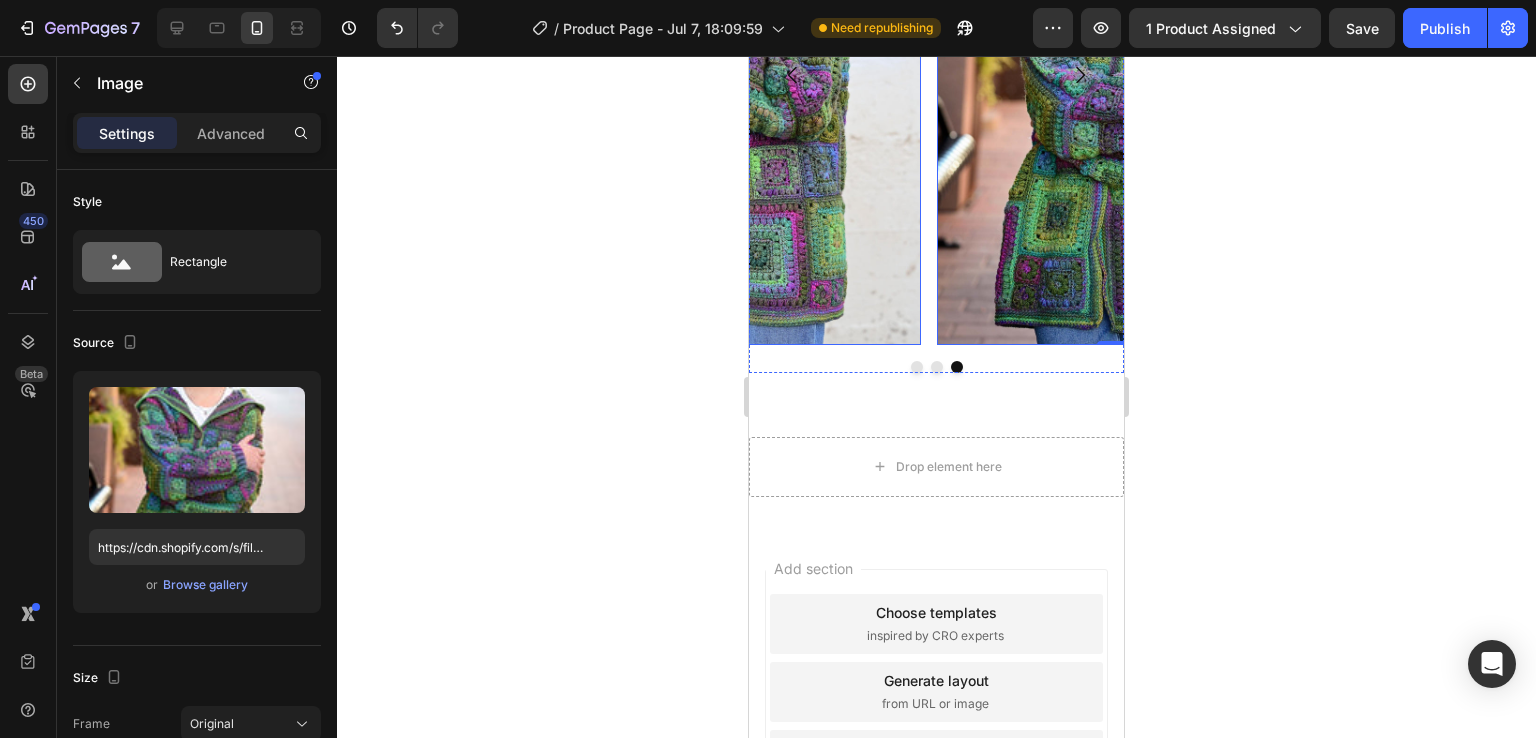 scroll, scrollTop: 784, scrollLeft: 0, axis: vertical 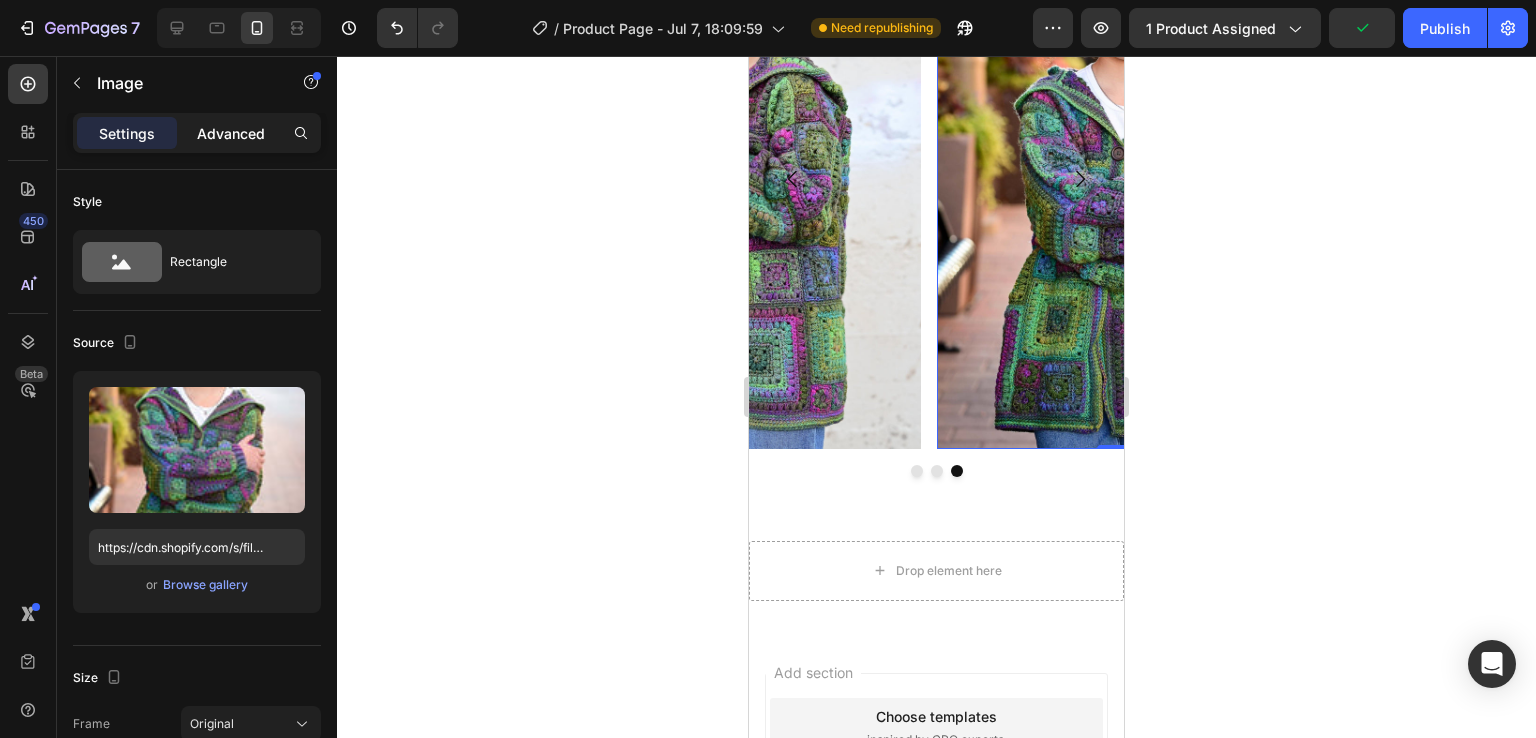 click on "Advanced" at bounding box center (231, 133) 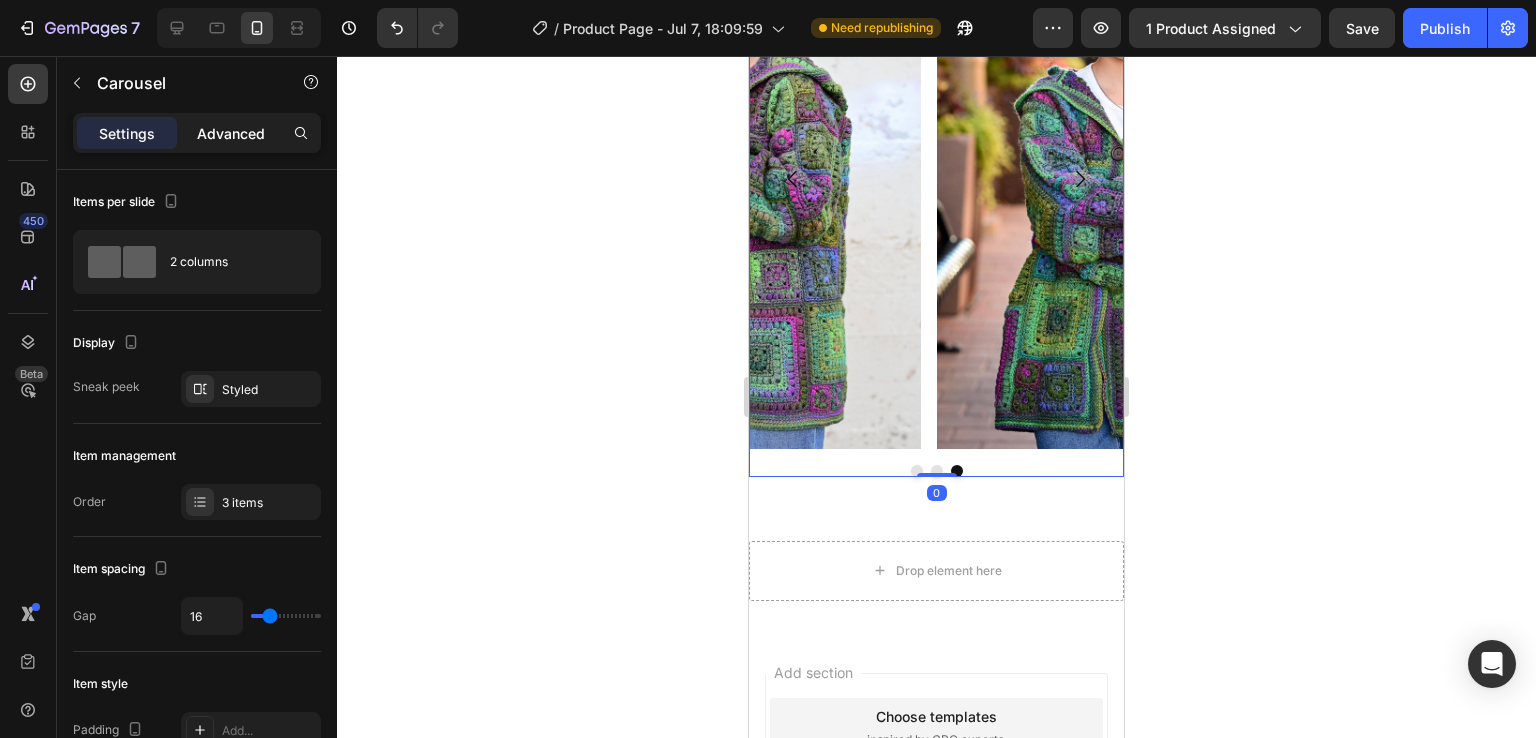 click on "Advanced" at bounding box center [231, 133] 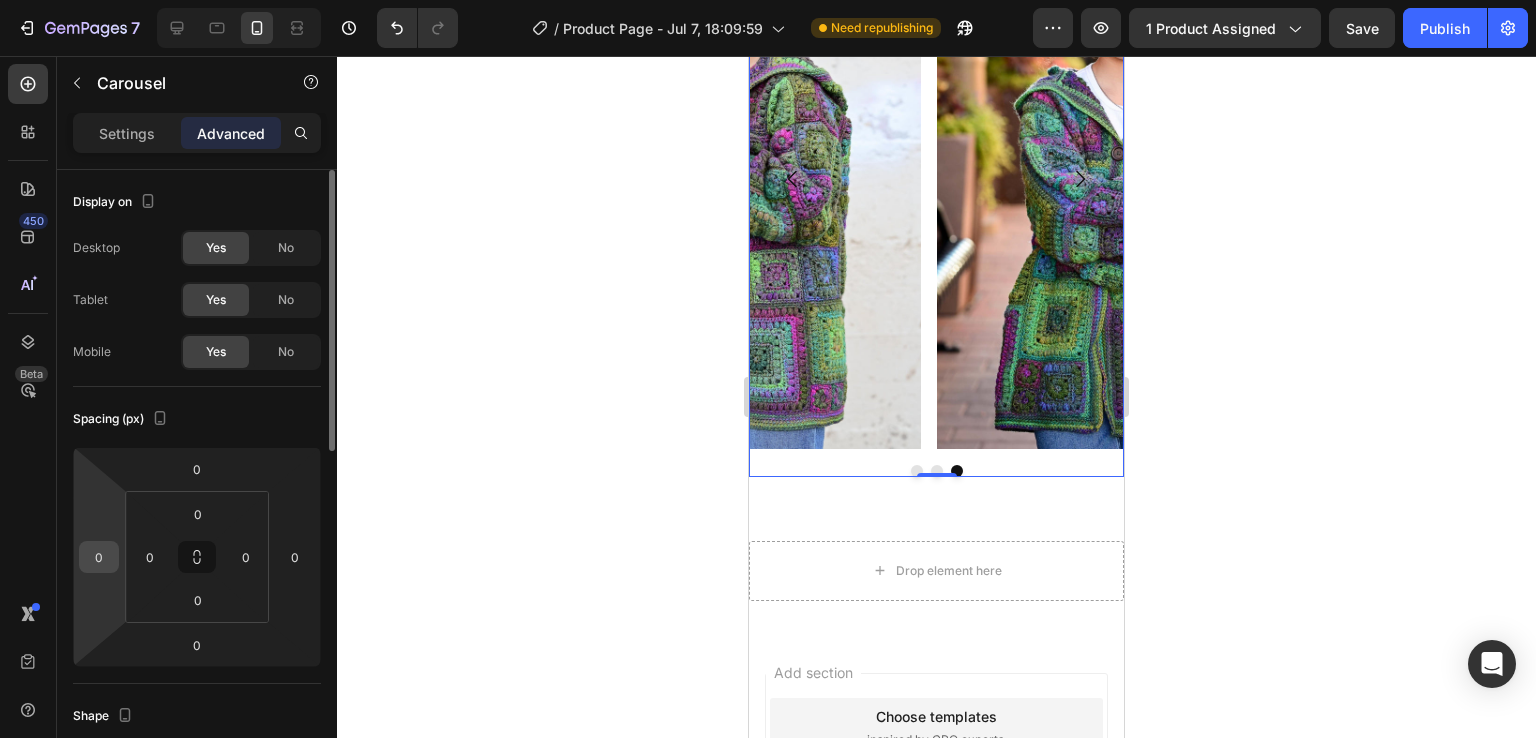 click on "0" at bounding box center (99, 557) 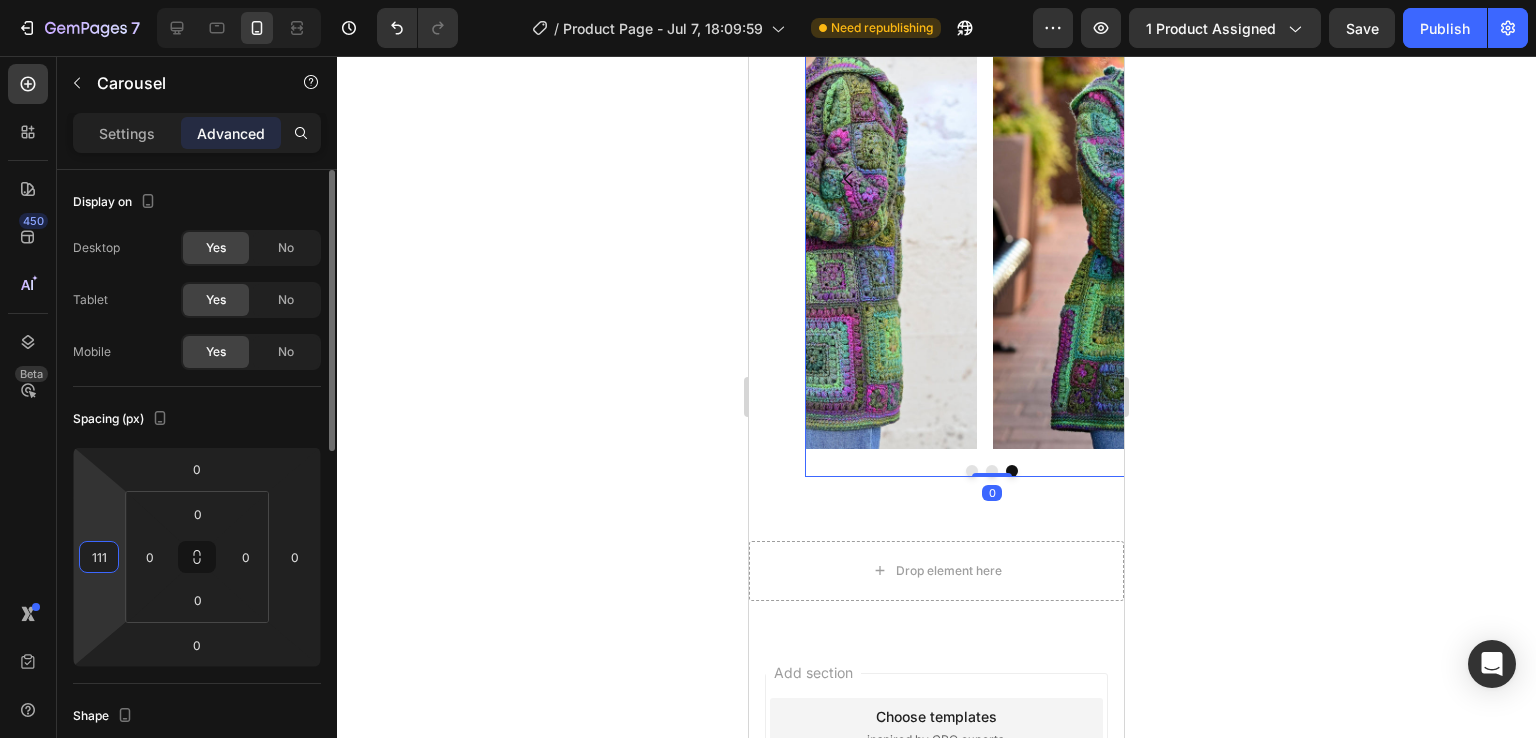 type on "1111" 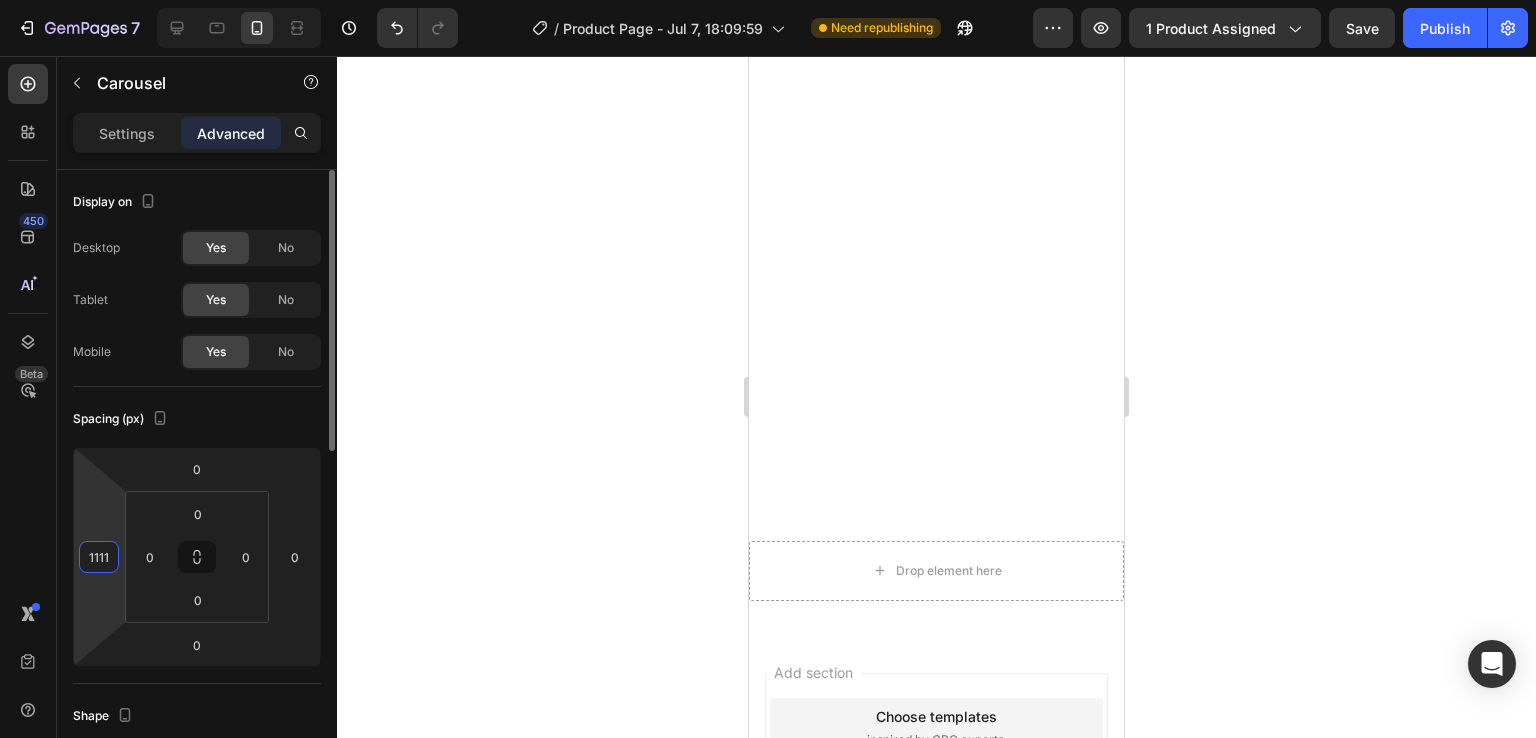 click on "1111" at bounding box center (99, 557) 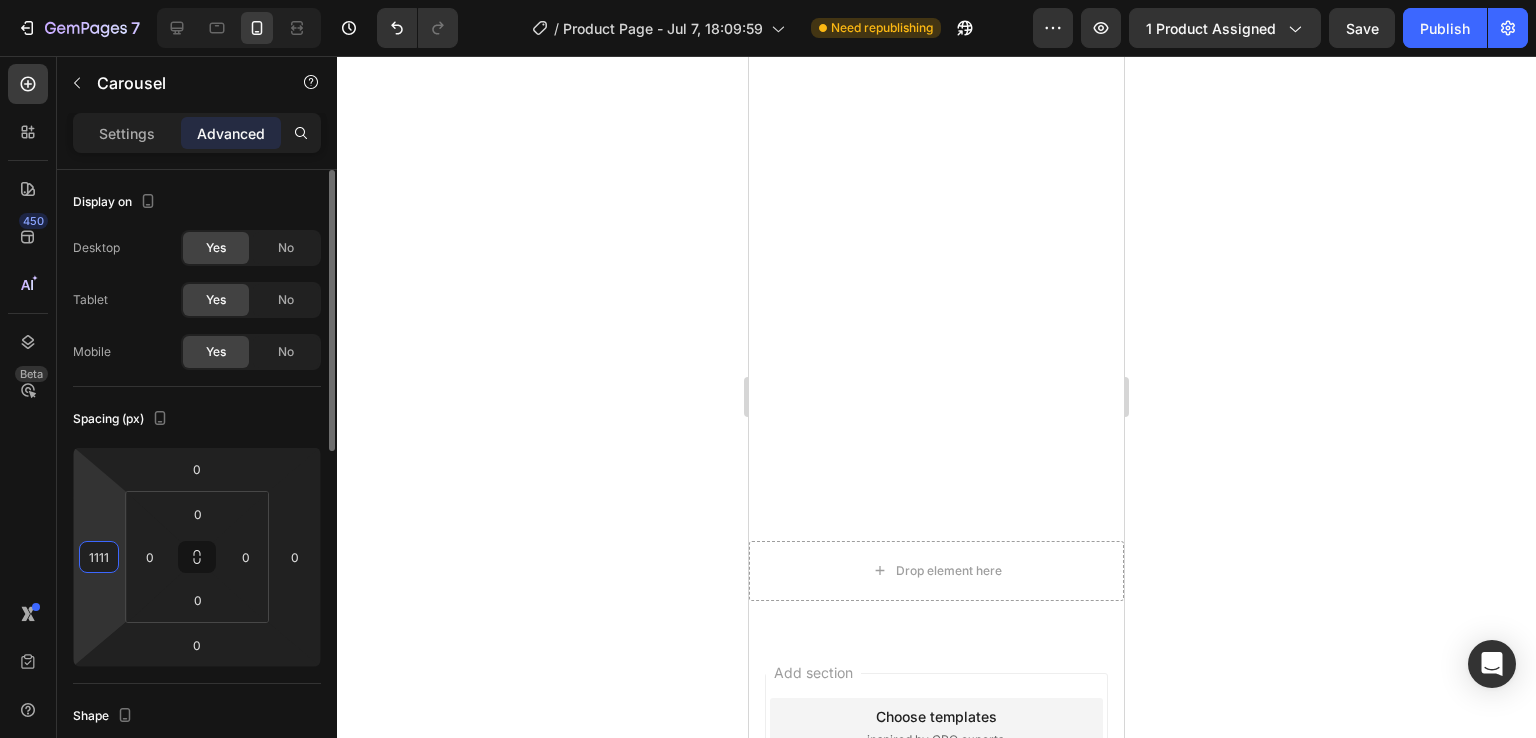 click on "1111" at bounding box center [99, 557] 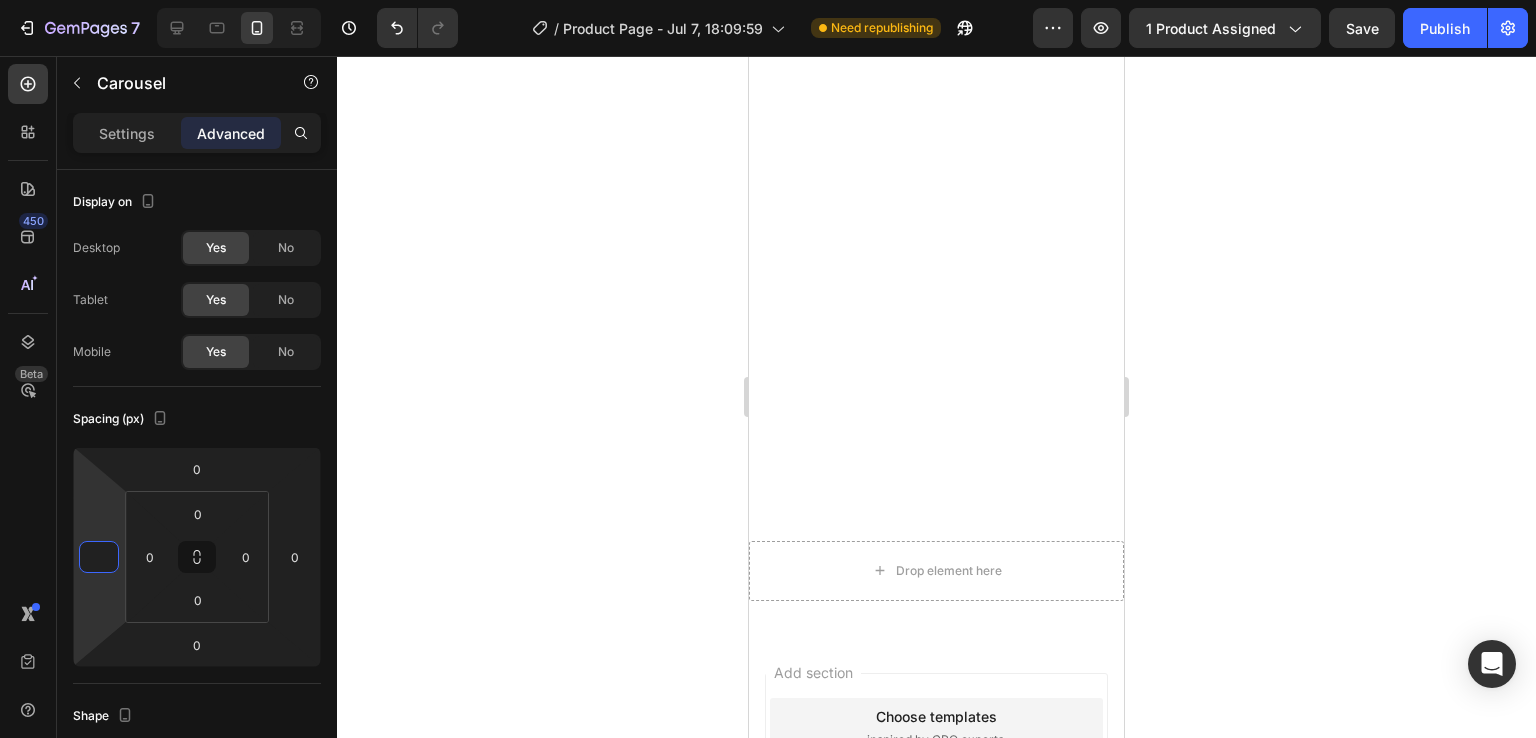 type on "0" 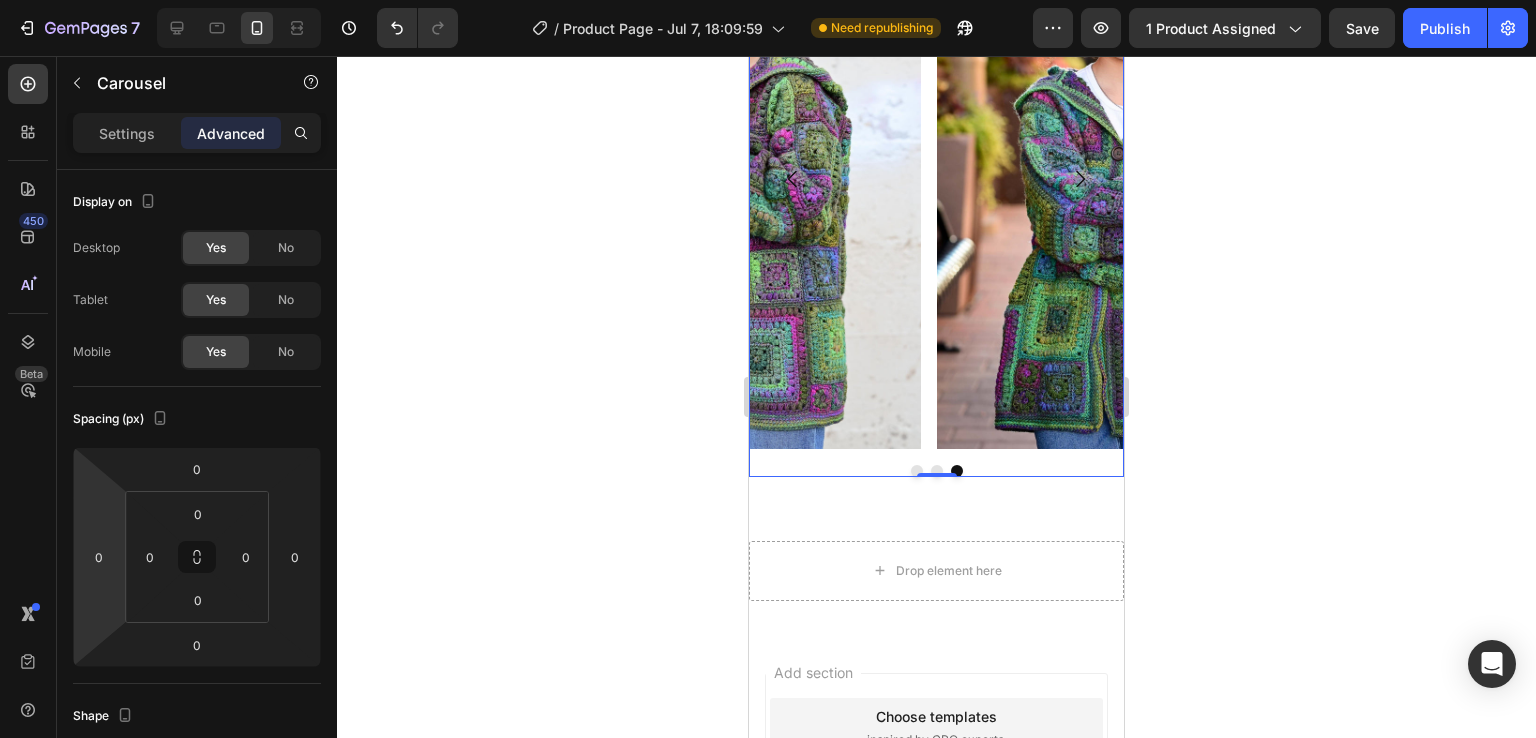 click 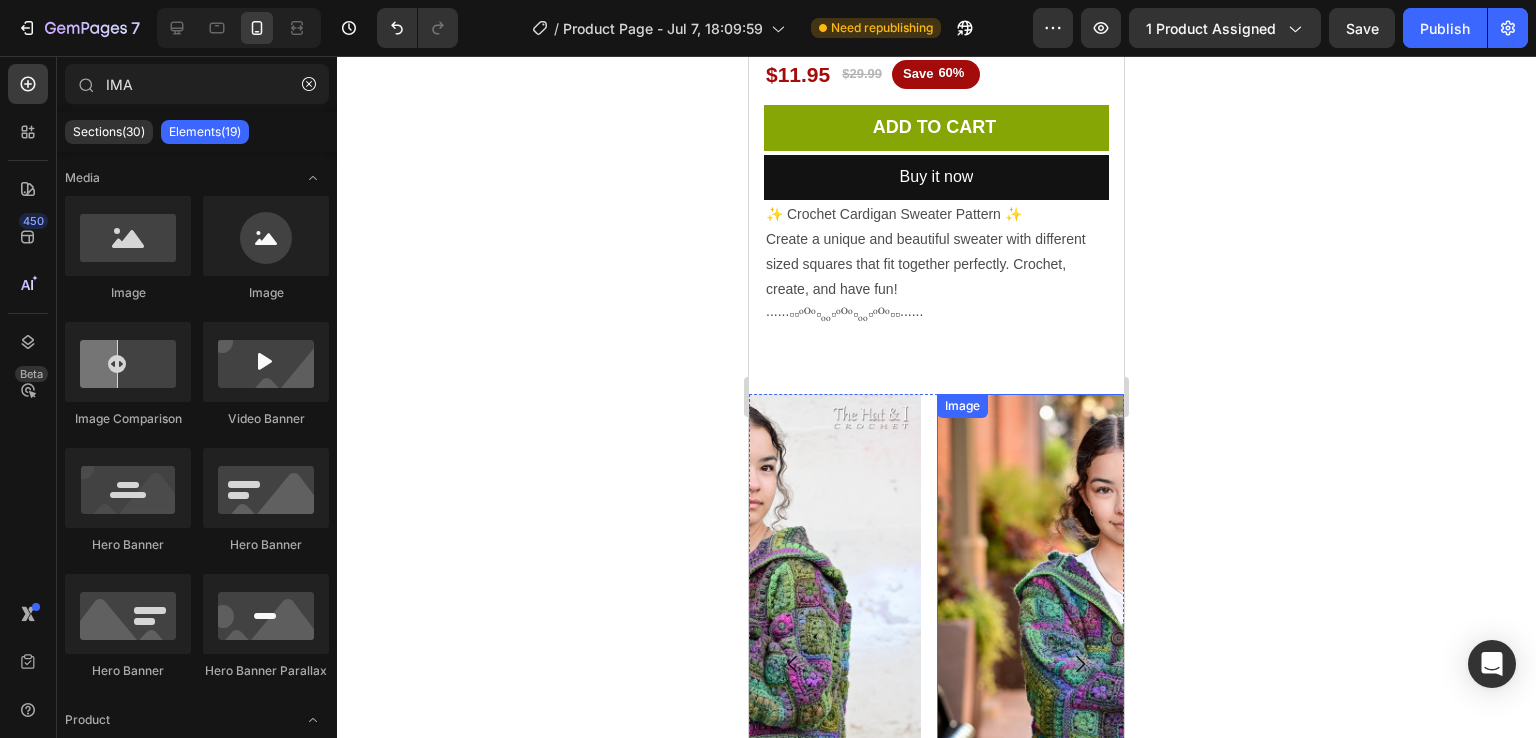 scroll, scrollTop: 793, scrollLeft: 0, axis: vertical 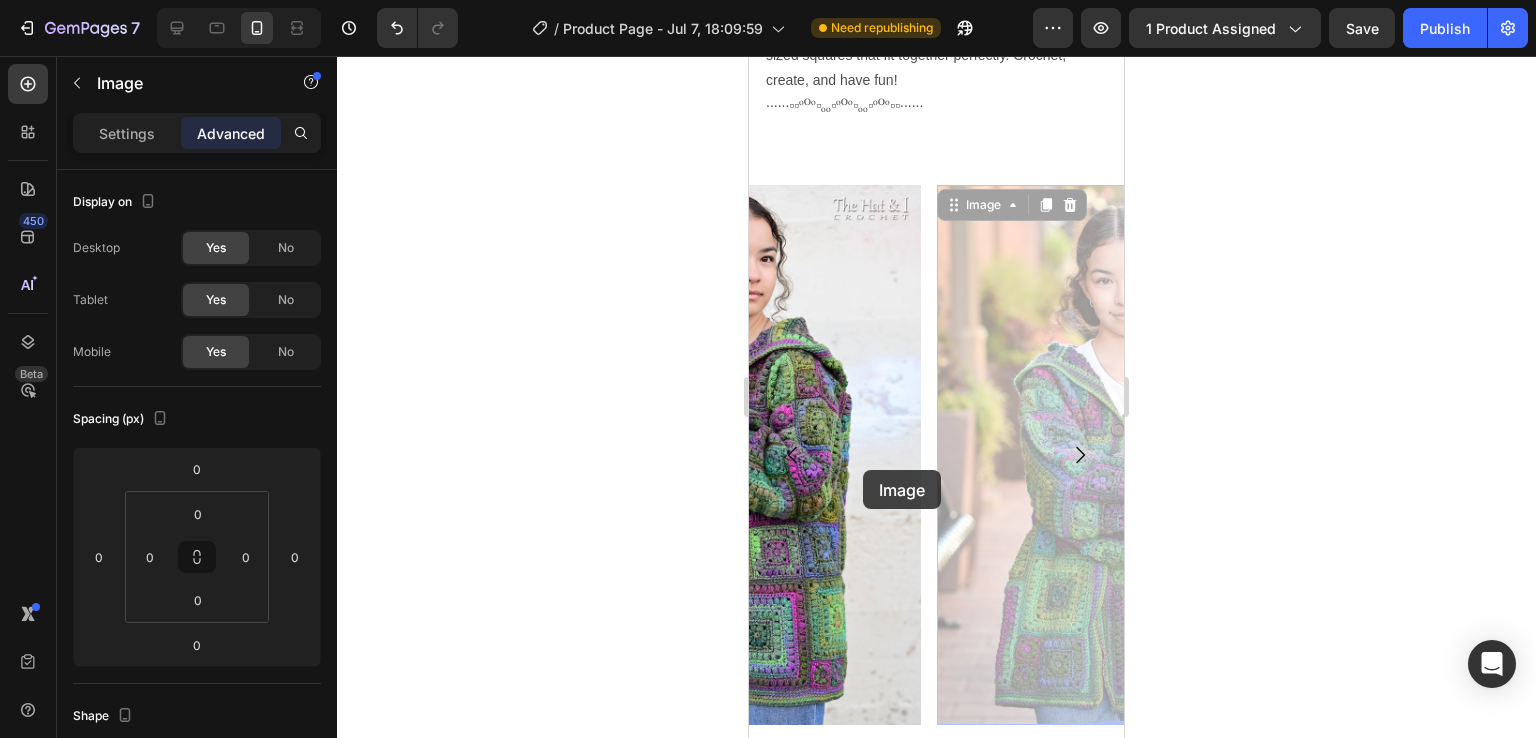 drag, startPoint x: 1032, startPoint y: 453, endPoint x: 859, endPoint y: 470, distance: 173.83325 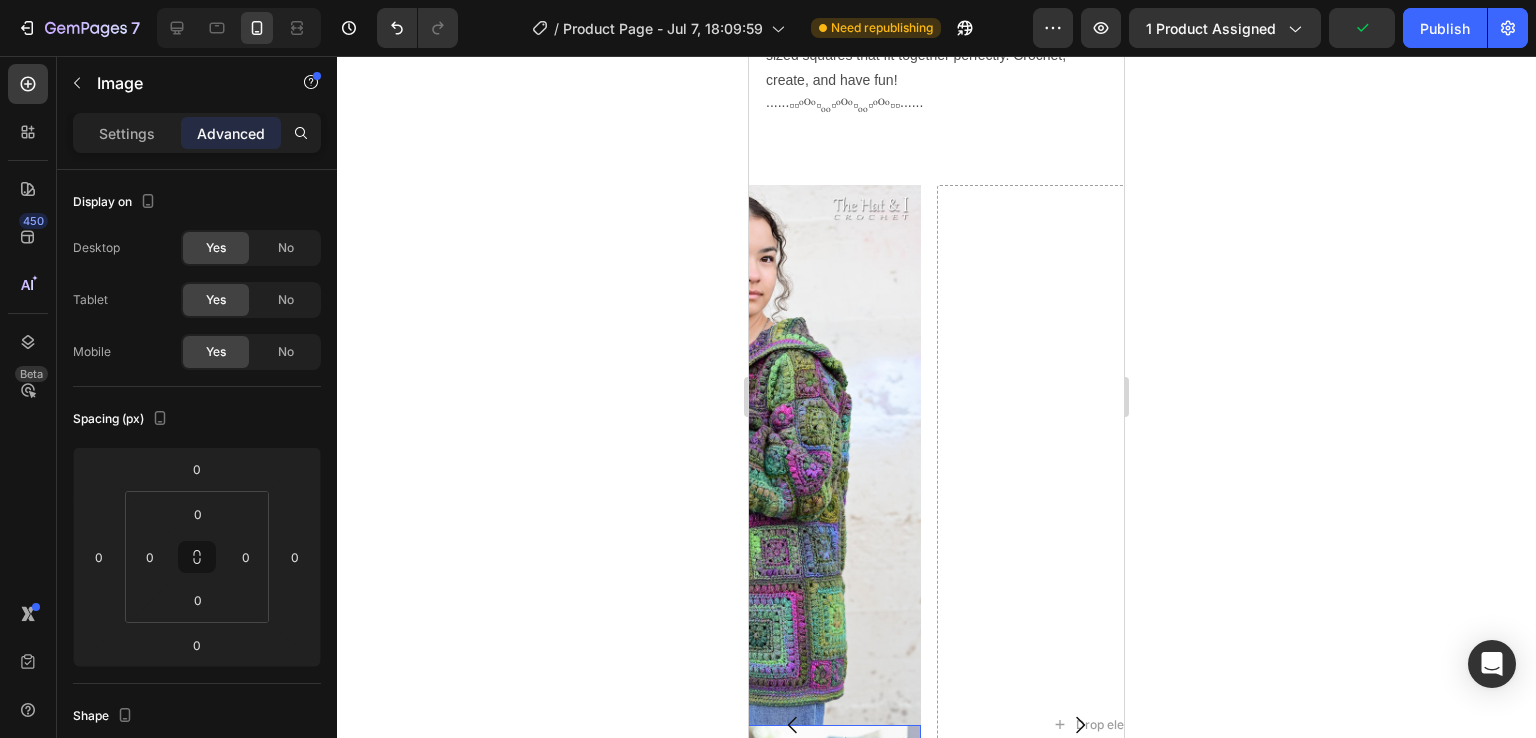 click 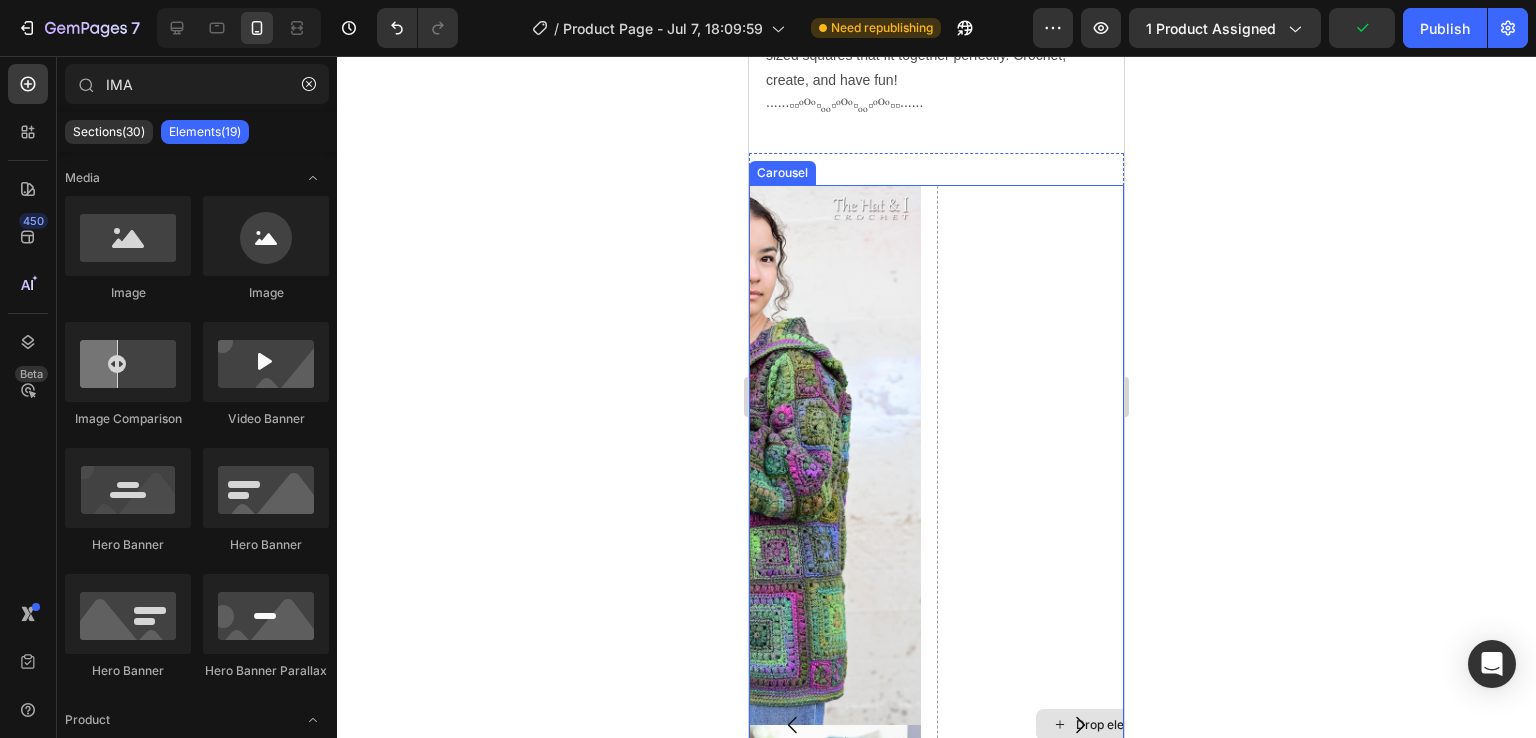 scroll, scrollTop: 528, scrollLeft: 0, axis: vertical 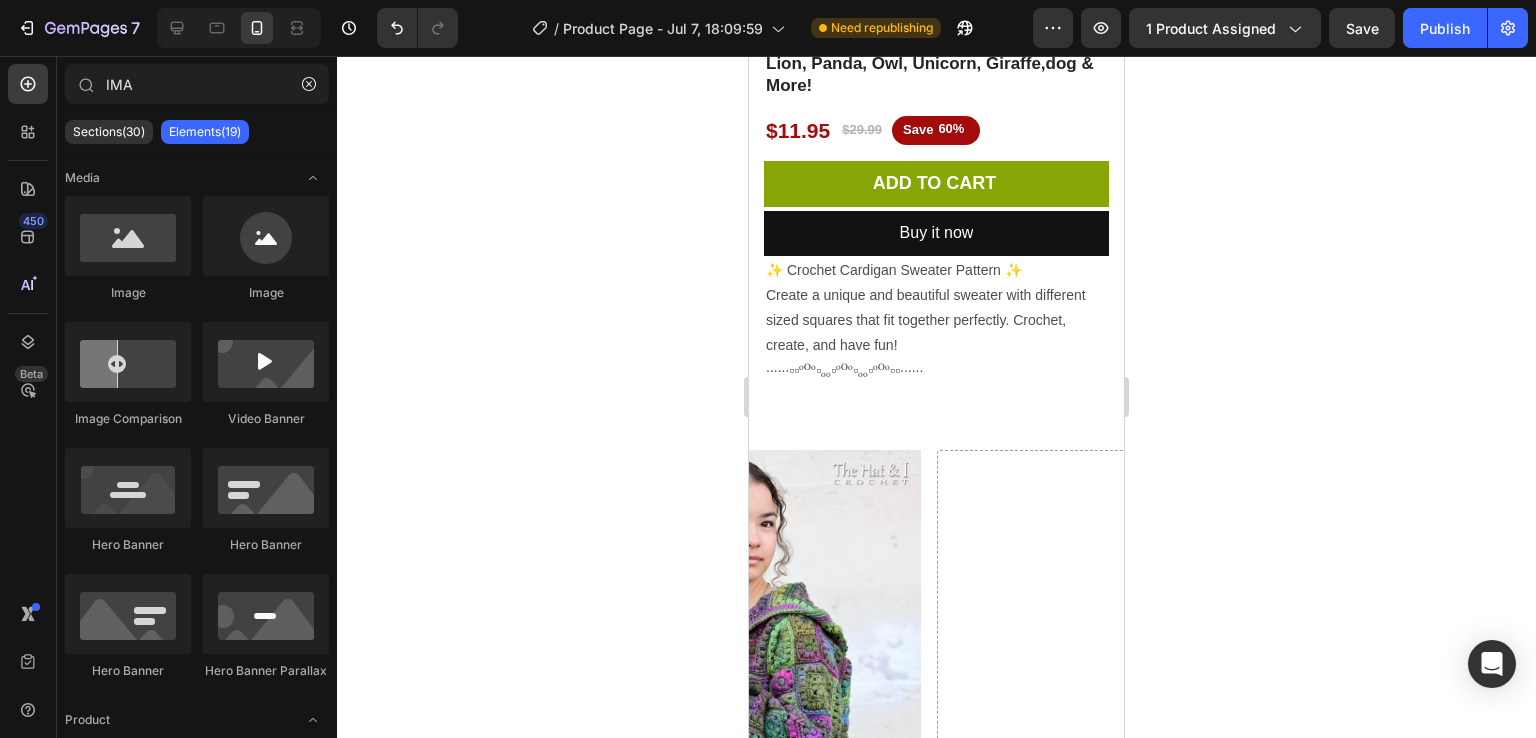 click 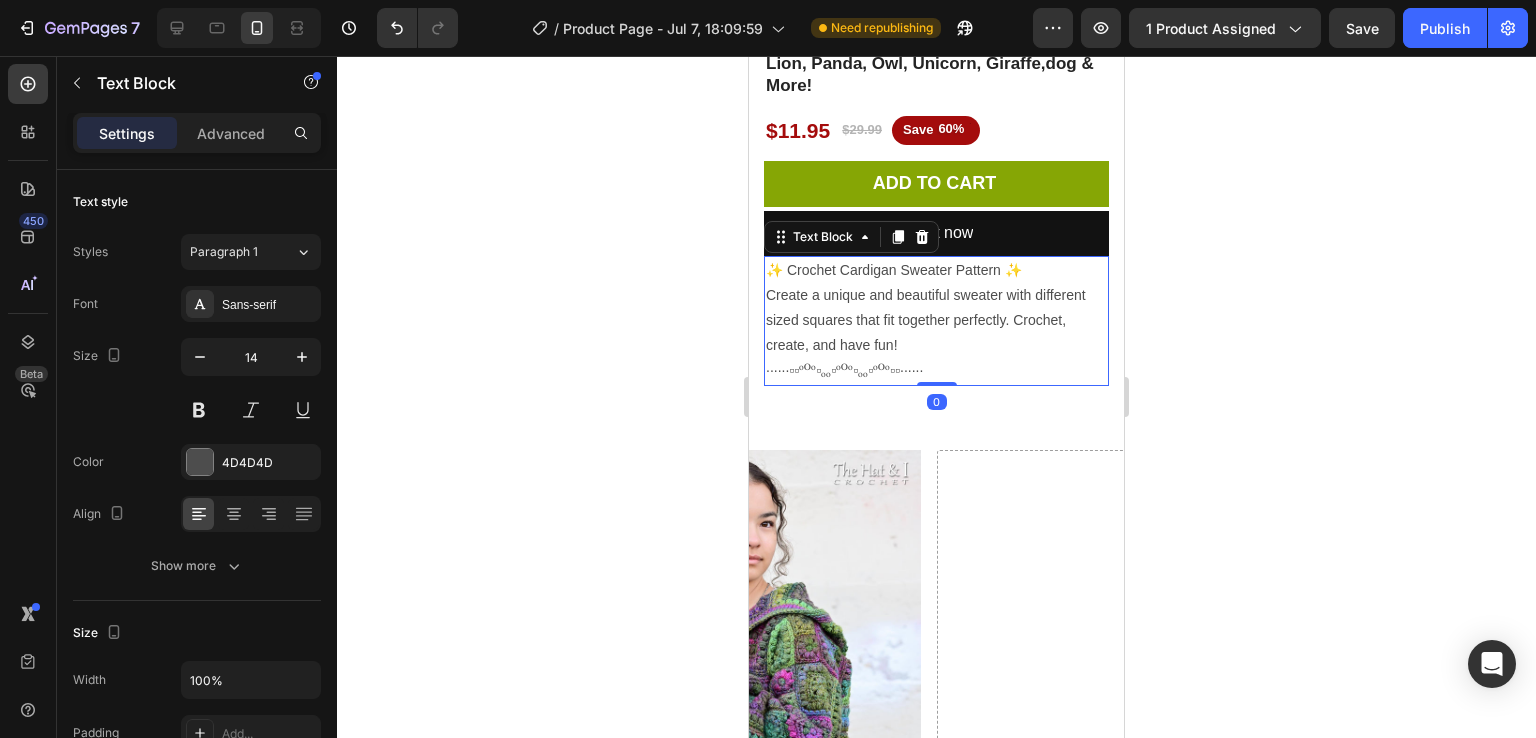 click on "∙∙∙∙∙·▫▫ᵒᴼᵒ▫ₒₒ▫ᵒᴼᵒ▫ₒₒ▫ᵒᴼᵒ▫▫·∙∙∙∙∙" at bounding box center [936, 370] 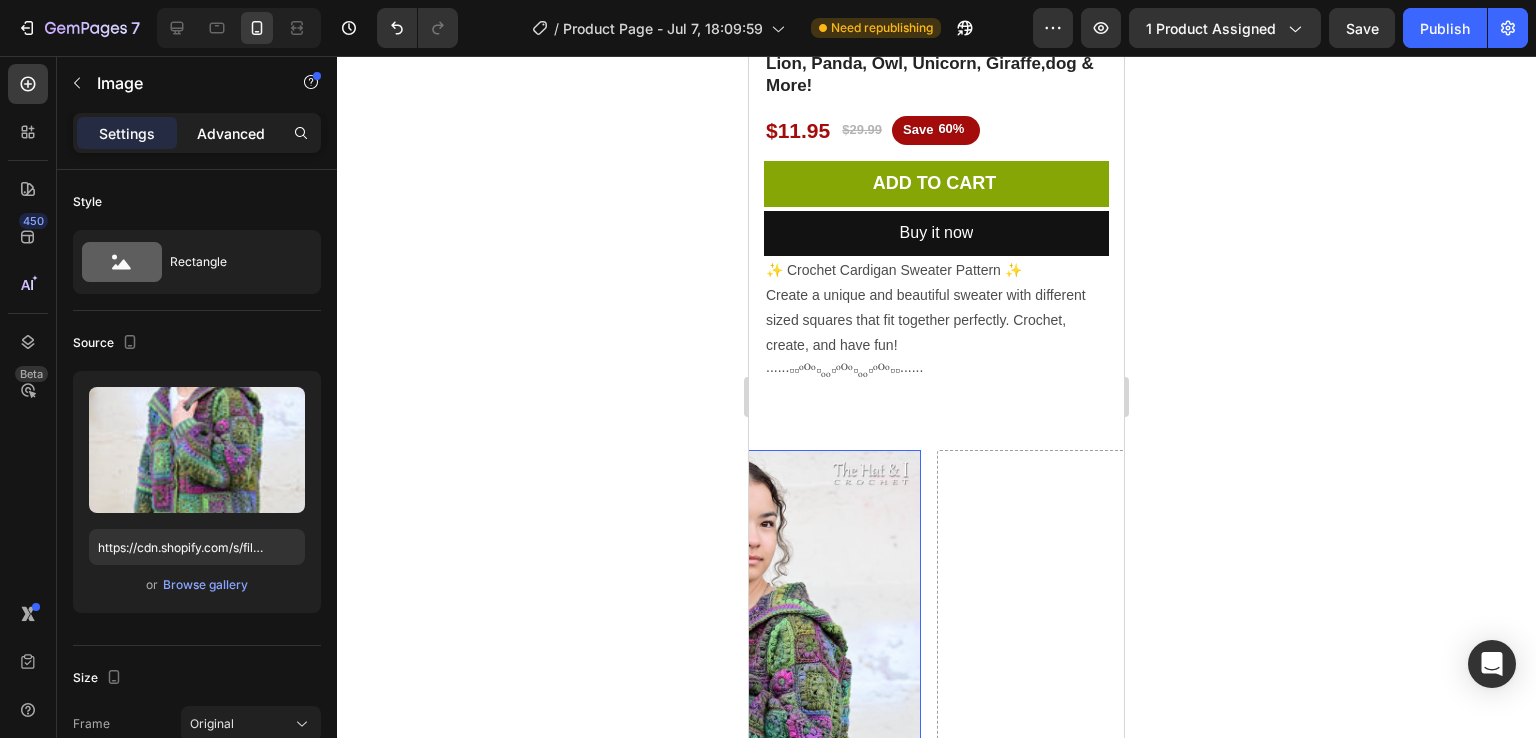 click on "Advanced" 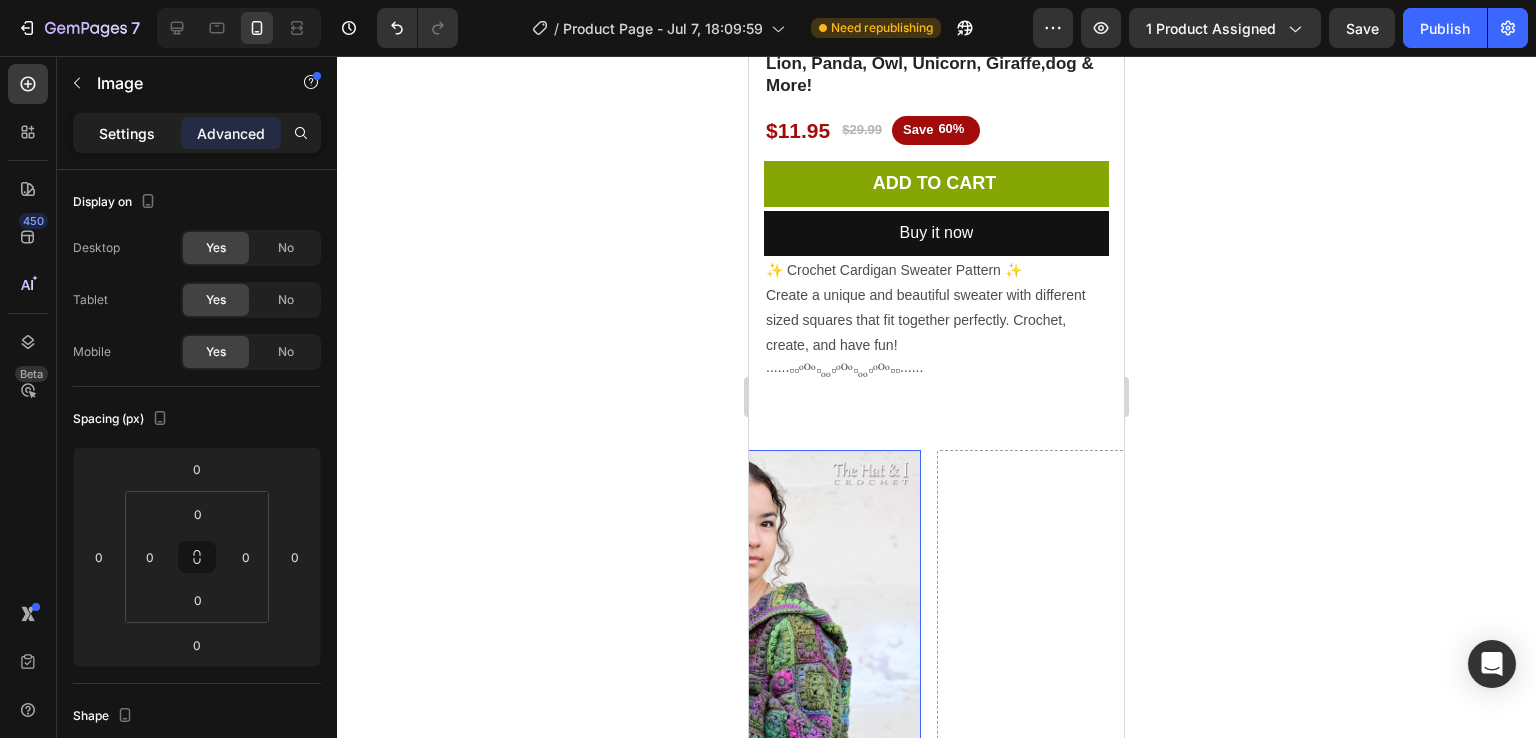 click on "Settings" 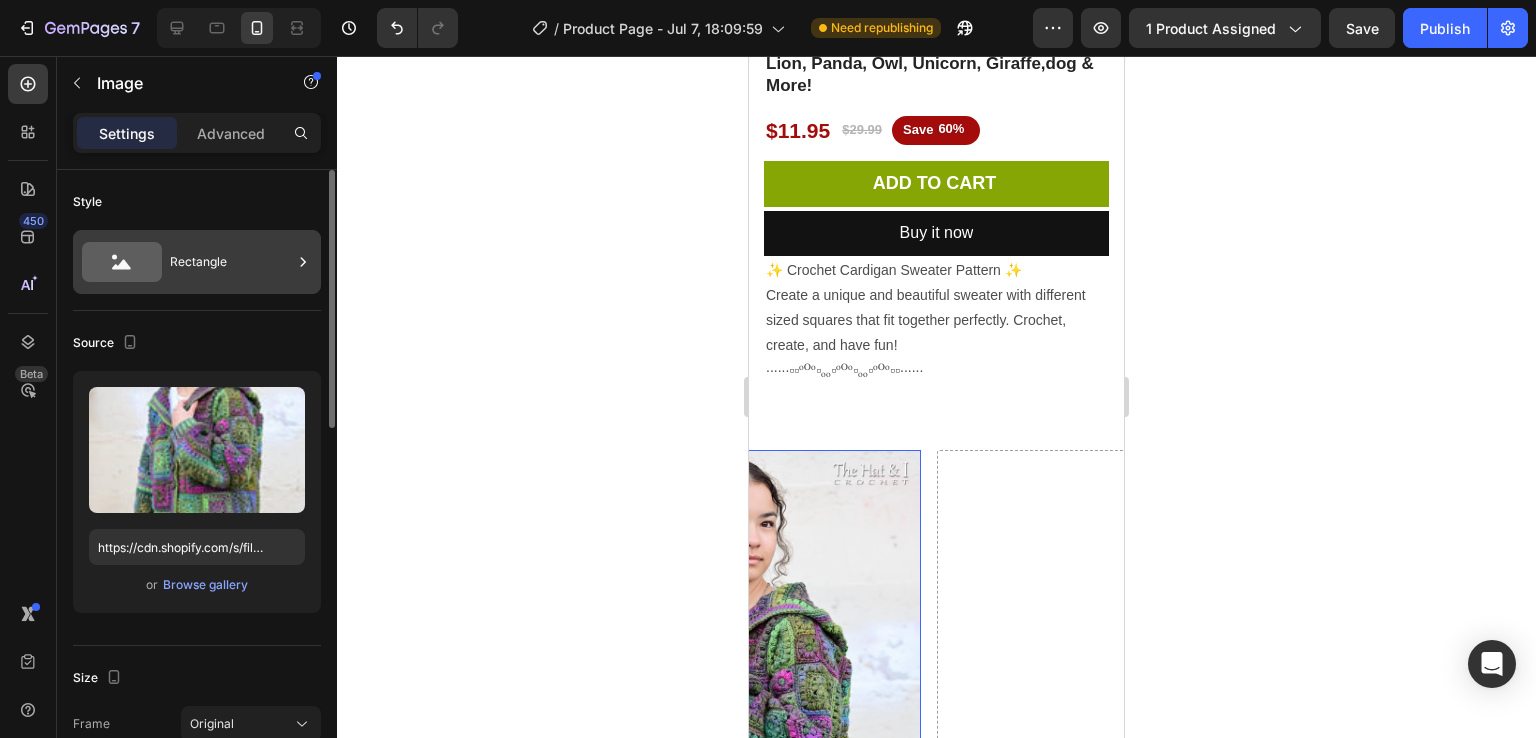click on "Rectangle" at bounding box center (231, 262) 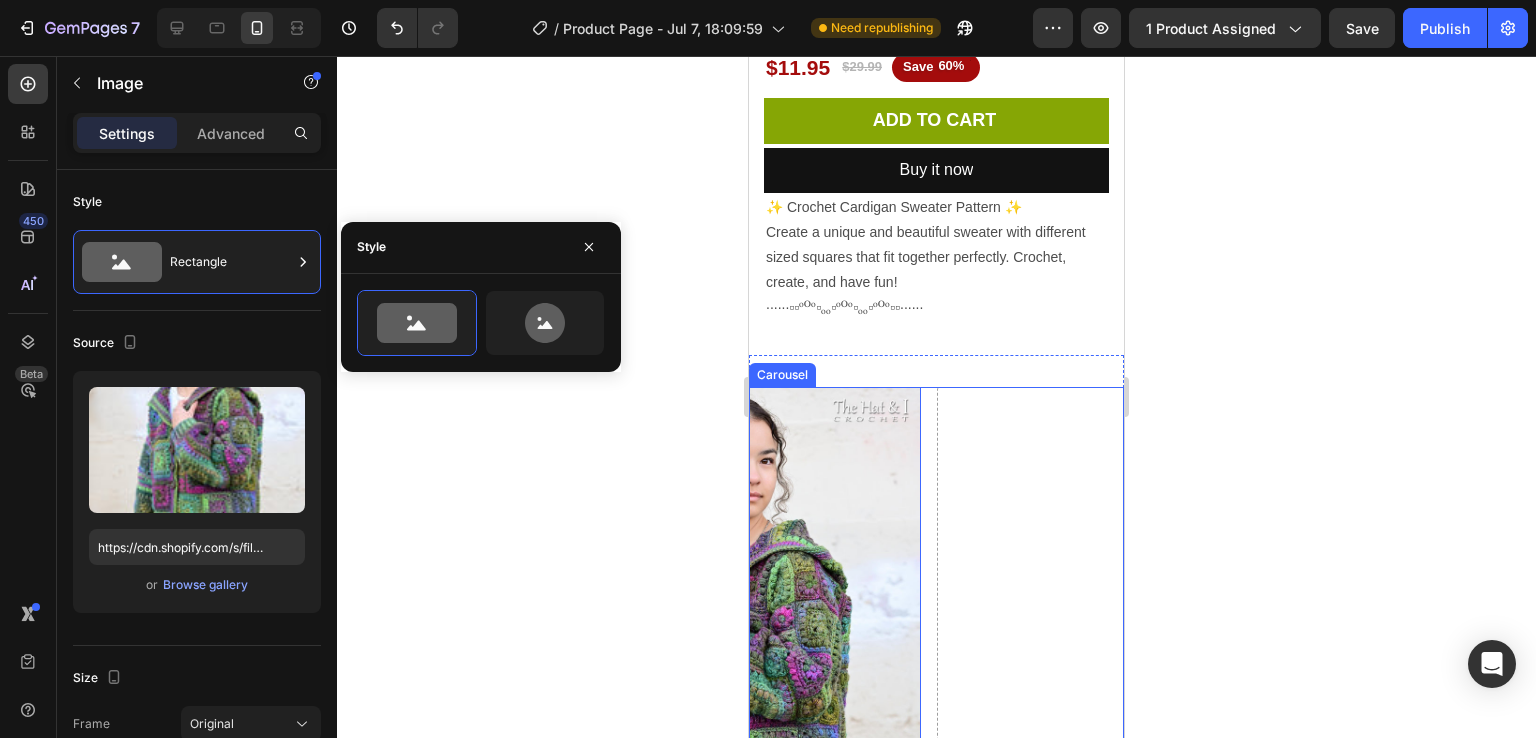 scroll, scrollTop: 588, scrollLeft: 0, axis: vertical 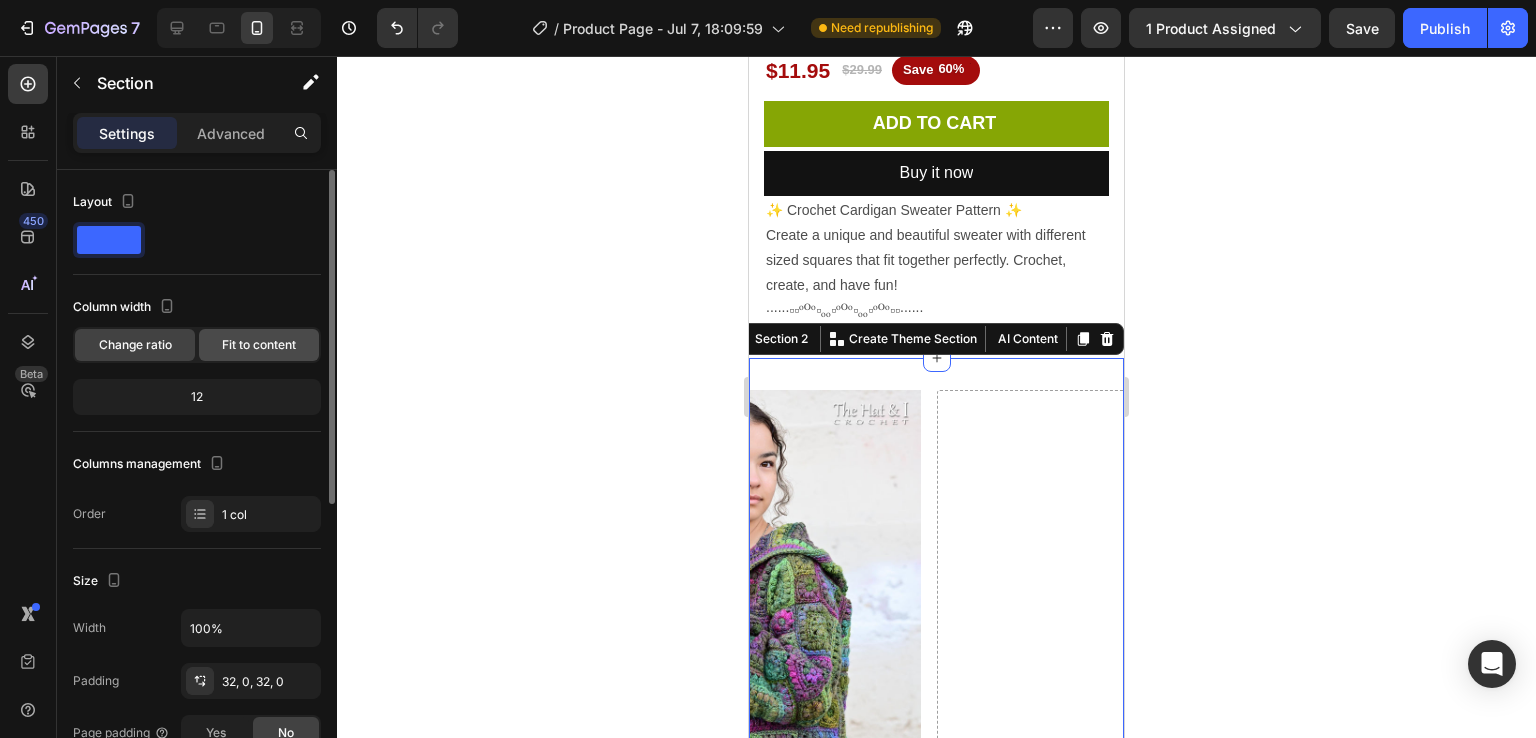 click on "Fit to content" 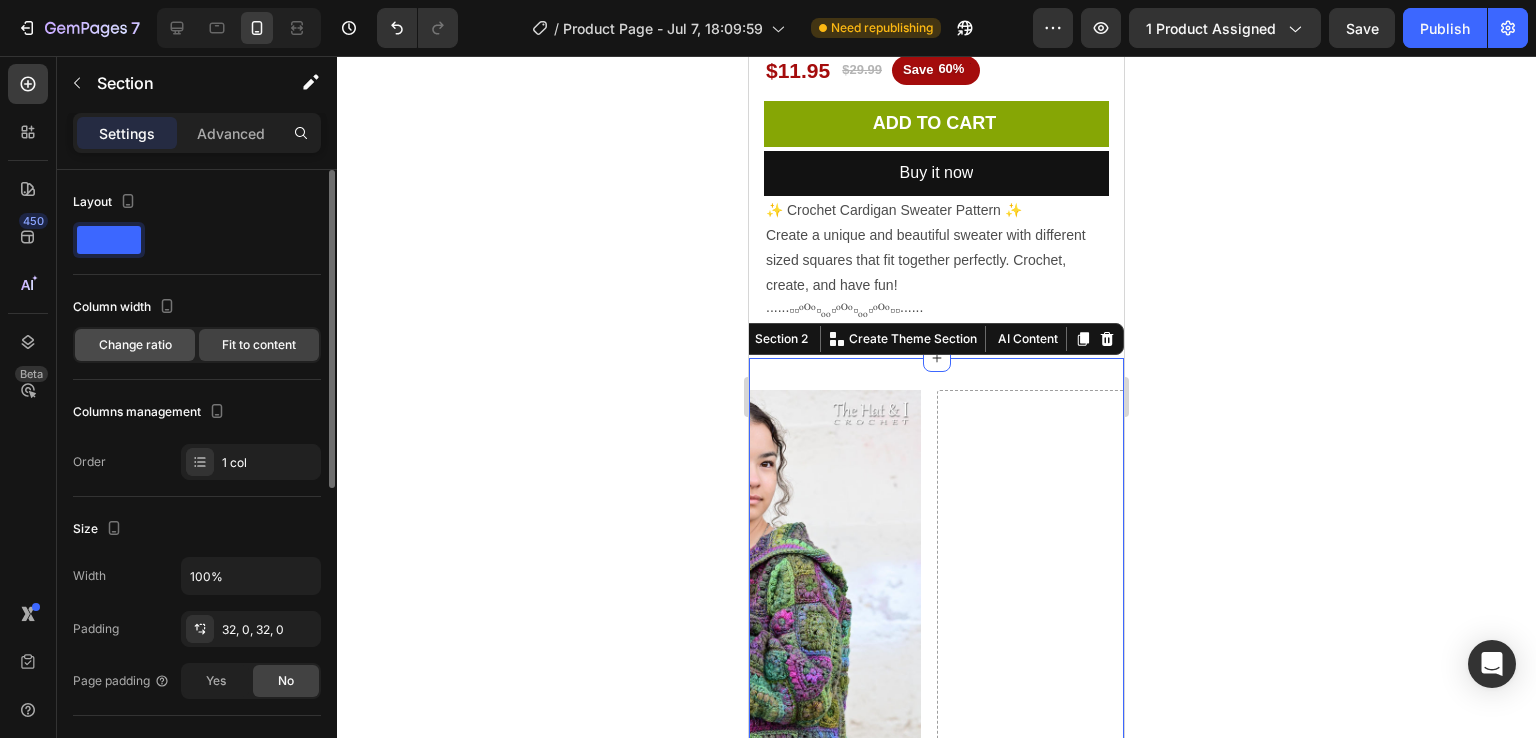 click on "Change ratio" 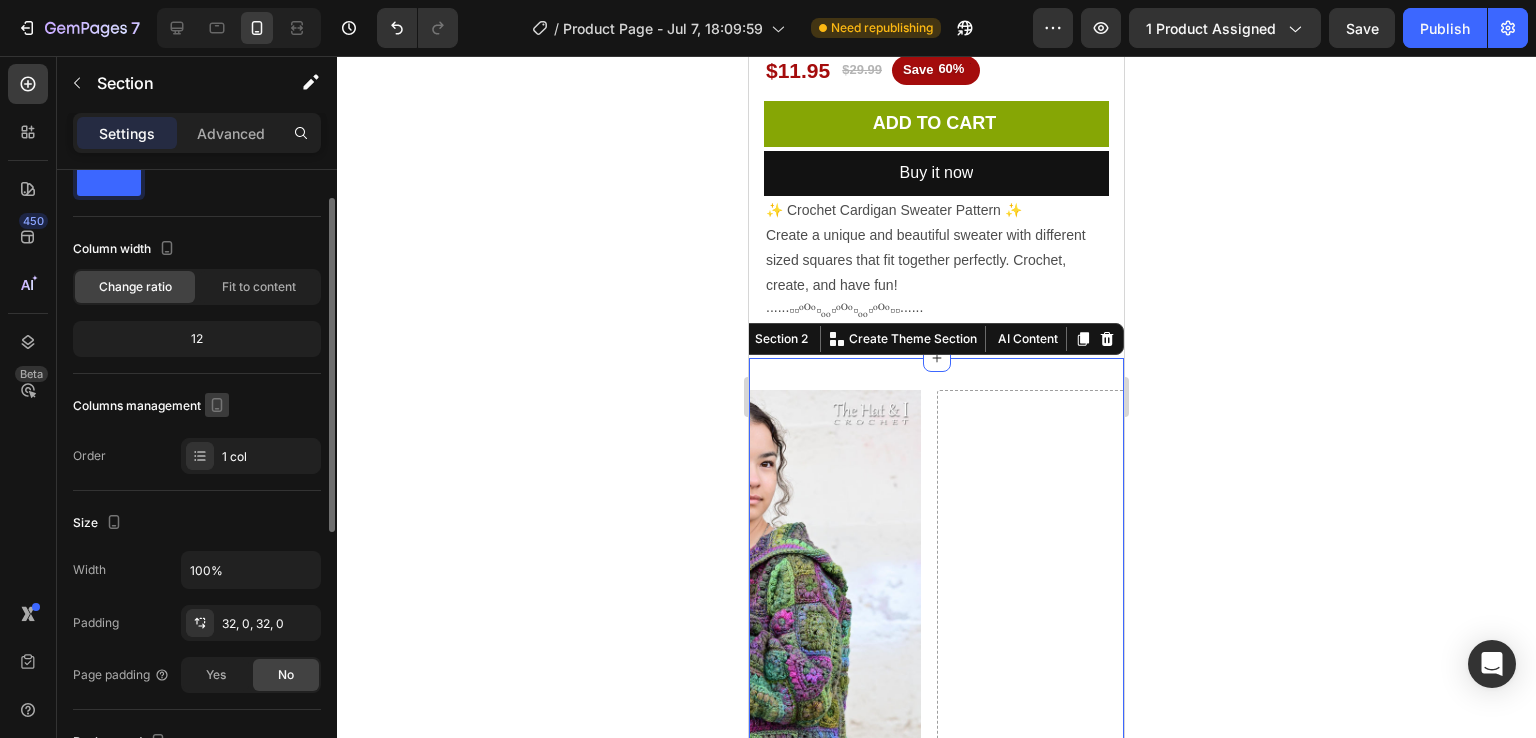scroll, scrollTop: 59, scrollLeft: 0, axis: vertical 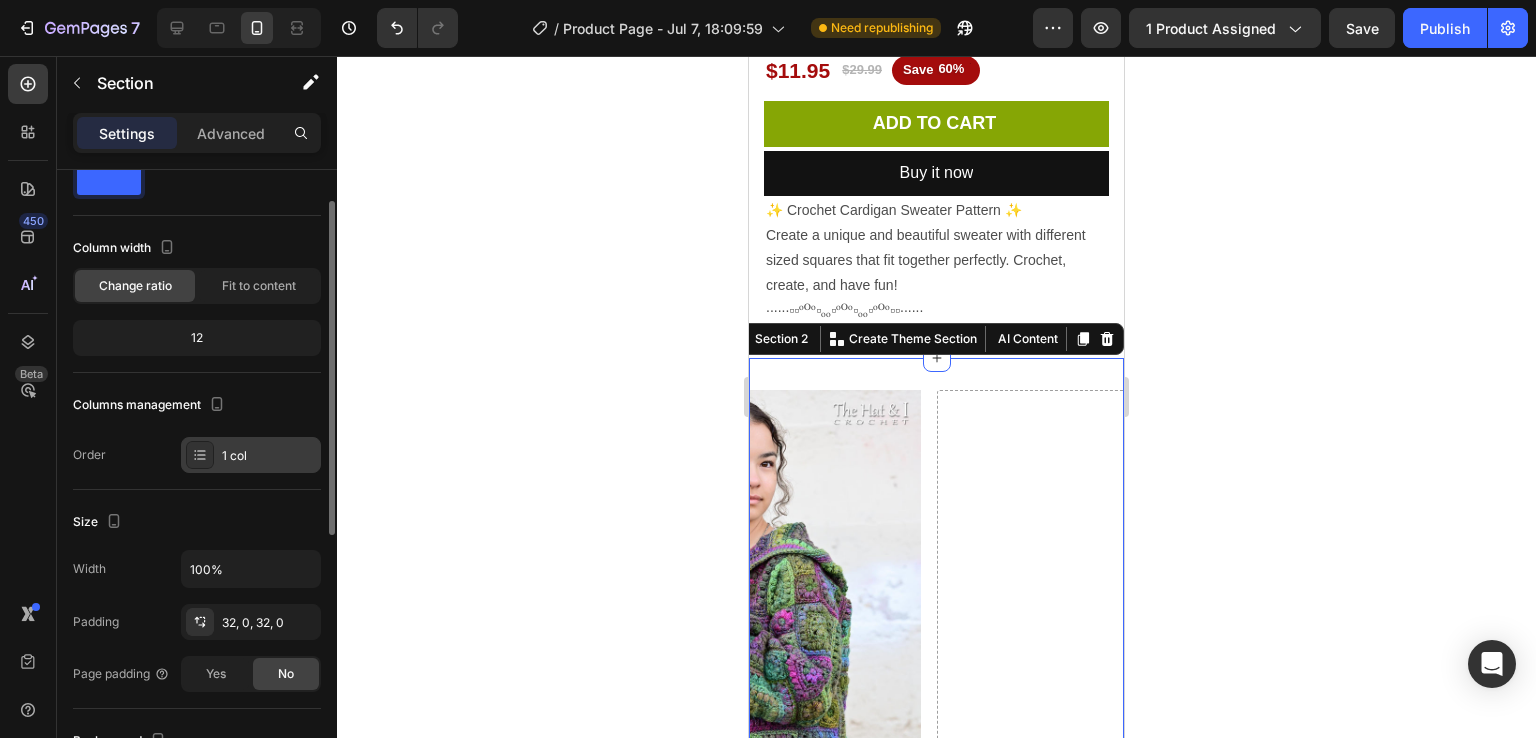 click on "1 col" at bounding box center (269, 456) 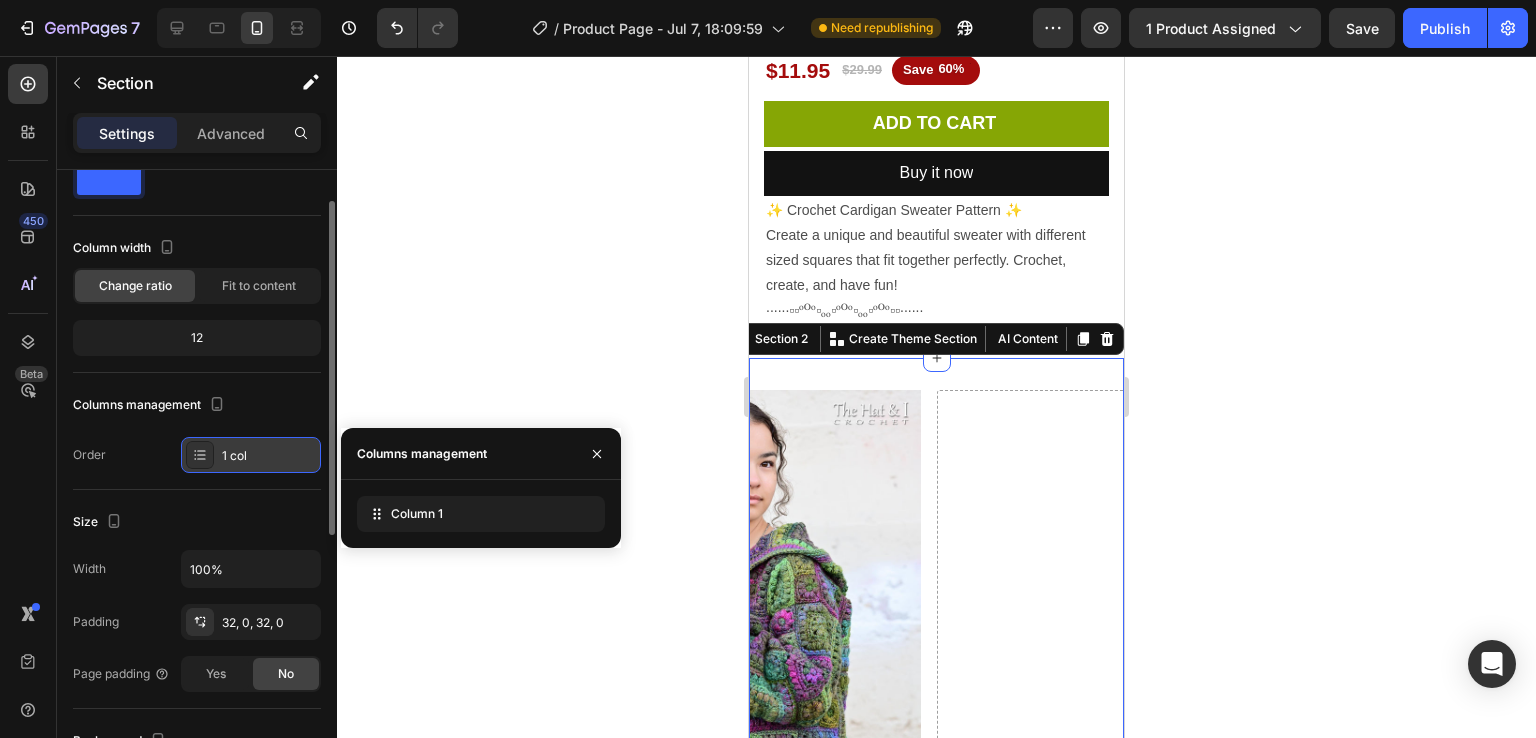 click on "1 col" at bounding box center (269, 456) 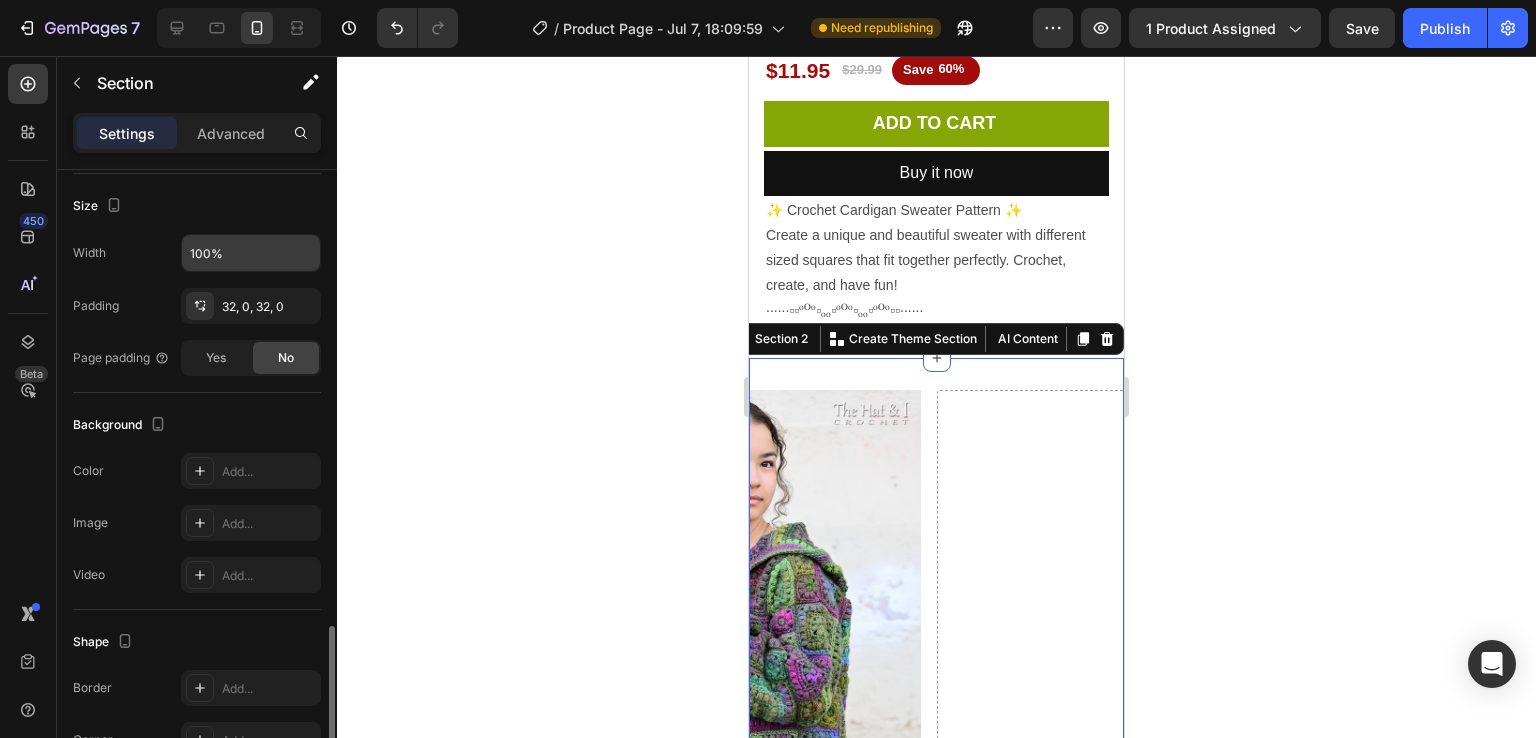 scroll, scrollTop: 541, scrollLeft: 0, axis: vertical 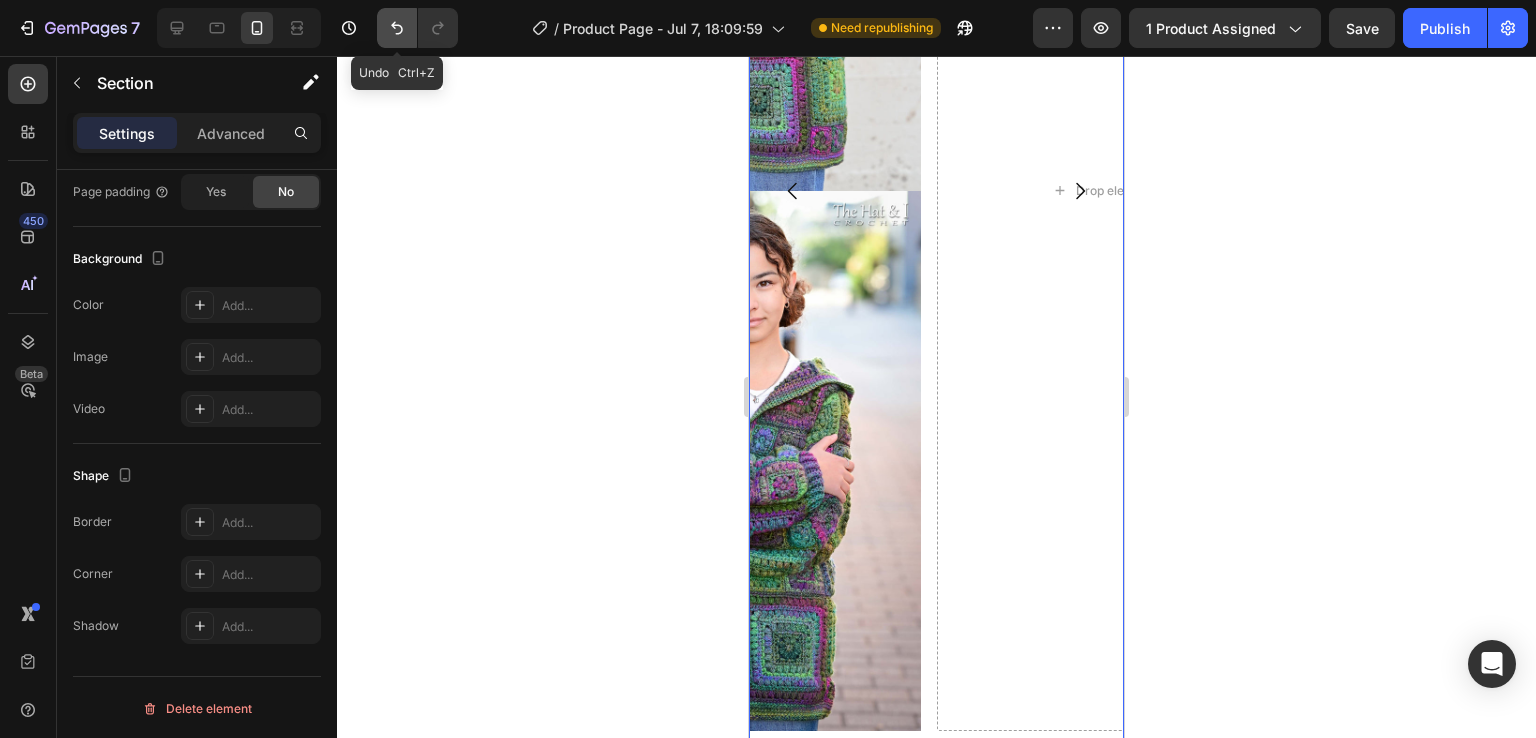 click 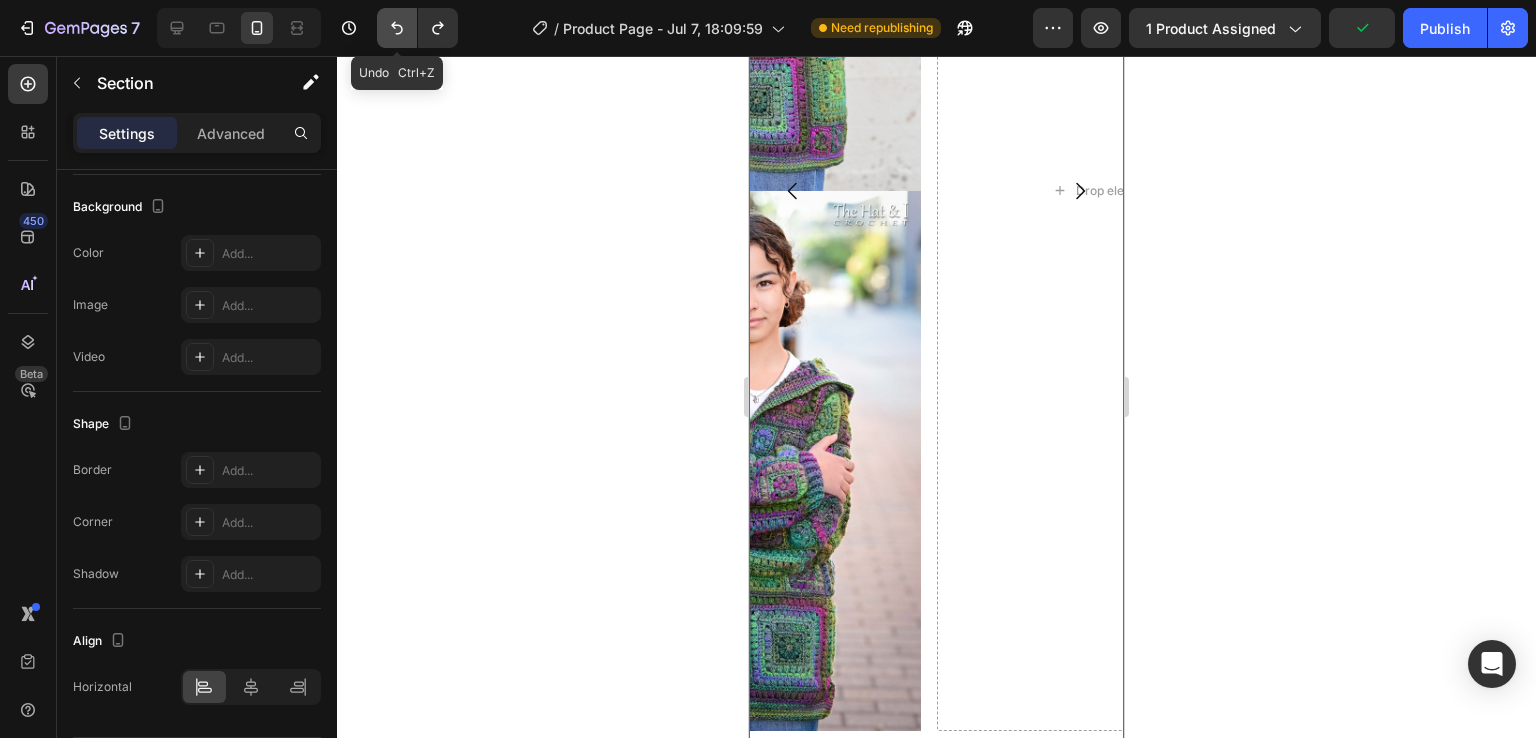 click 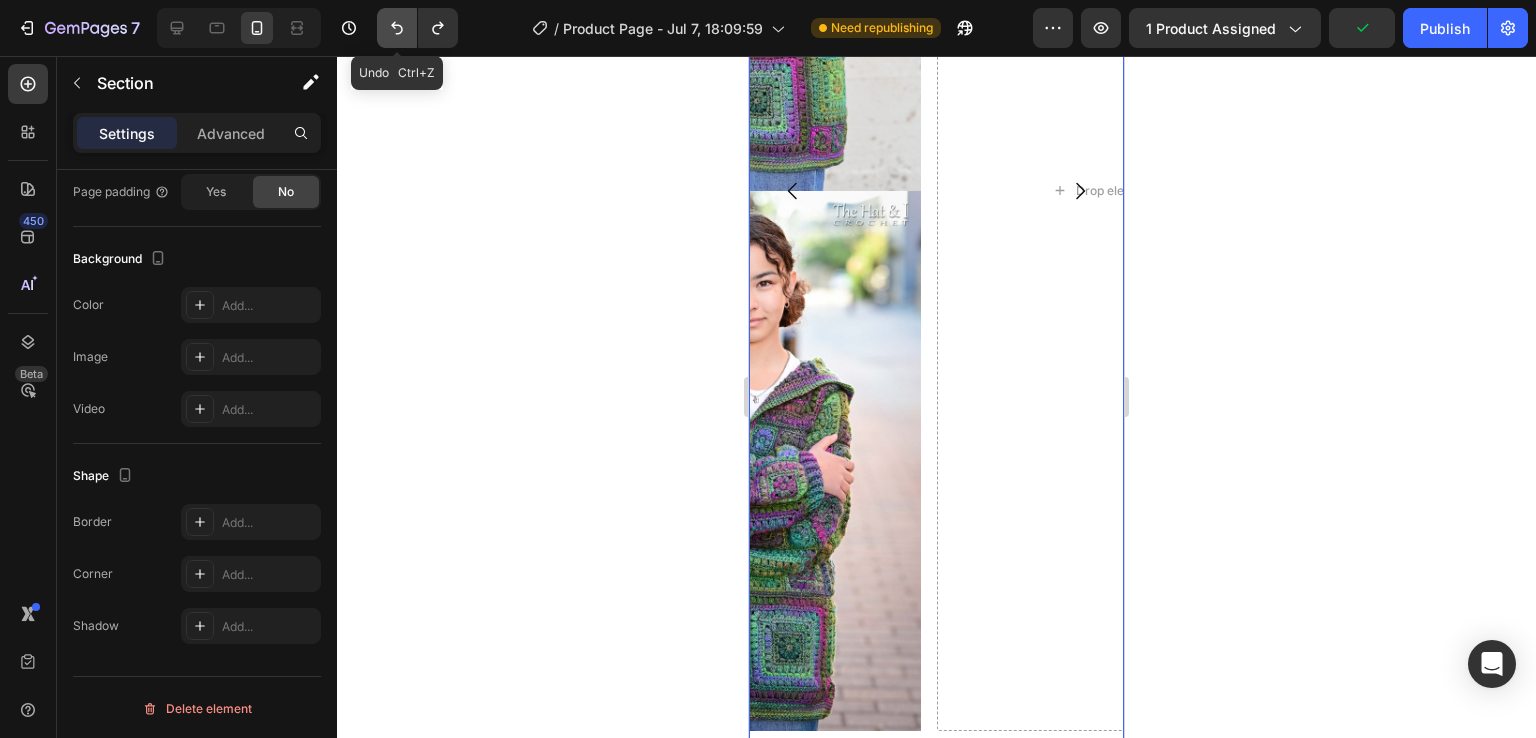 click 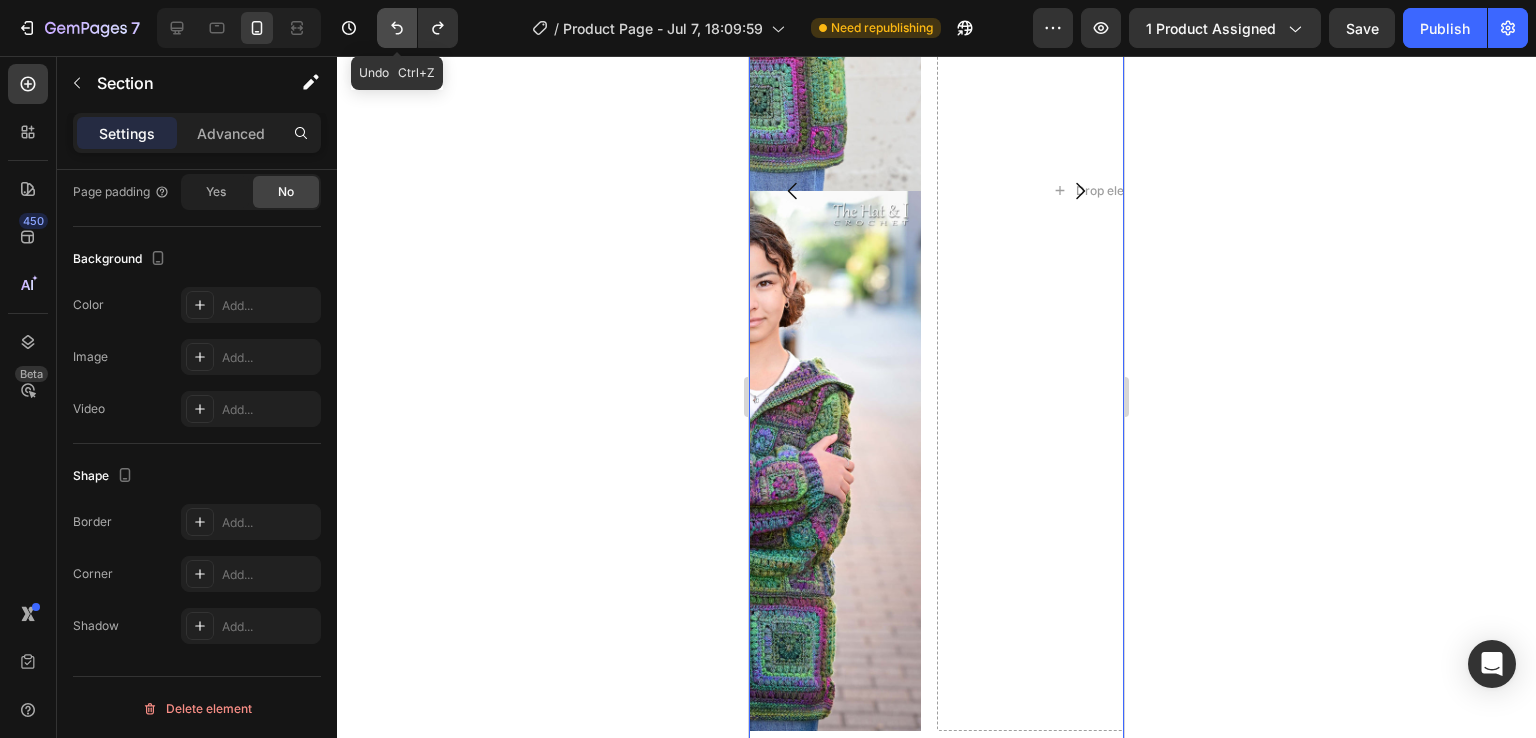click 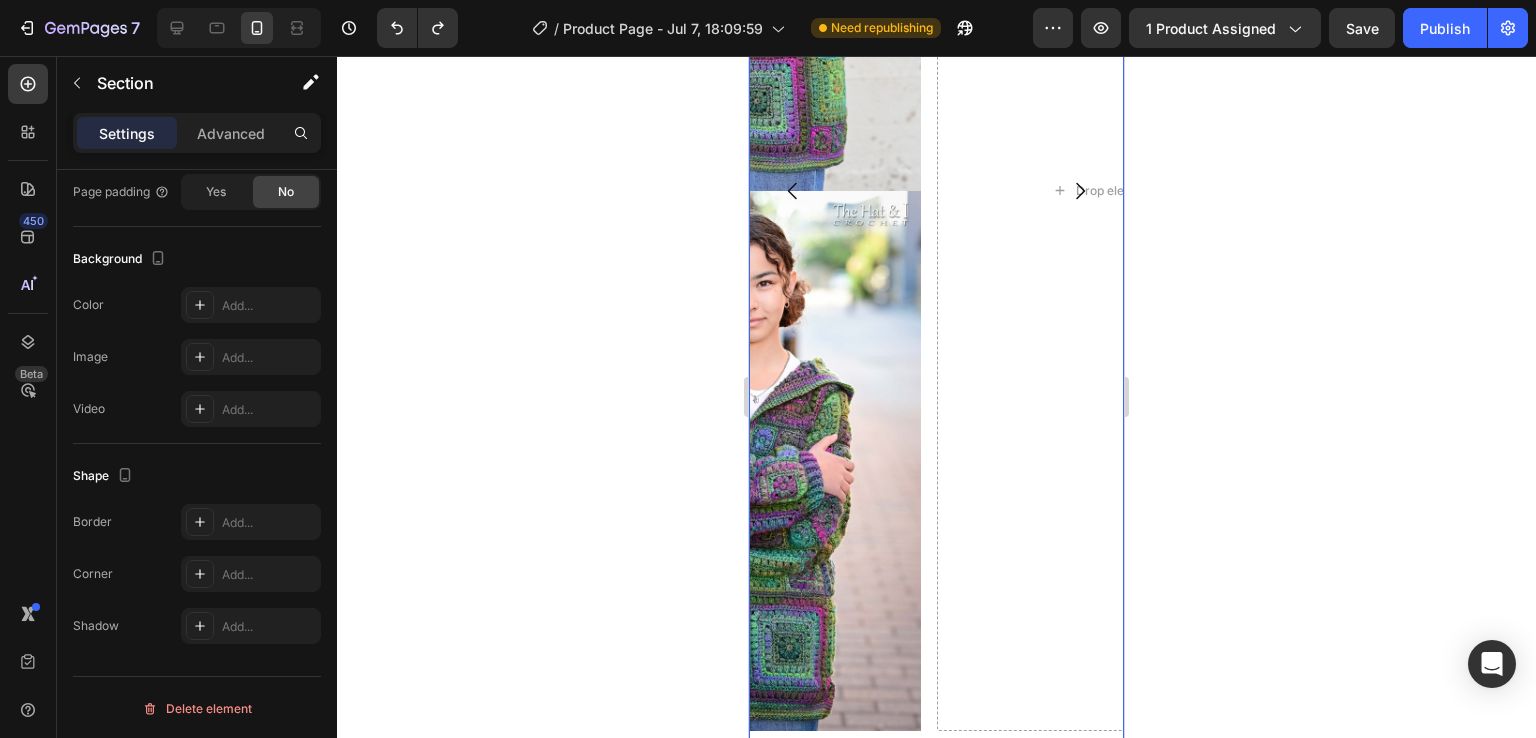 click 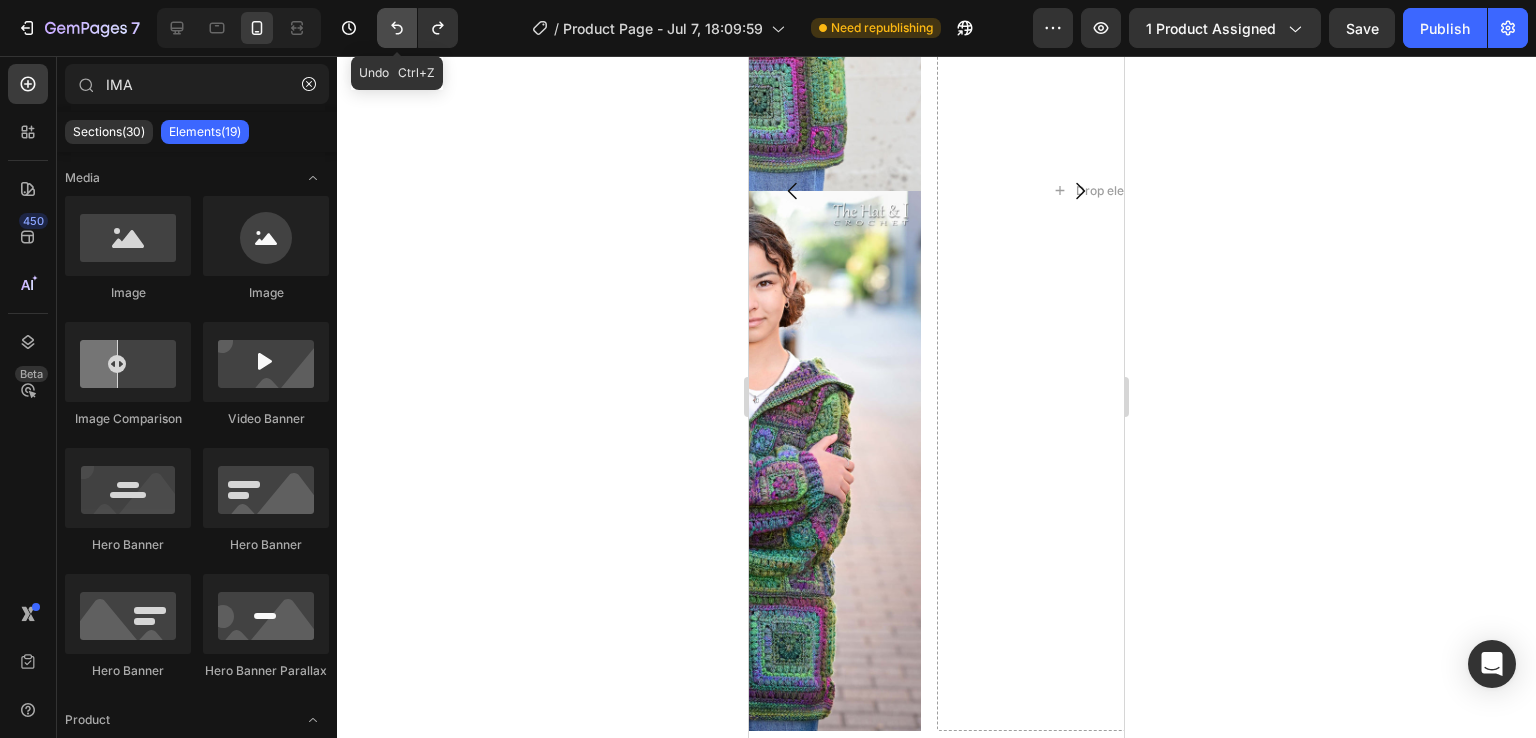 click 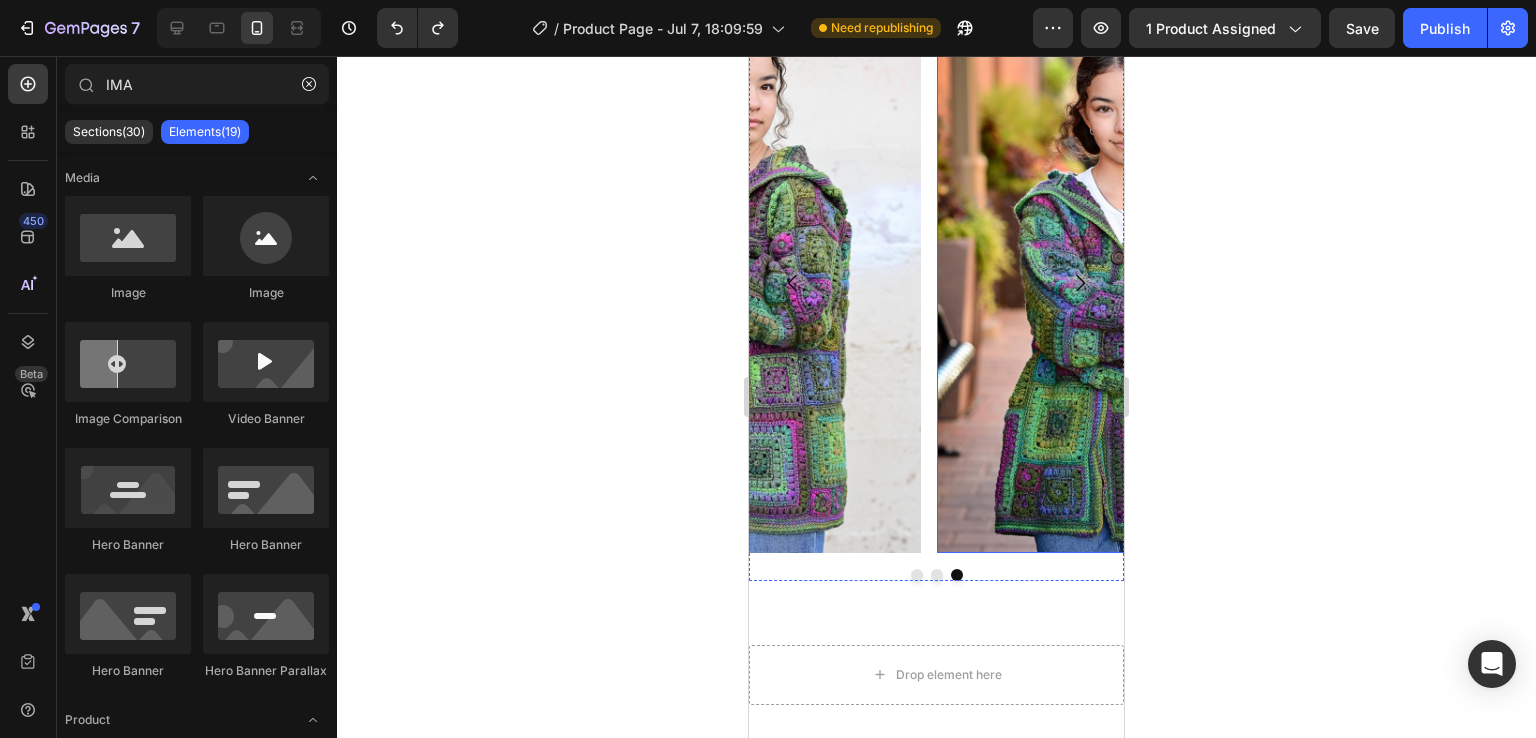scroll, scrollTop: 936, scrollLeft: 0, axis: vertical 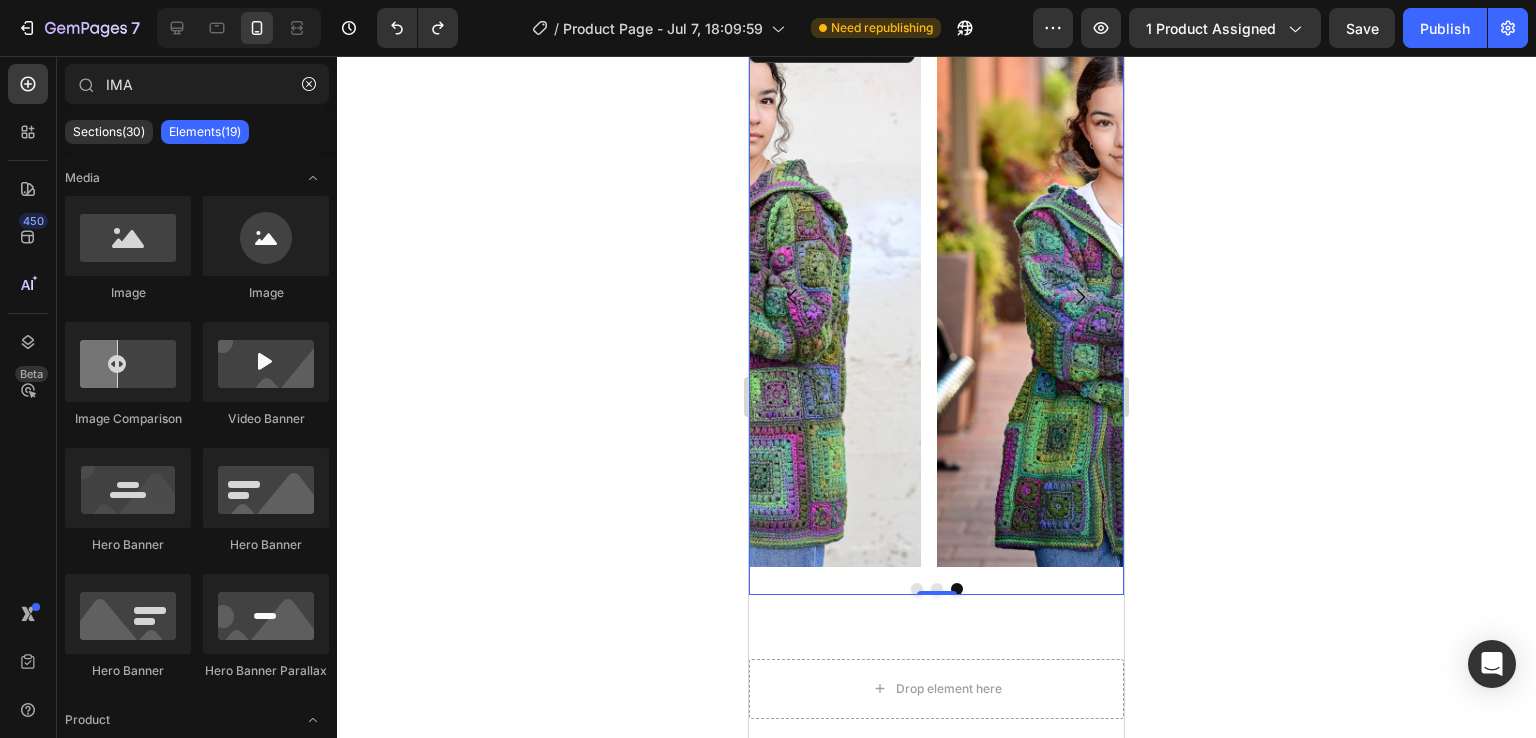 click at bounding box center [936, 589] 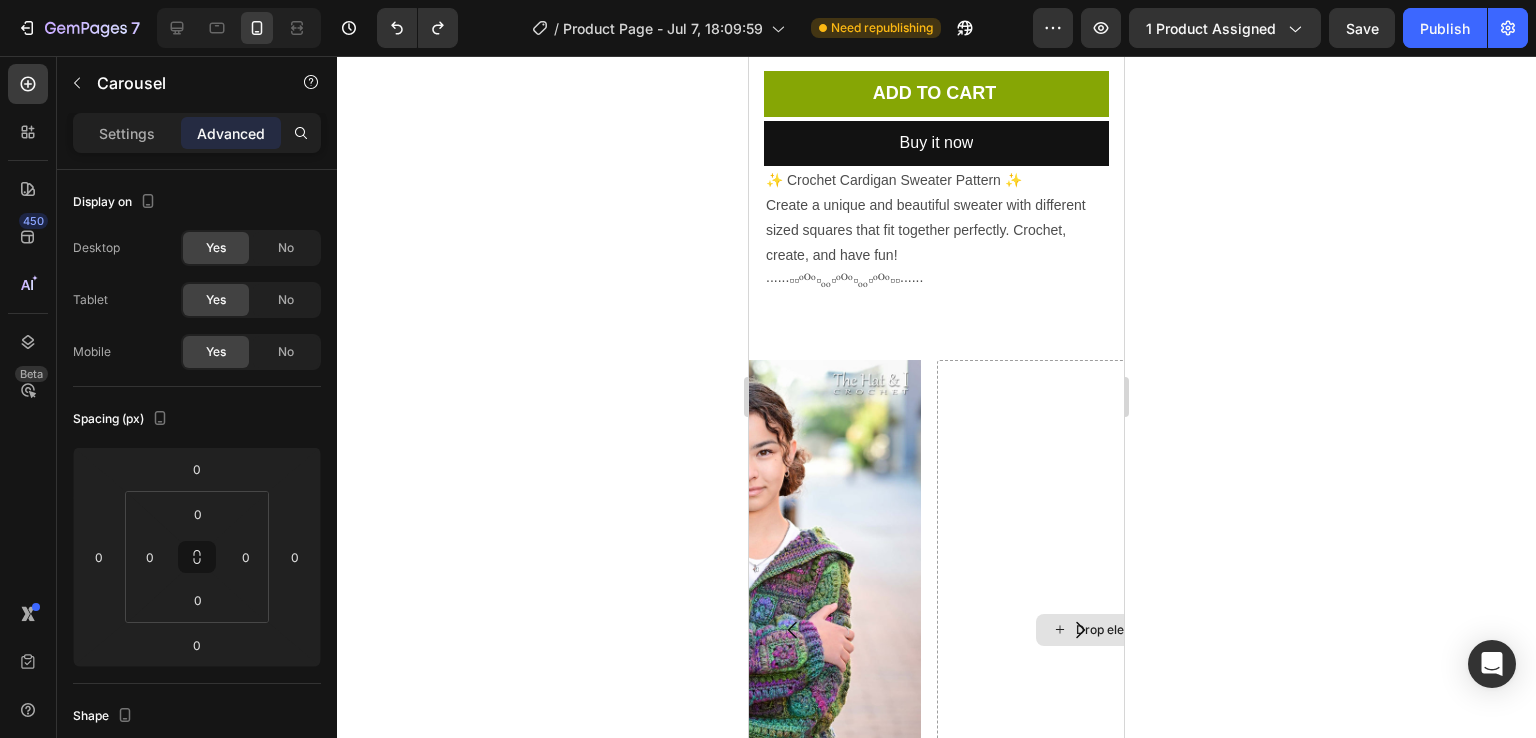 scroll, scrollTop: 871, scrollLeft: 0, axis: vertical 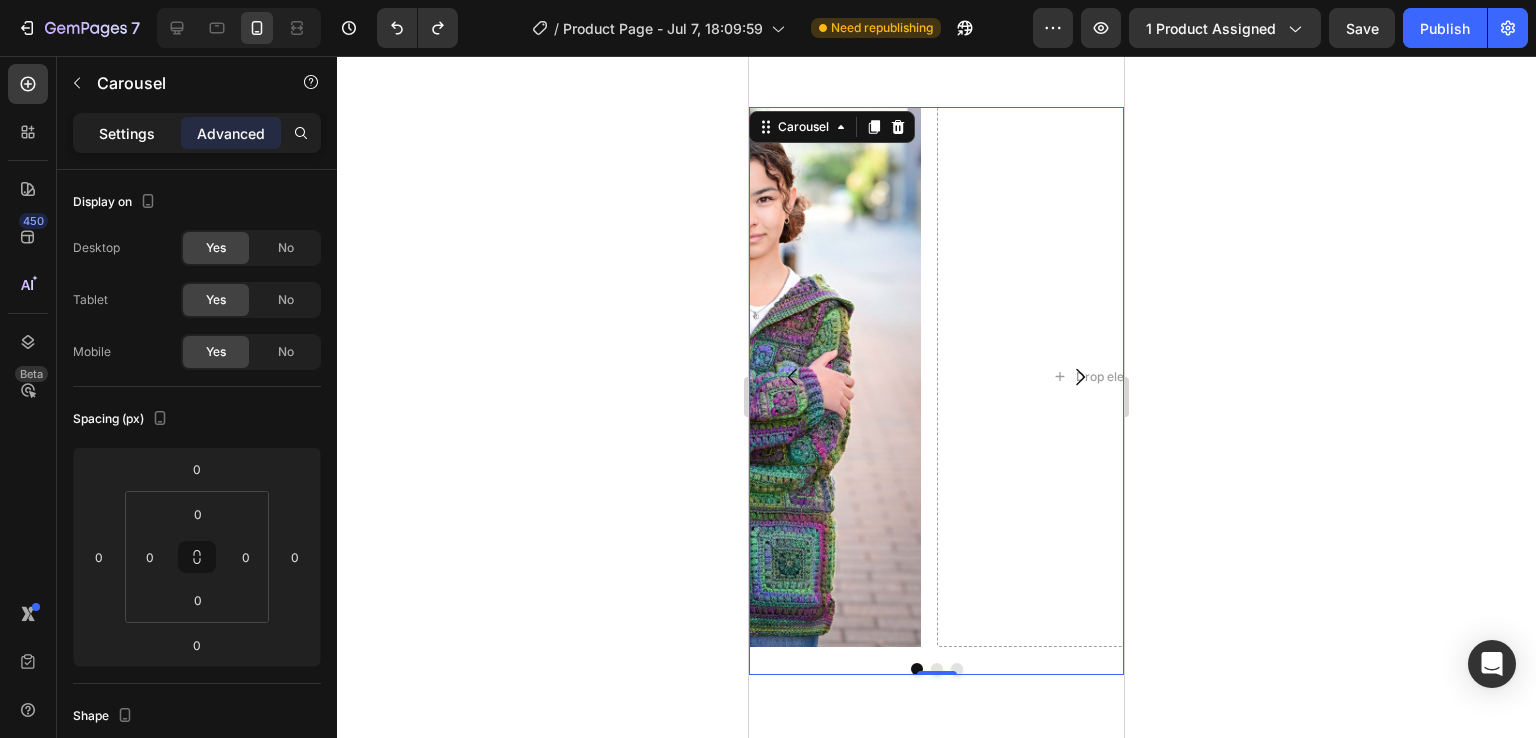 click on "Settings" at bounding box center (127, 133) 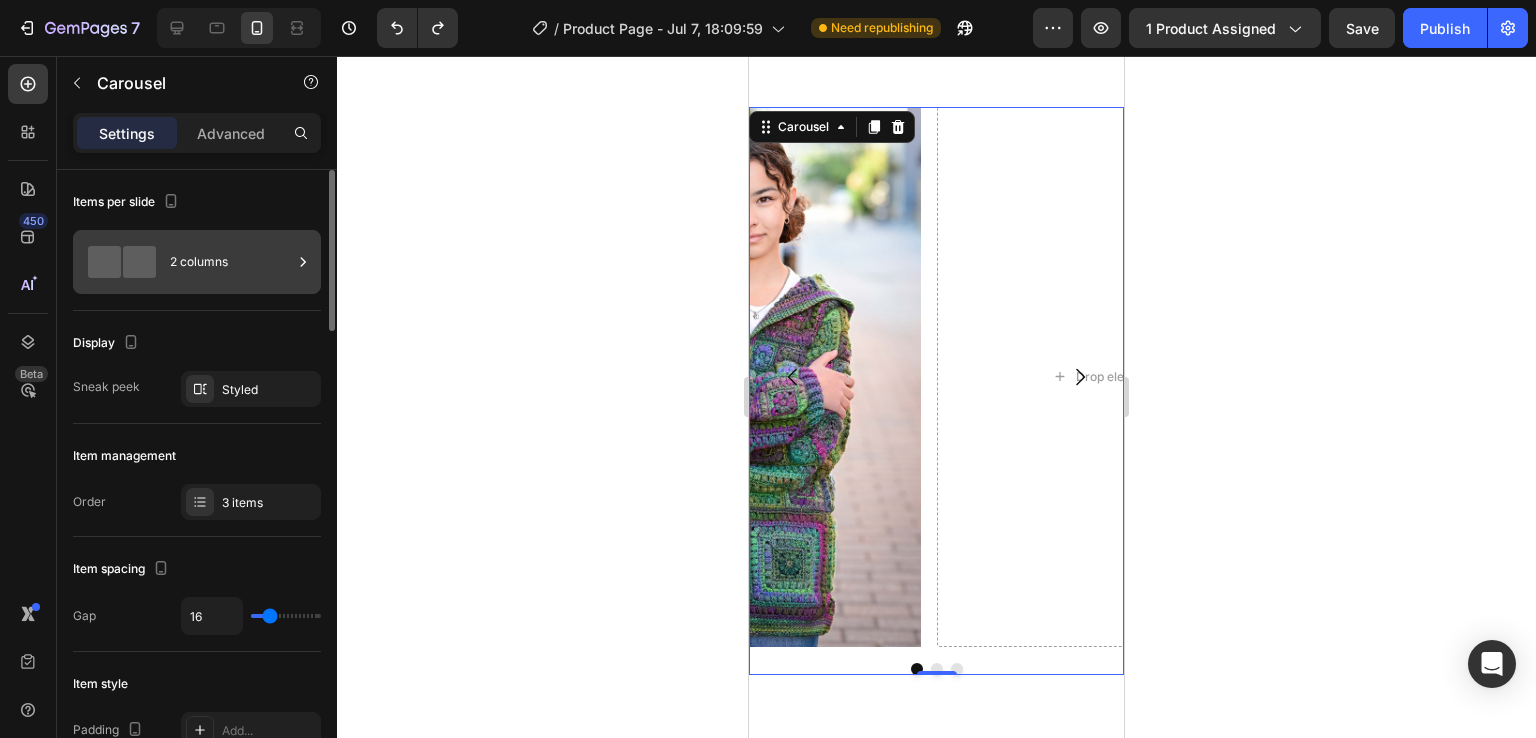 click on "2 columns" at bounding box center (231, 262) 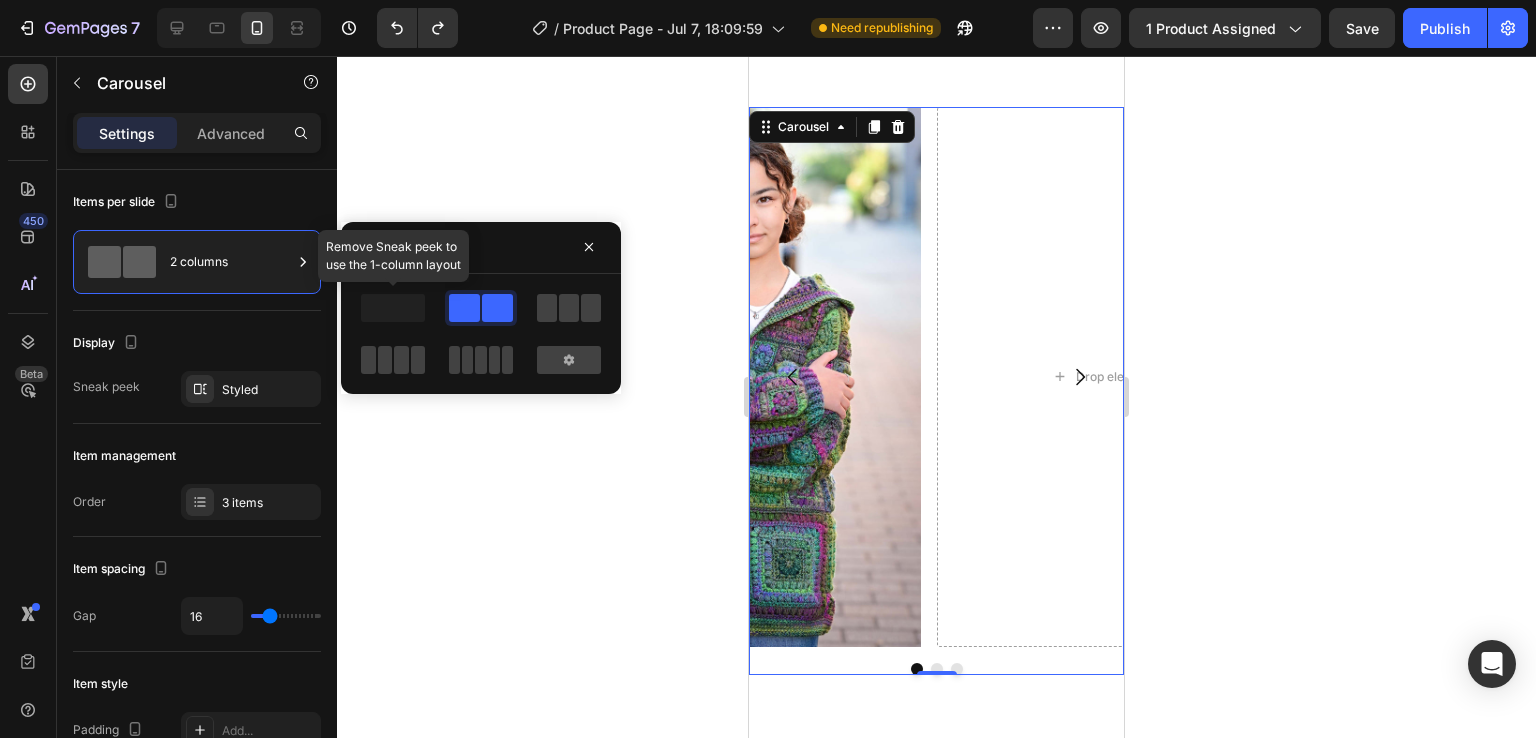 click 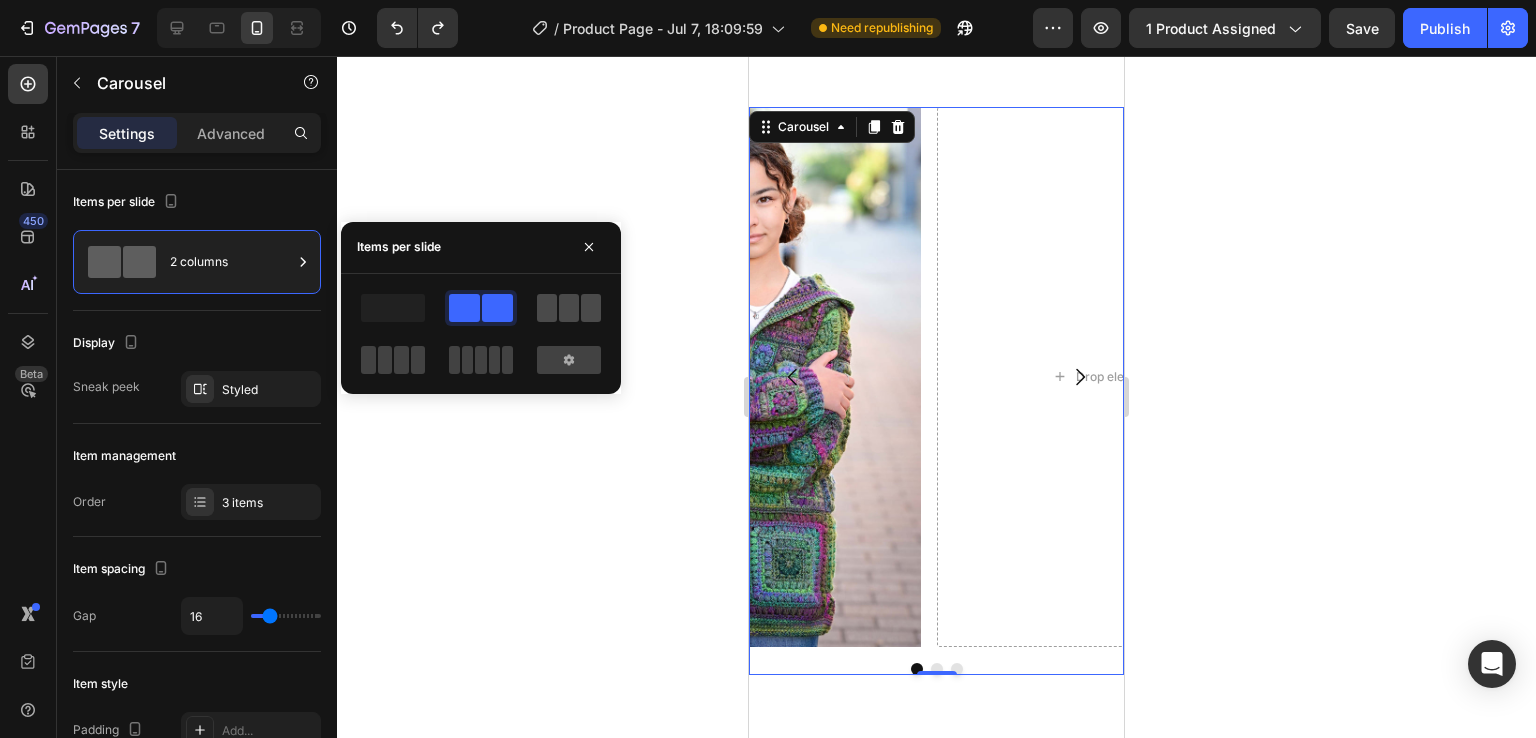 click 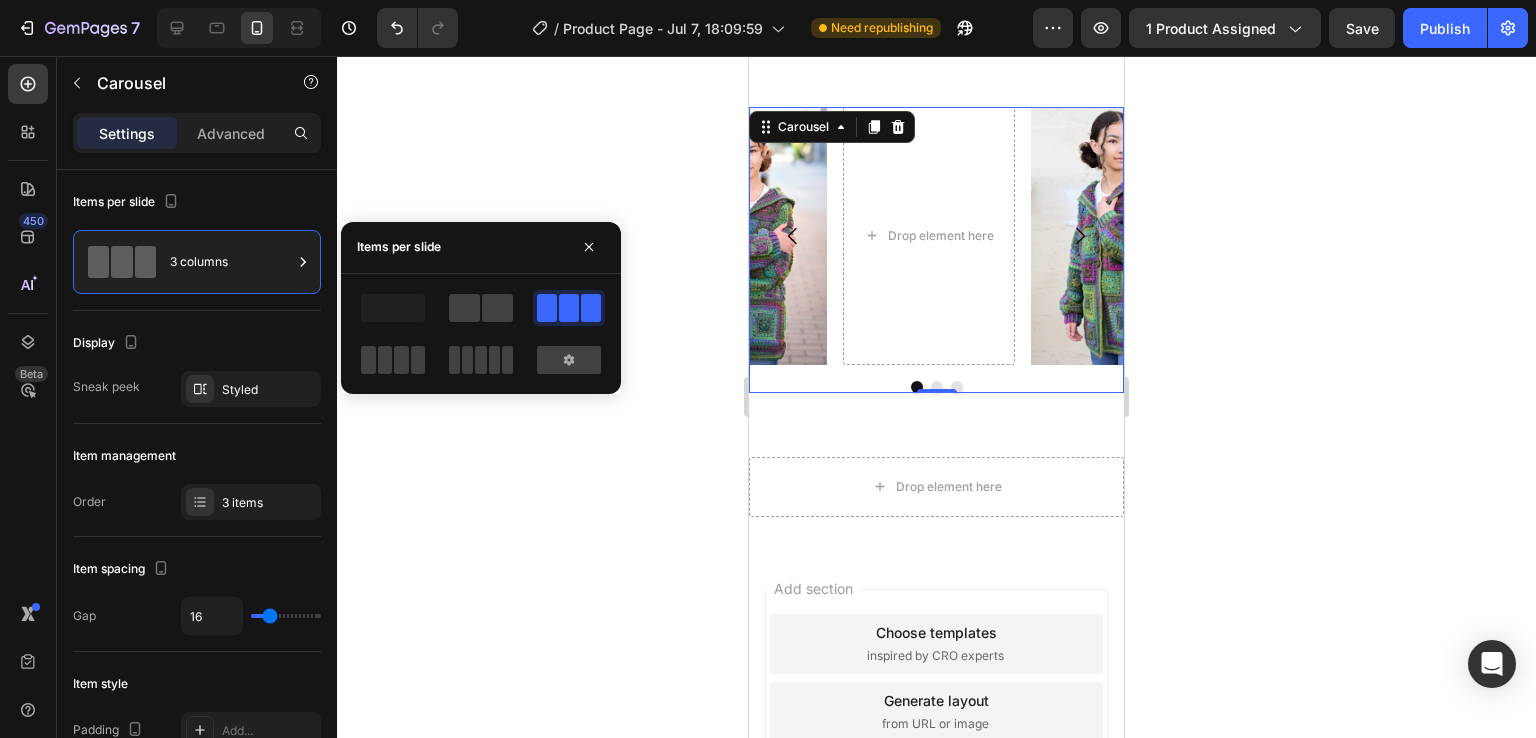 click 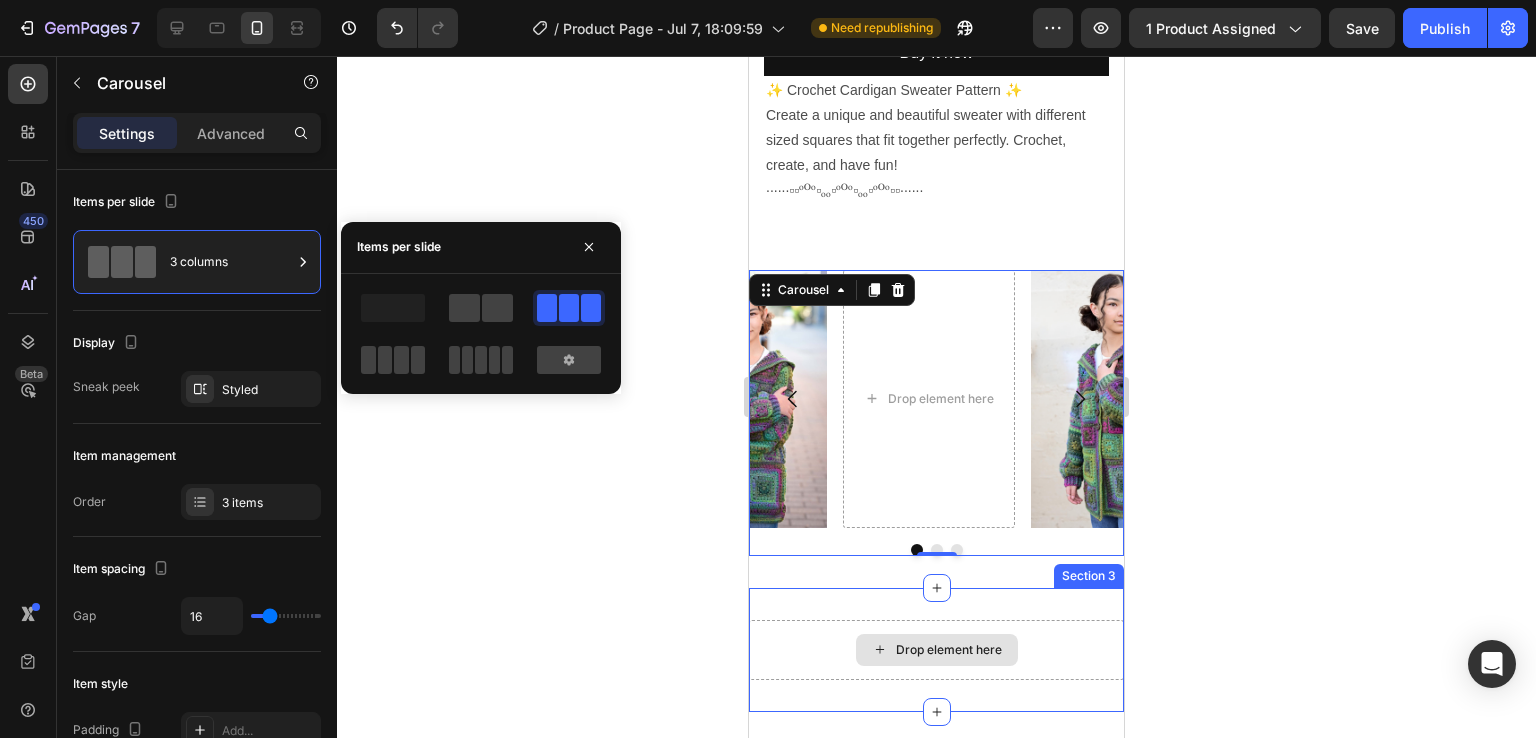 scroll, scrollTop: 698, scrollLeft: 0, axis: vertical 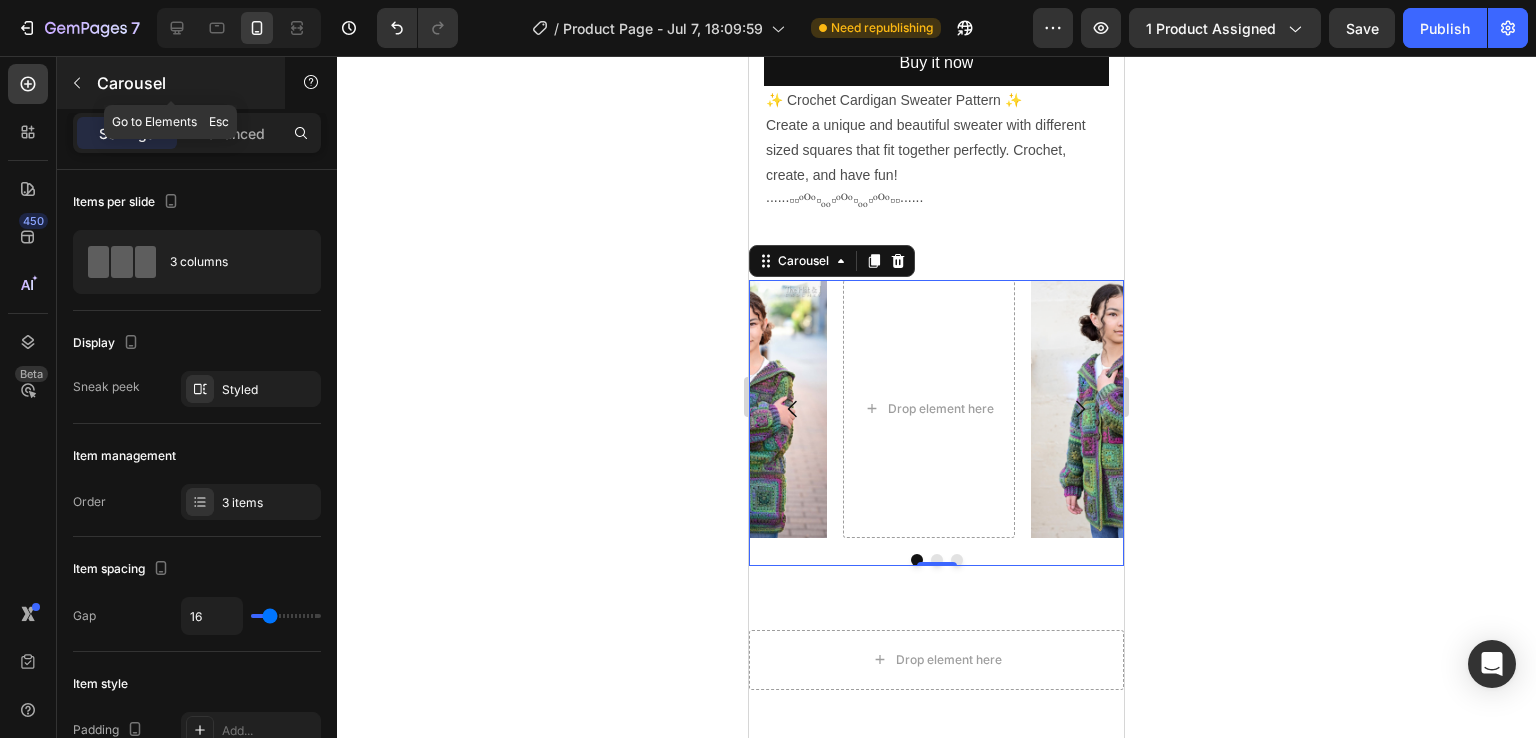 click 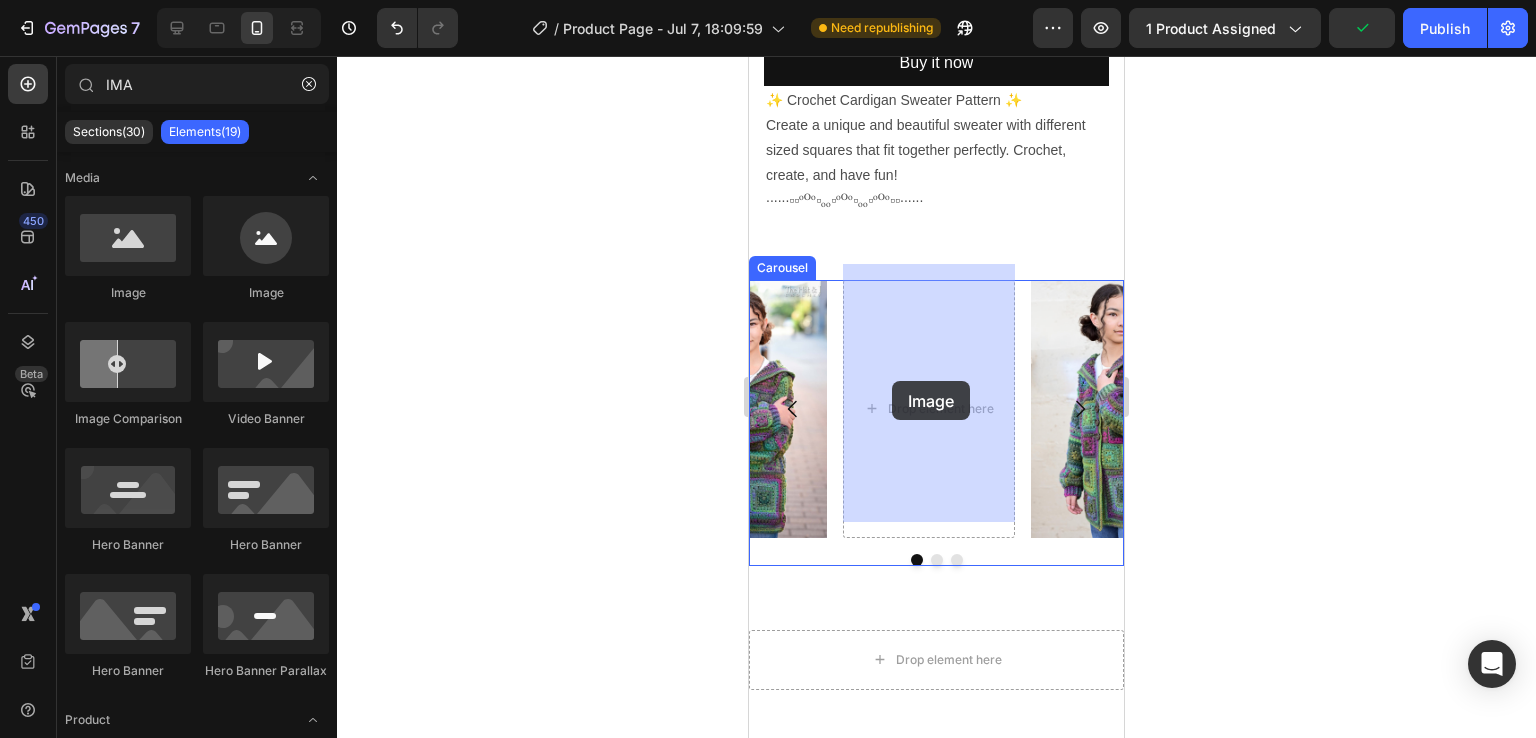 drag, startPoint x: 849, startPoint y: 317, endPoint x: 892, endPoint y: 381, distance: 77.10383 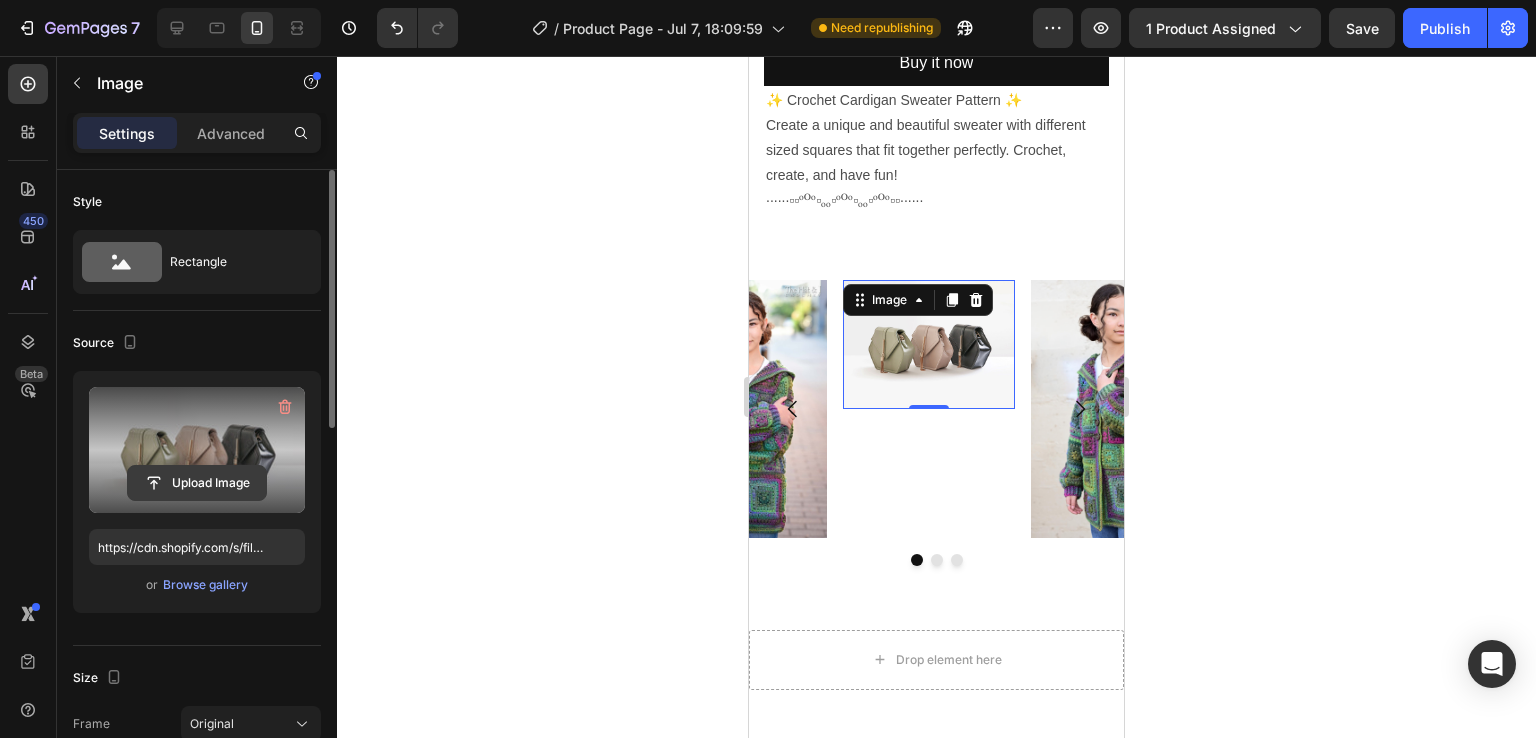 click 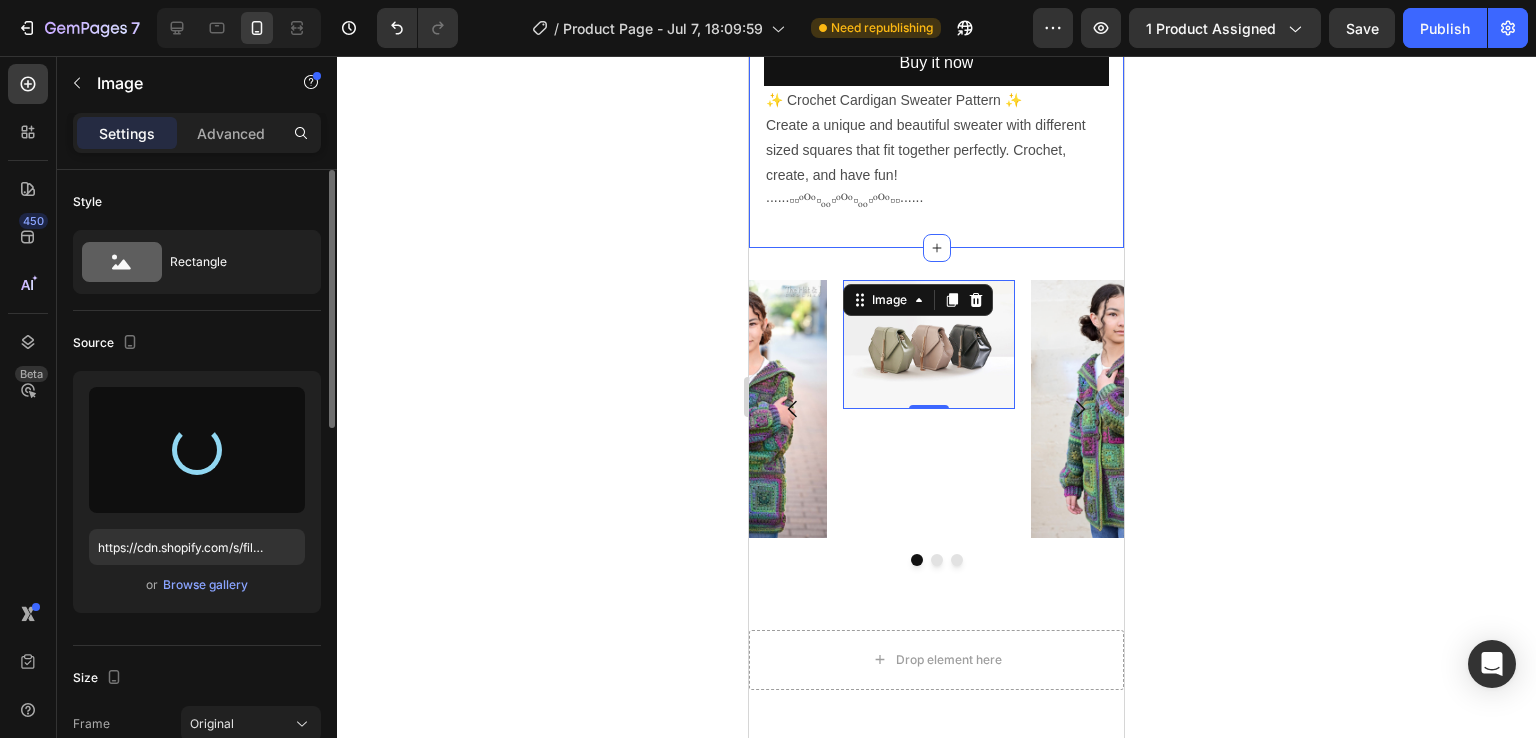 type on "https://cdn.shopify.com/s/files/1/0759/3512/1634/files/gempages_574415007119311984-b0594edd-4ad5-46eb-85d2-7115033e247d.jpg" 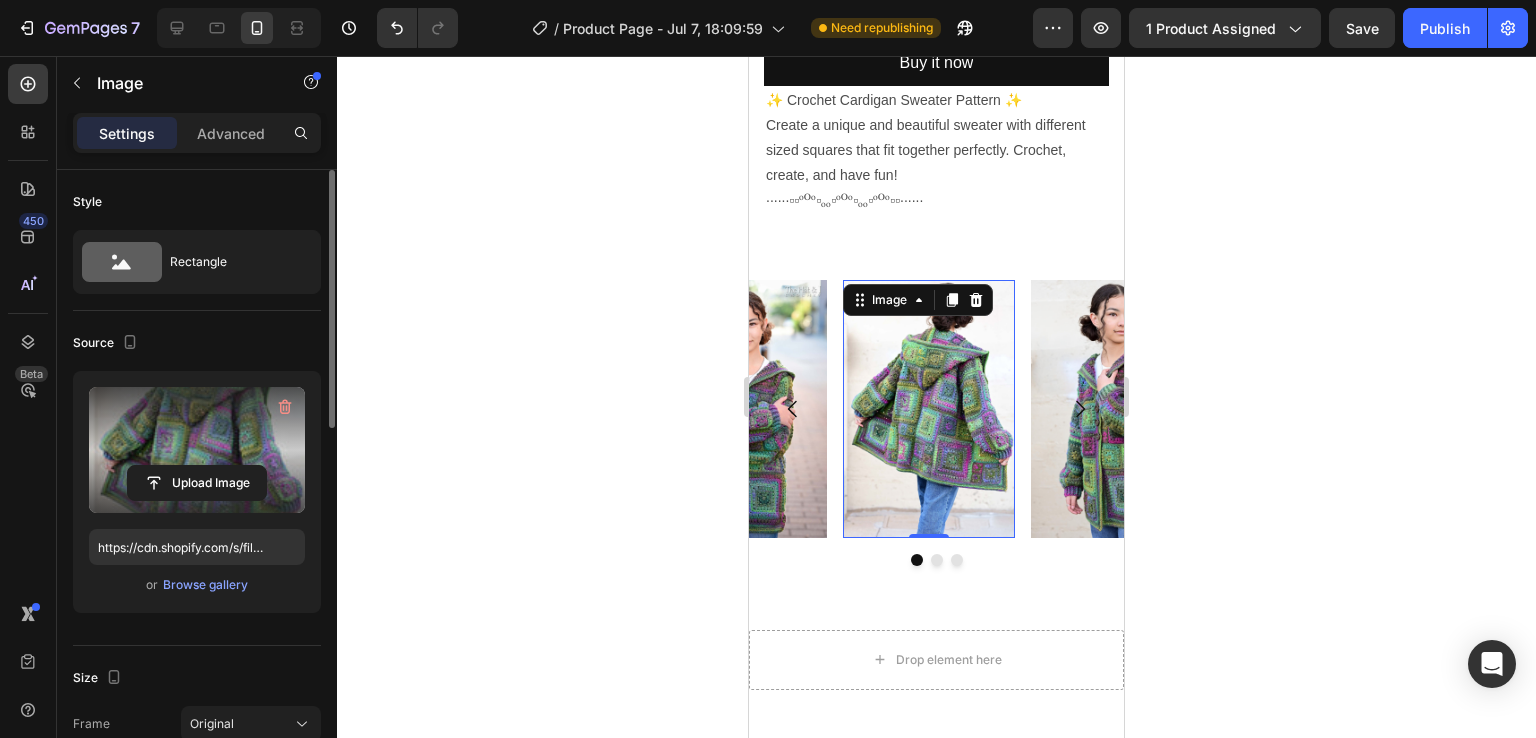 click 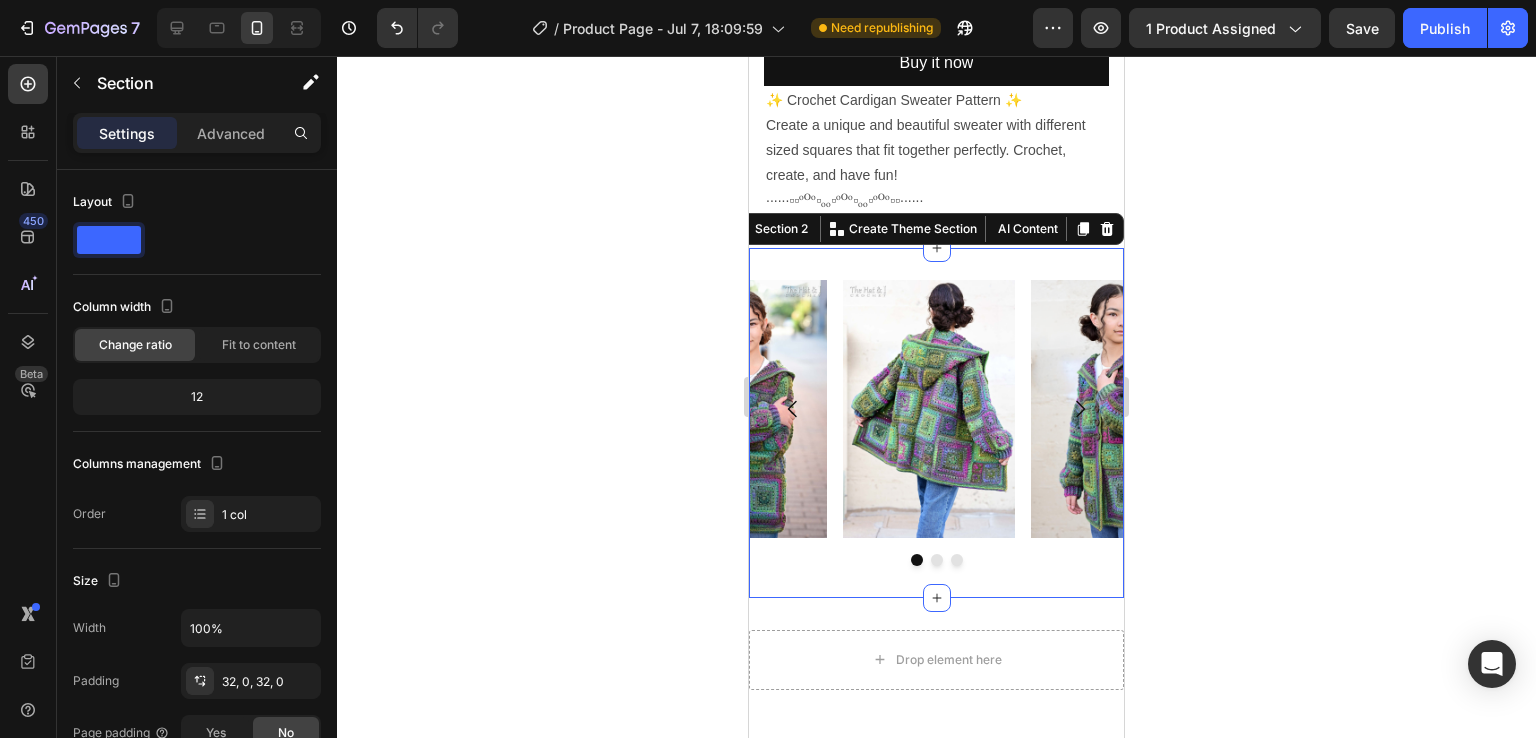 scroll, scrollTop: 540, scrollLeft: 0, axis: vertical 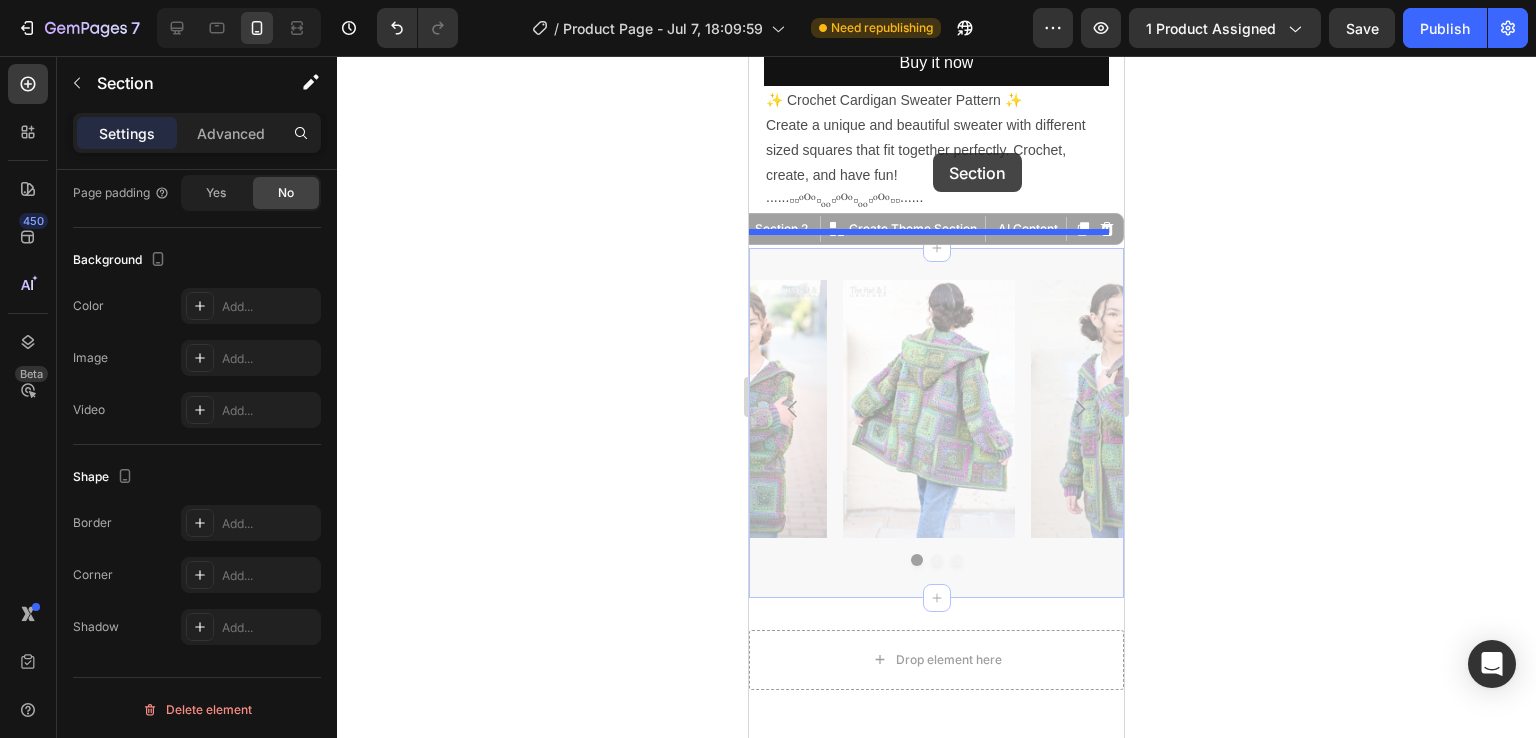 drag, startPoint x: 995, startPoint y: 256, endPoint x: 932, endPoint y: 153, distance: 120.73939 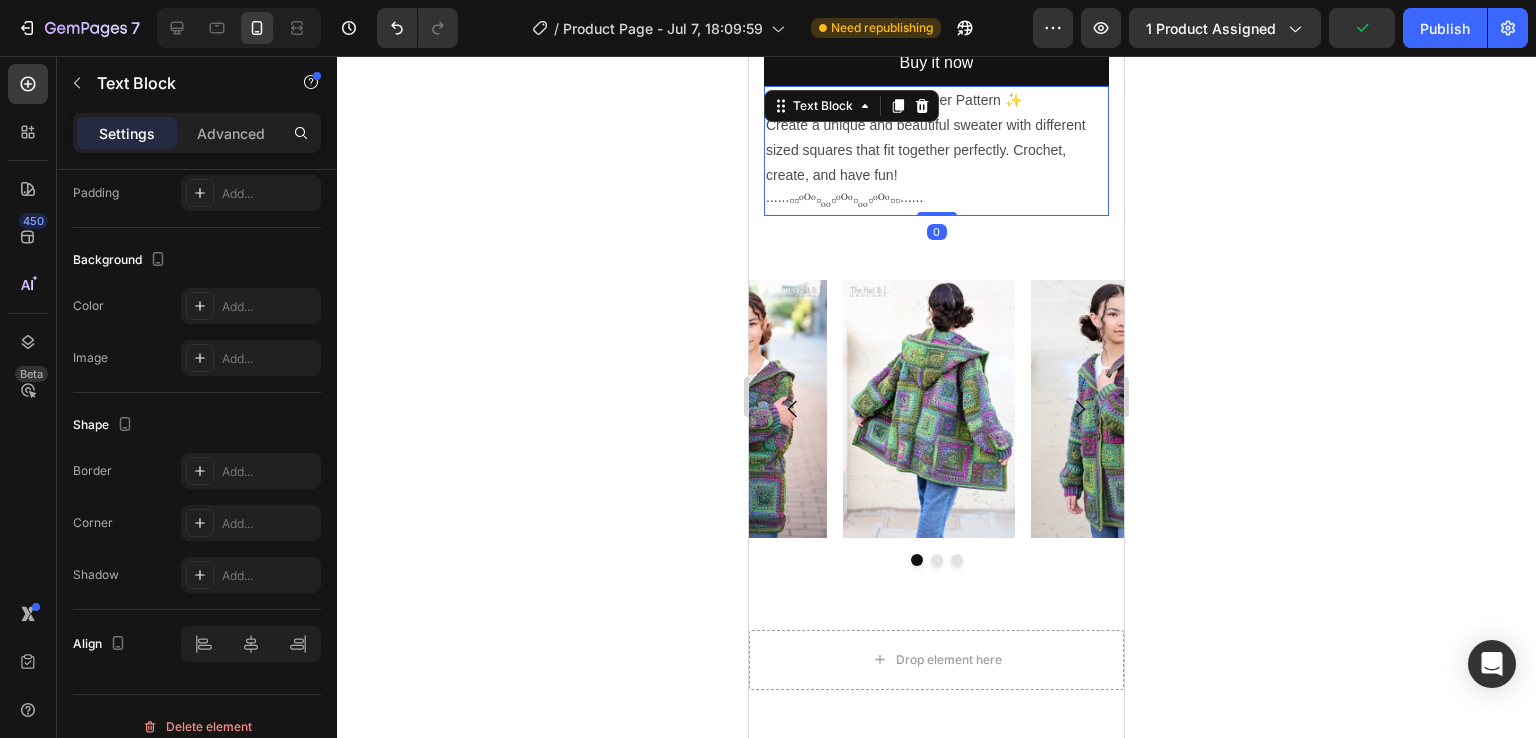scroll, scrollTop: 0, scrollLeft: 0, axis: both 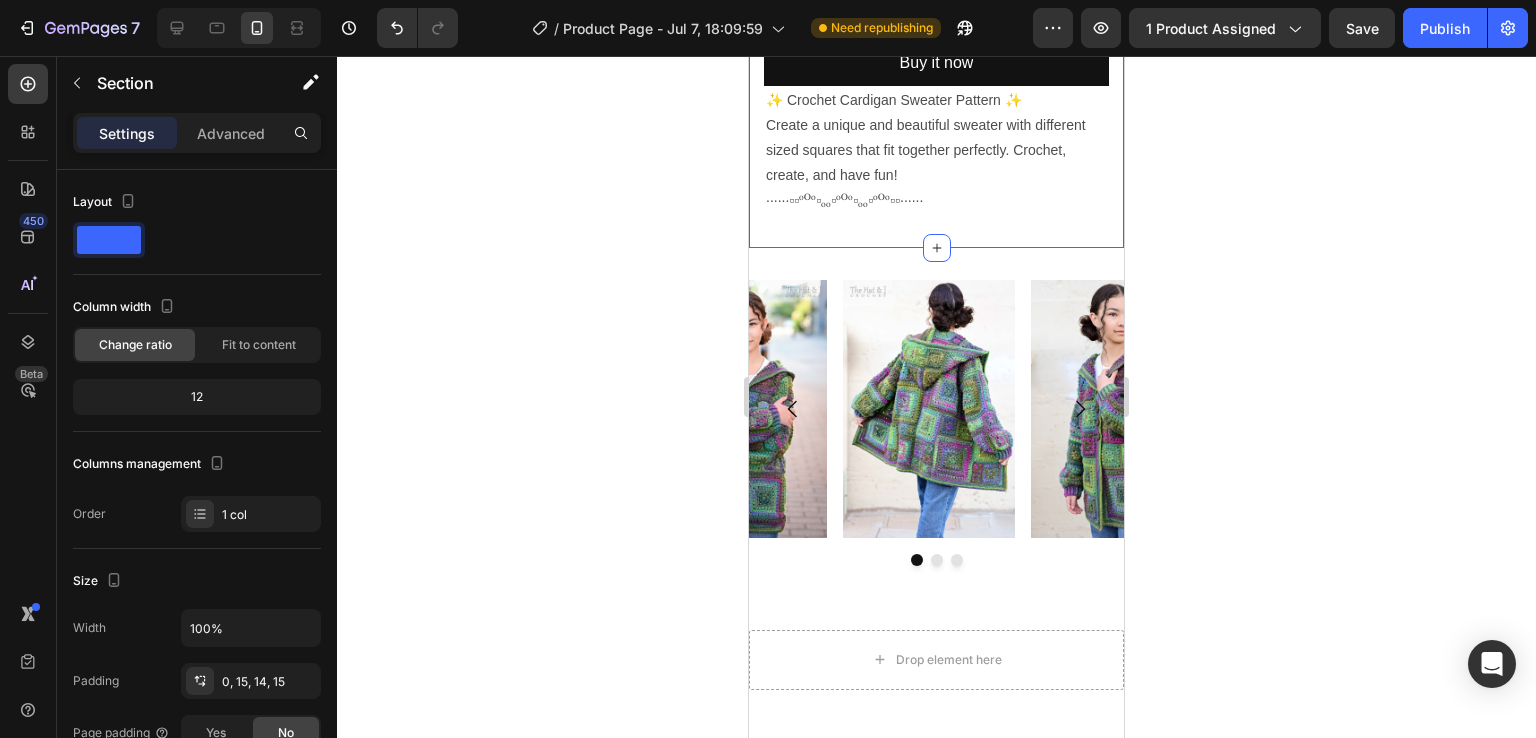 click on "Product Images 28-in-1 Tiny Beasties Crochet Patterns You’ll Love | Cute Animal Collection – Lion, Panda, Owl, Unicorn, Giraffe,dog & More! Product Title Heading $11.95 Product Price Product Price $29.99 Product Price Product Price Save 60% Discount Tag Row Add to cart Add to Cart Buy it now Dynamic Checkout ✨ Crochet Cardigan Sweater Pattern ✨ Create a unique and beautiful sweater with different sized squares that fit together perfectly. Crochet, create, and have fun! ∙∙∙∙∙·▫▫ᵒᴼᵒ▫ₒₒ▫ᵒᴼᵒ▫ₒₒ▫ᵒᴼᵒ▫▫·∙∙∙∙∙ Text Block Heading Row or 4 interest-free payments of $15.00 with Text Block Image Row Row Product Section 1   You can create reusable sections Create Theme Section AI Content Write with GemAI What would you like to describe here? Tone and Voice Persuasive Product 28-in-1 Tiny Beasties Crochet Patterns You’ll Love | Cute Animal Collection – Lion, Panda, Owl, Unicorn, Giraffe,dog & More! You can manage it in   Product element Show more" at bounding box center (936, -177) 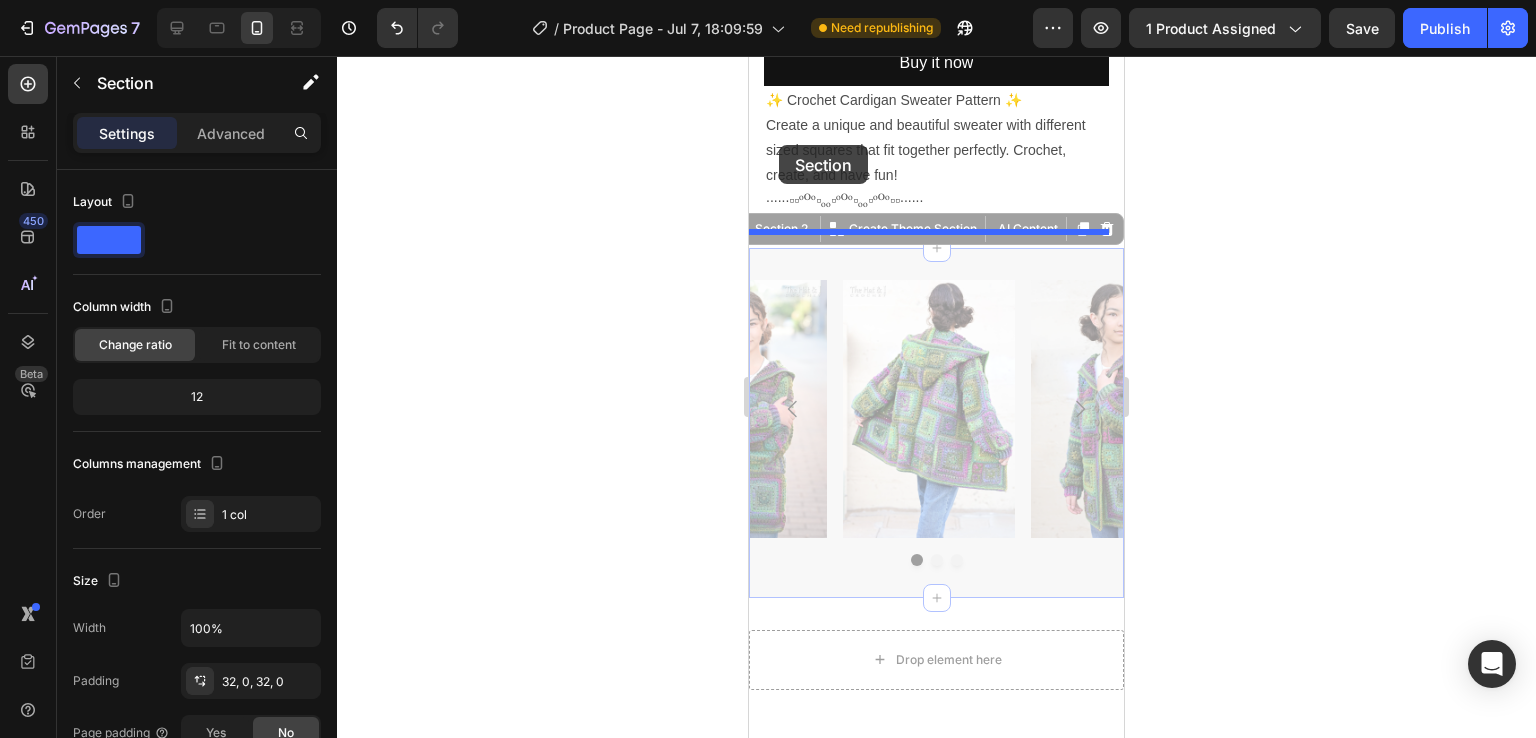 drag, startPoint x: 830, startPoint y: 246, endPoint x: 779, endPoint y: 145, distance: 113.14592 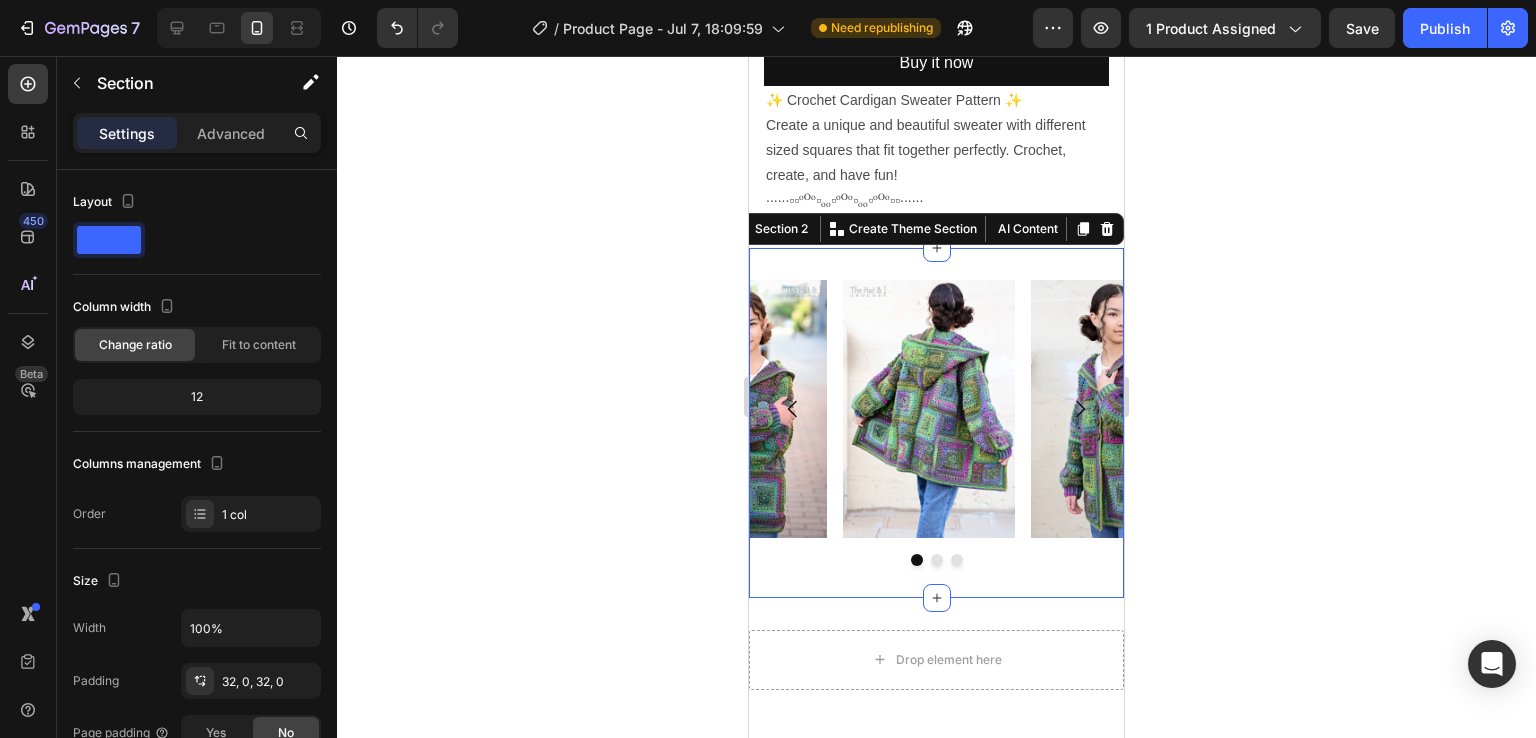 click 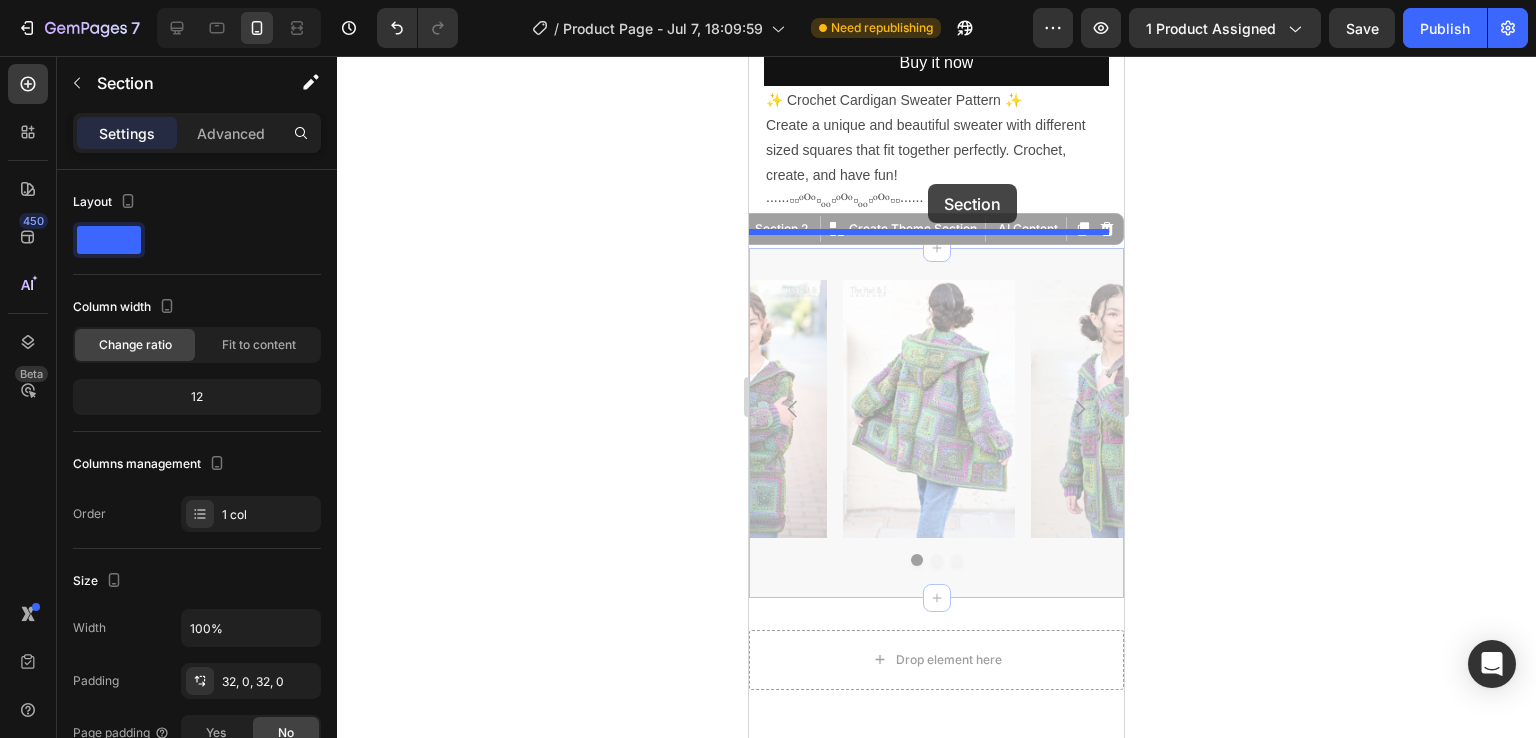 drag, startPoint x: 1028, startPoint y: 254, endPoint x: 931, endPoint y: 161, distance: 134.38005 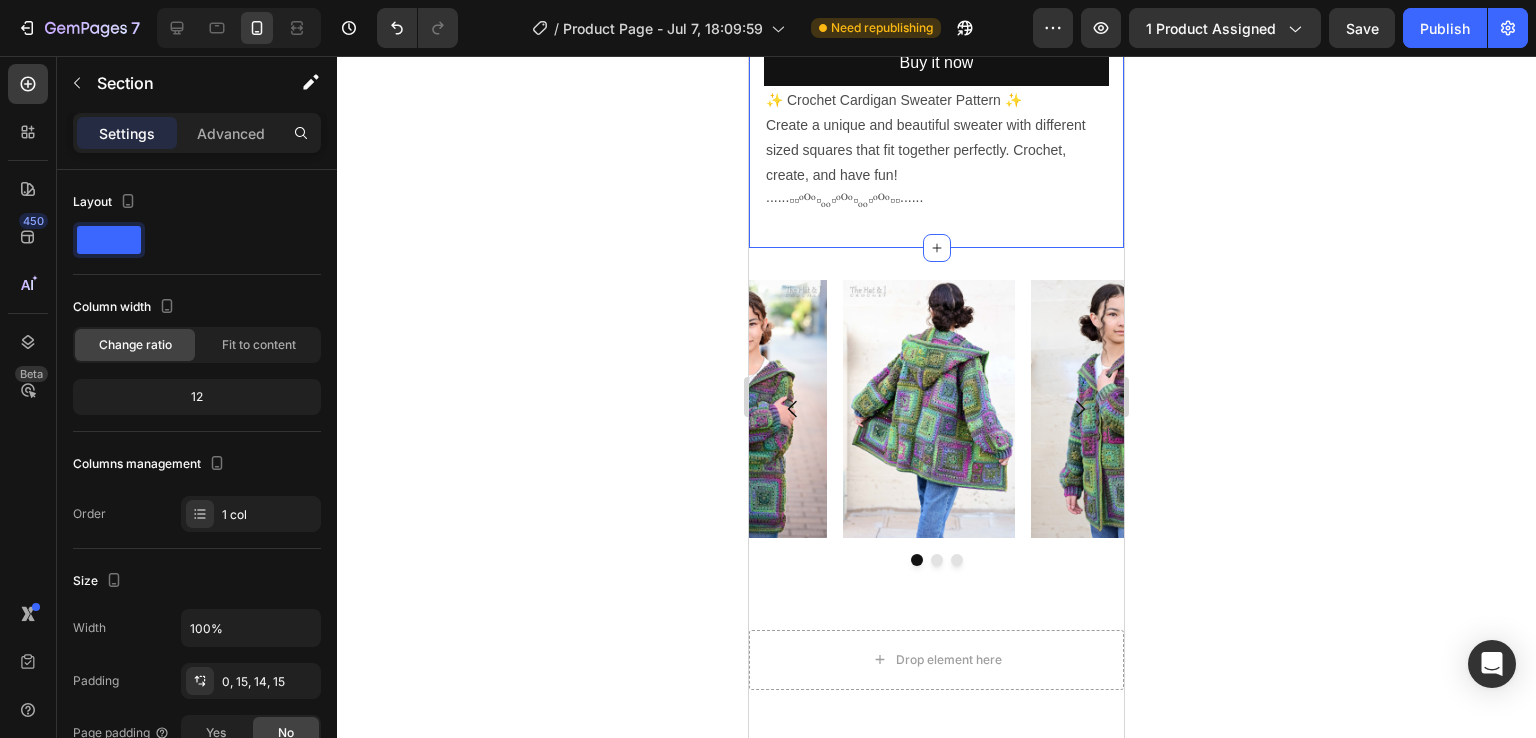 click on "Product Images 28-in-1 Tiny Beasties Crochet Patterns You’ll Love | Cute Animal Collection – Lion, Panda, Owl, Unicorn, Giraffe,dog & More! Product Title Heading $11.95 Product Price Product Price $29.99 Product Price Product Price Save 60% Discount Tag Row Add to cart Add to Cart Buy it now Dynamic Checkout ✨ Crochet Cardigan Sweater Pattern ✨ Create a unique and beautiful sweater with different sized squares that fit together perfectly. Crochet, create, and have fun! ∙∙∙∙∙·▫▫ᵒᴼᵒ▫ₒₒ▫ᵒᴼᵒ▫ₒₒ▫ᵒᴼᵒ▫▫·∙∙∙∙∙ Text Block Heading Row or 4 interest-free payments of $15.00 with Text Block Image Row Row Product" at bounding box center [936, -184] 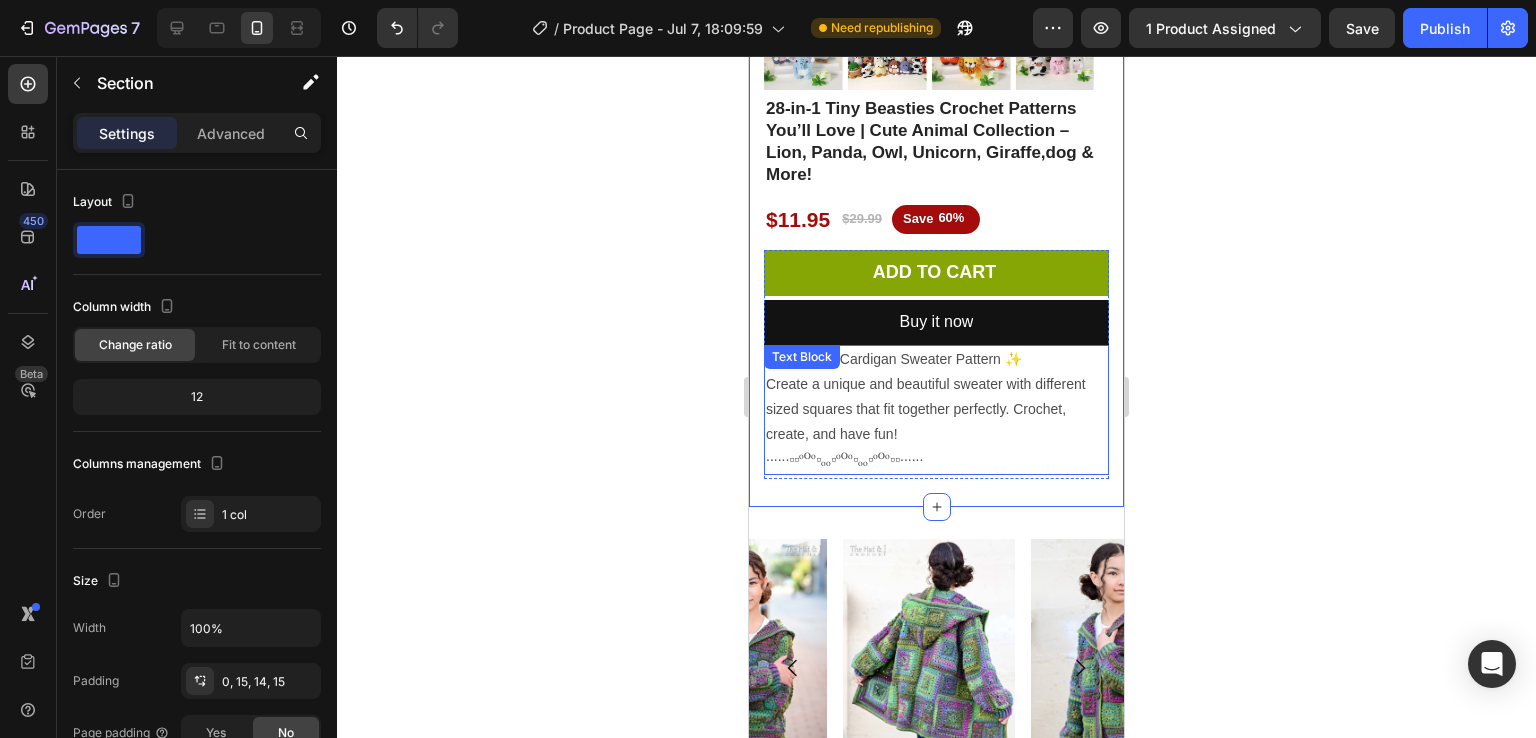 scroll, scrollTop: 436, scrollLeft: 0, axis: vertical 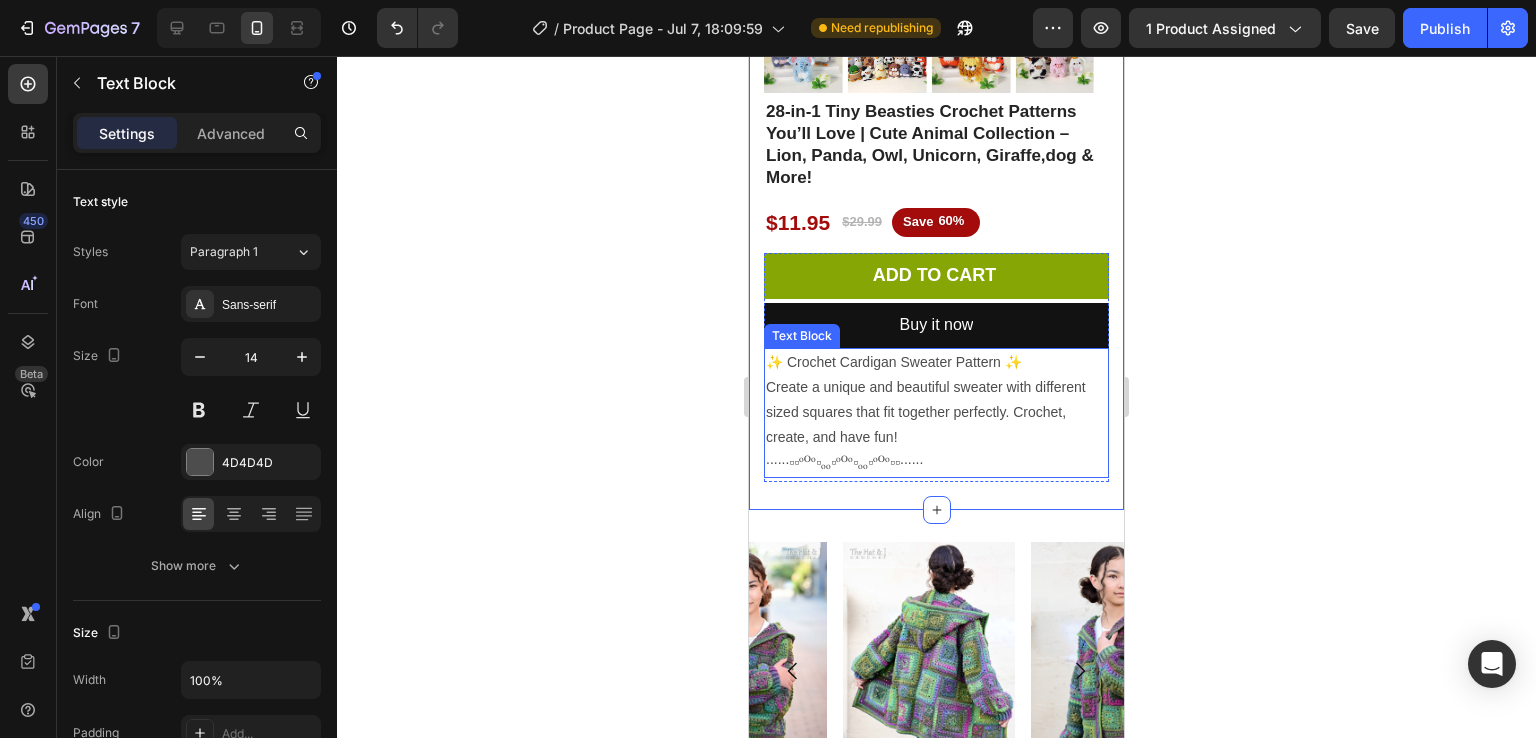 click on "Create a unique and beautiful sweater with different sized squares that fit together perfectly. Crochet, create, and have fun!" at bounding box center (936, 413) 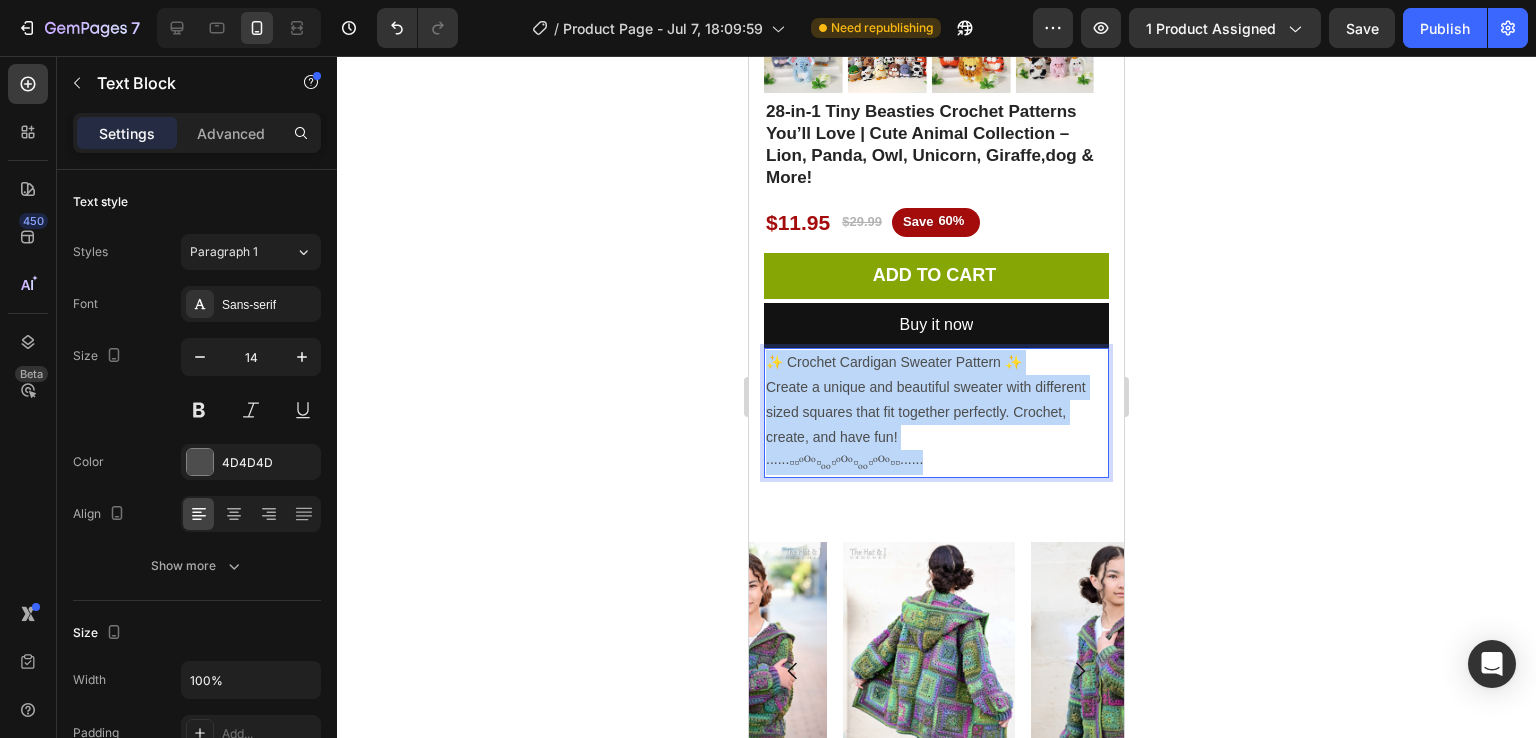 drag, startPoint x: 773, startPoint y: 340, endPoint x: 996, endPoint y: 481, distance: 263.83707 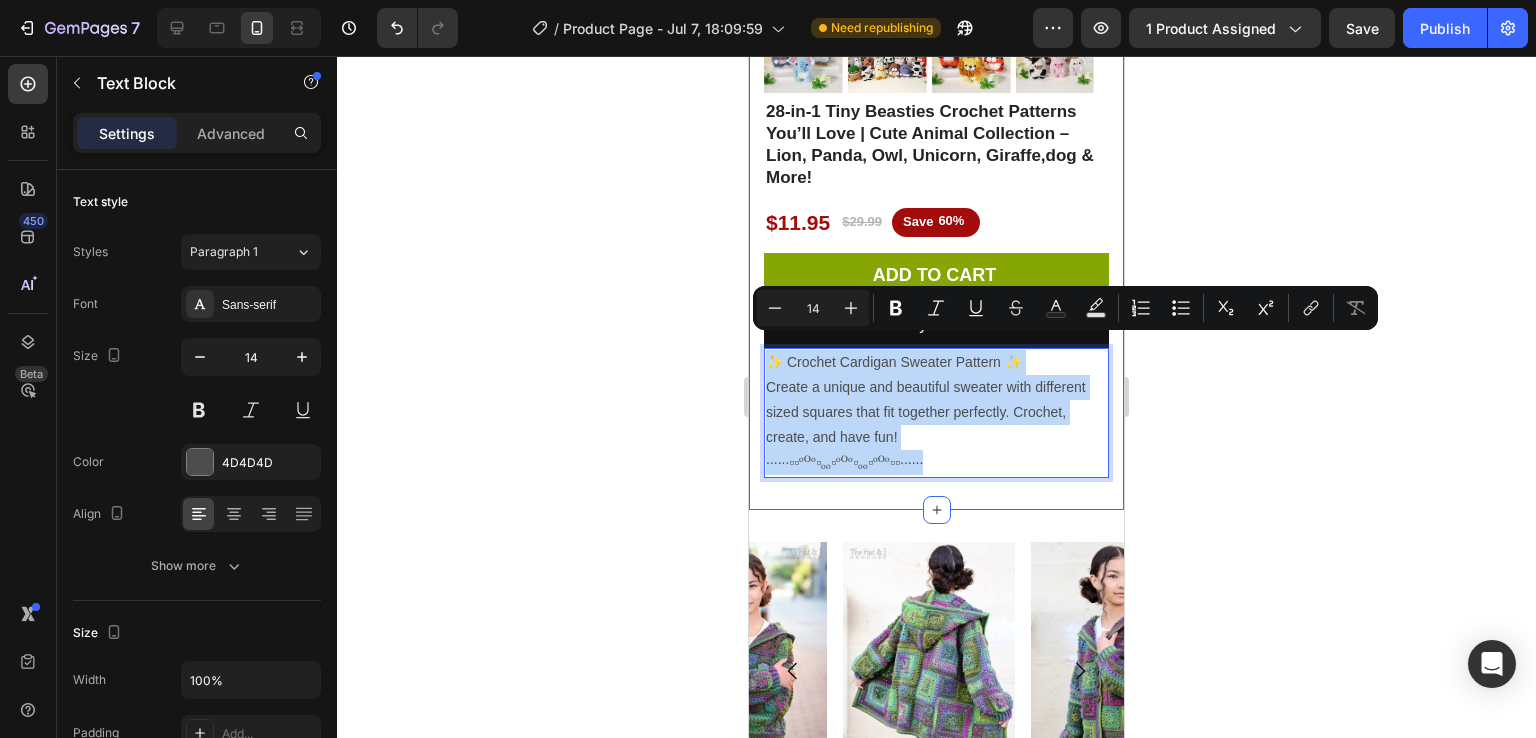 copy on "✨ Crochet Cardigan Sweater Pattern ✨ Create a unique and beautiful sweater with different sized squares that fit together perfectly. Crochet, create, and have fun! ∙∙∙∙∙·▫▫ᵒᴼᵒ▫ₒₒ▫ᵒᴼᵒ▫ₒₒ▫ᵒᴼᵒ▫▫·∙∙∙∙∙" 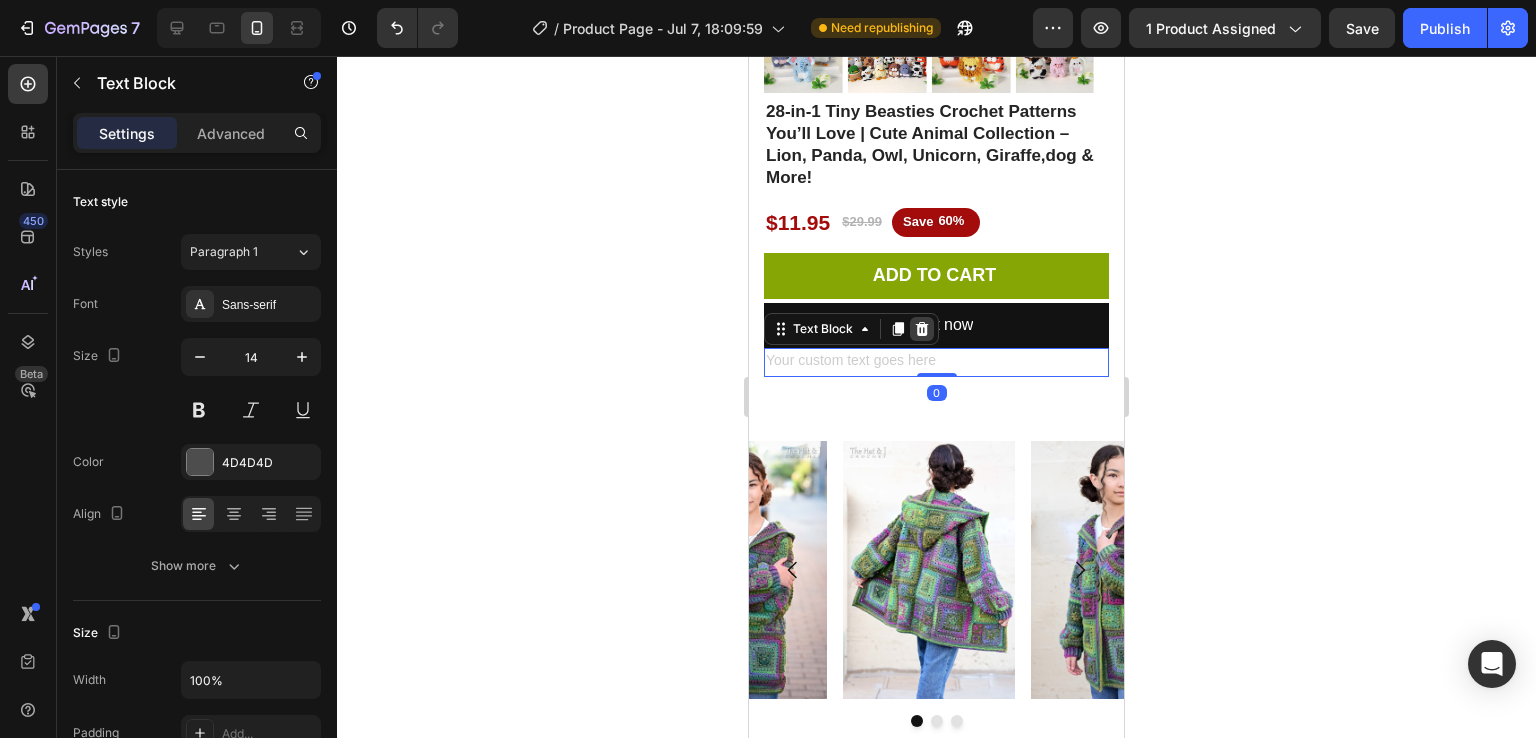 click 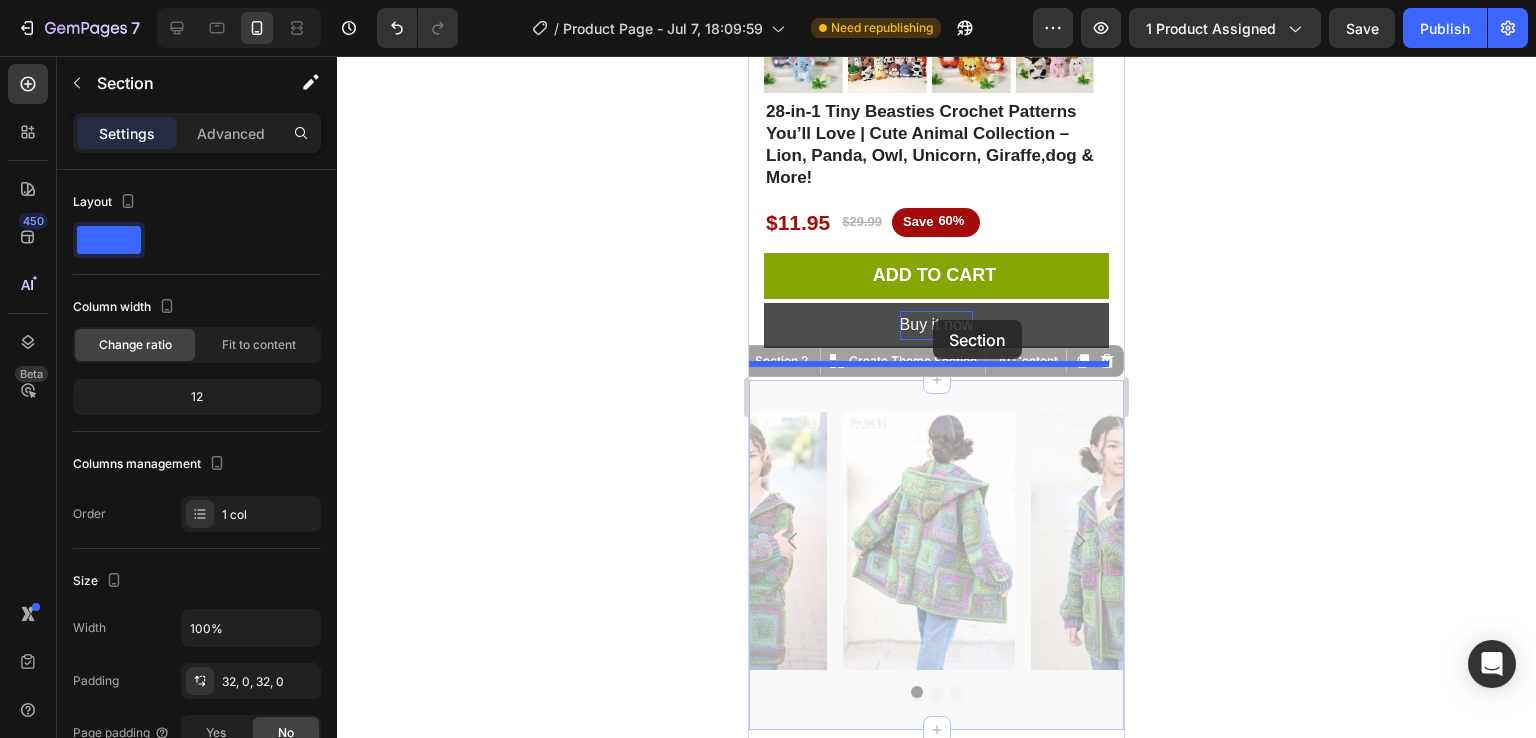 drag, startPoint x: 963, startPoint y: 377, endPoint x: 932, endPoint y: 319, distance: 65.76473 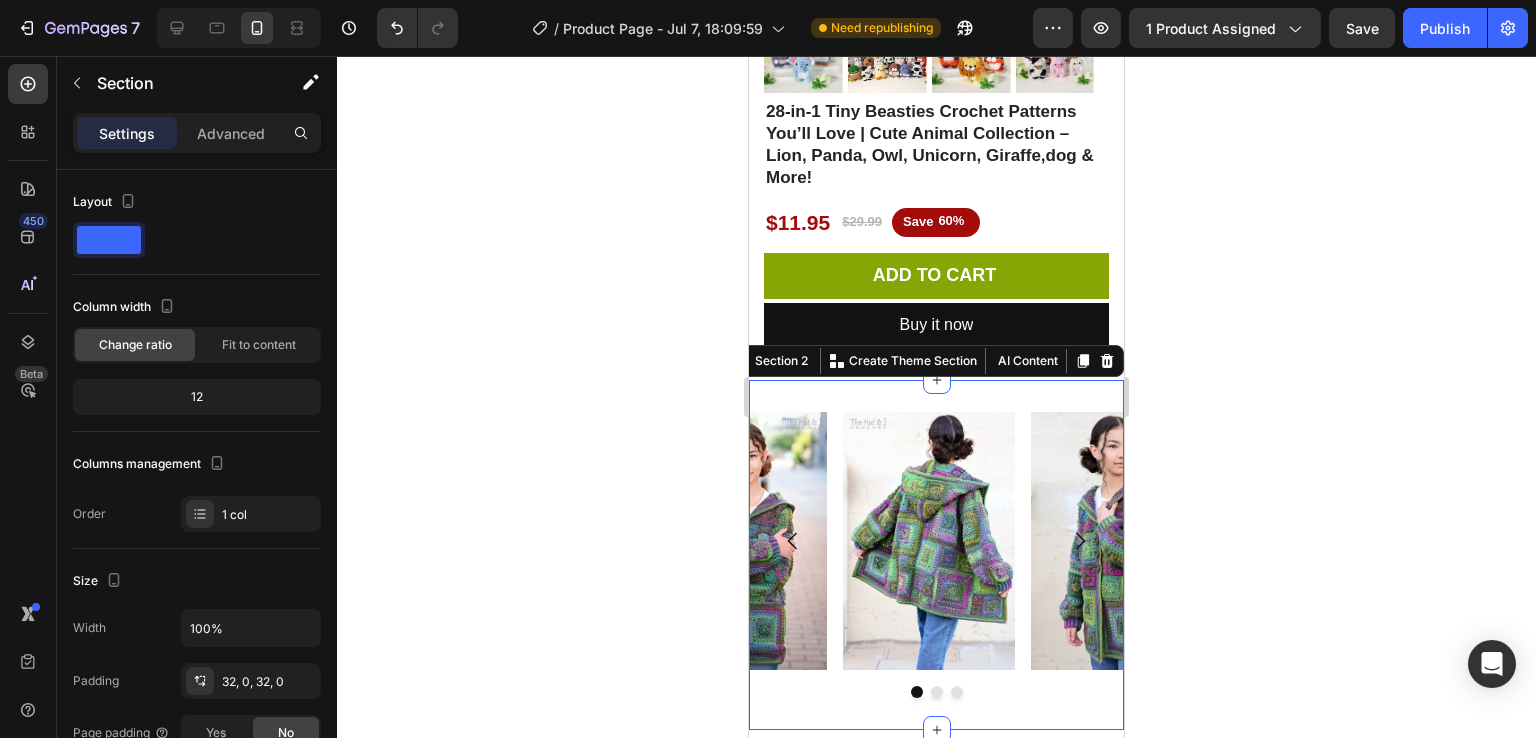 click 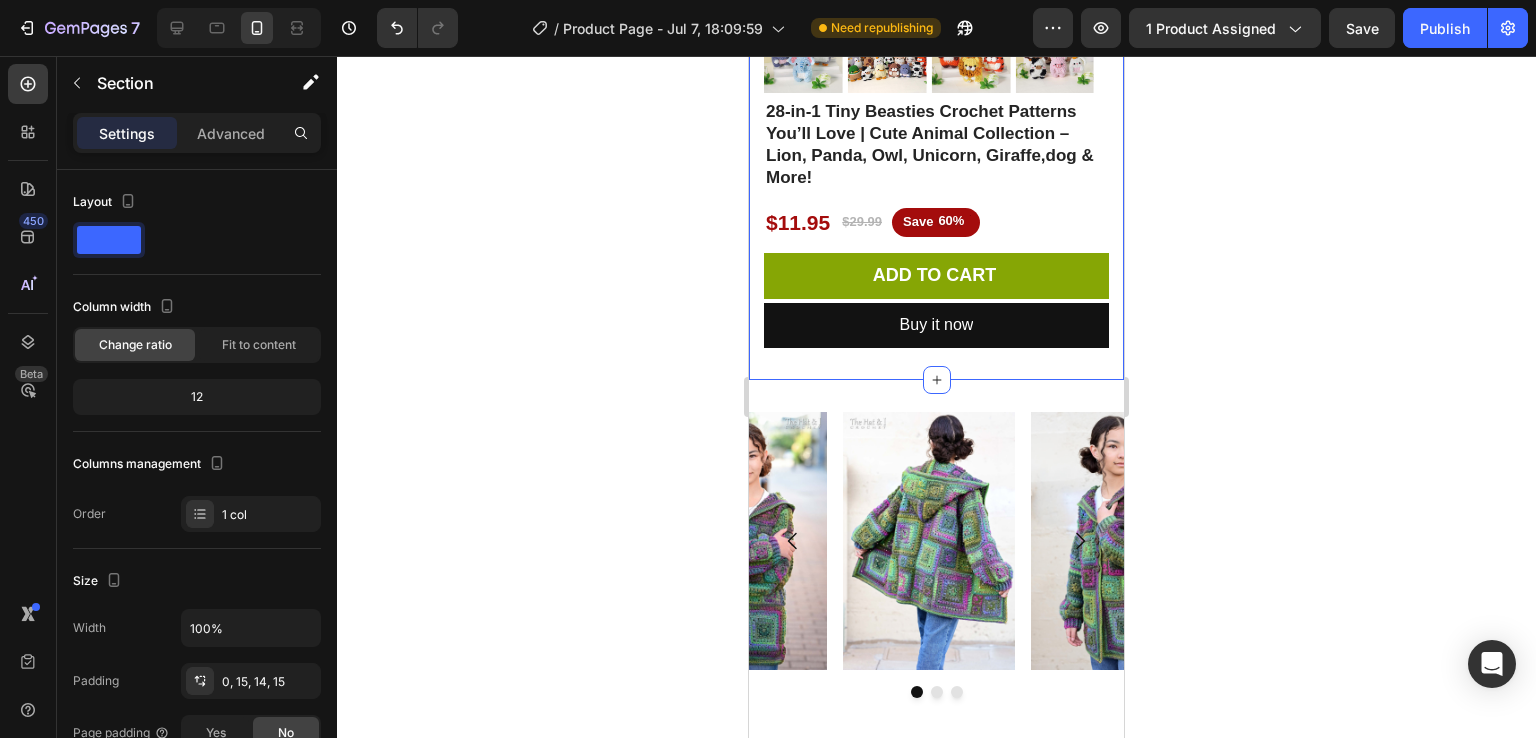 click on "Product Images 28-in-1 Tiny Beasties Crochet Patterns You’ll Love | Cute Animal Collection – Lion, Panda, Owl, Unicorn, Giraffe,dog & More! Product Title Heading $11.95 Product Price Product Price $29.99 Product Price Product Price Save 60% Discount Tag Row Add to cart Add to Cart Buy it now Dynamic Checkout Heading Row or 4 interest-free payments of $15.00 with Text Block Image Row Row Product" at bounding box center [936, 13] 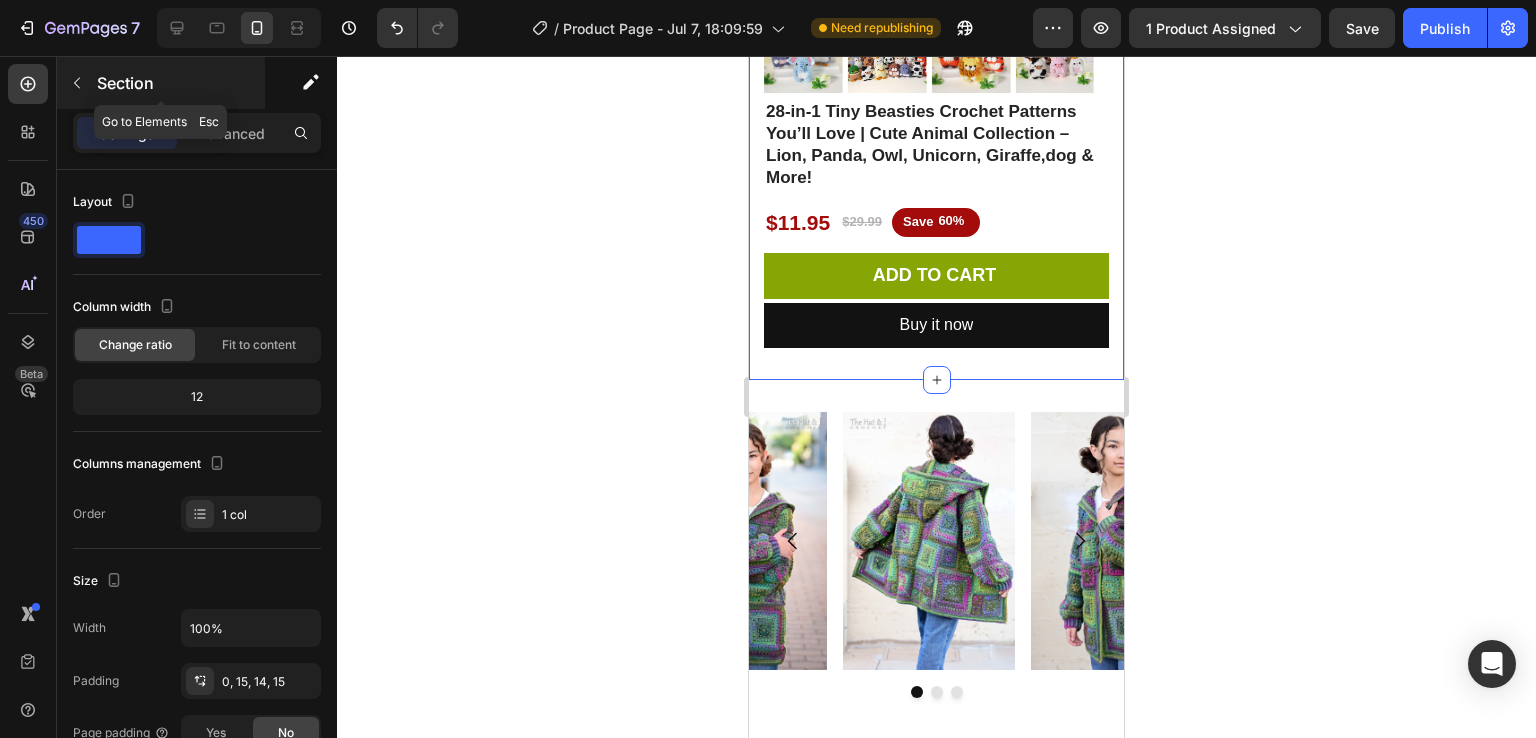click at bounding box center (77, 83) 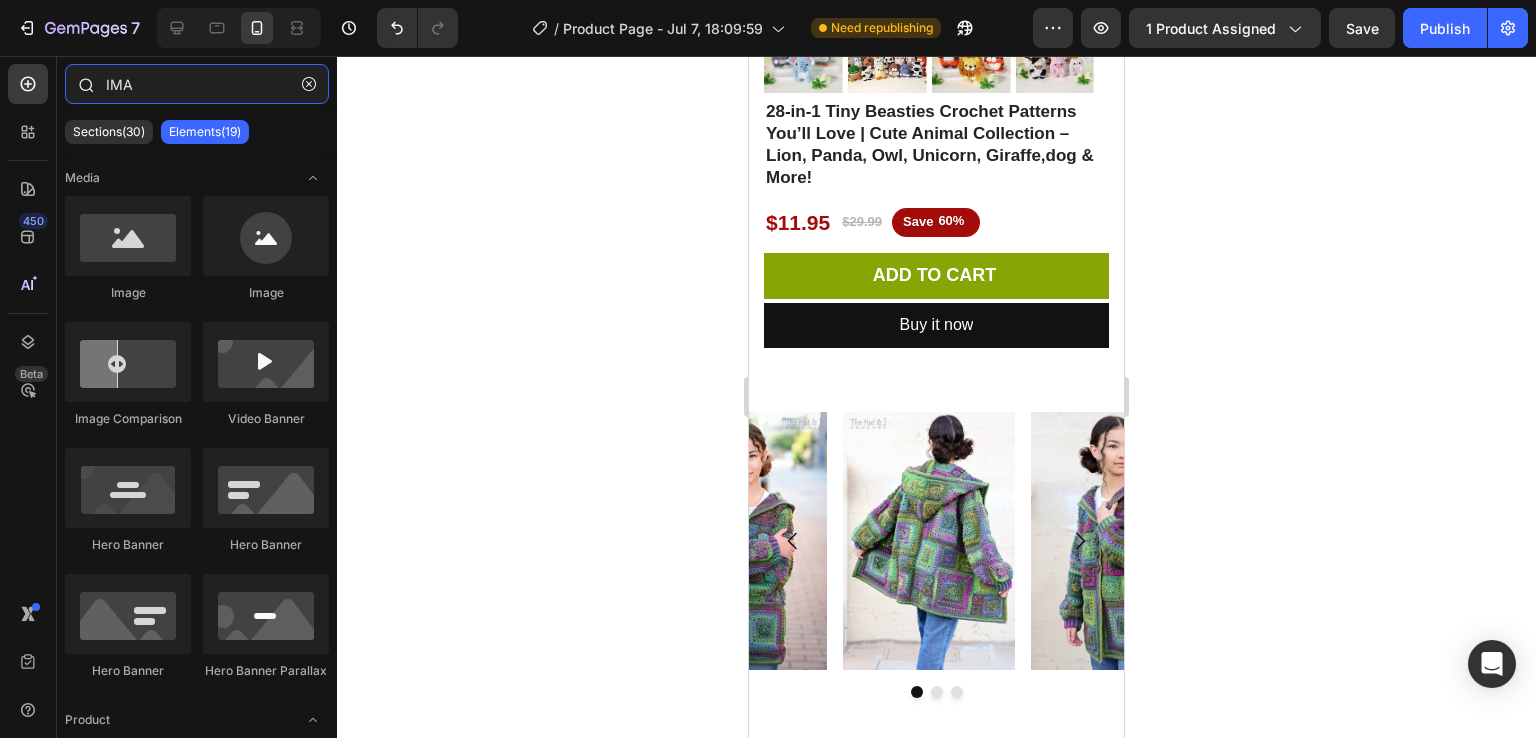 click on "IMA" at bounding box center [197, 84] 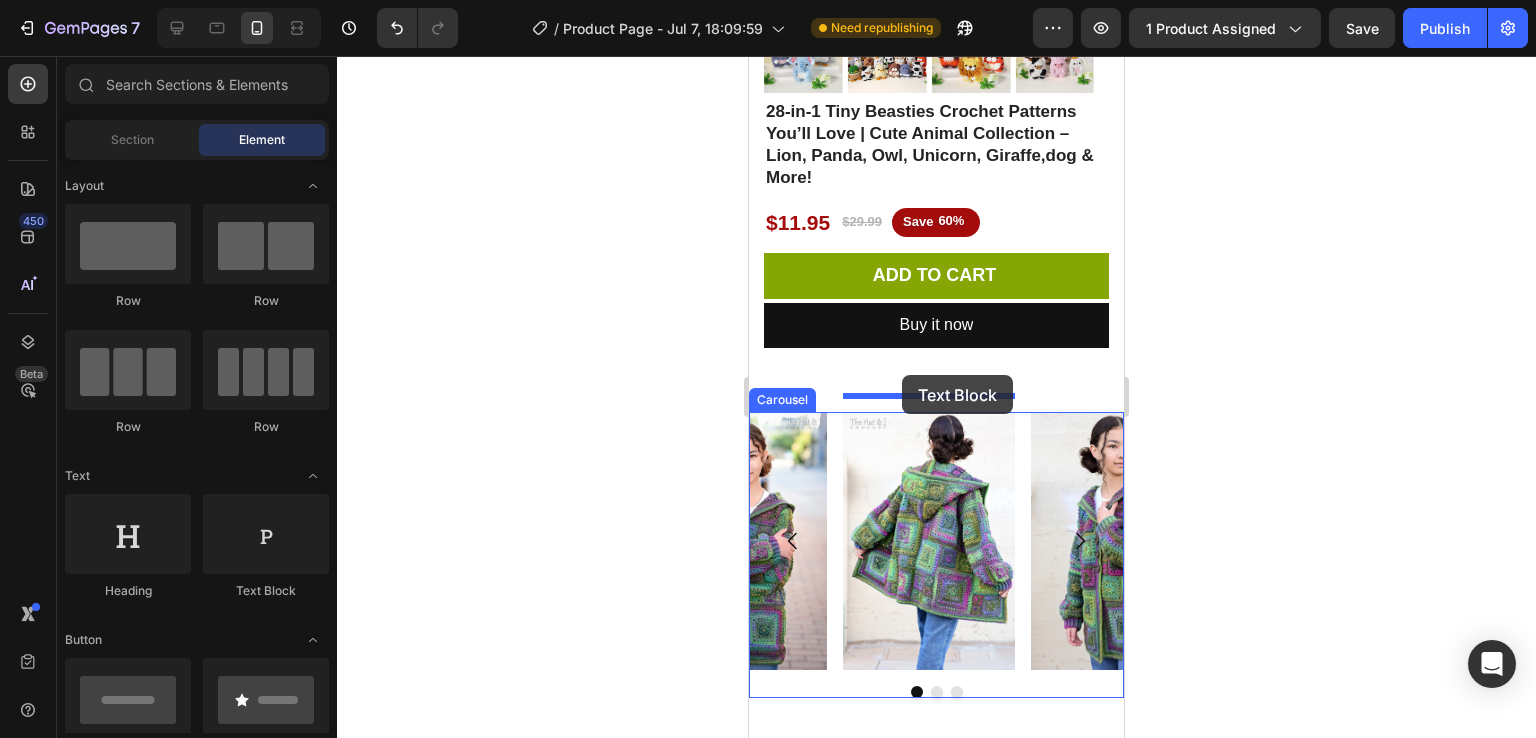 drag, startPoint x: 984, startPoint y: 641, endPoint x: 902, endPoint y: 374, distance: 279.30807 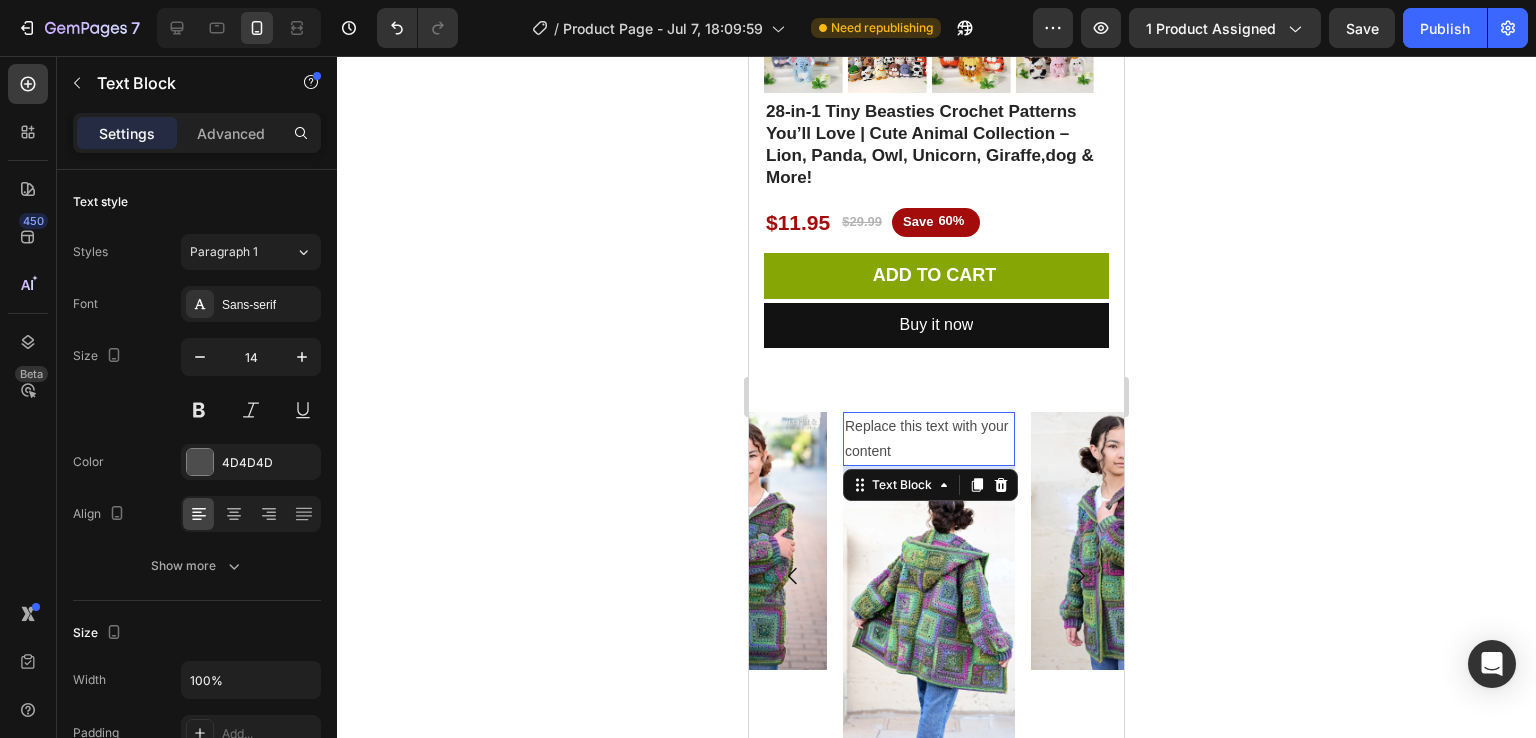 click on "Replace this text with your content" at bounding box center (929, 439) 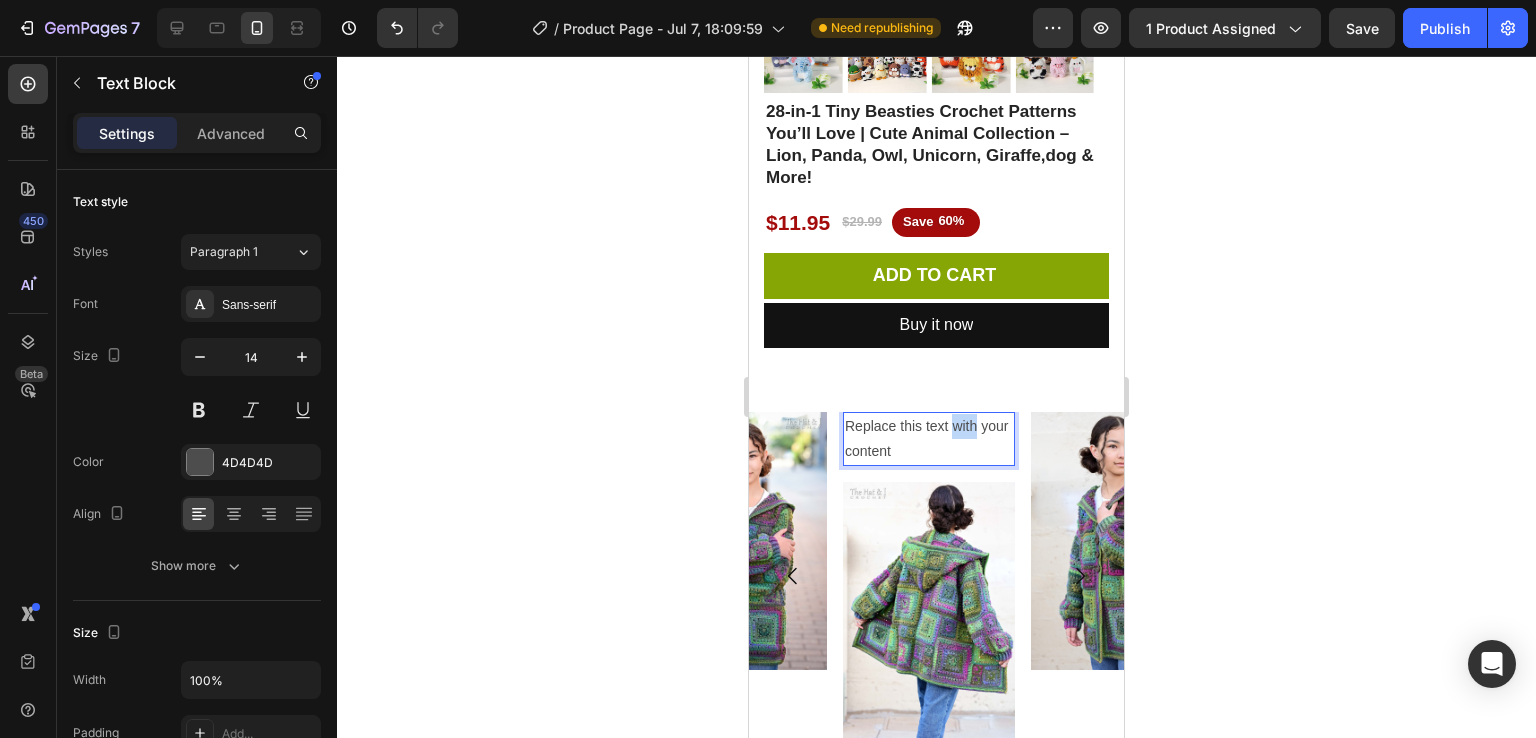 click on "Replace this text with your content" at bounding box center [929, 439] 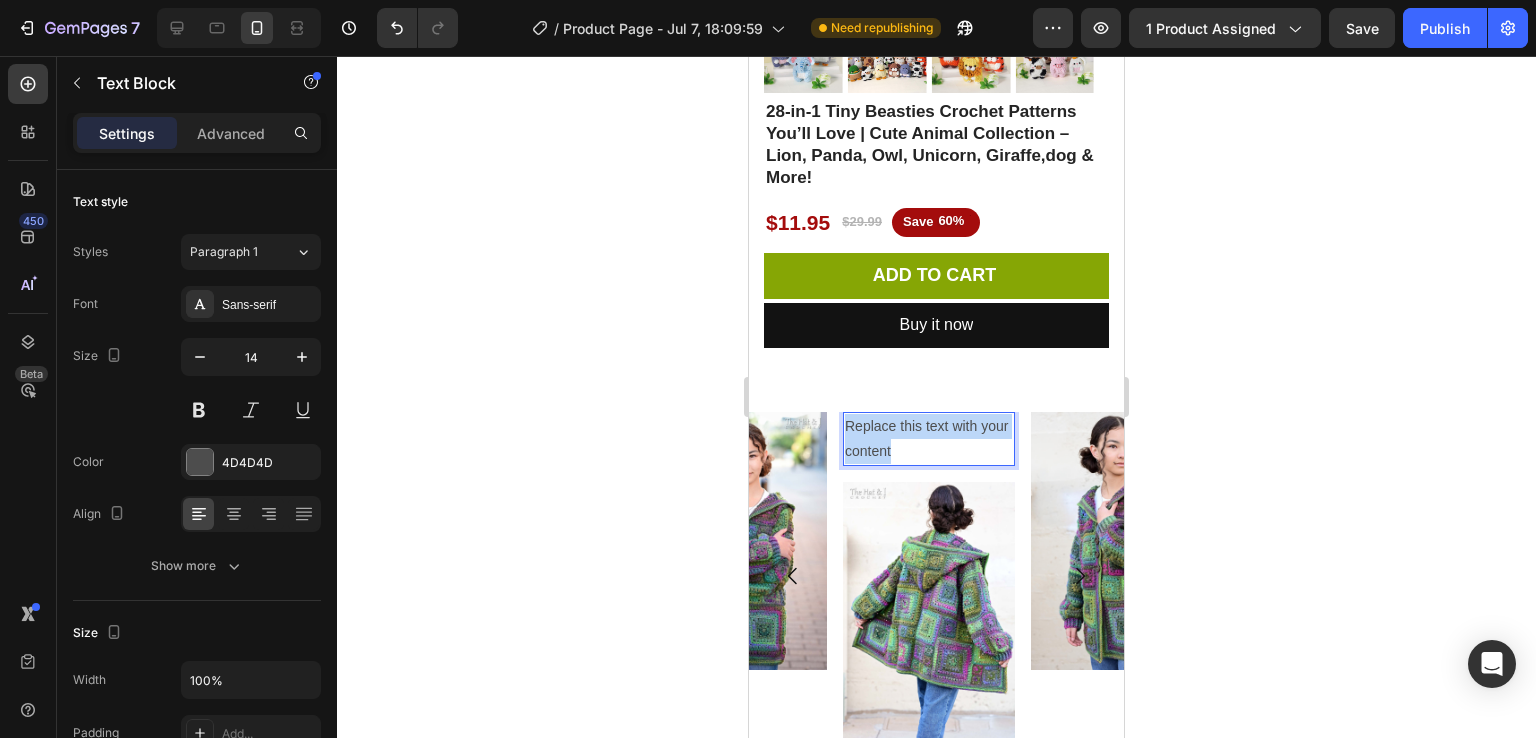 click on "Replace this text with your content" at bounding box center (929, 439) 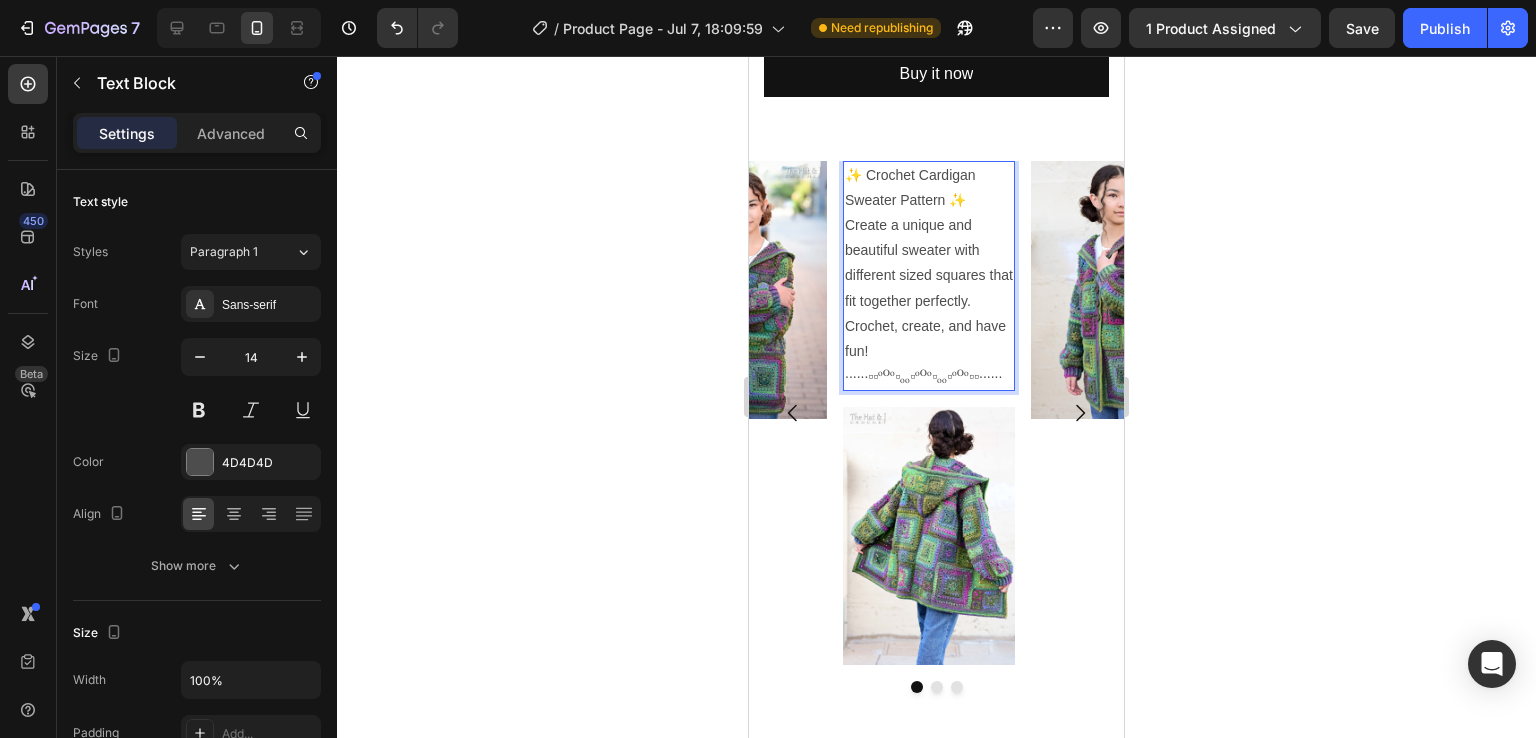 scroll, scrollTop: 688, scrollLeft: 0, axis: vertical 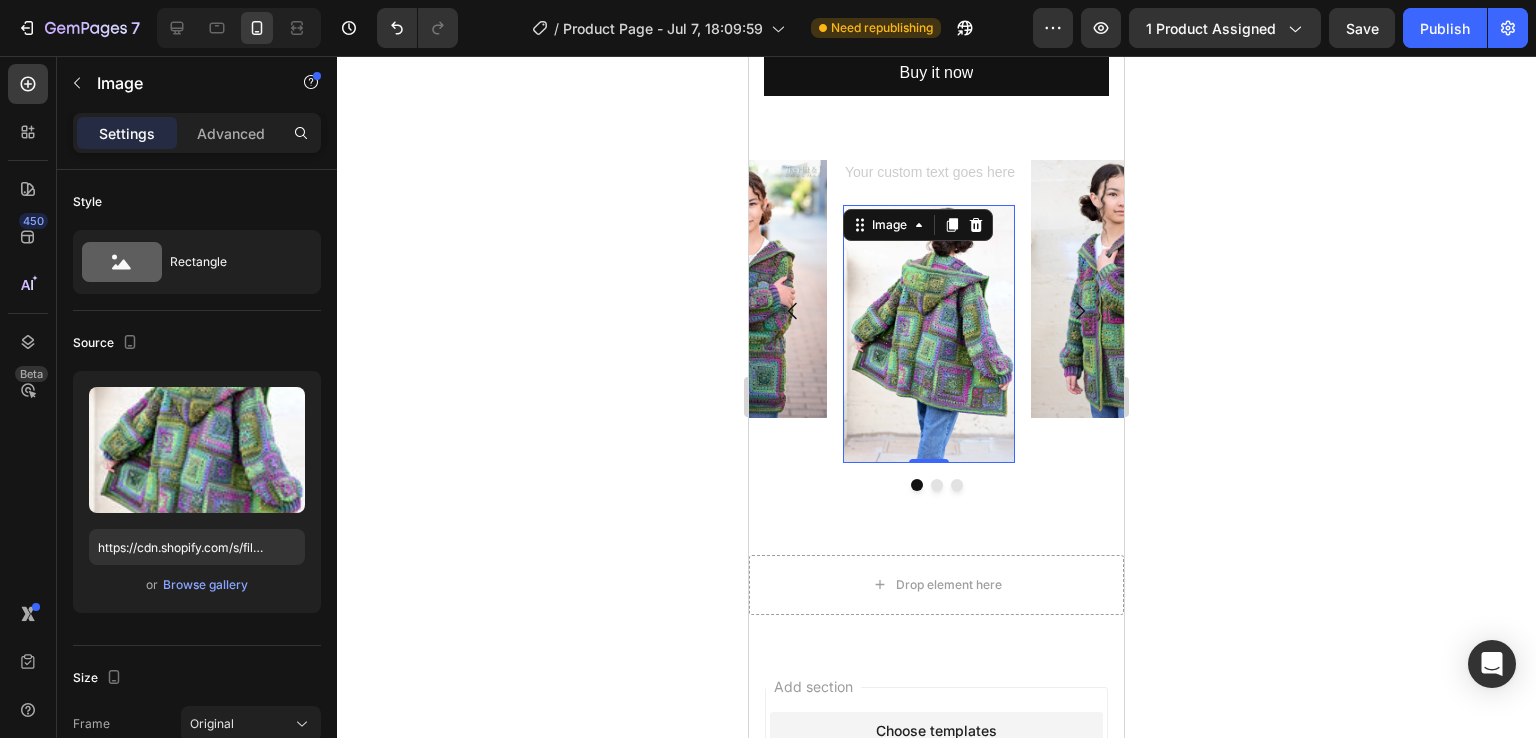 click at bounding box center [929, 334] 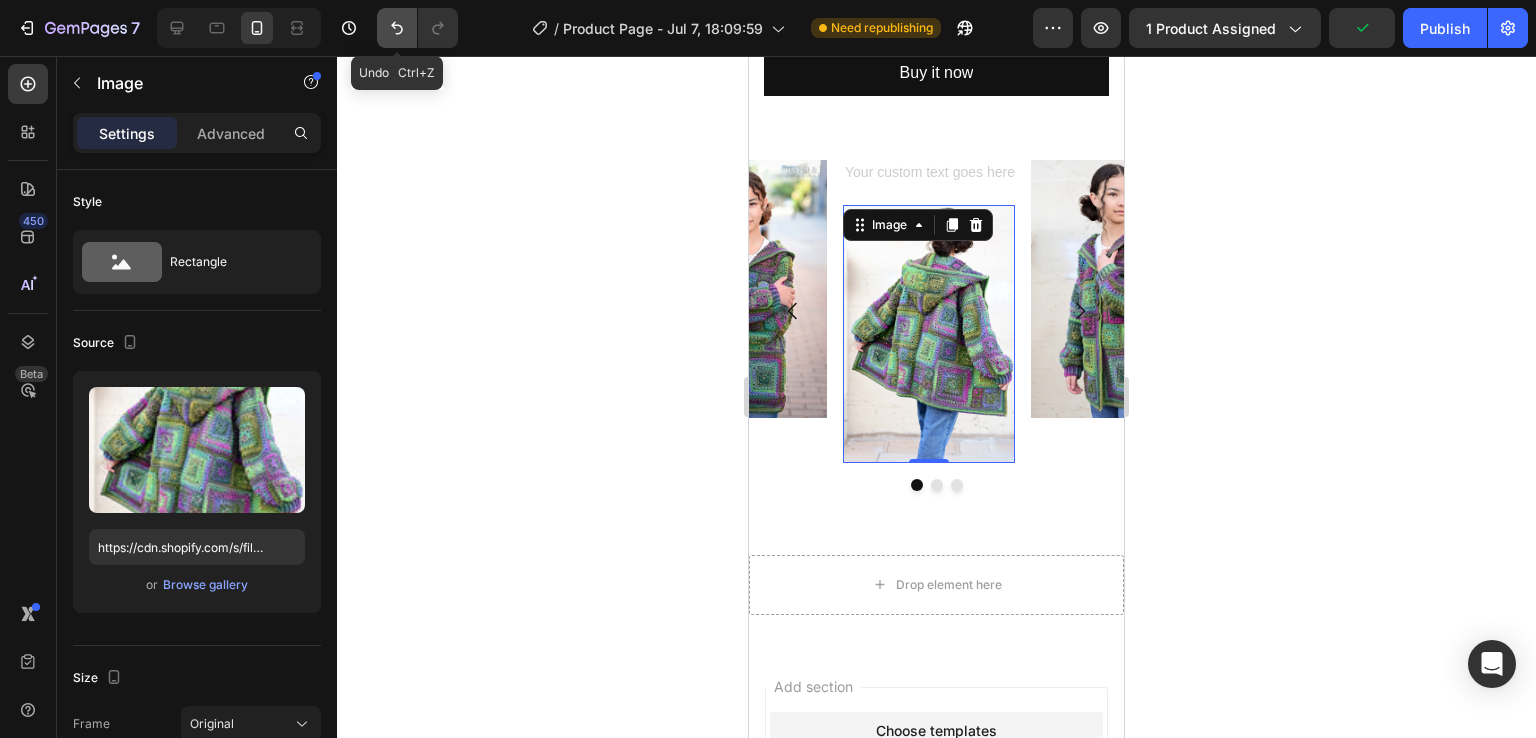 click 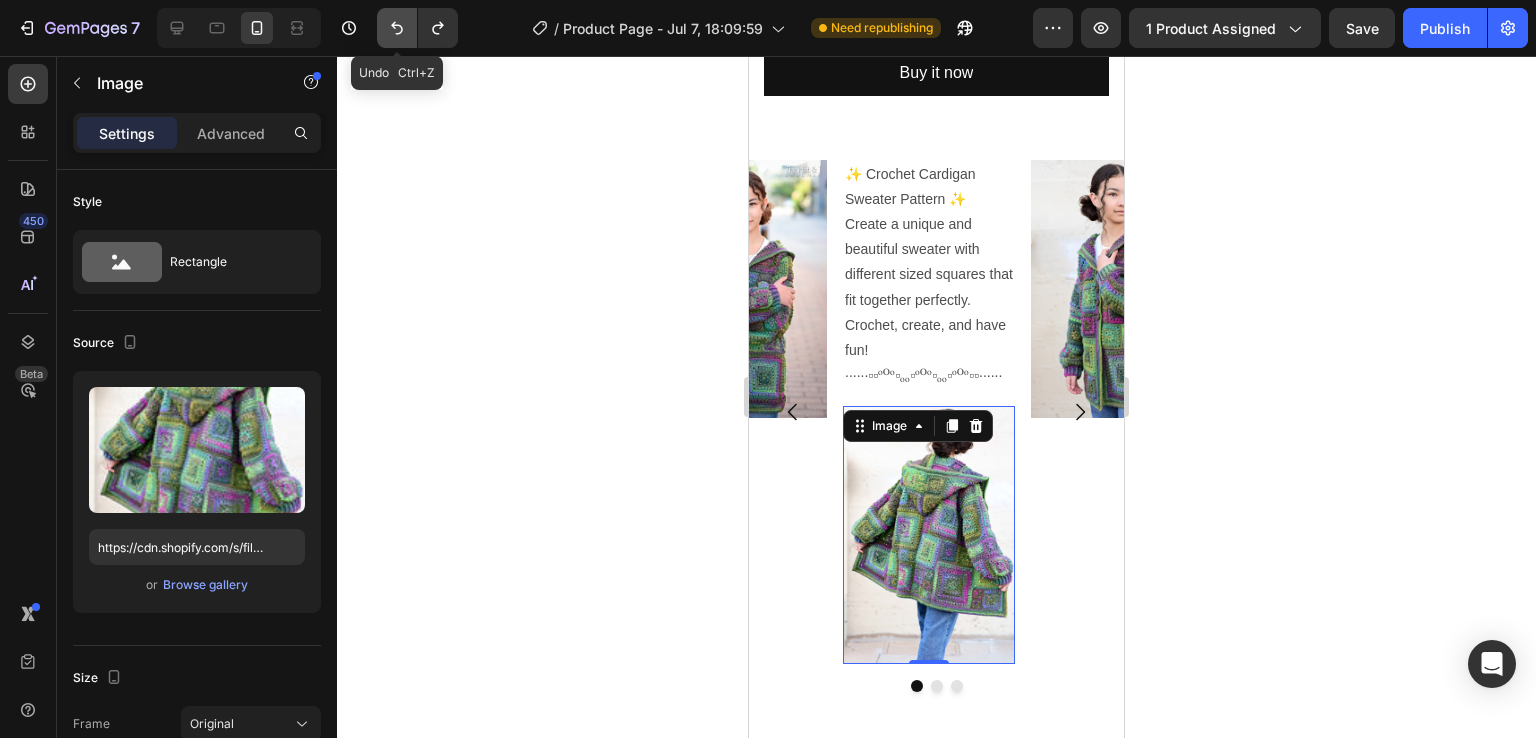 click 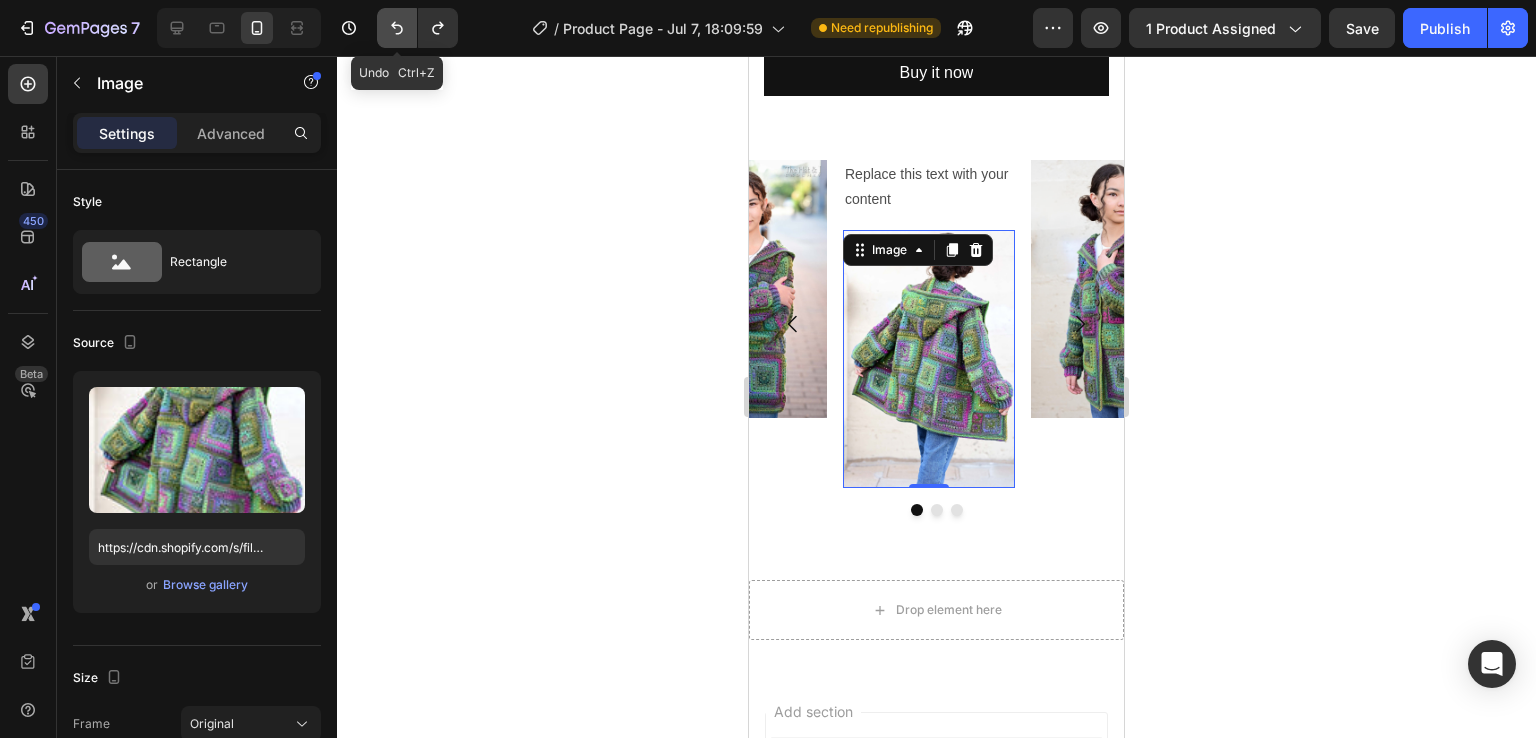 click 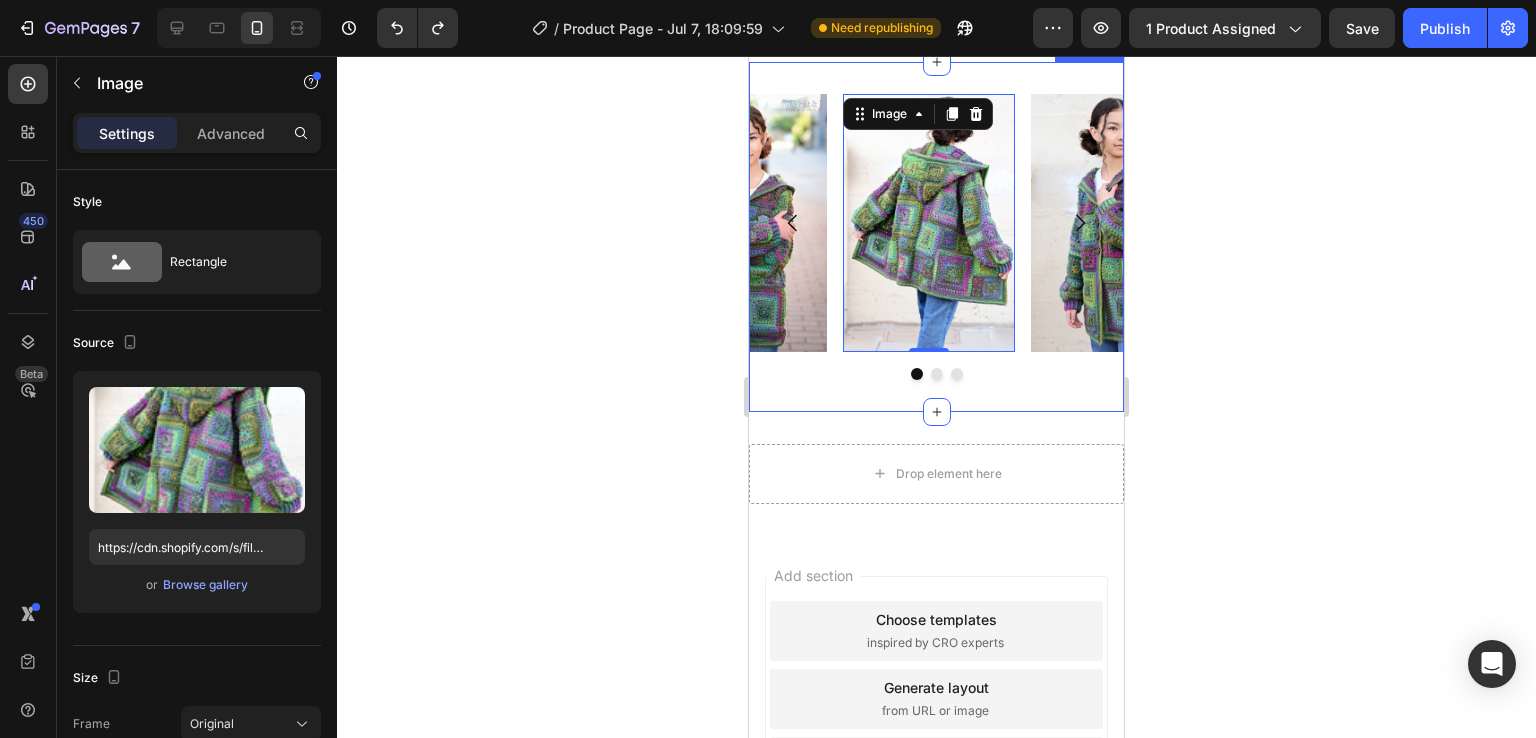 scroll, scrollTop: 492, scrollLeft: 0, axis: vertical 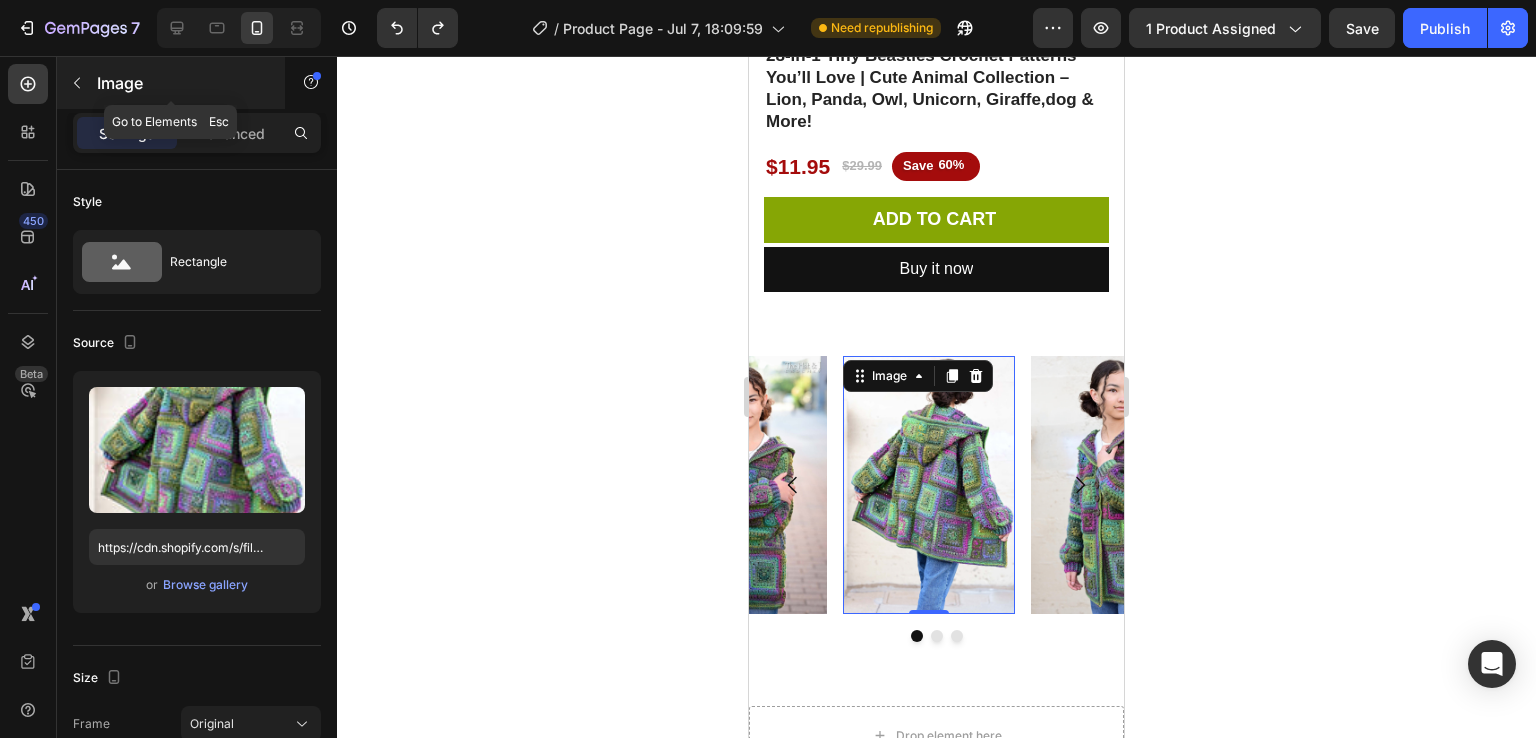 click 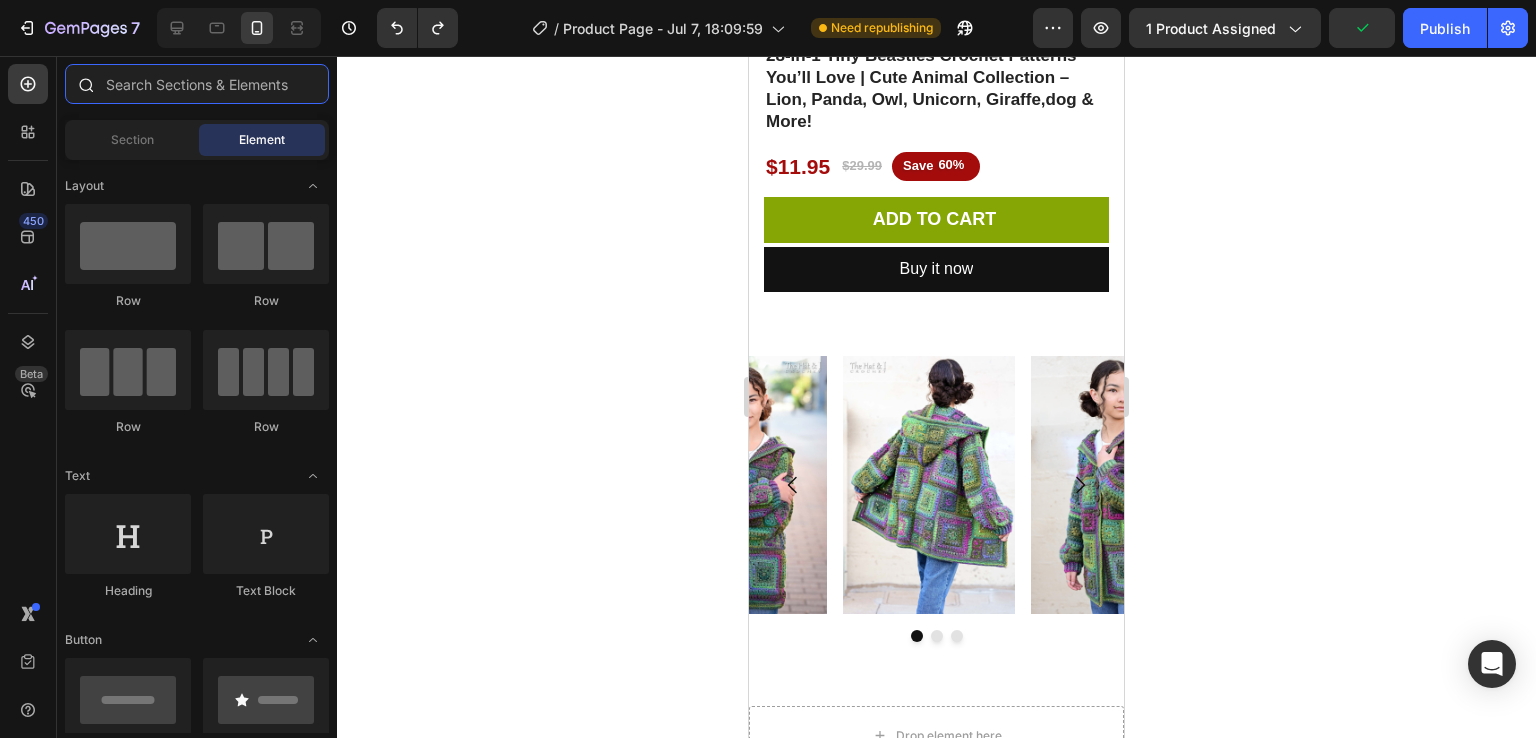 click at bounding box center [197, 84] 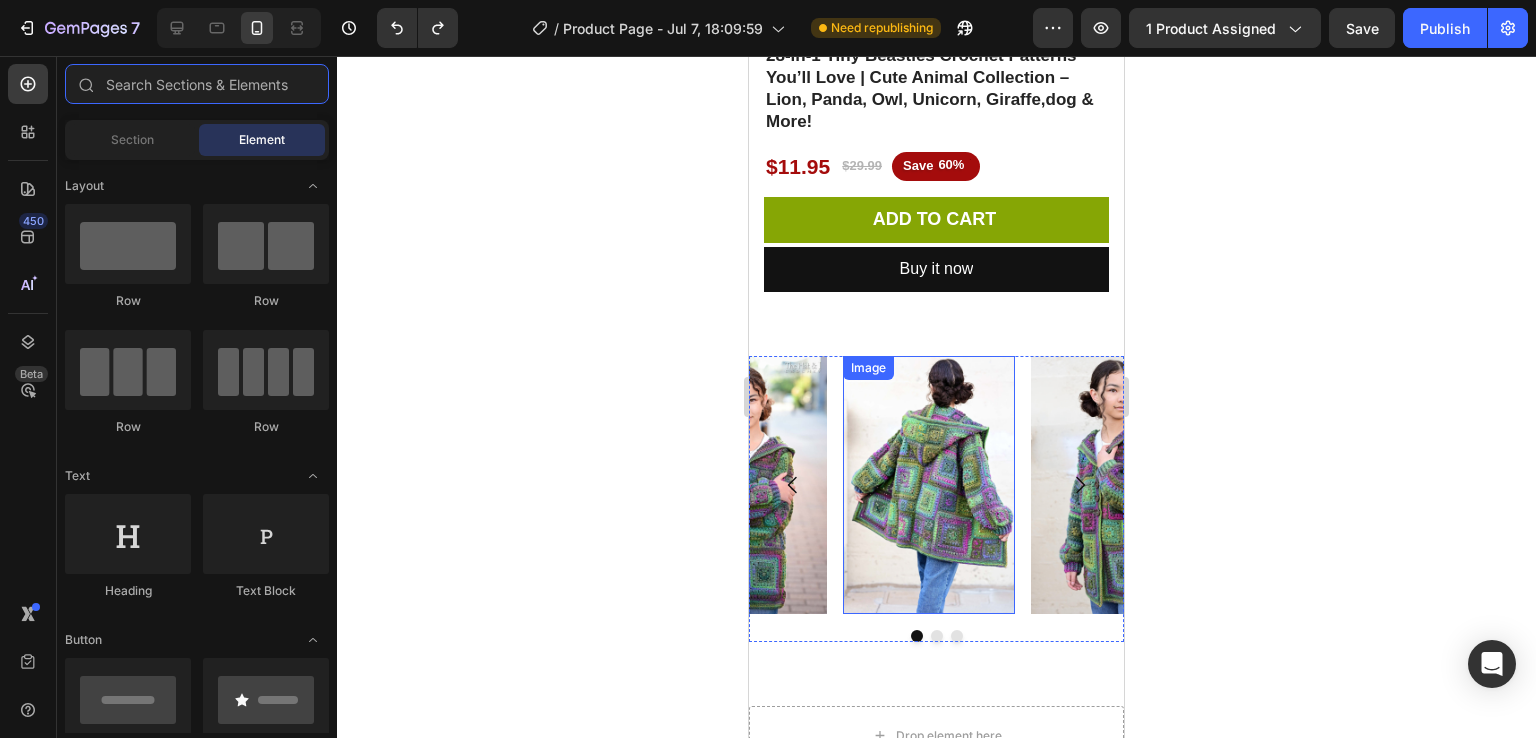 scroll, scrollTop: 538, scrollLeft: 0, axis: vertical 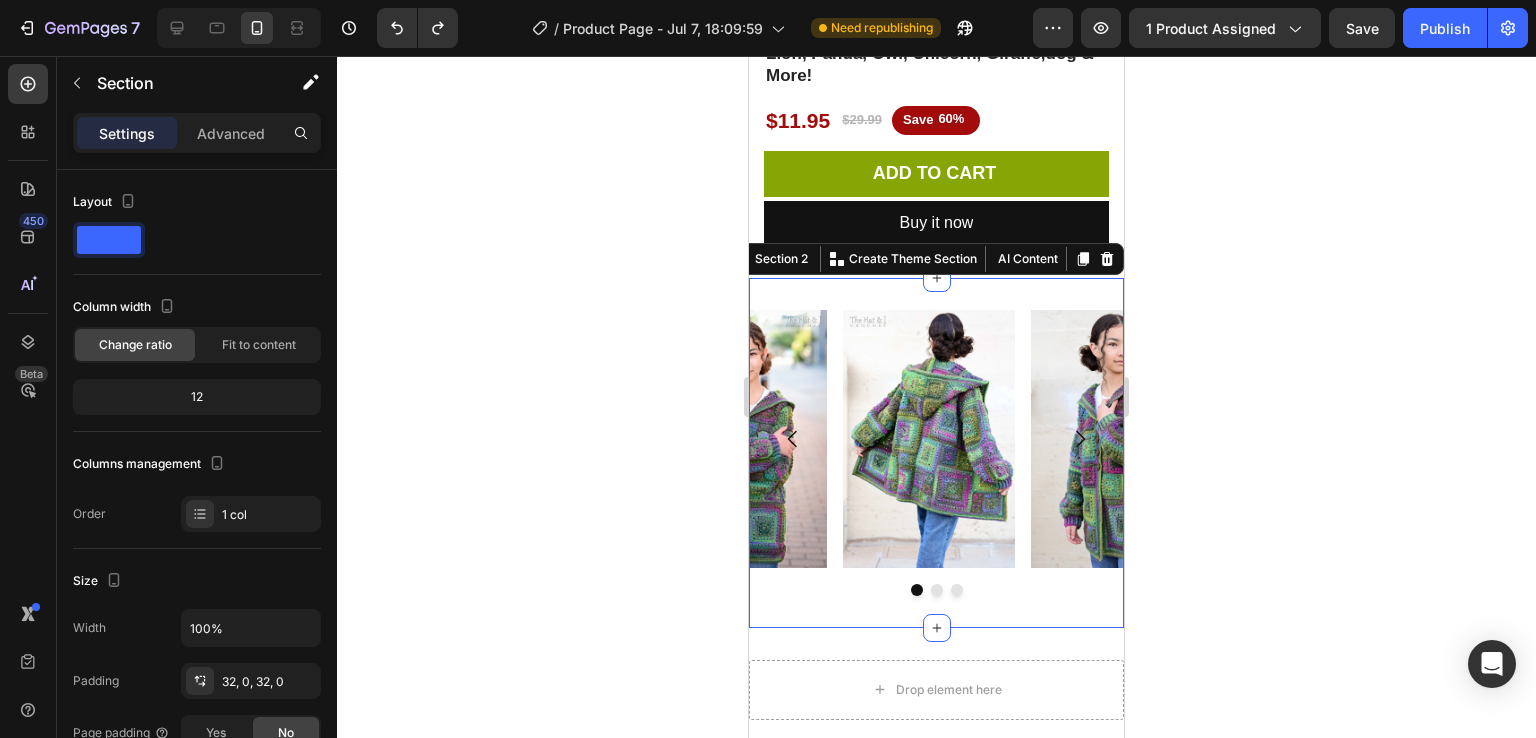 click on "Image Image Image
Carousel Section 2   You can create reusable sections Create Theme Section AI Content Write with GemAI What would you like to describe here? Tone and Voice Persuasive Product 28-in-1 Tiny Beasties Crochet Patterns You’ll Love | Cute Animal Collection – Lion, Panda, Owl, Unicorn, Giraffe,dog & More! Show more Generate" at bounding box center [936, 453] 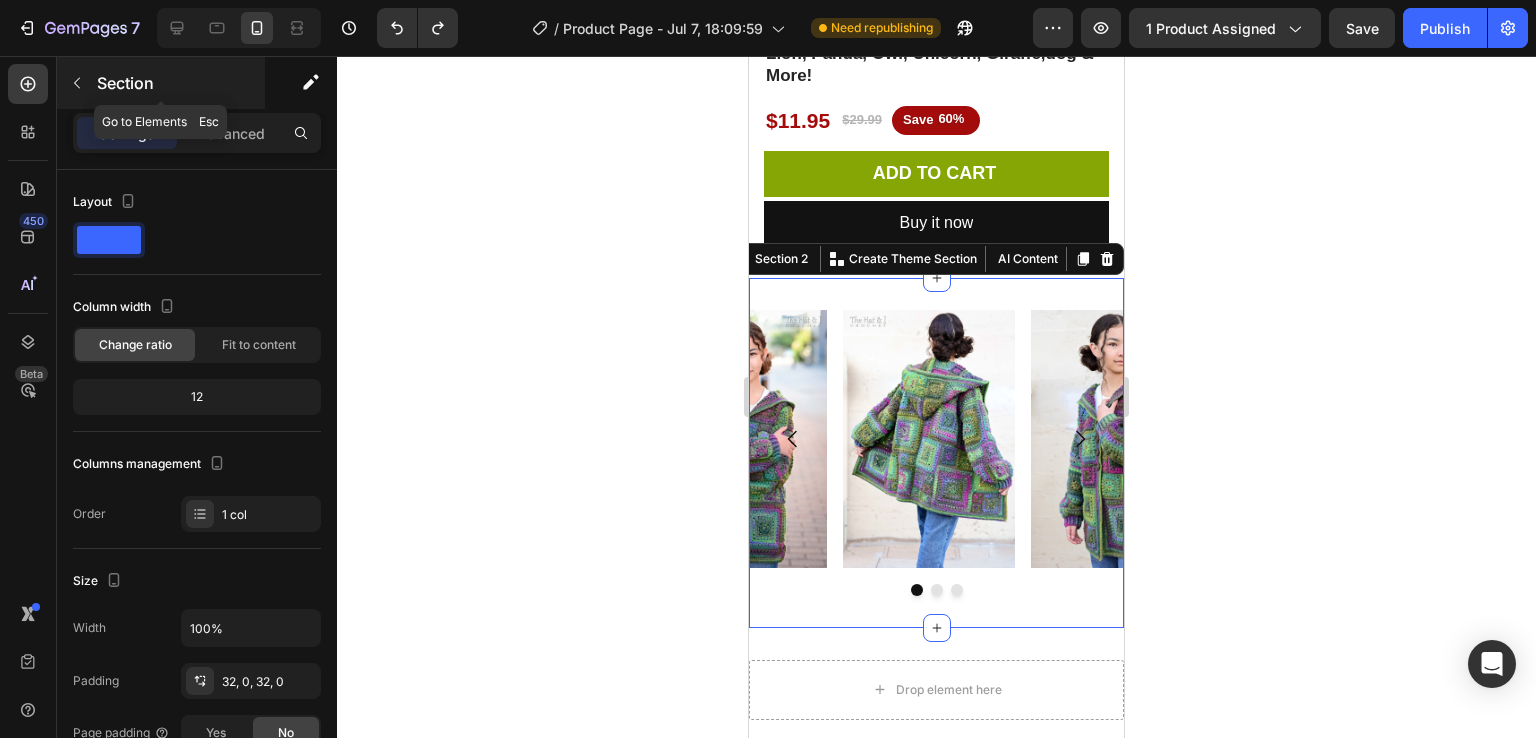 click at bounding box center (77, 83) 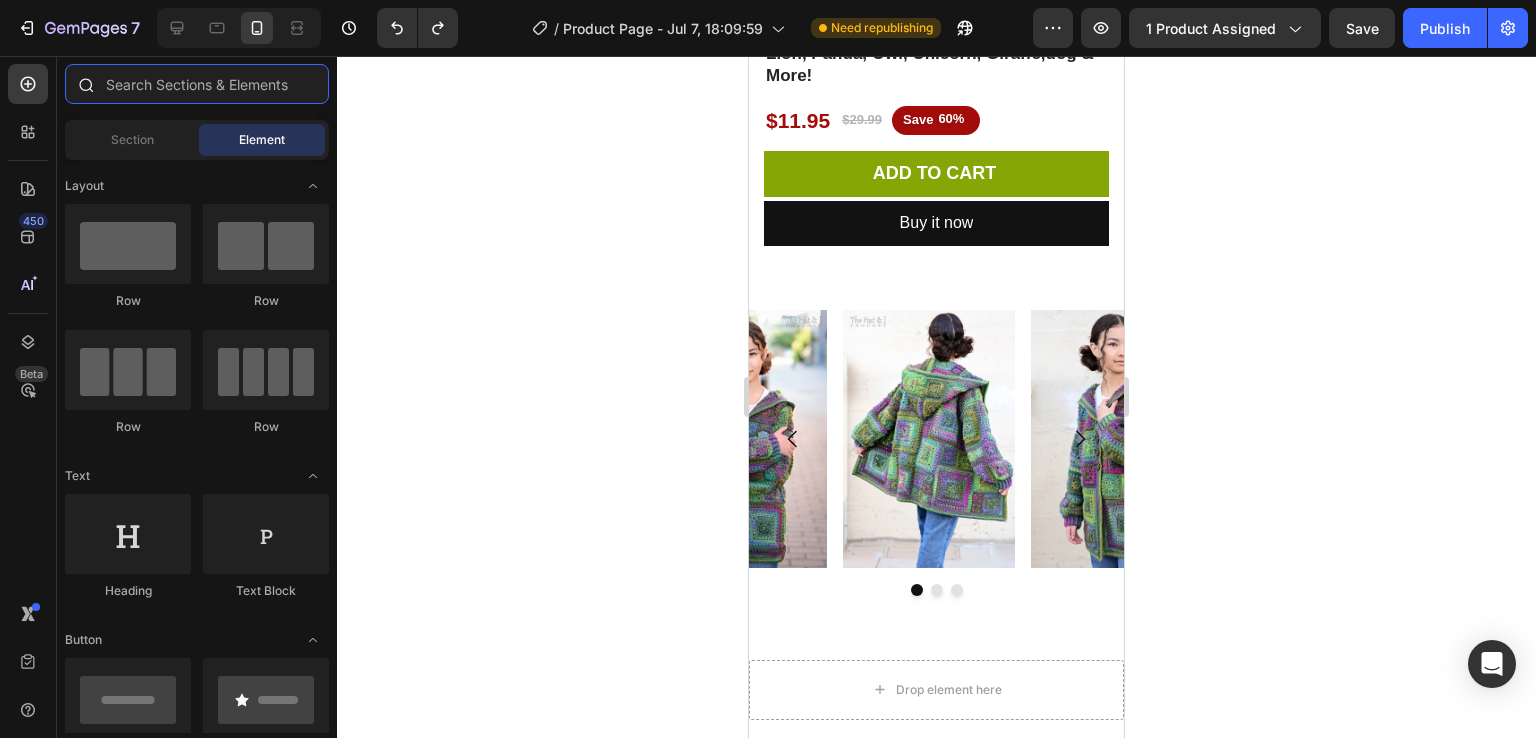 click at bounding box center (197, 84) 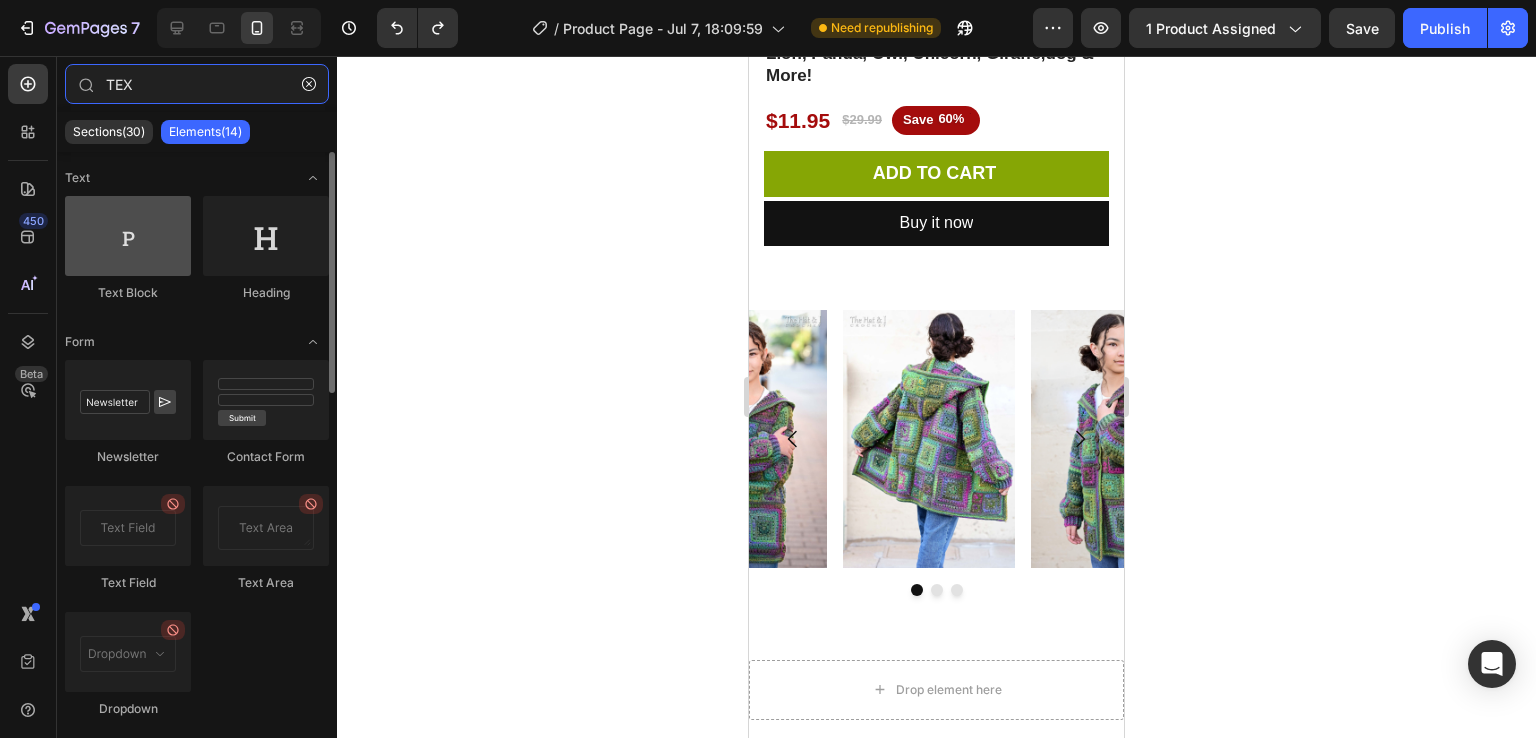 type on "TEX" 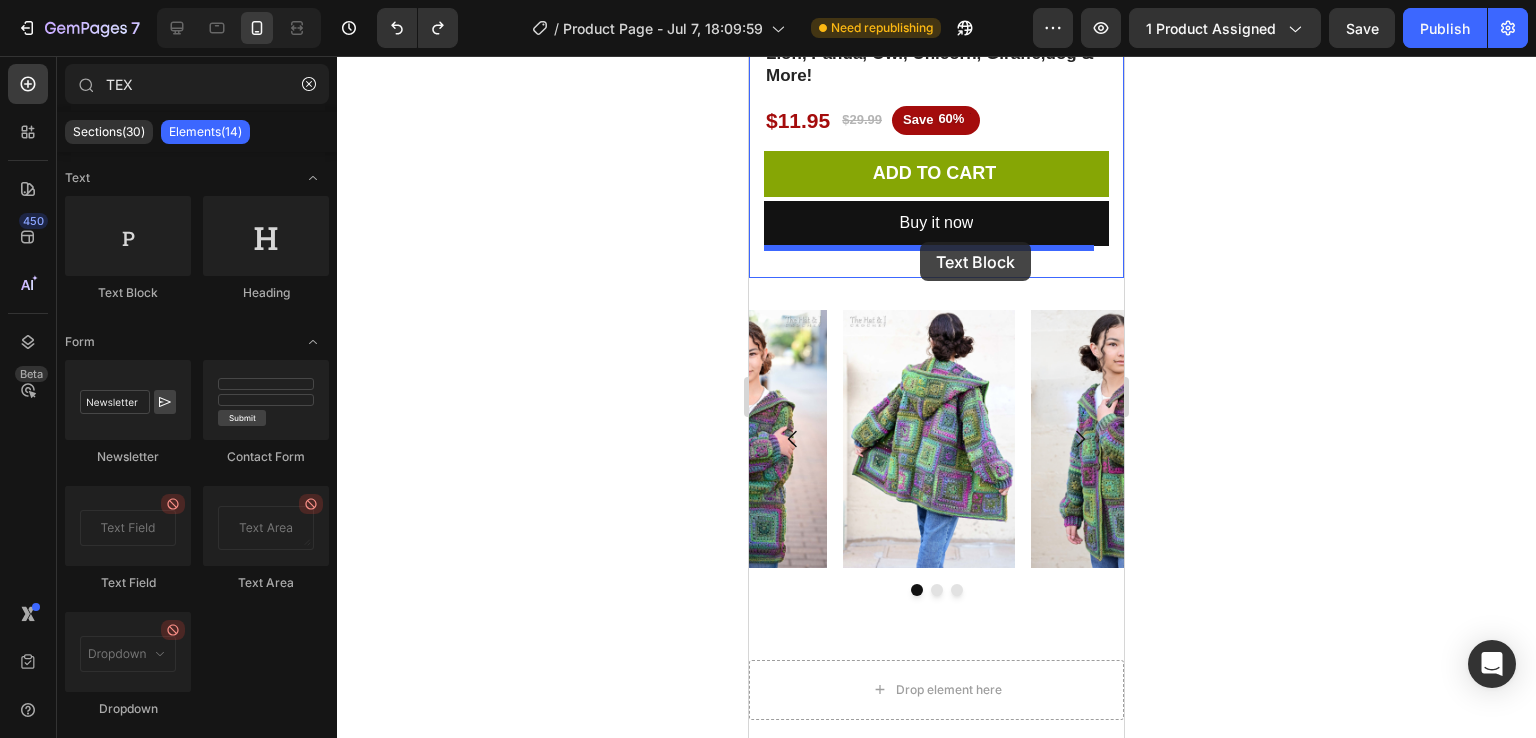 drag, startPoint x: 863, startPoint y: 285, endPoint x: 920, endPoint y: 242, distance: 71.40028 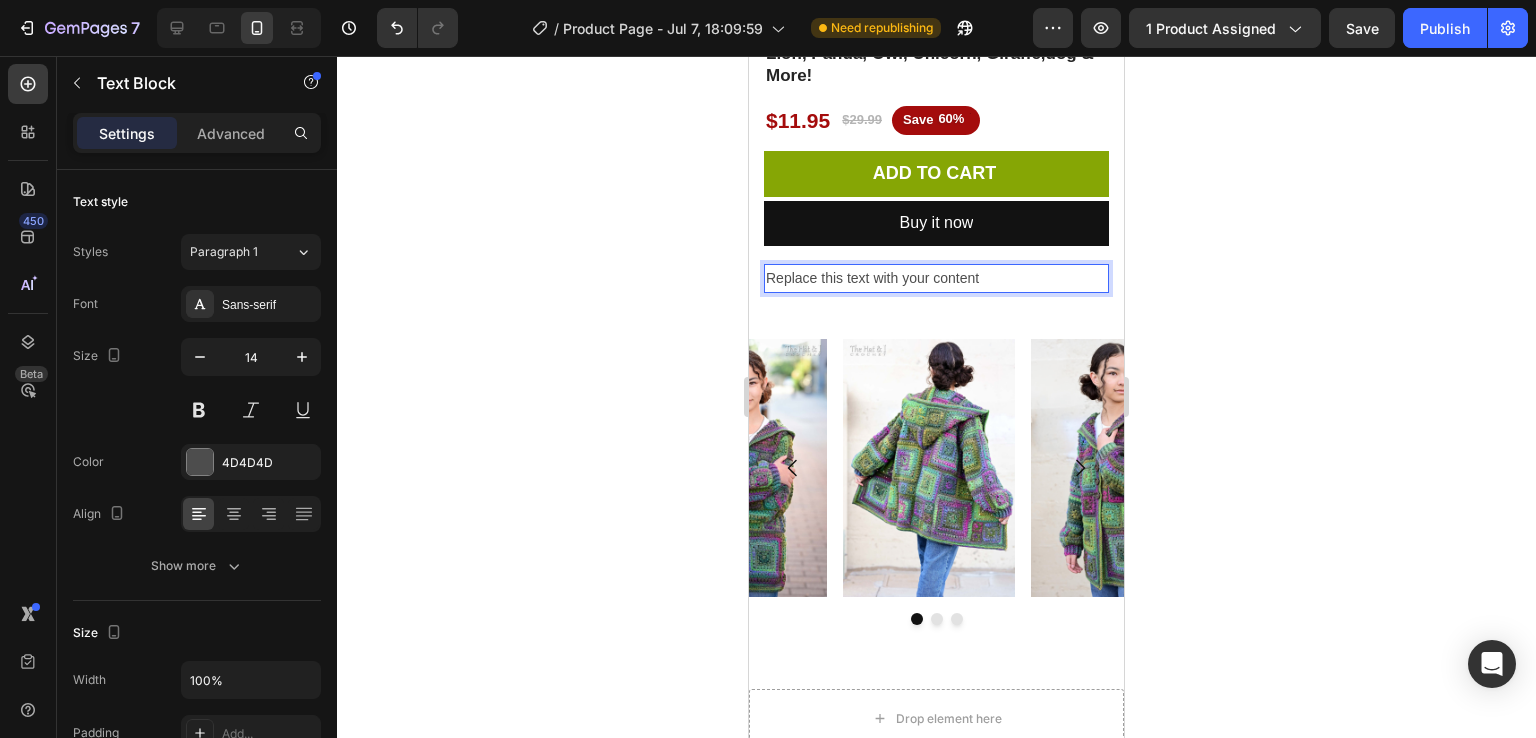 click on "Replace this text with your content" at bounding box center [936, 278] 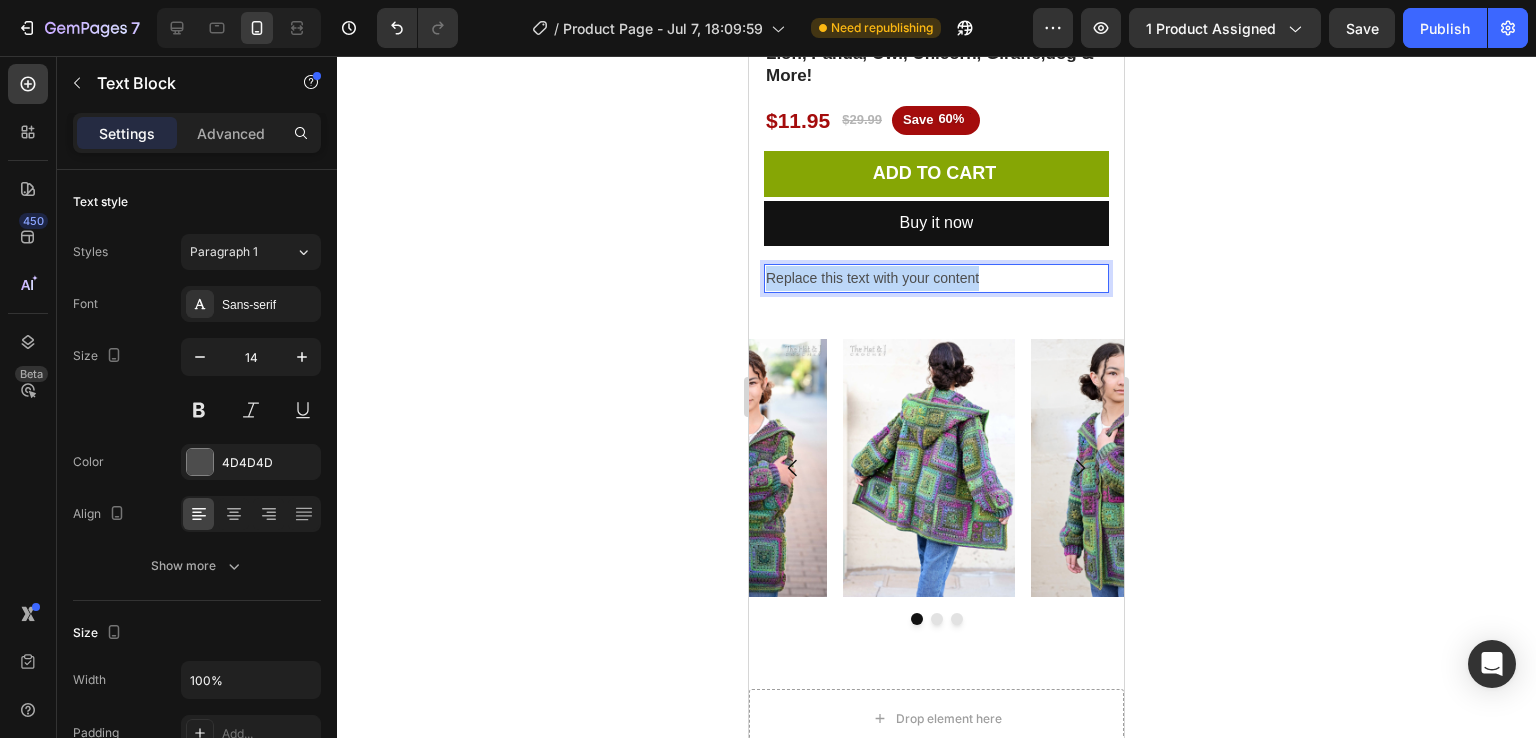 click on "Replace this text with your content" at bounding box center [936, 278] 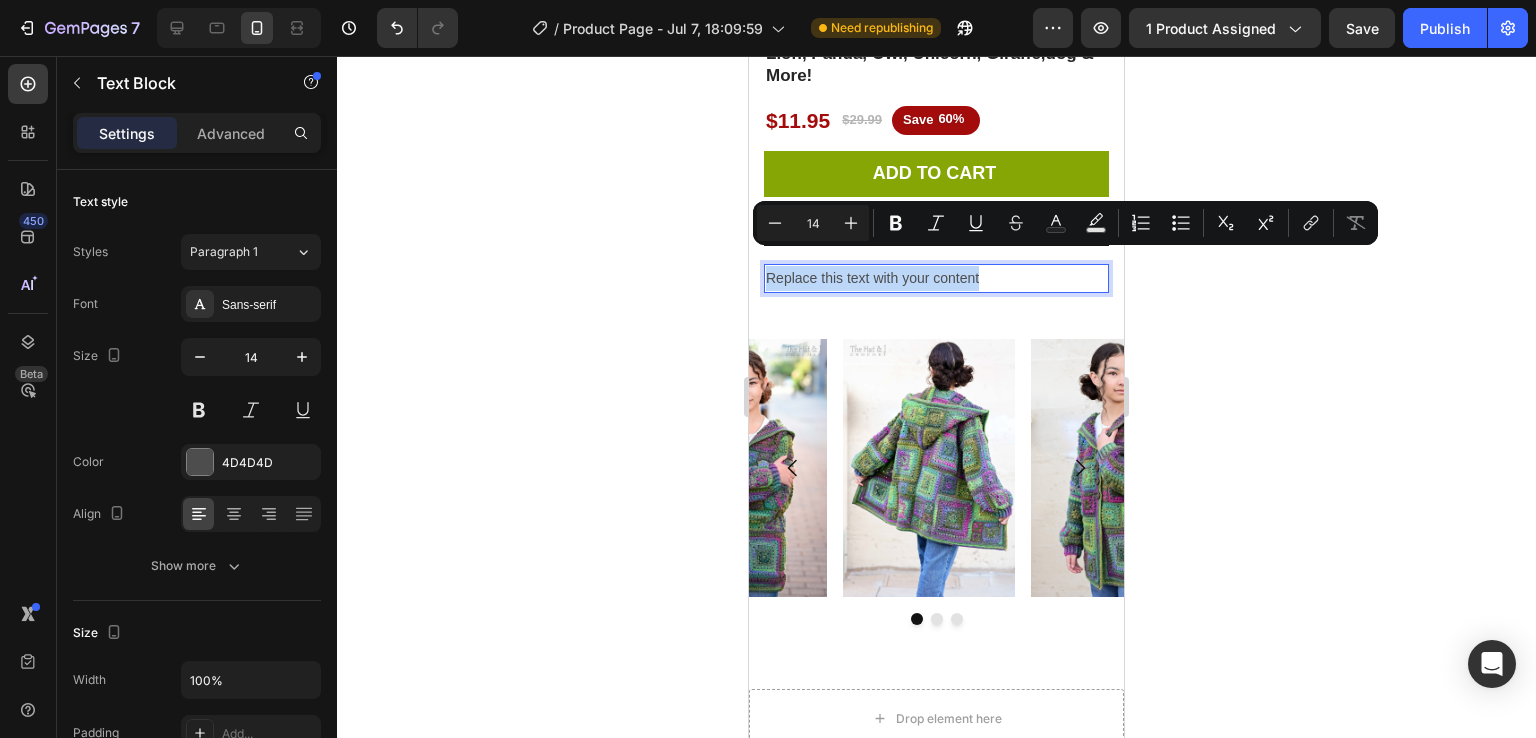 click on "Replace this text with your content" at bounding box center (936, 278) 